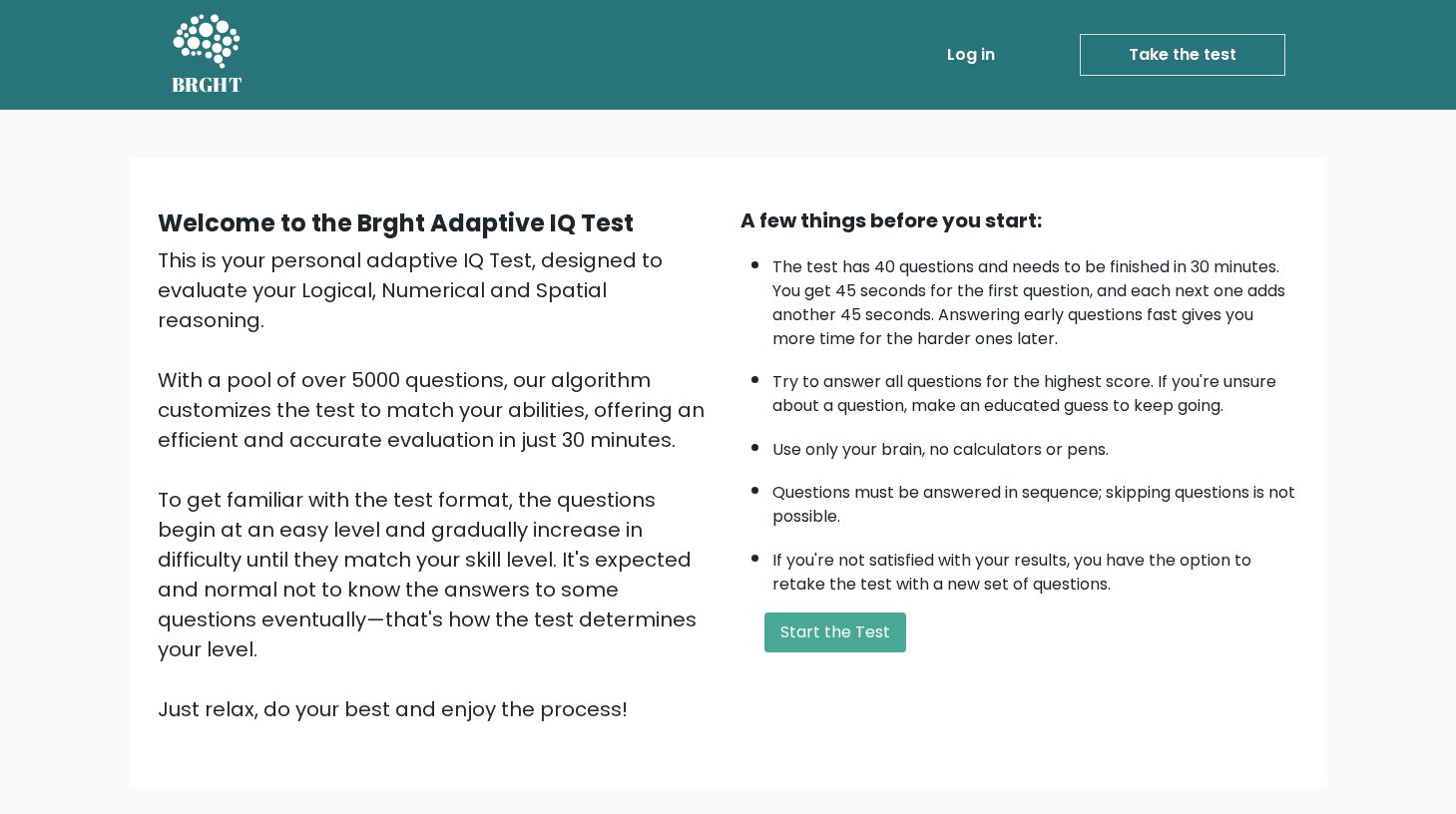 scroll, scrollTop: 0, scrollLeft: 0, axis: both 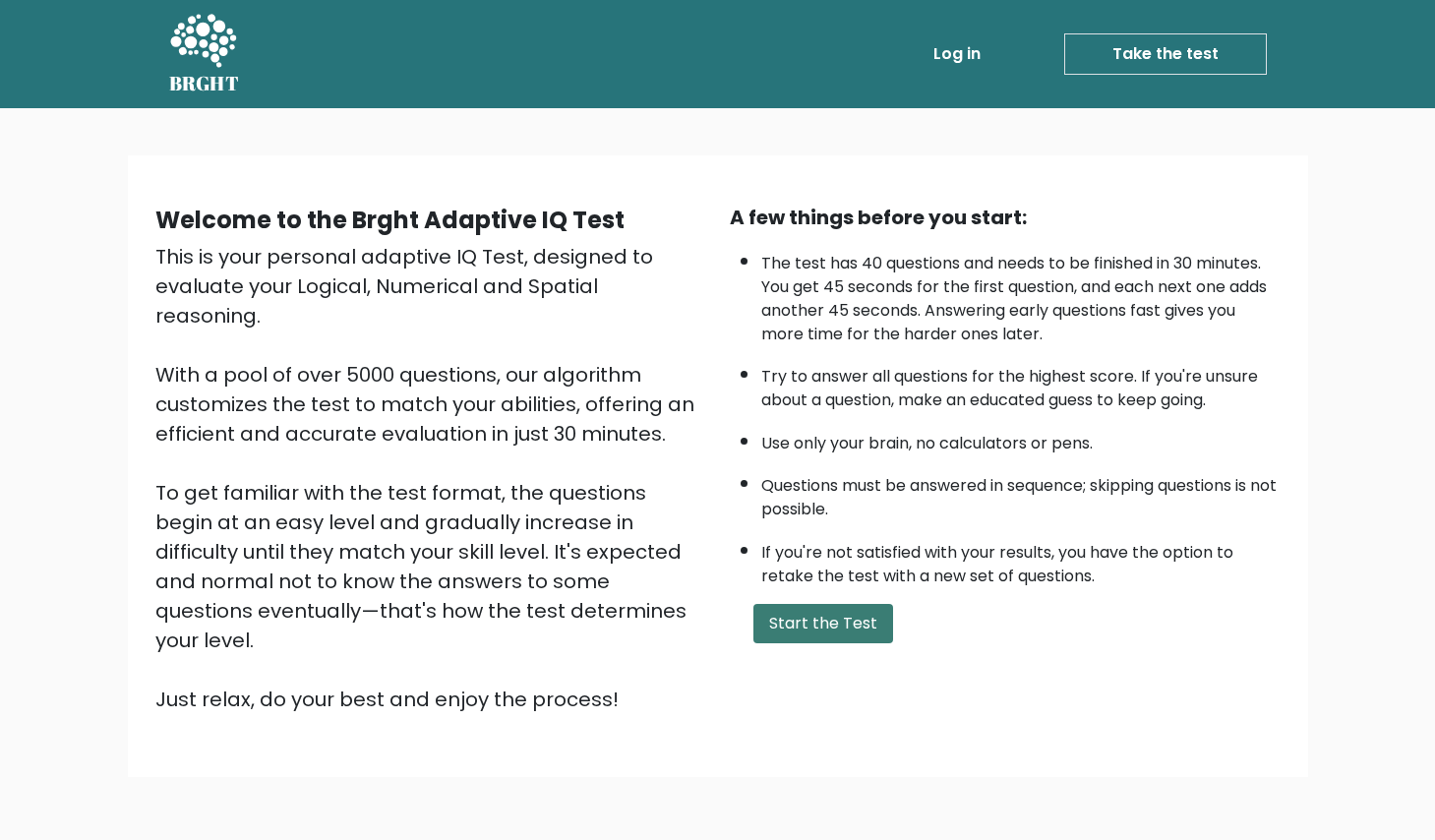 click on "Start the Test" at bounding box center [823, 624] 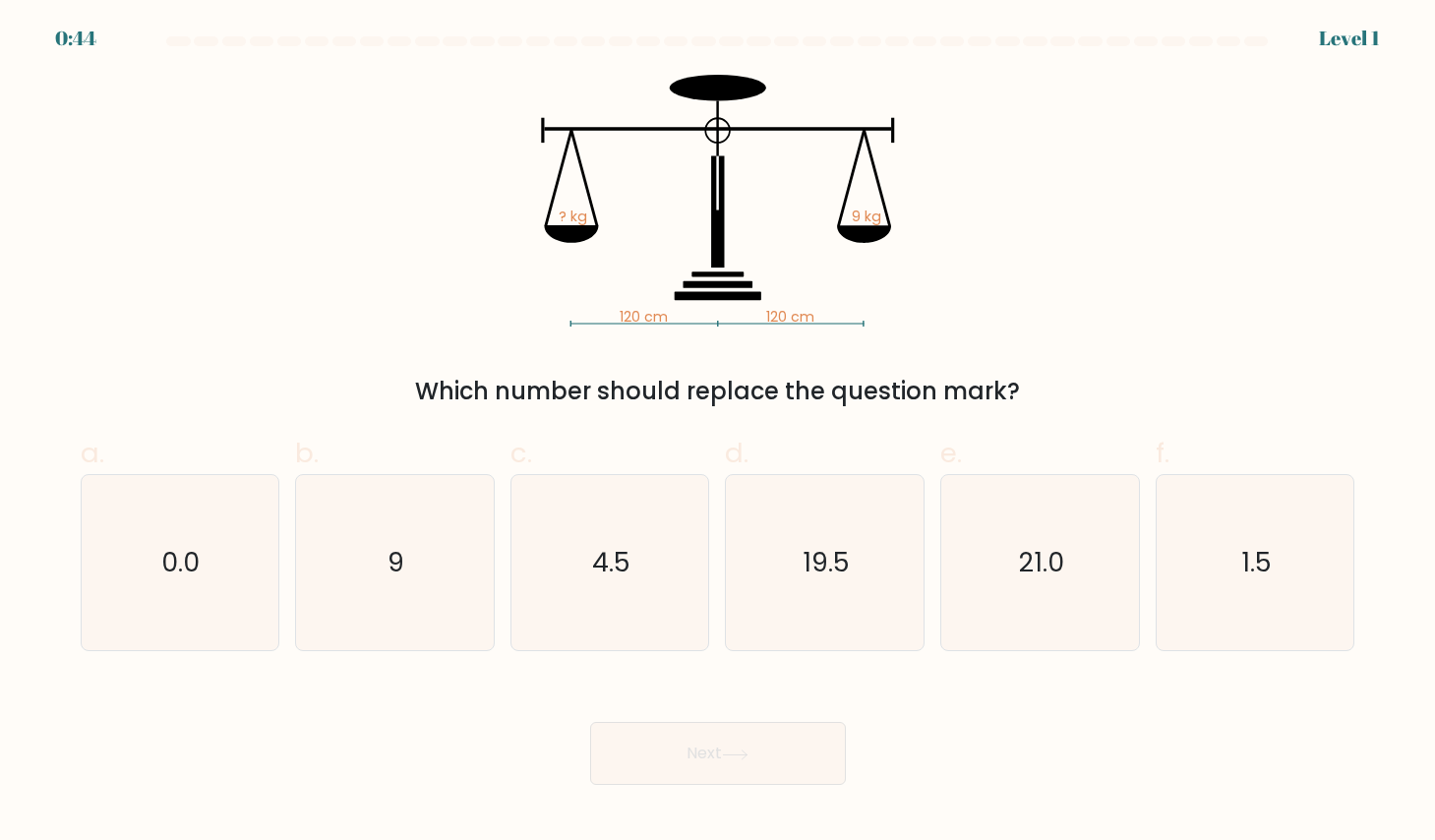 scroll, scrollTop: 0, scrollLeft: 0, axis: both 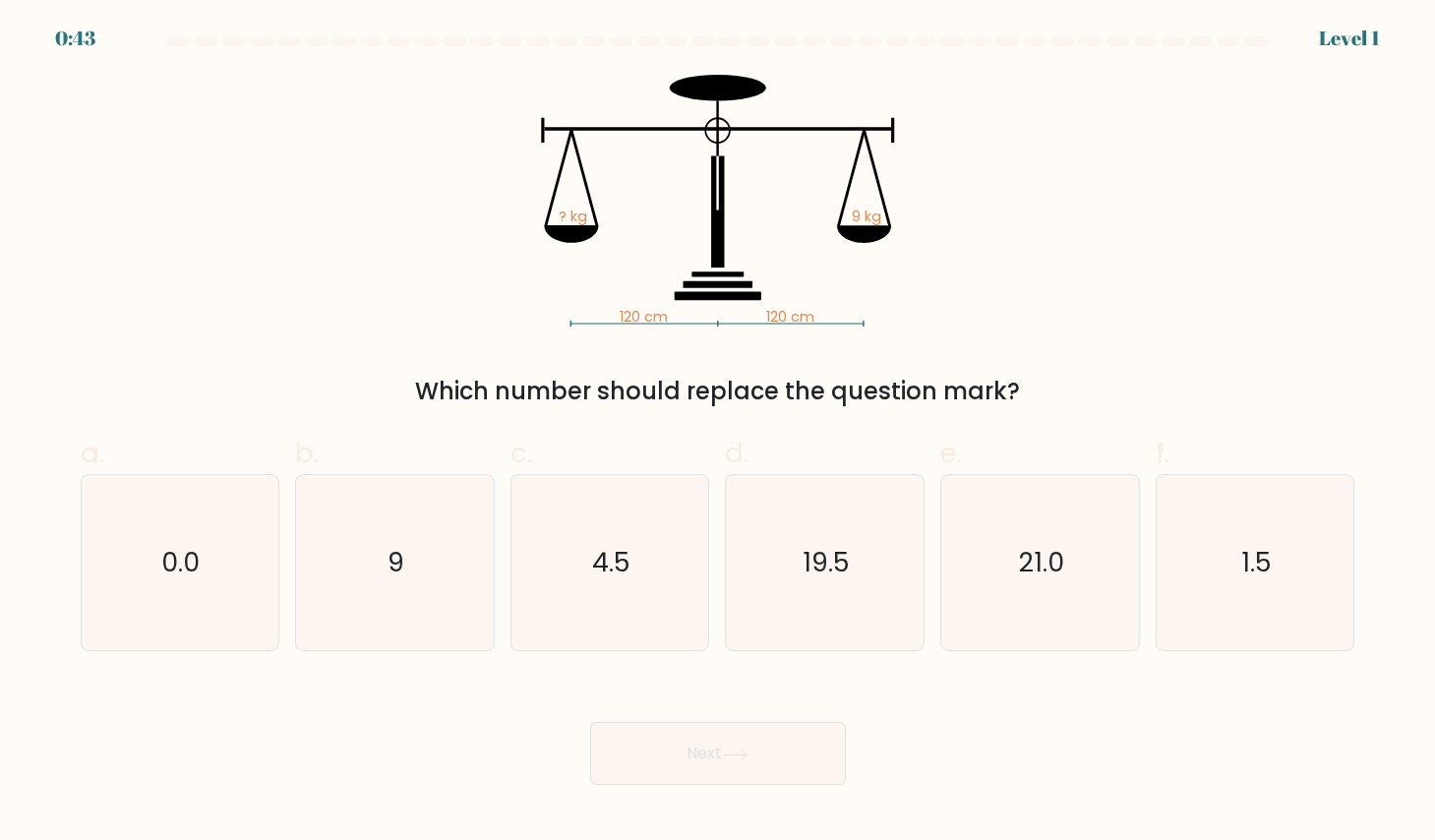 click on "120 cm   120 cm   ? kg   9 kg
Which number should replace the question mark?" at bounding box center [718, 242] 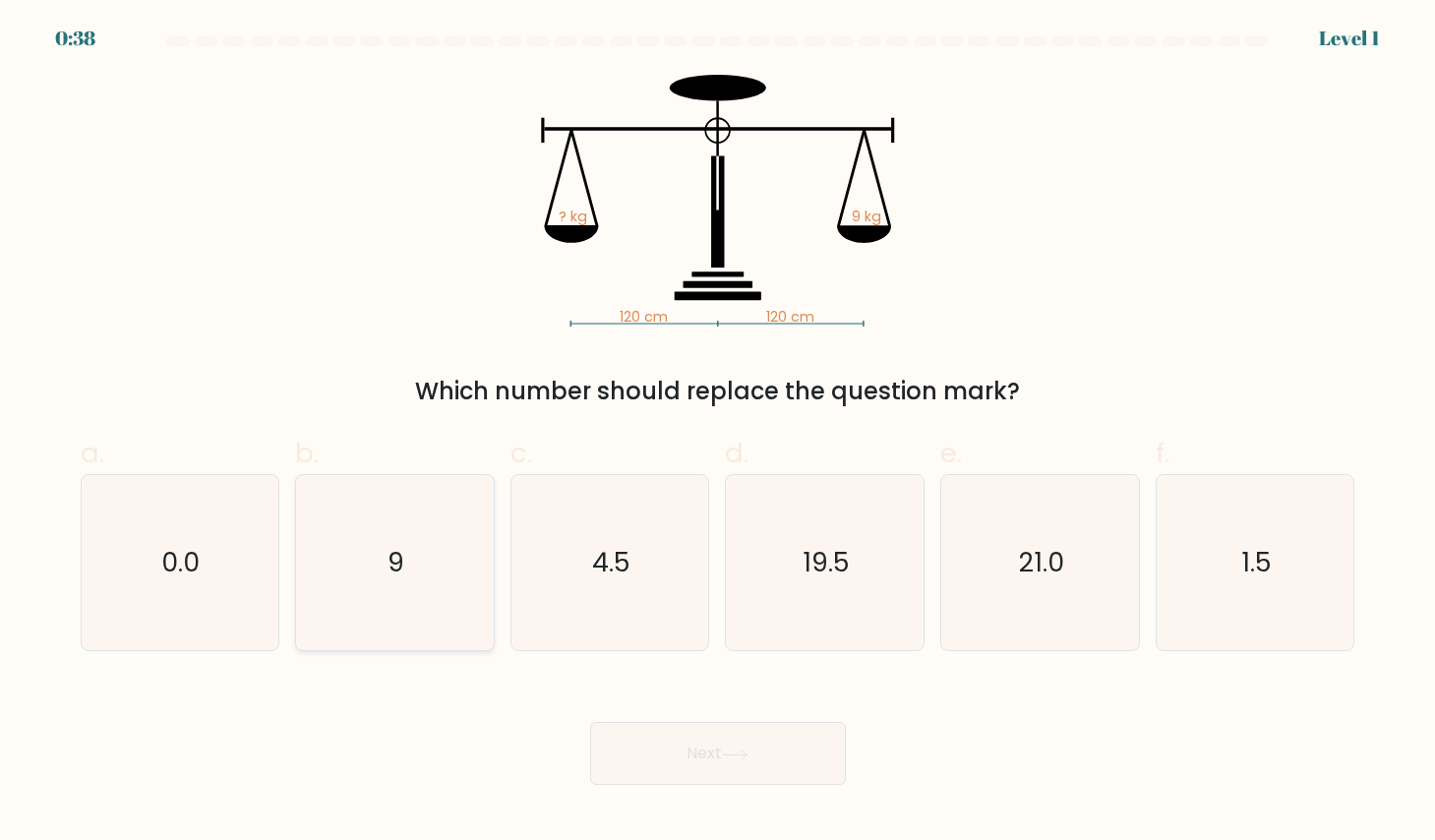 click on "9" 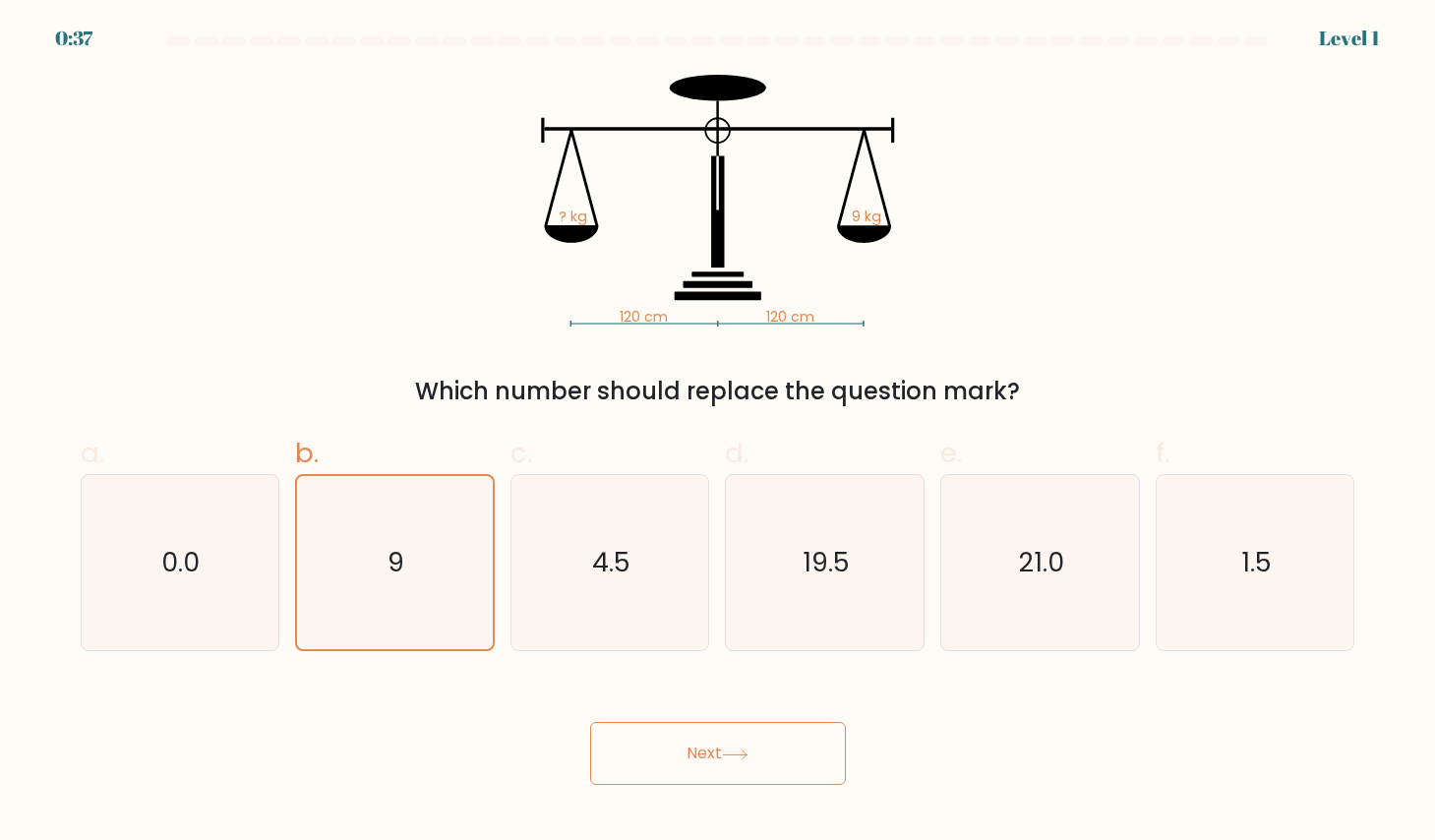 click on "Next" at bounding box center (718, 753) 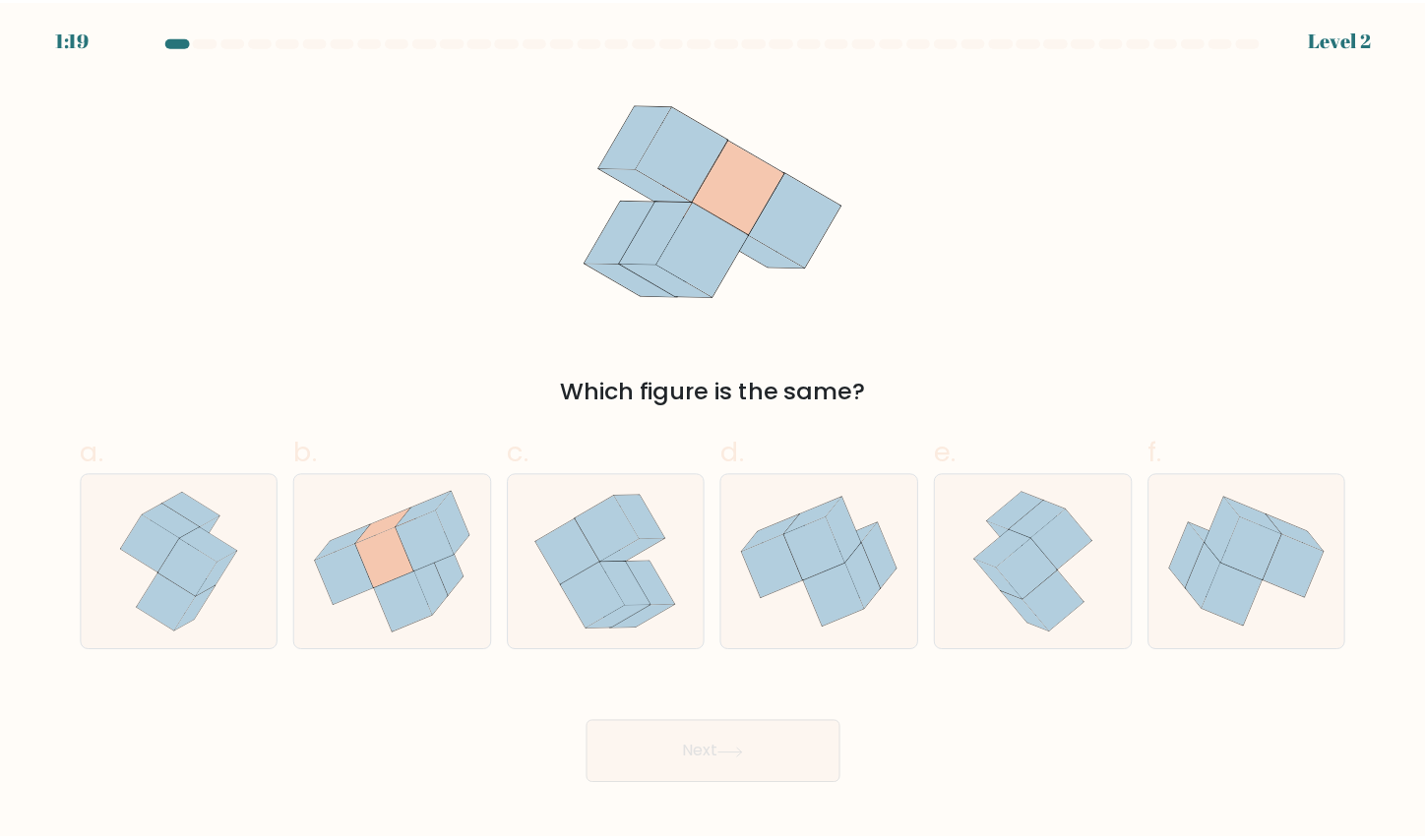 scroll, scrollTop: 0, scrollLeft: 0, axis: both 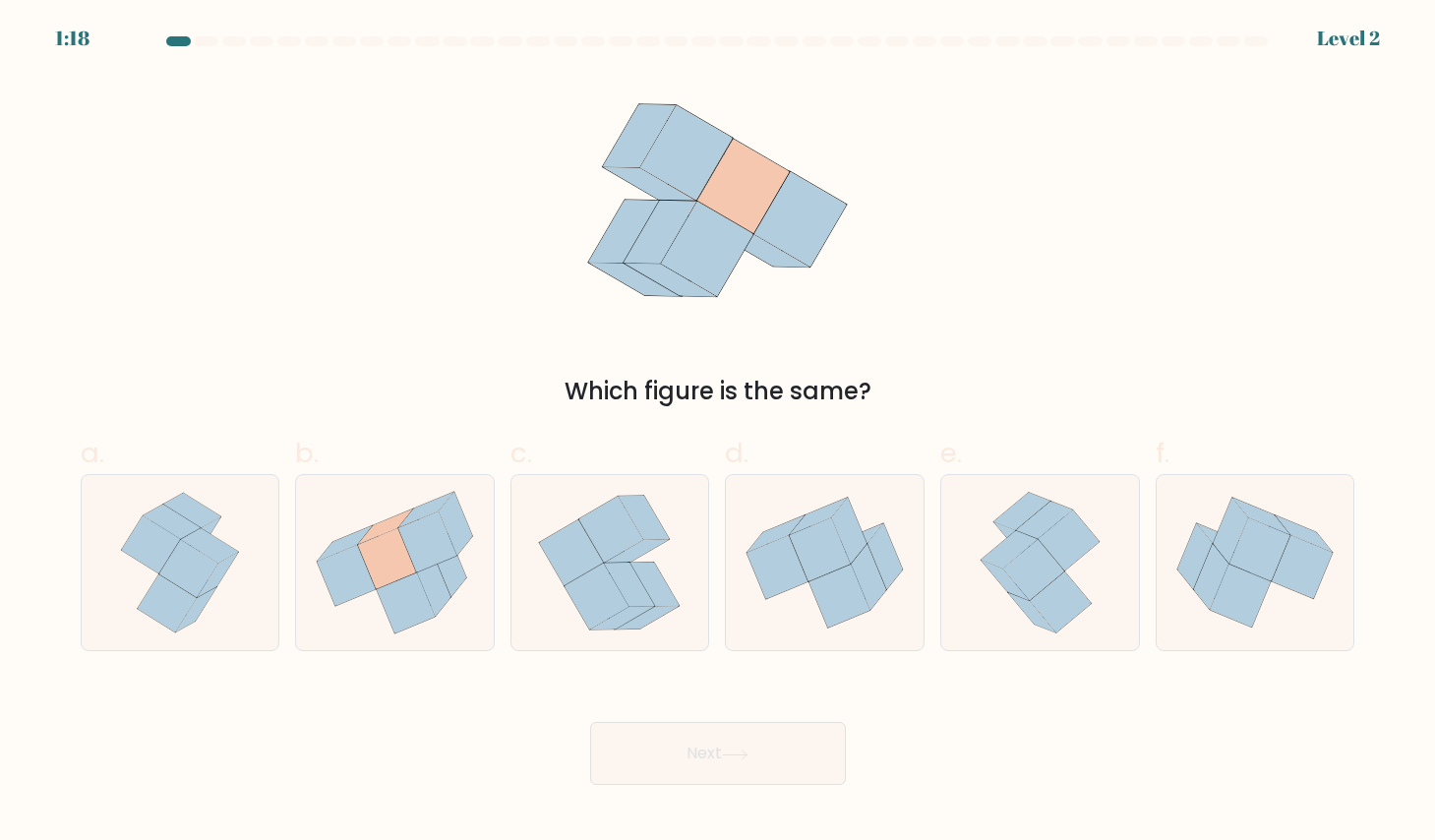 click 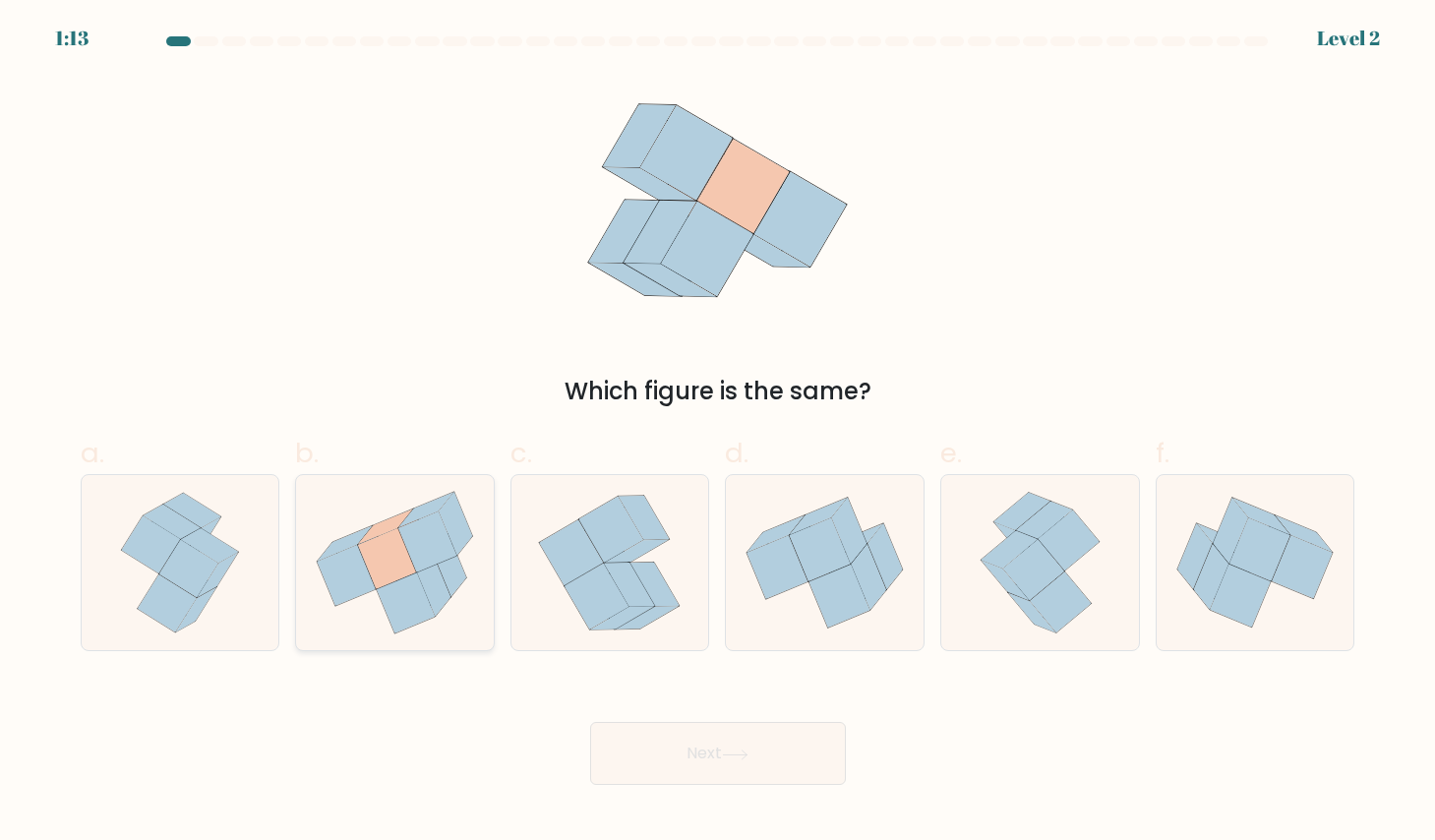 click 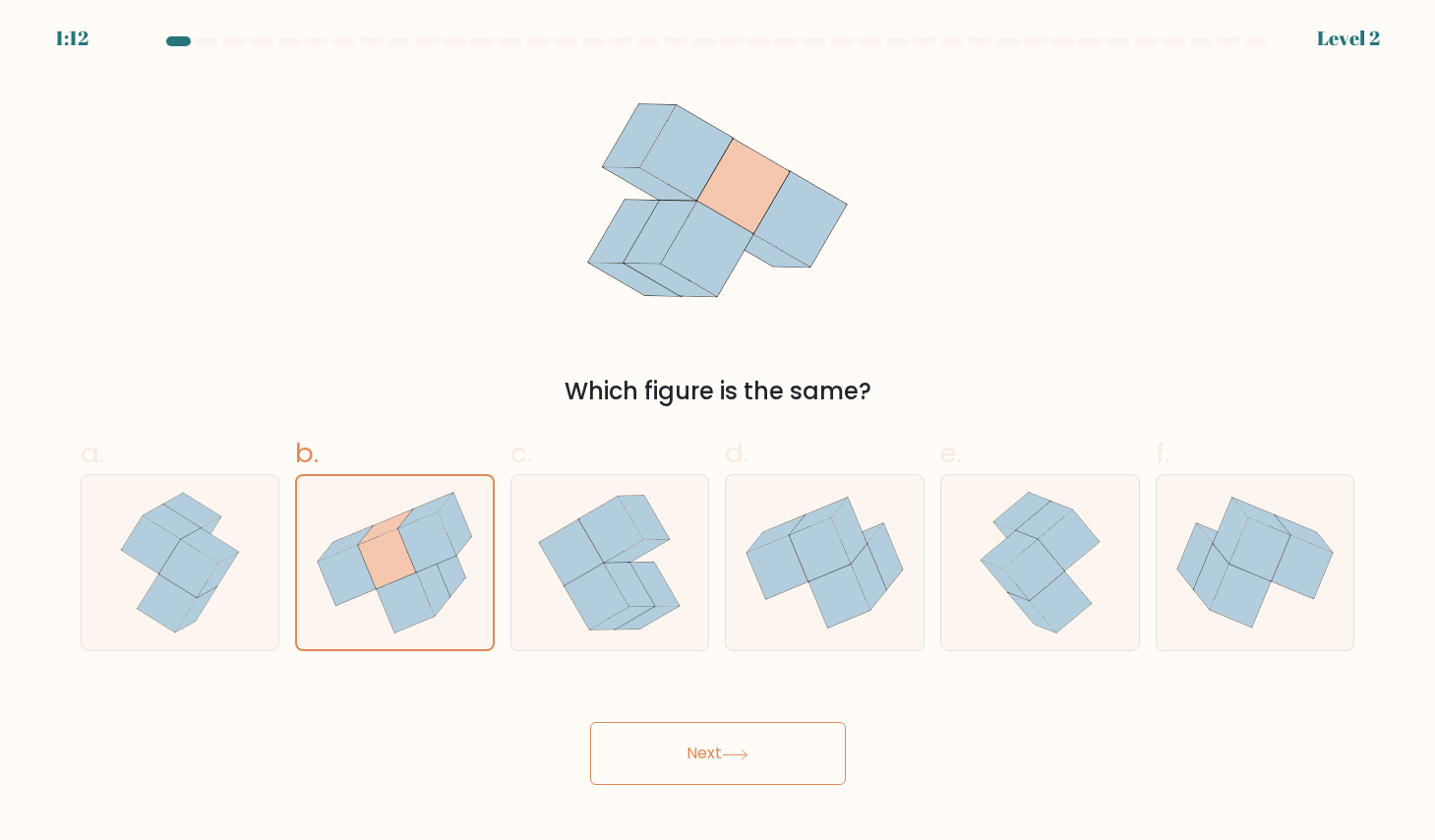 click on "1:12
Level 2" at bounding box center (717, 420) 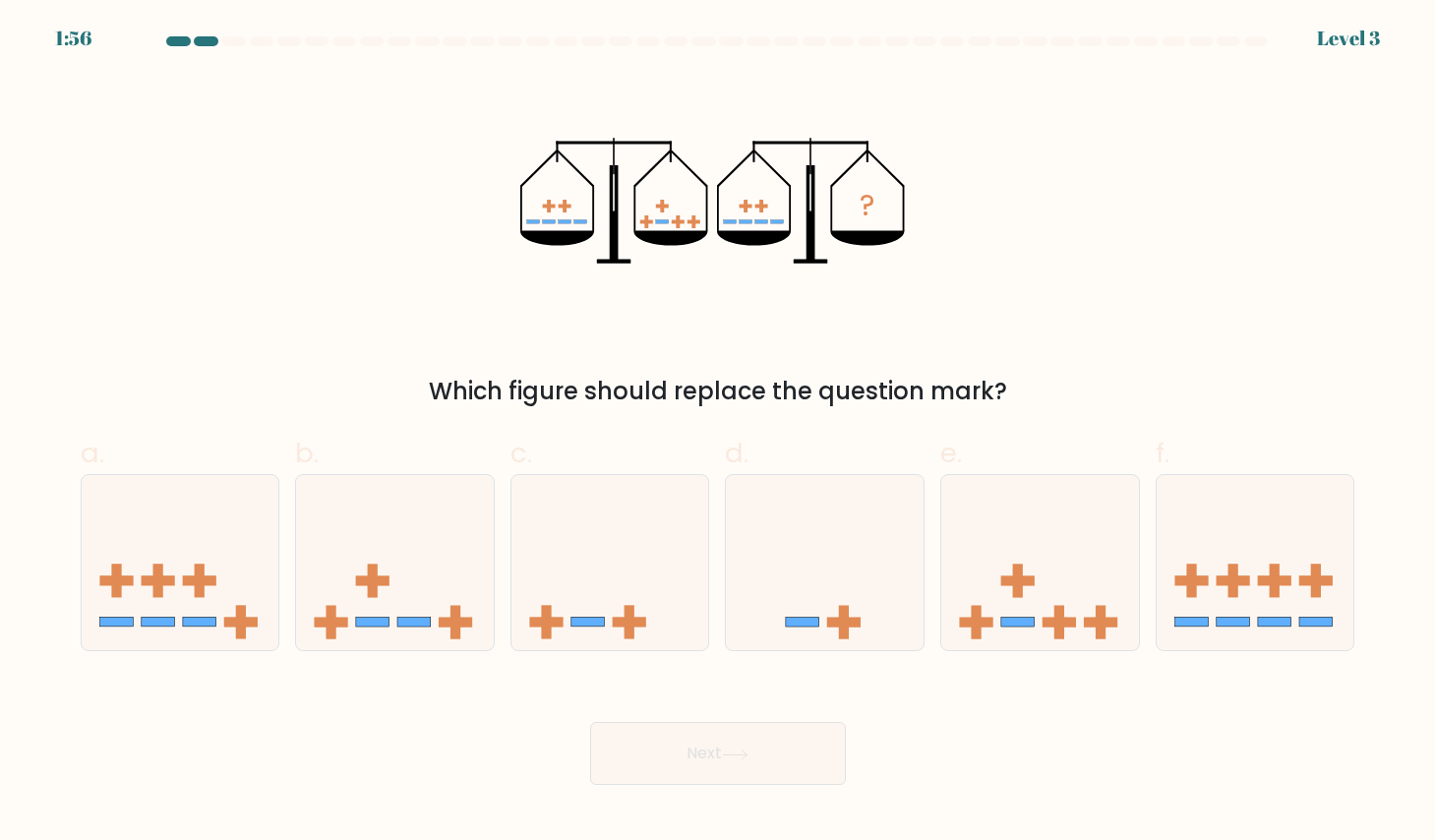 click on "Which figure should replace the question mark?" at bounding box center [718, 391] 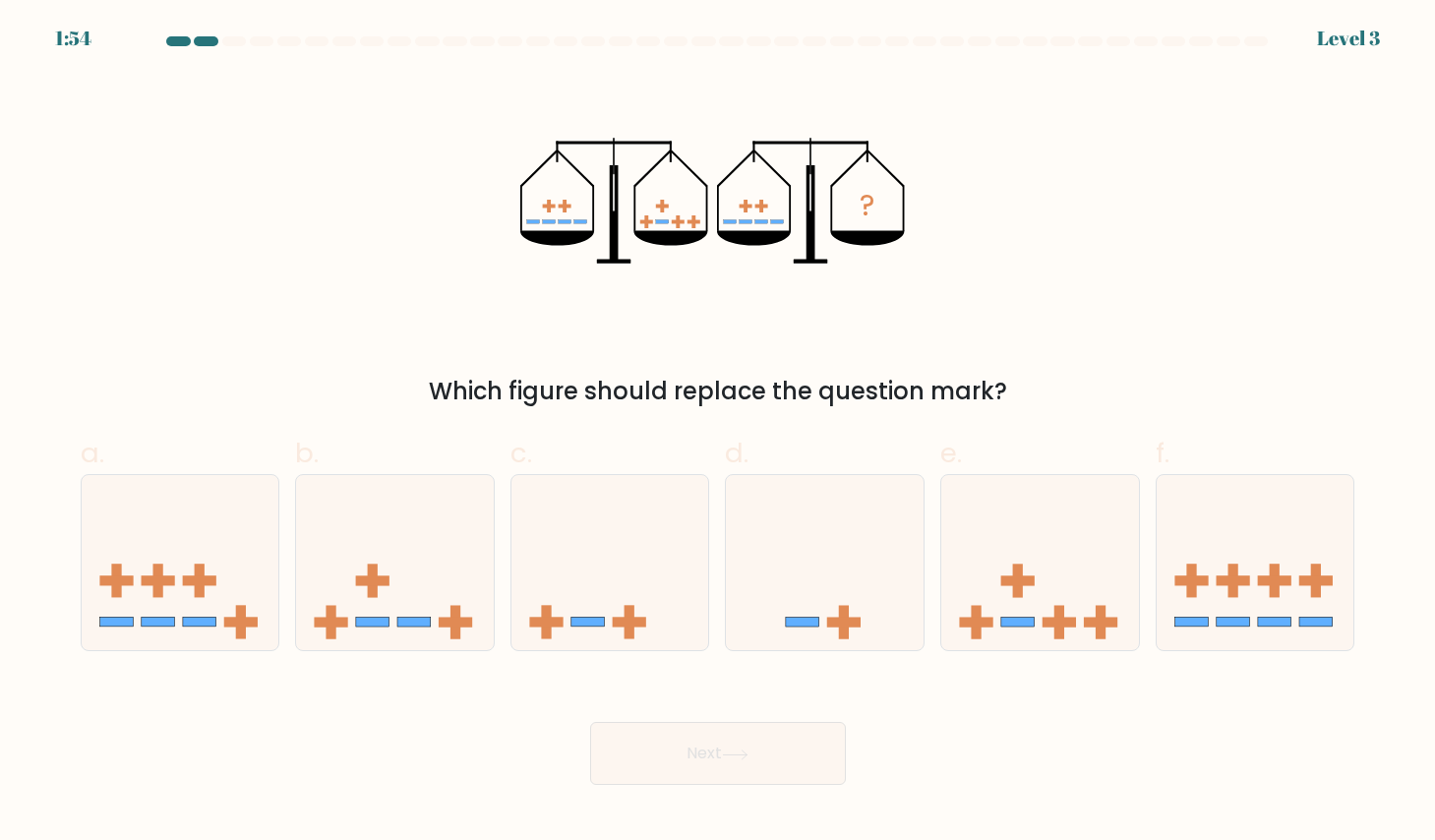 click on "?
Which figure should replace the question mark?" at bounding box center (718, 242) 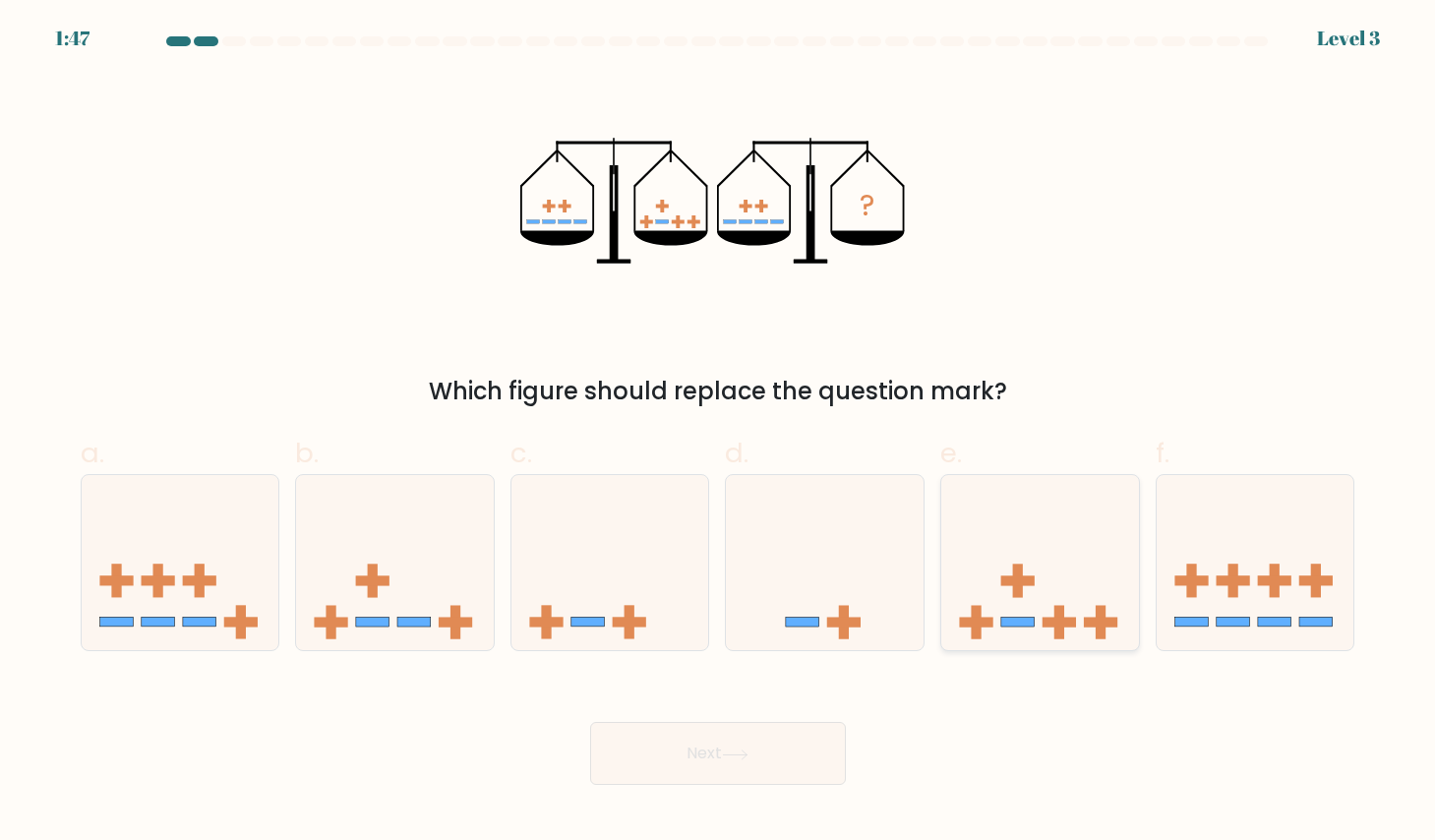 click 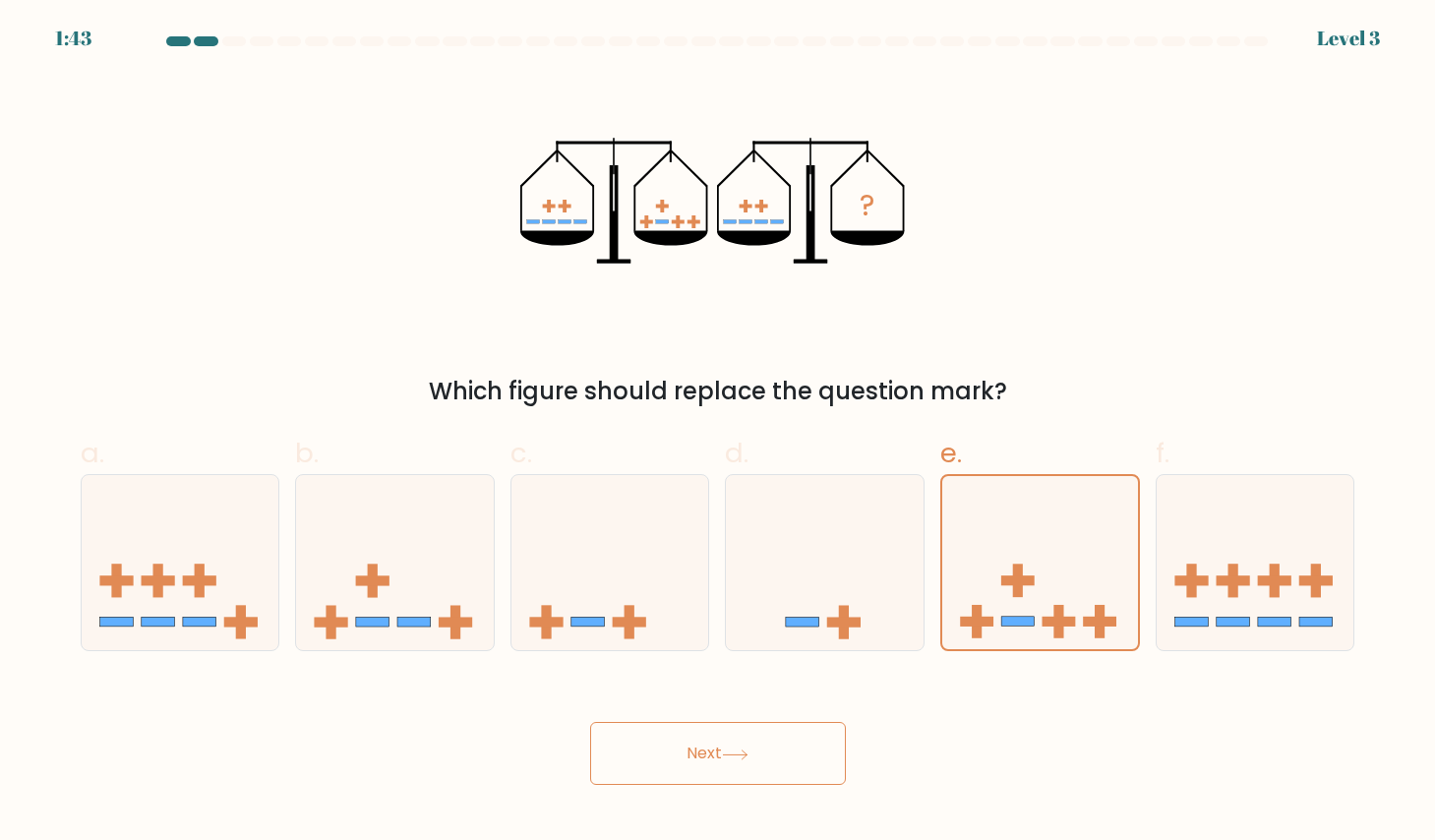 click on "Next" at bounding box center (718, 753) 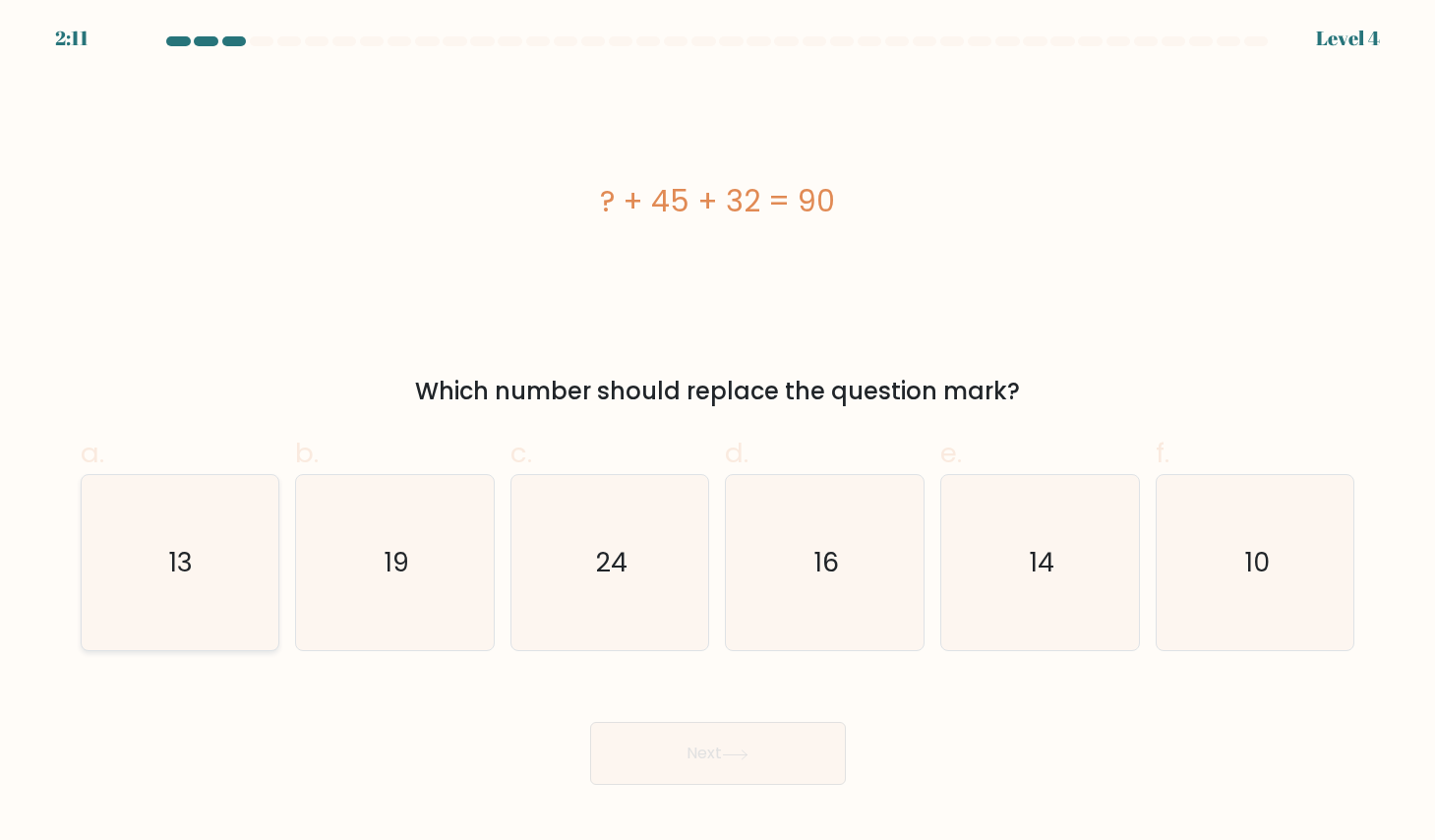 click on "13" 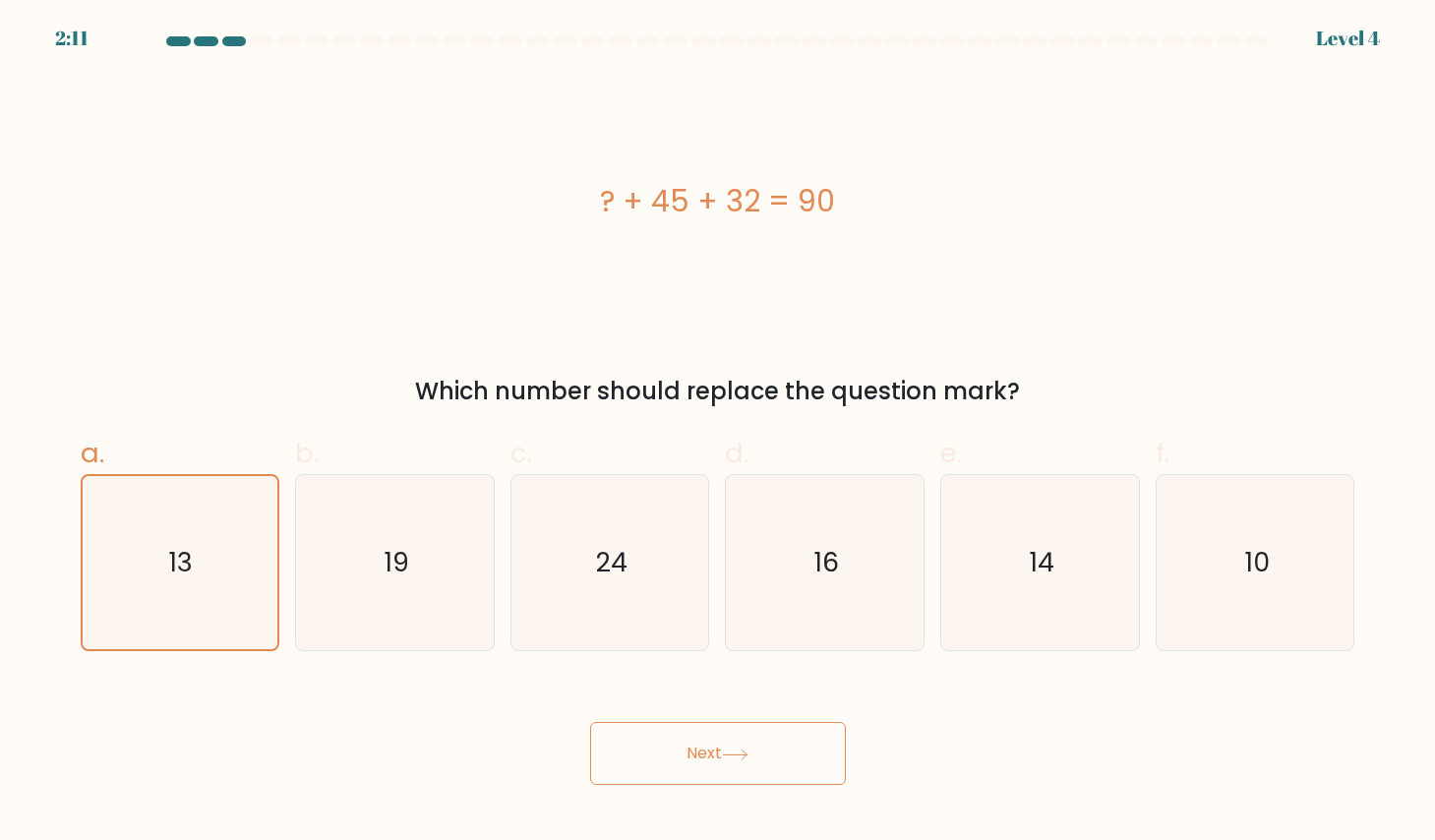 click on "Next" at bounding box center [718, 753] 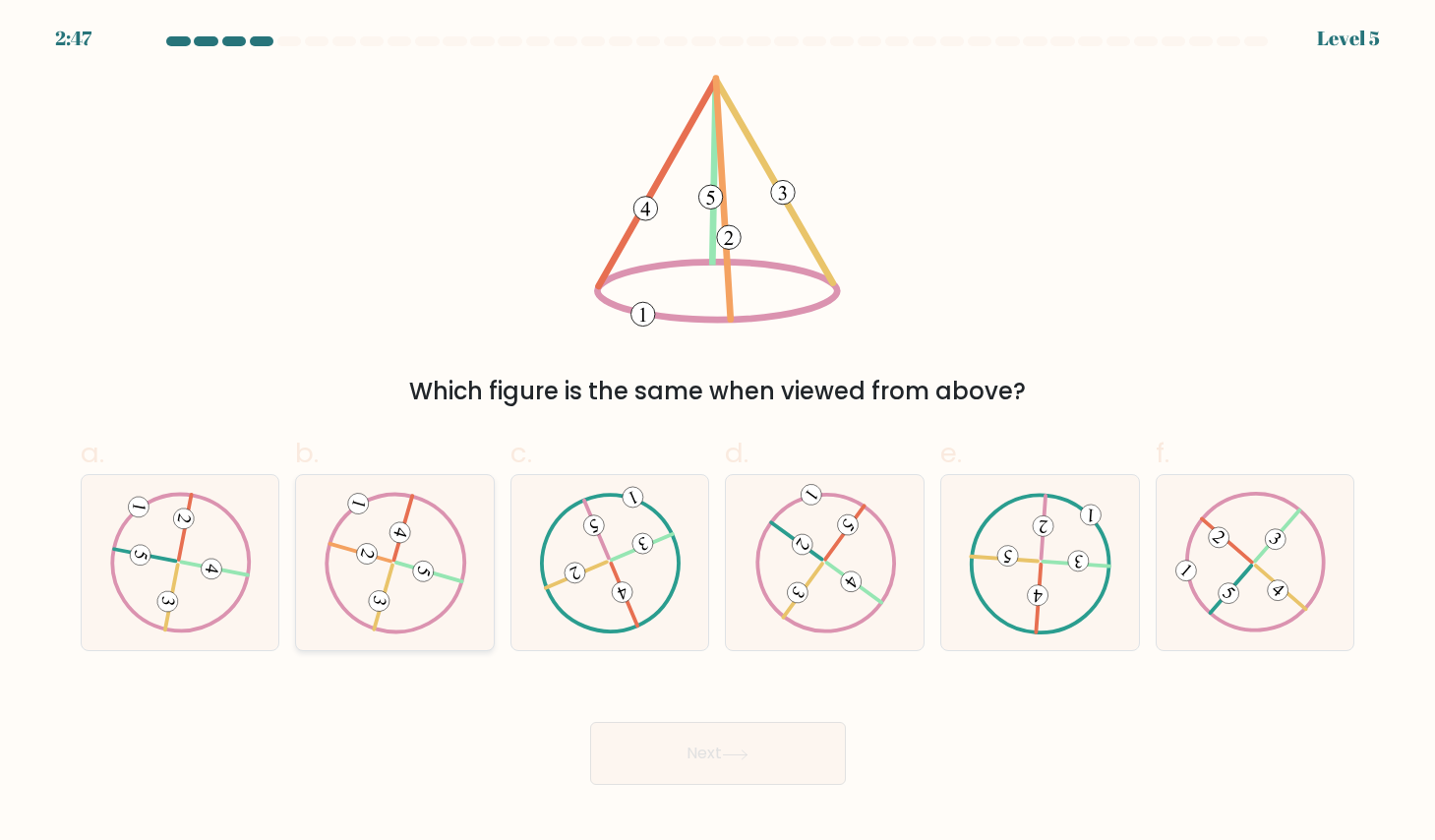 click 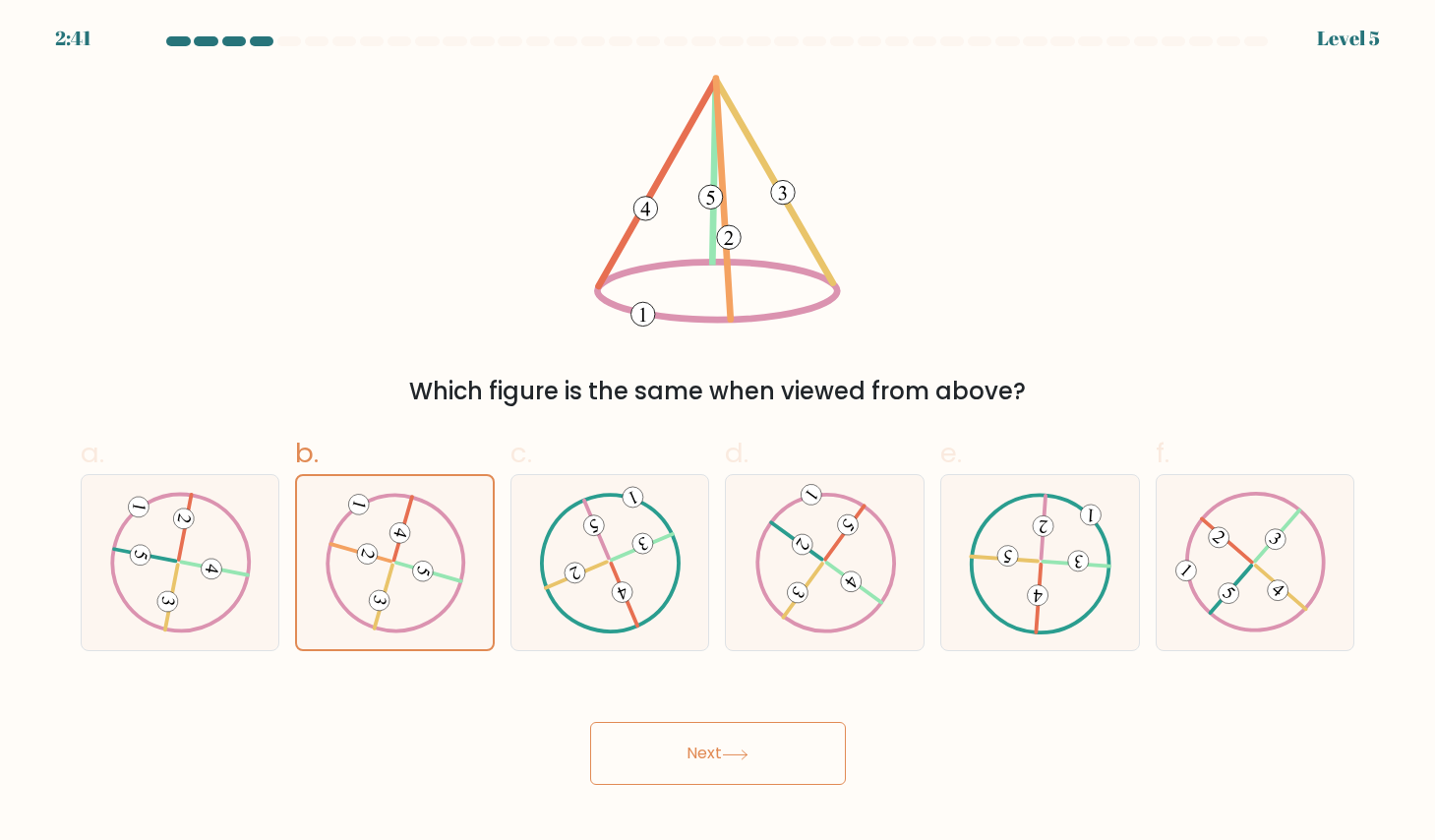 click on "Next" at bounding box center (718, 753) 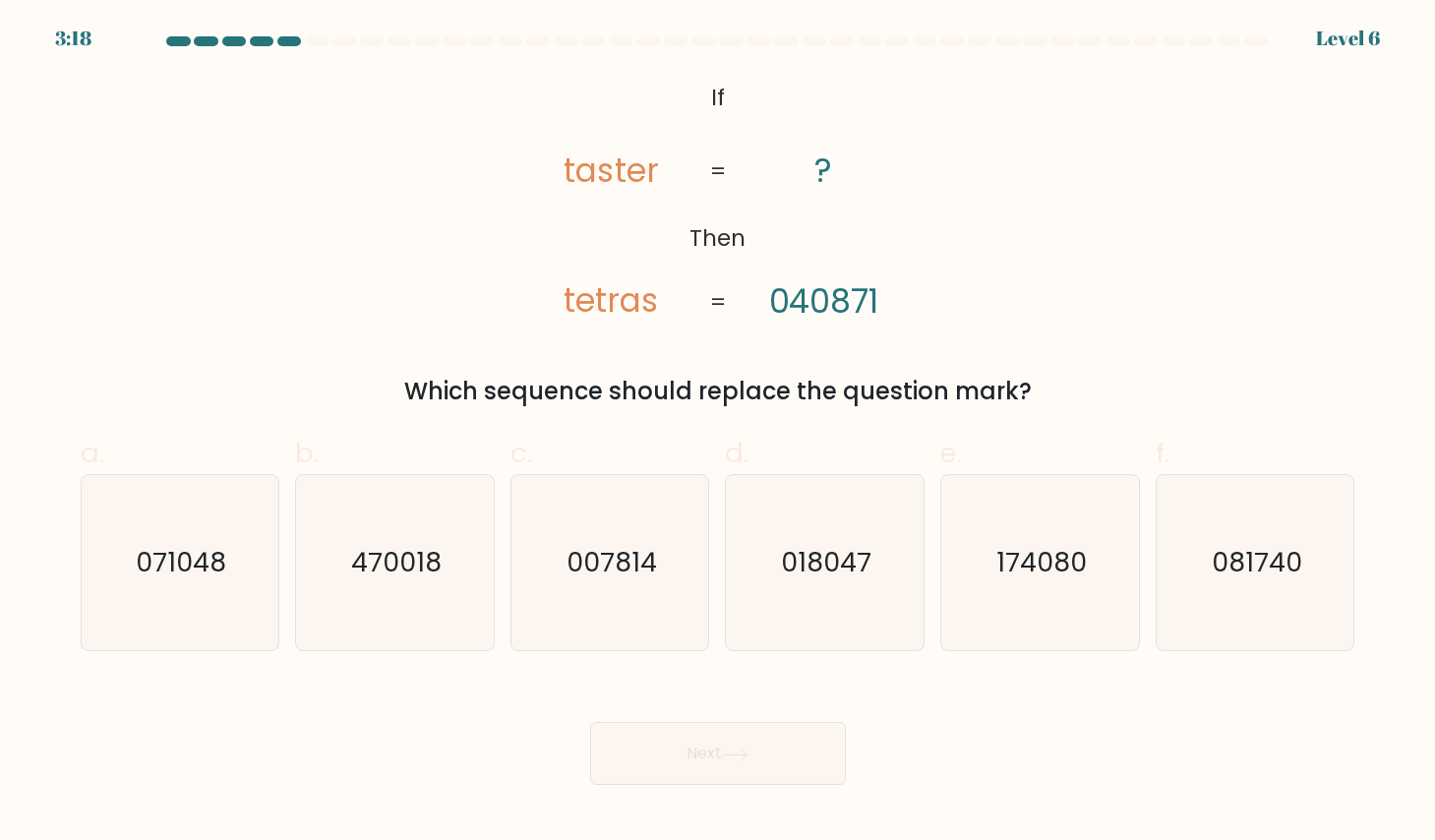drag, startPoint x: 926, startPoint y: 318, endPoint x: 525, endPoint y: 95, distance: 458.83548 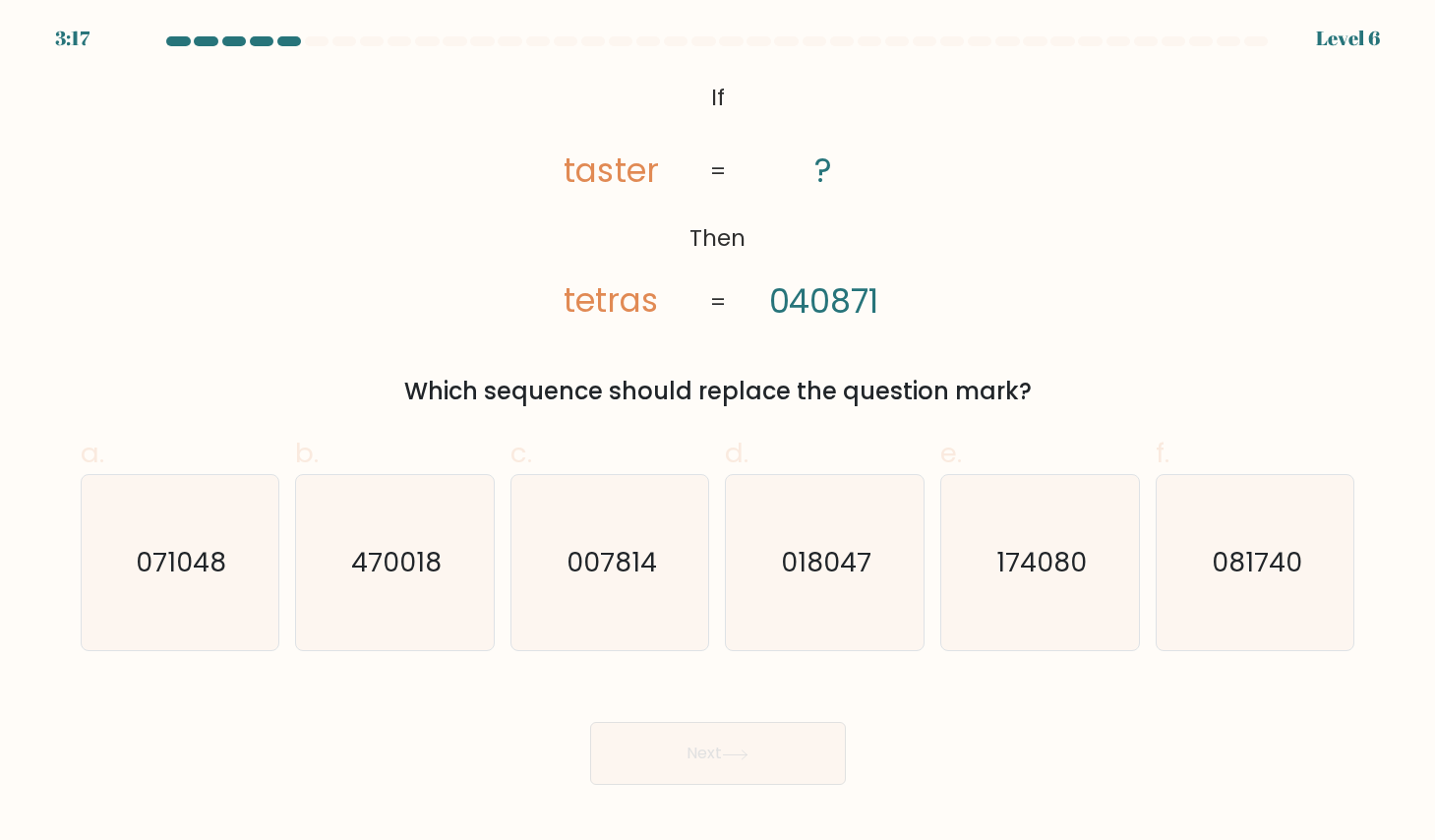 drag, startPoint x: 711, startPoint y: 87, endPoint x: 823, endPoint y: 257, distance: 203.57799 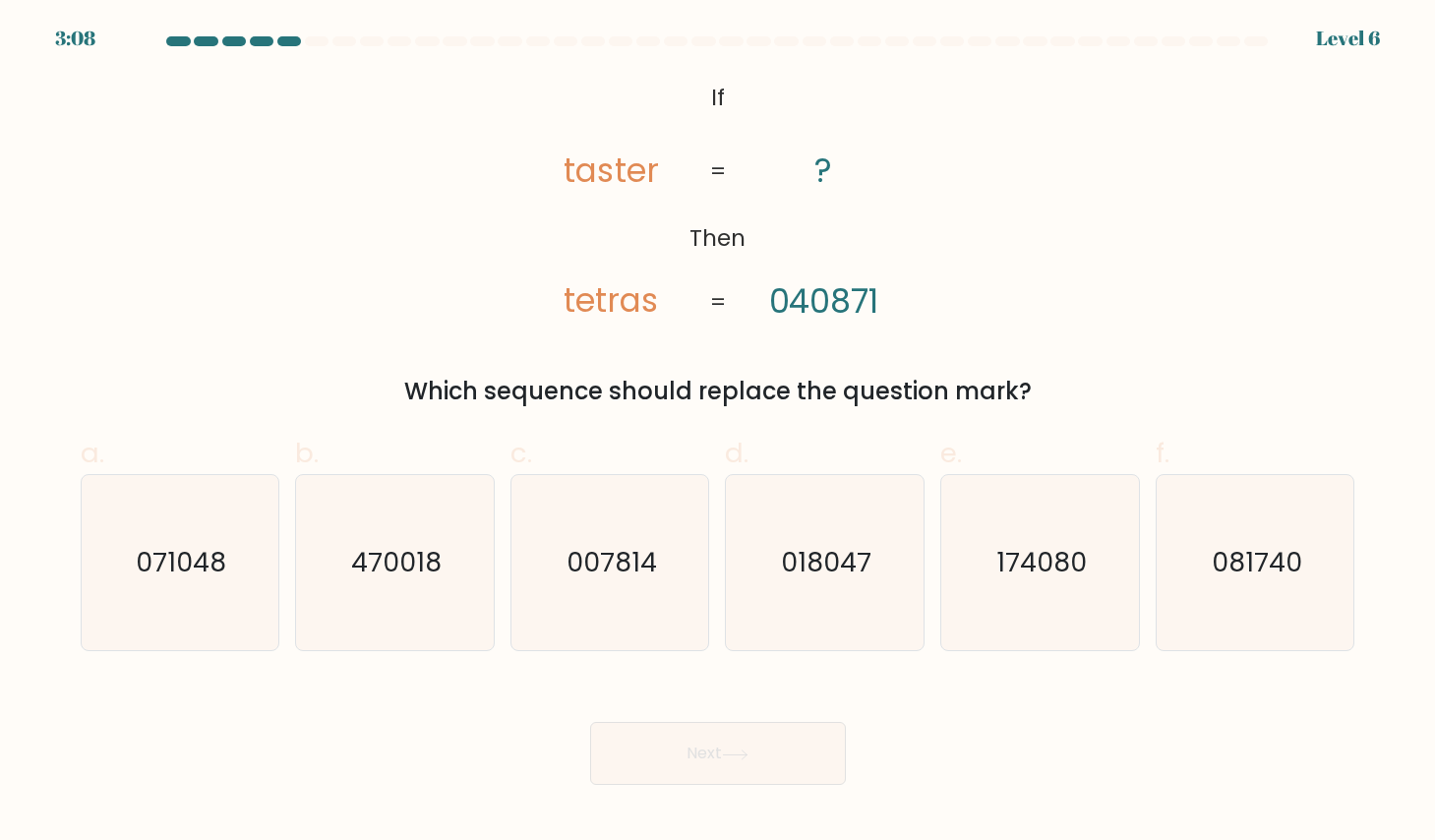 click on "@import url('https://fonts.googleapis.com/css?family=Abril+Fatface:400,100,100italic,300,300italic,400italic,500,500italic,700,700italic,900,900italic');           If       Then       taster       tetras       ?       040871       =       =" 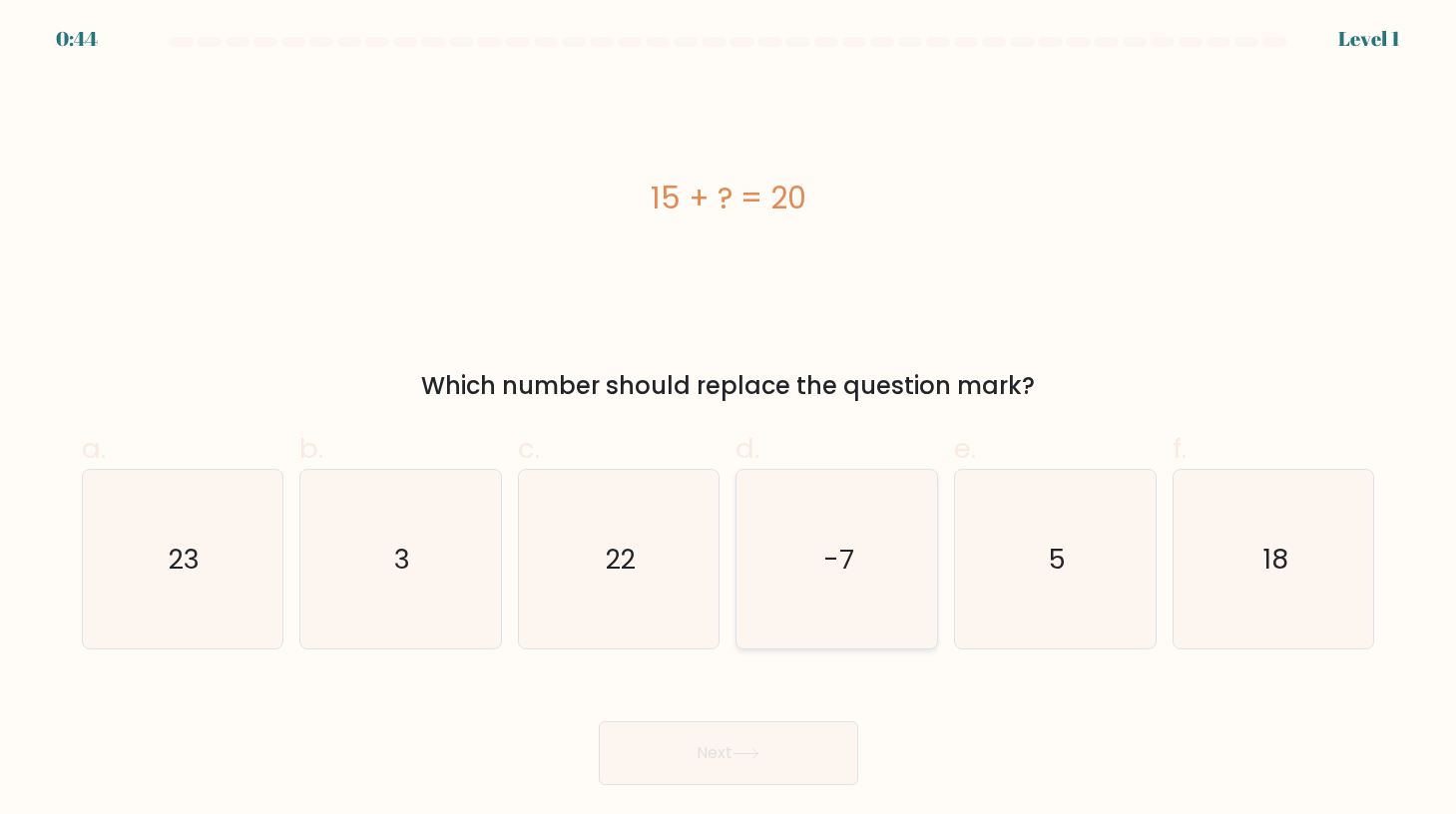 scroll, scrollTop: 0, scrollLeft: 0, axis: both 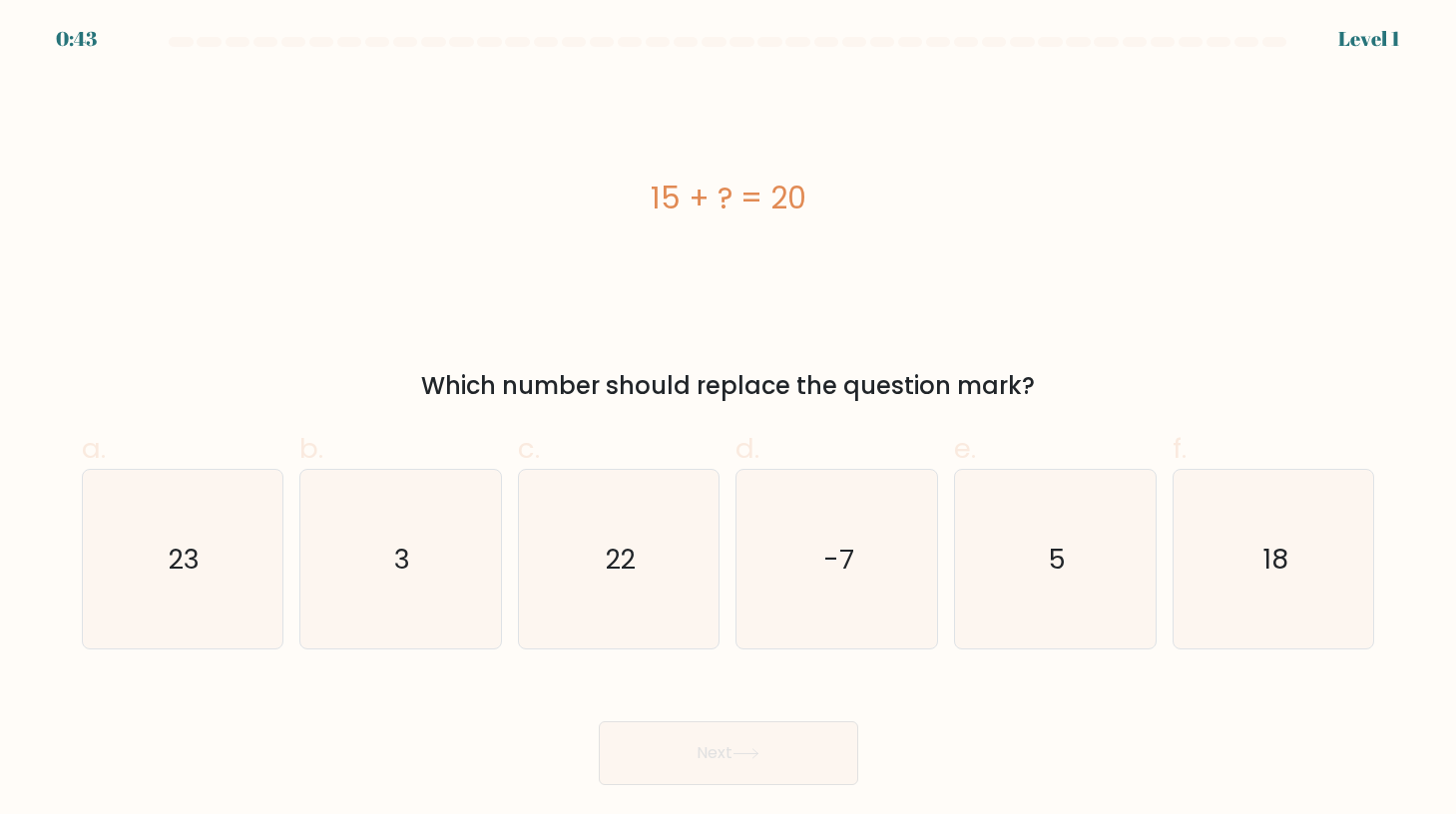 click on "Which number should replace the question mark?" at bounding box center (728, 386) 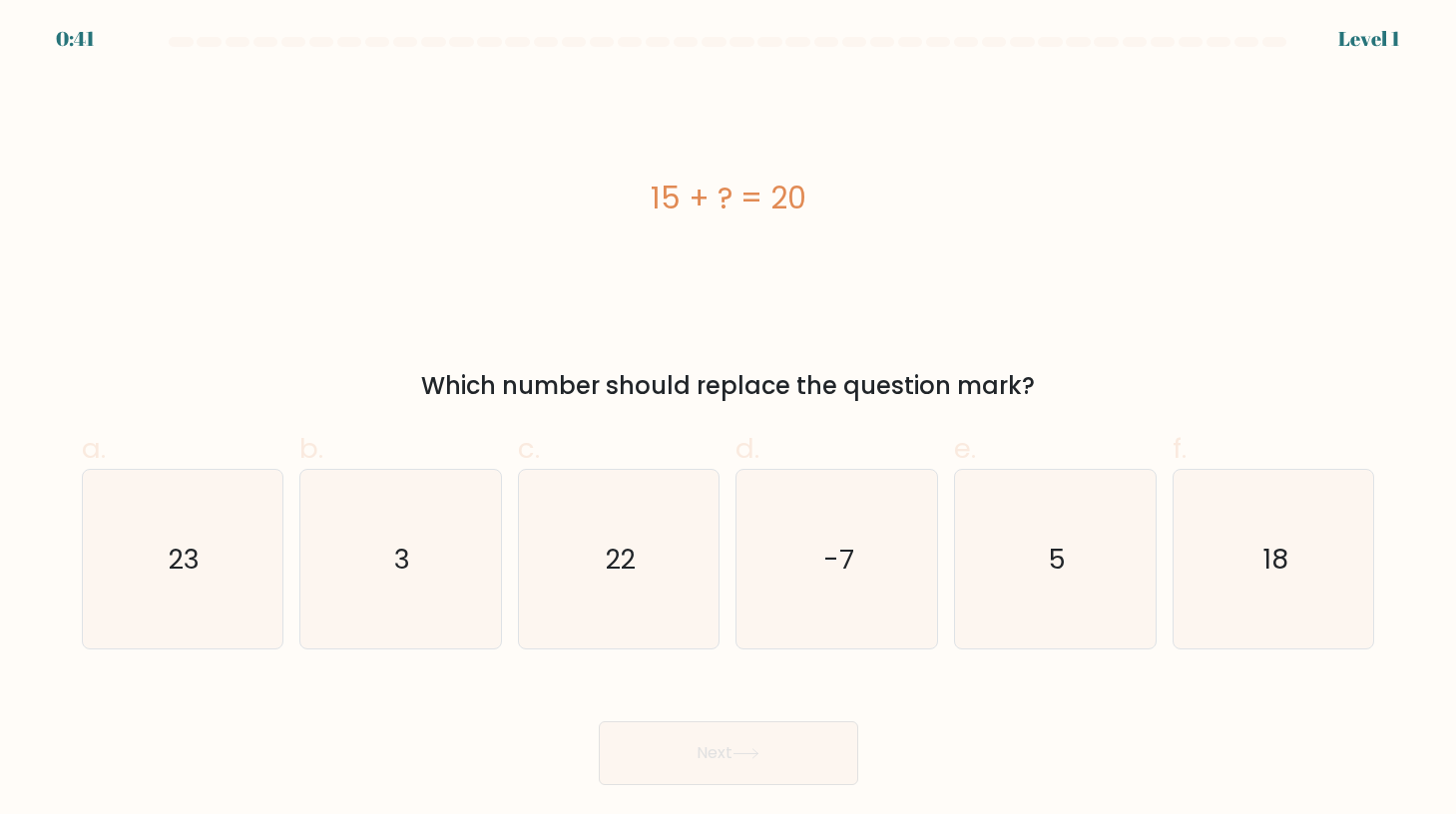 scroll, scrollTop: 0, scrollLeft: 0, axis: both 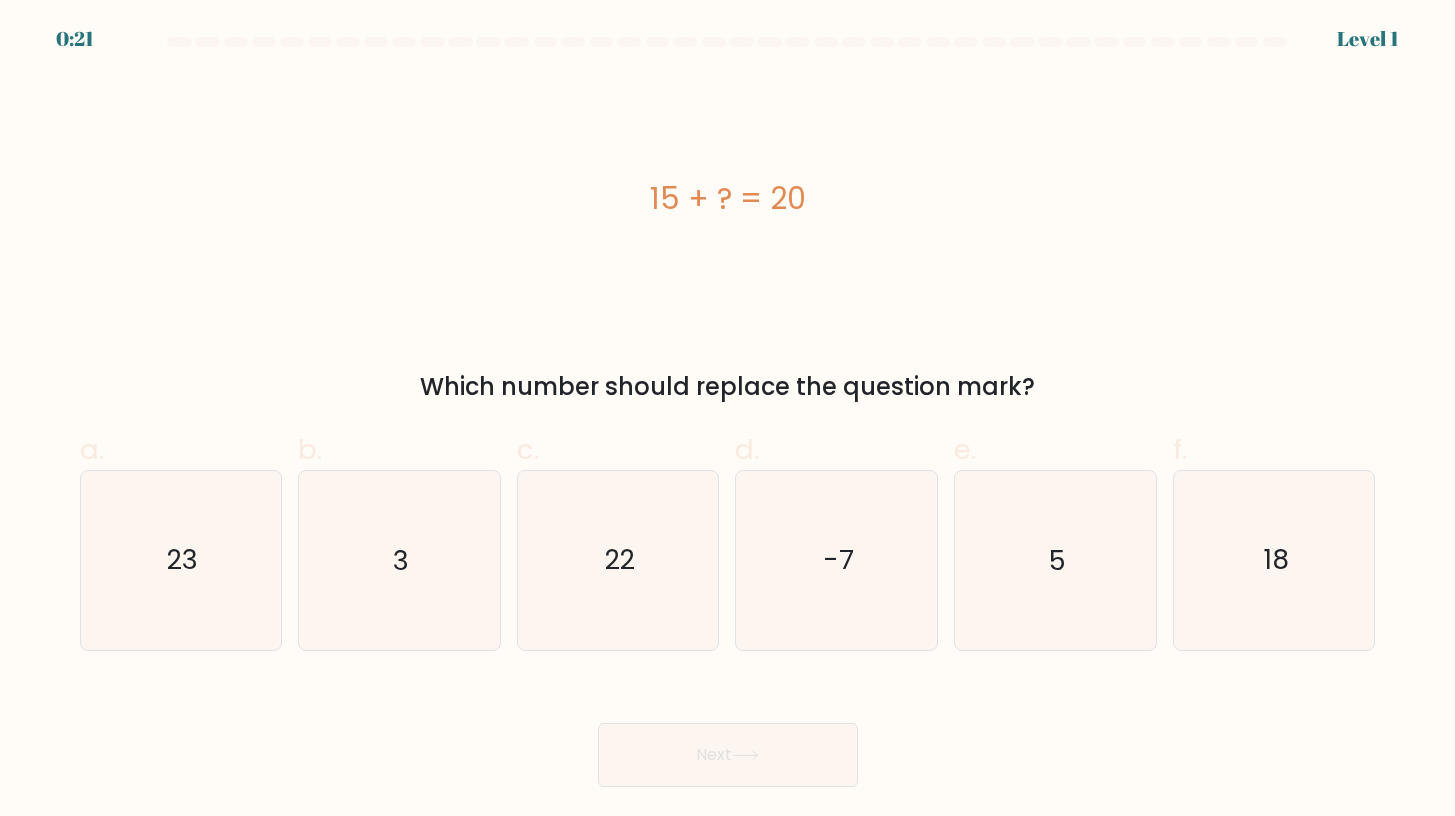 click on "15 + ?  = 20" at bounding box center (728, 198) 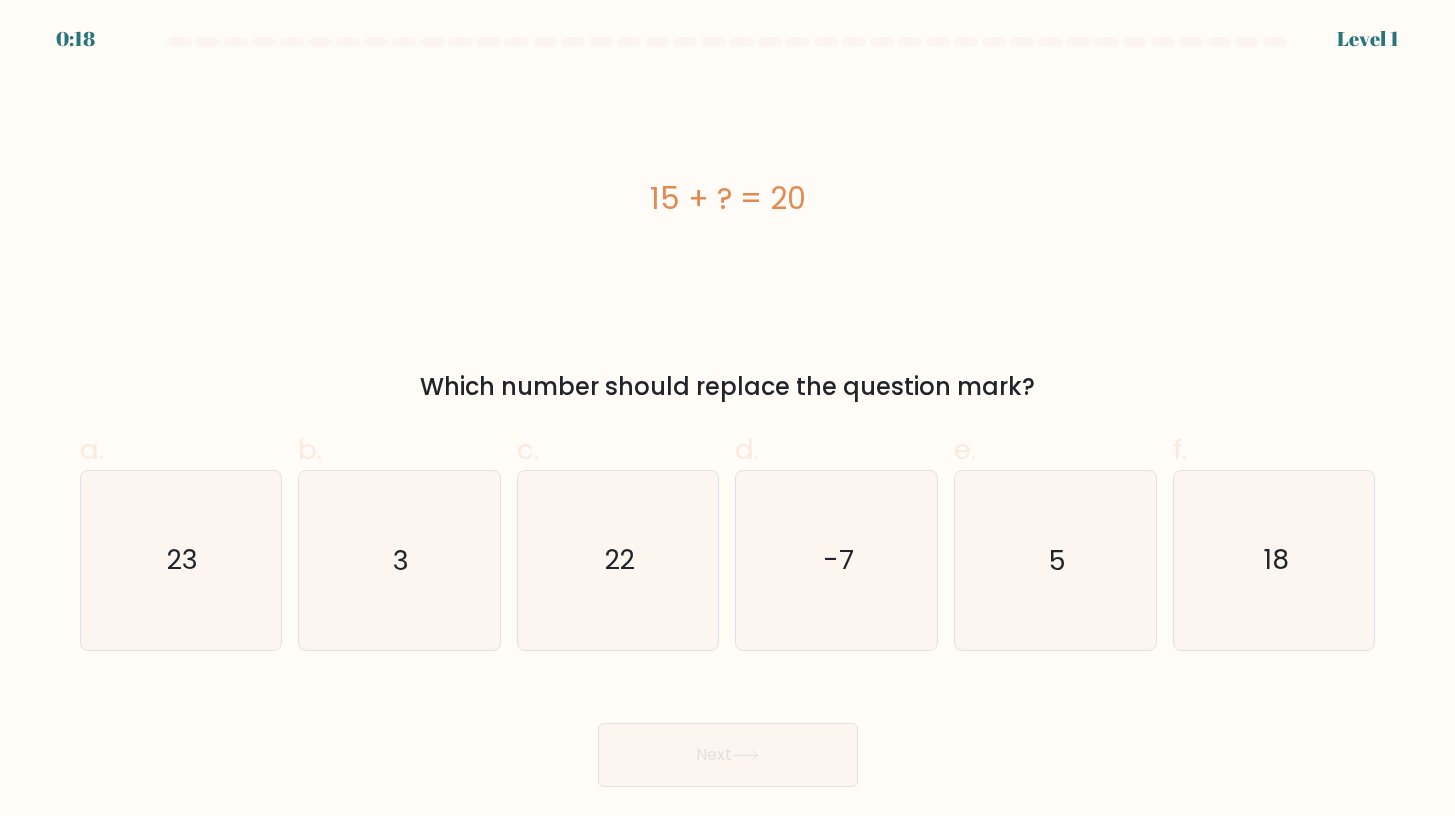 click on "e.
5" at bounding box center (1055, 540) 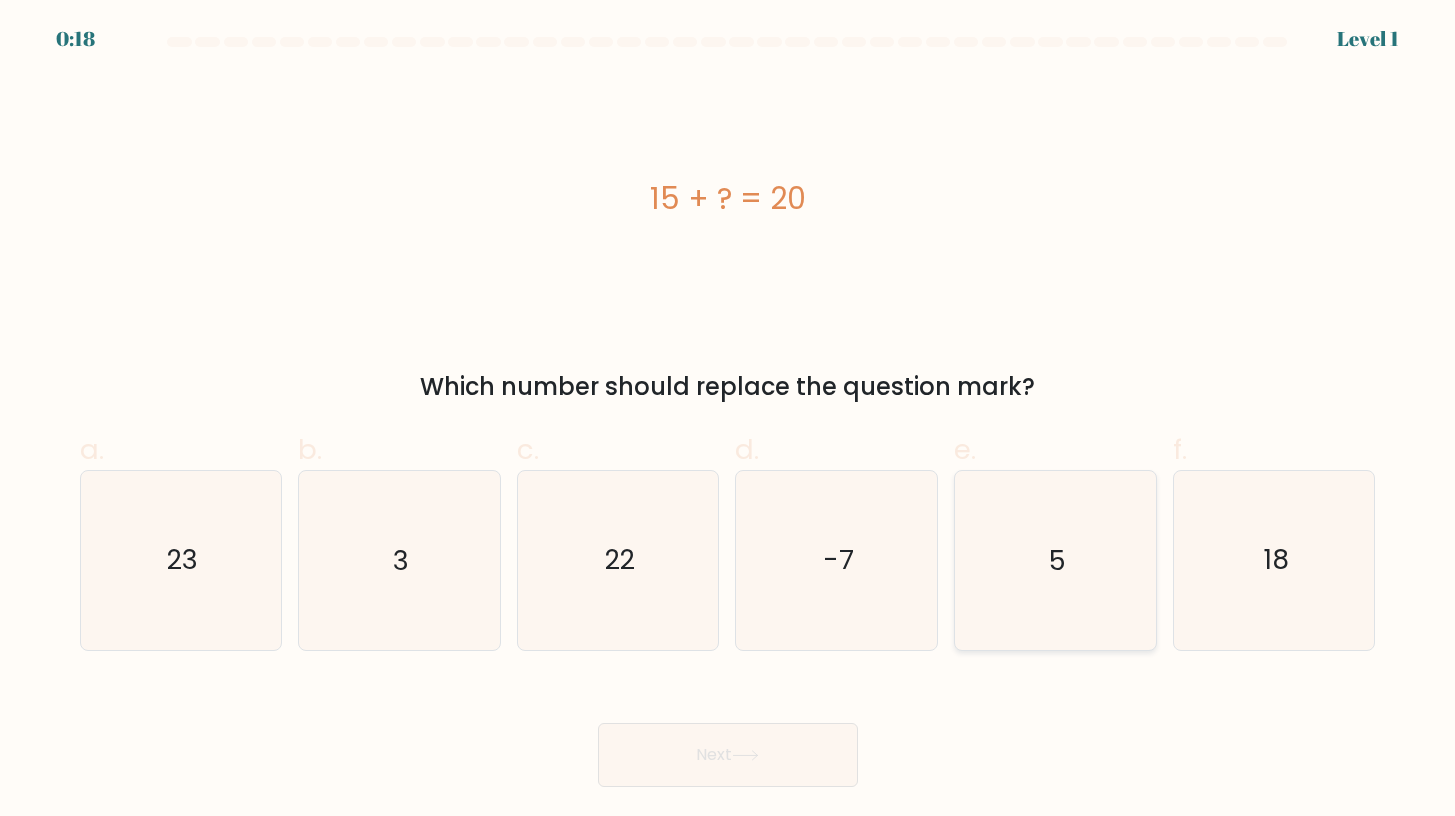 click on "5" 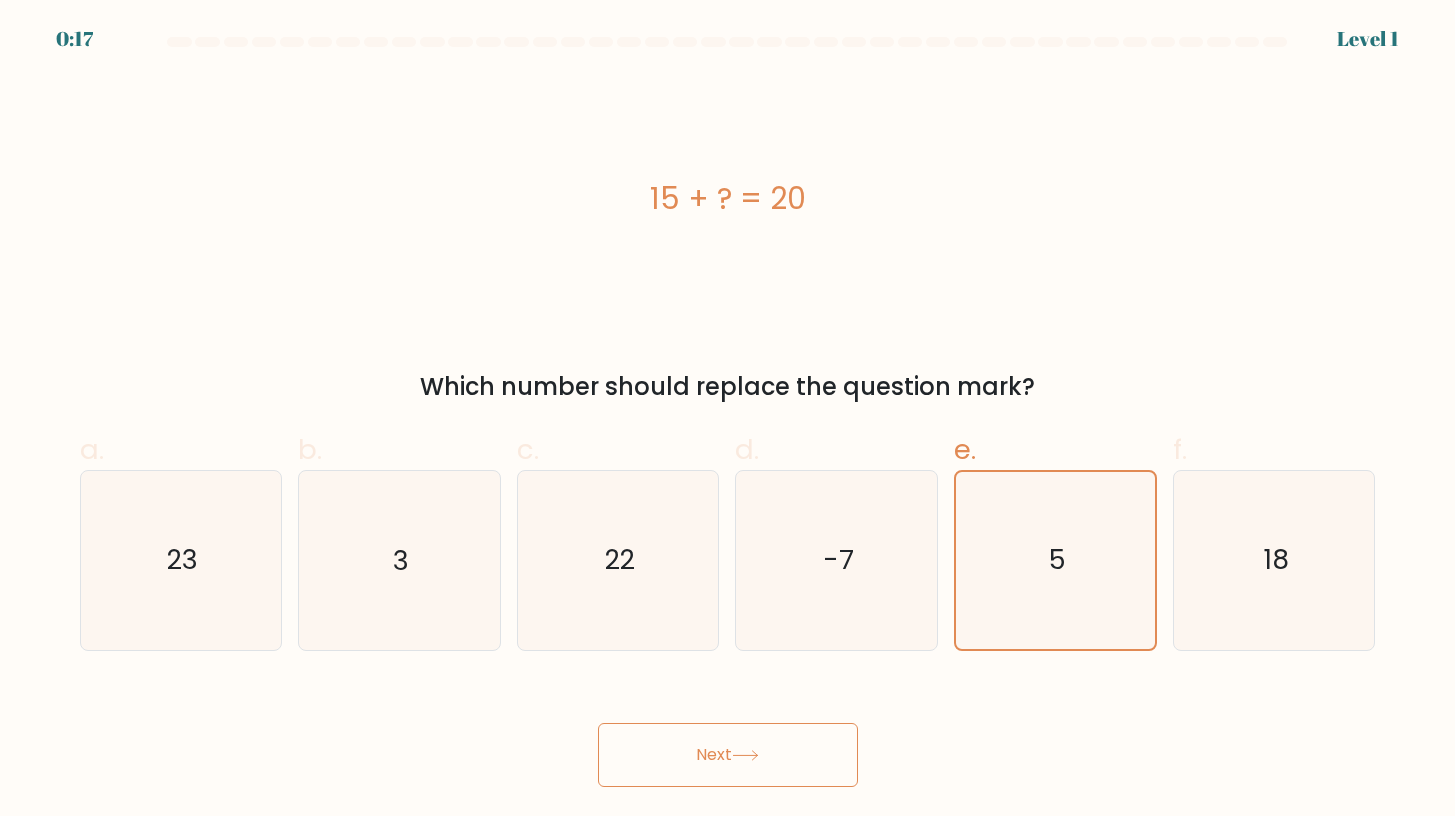 click on "Next" at bounding box center [728, 755] 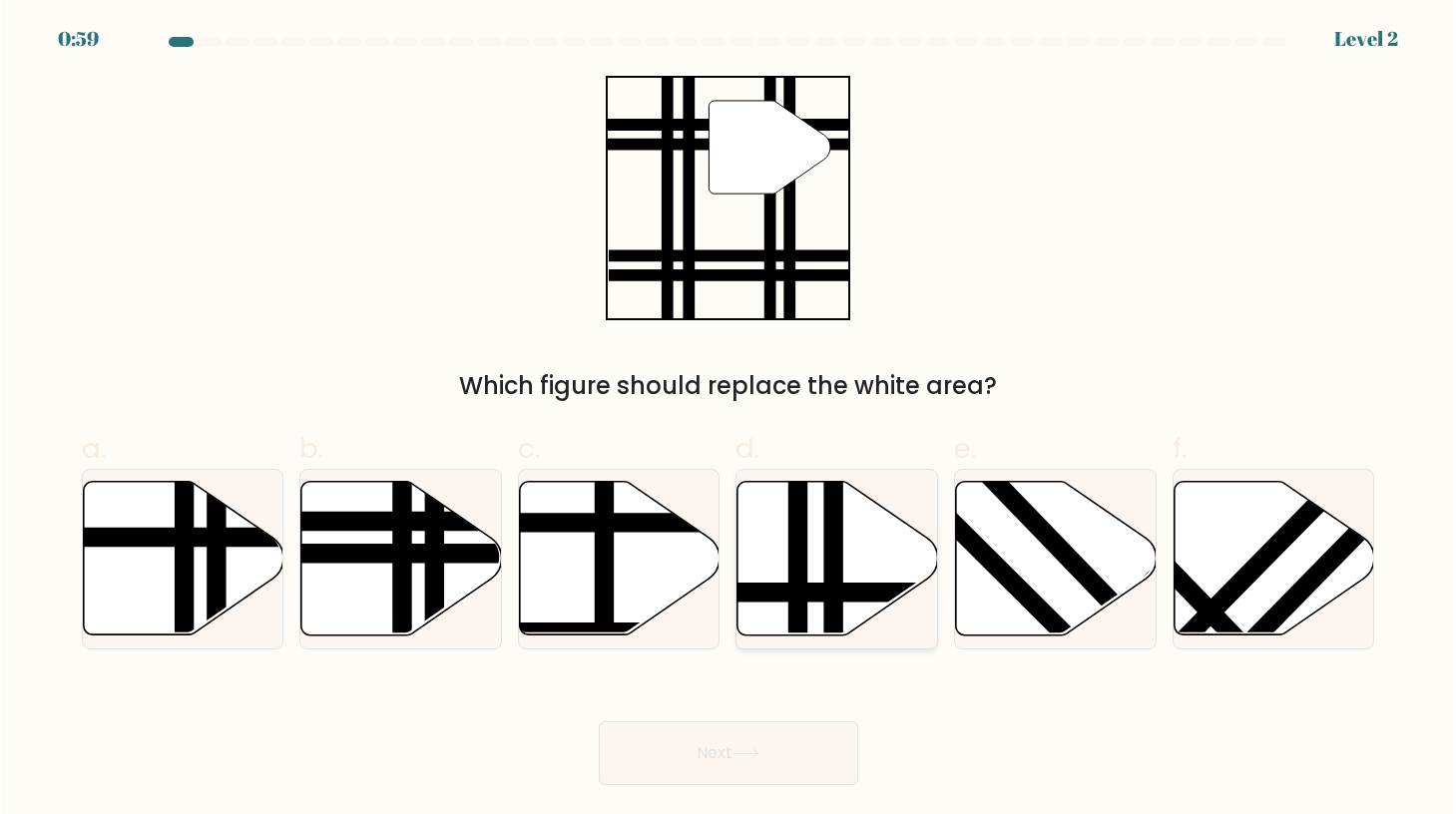 scroll, scrollTop: 0, scrollLeft: 0, axis: both 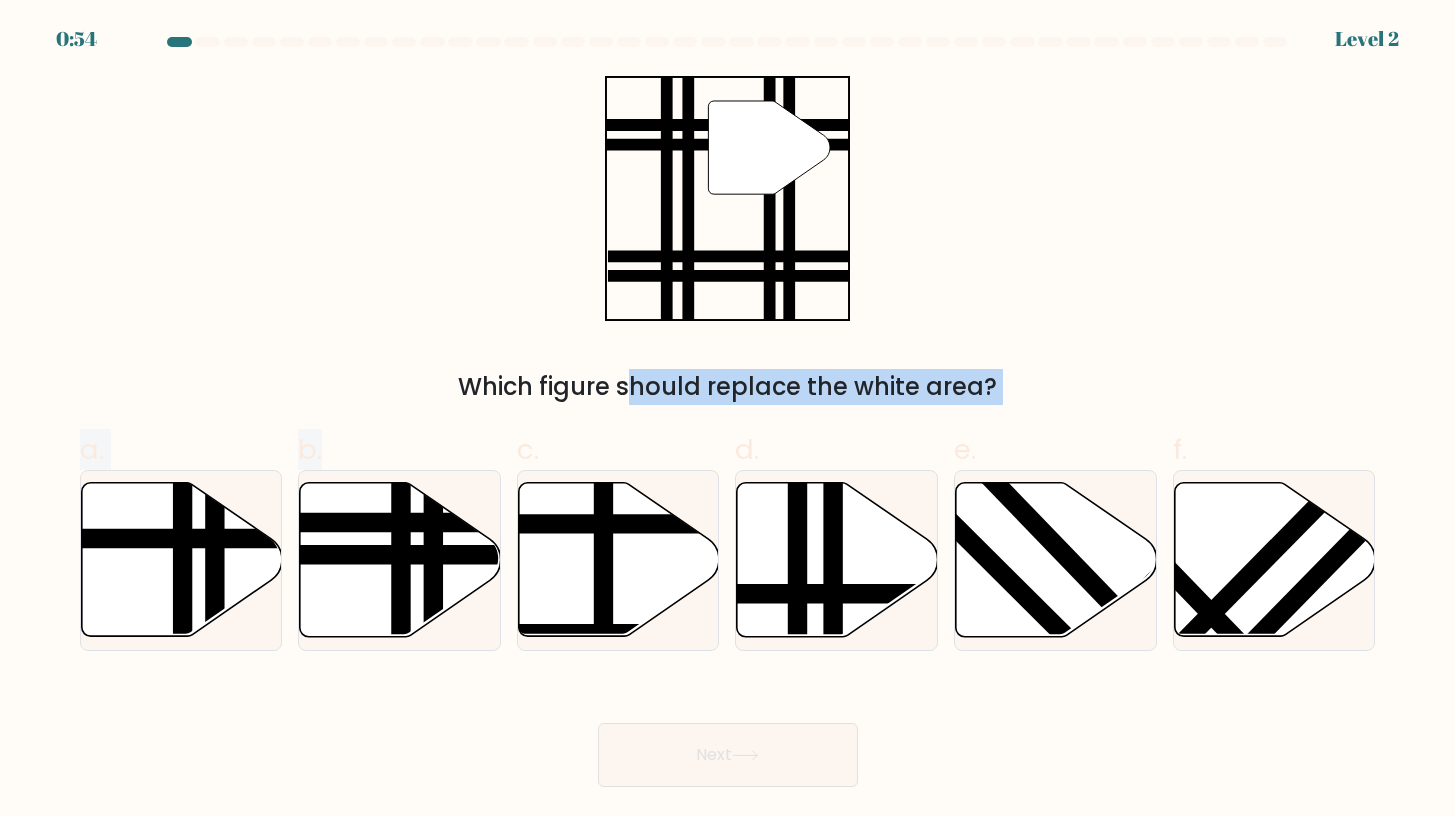 drag, startPoint x: 408, startPoint y: 578, endPoint x: 792, endPoint y: 147, distance: 577.2495 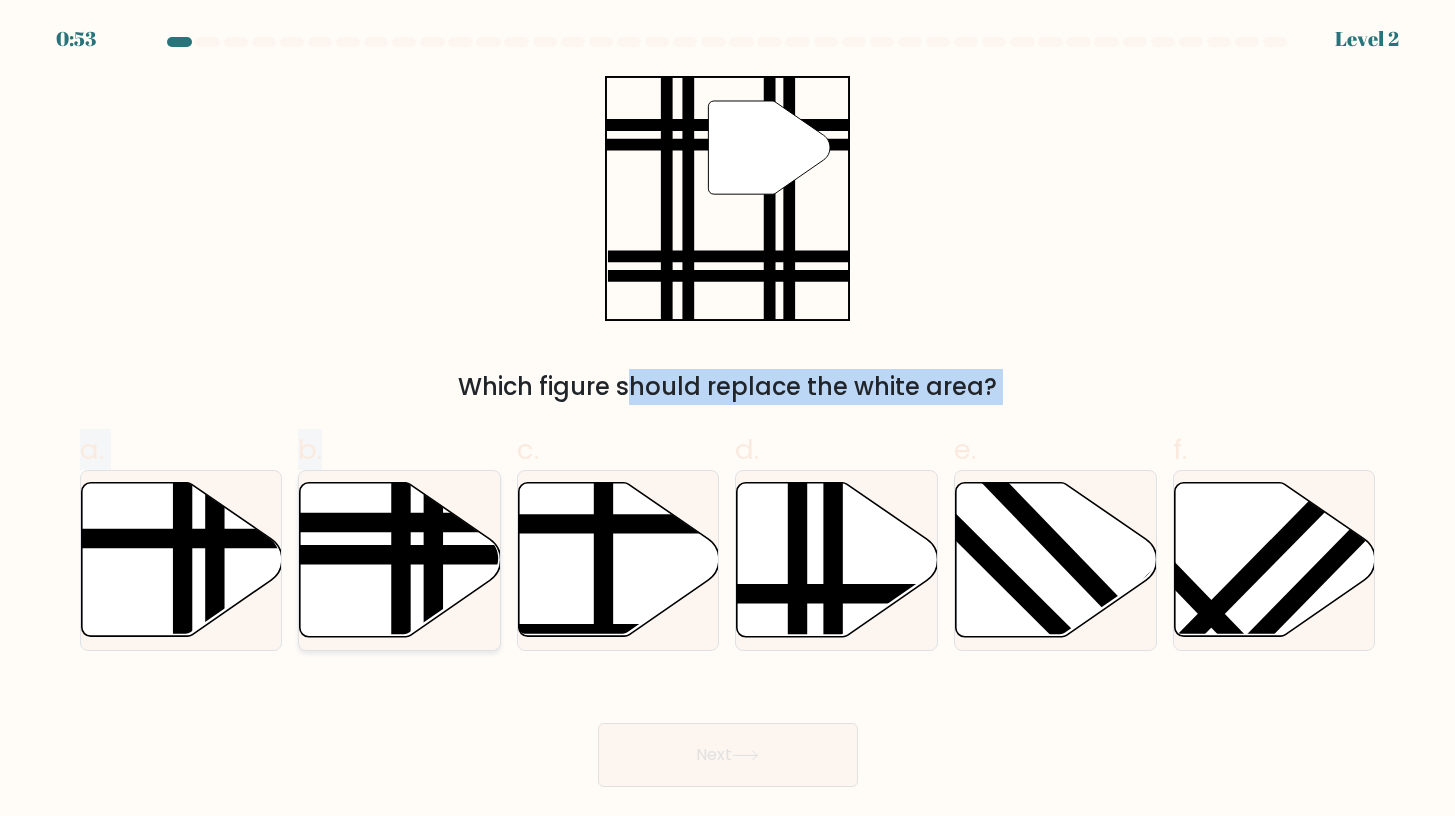 click 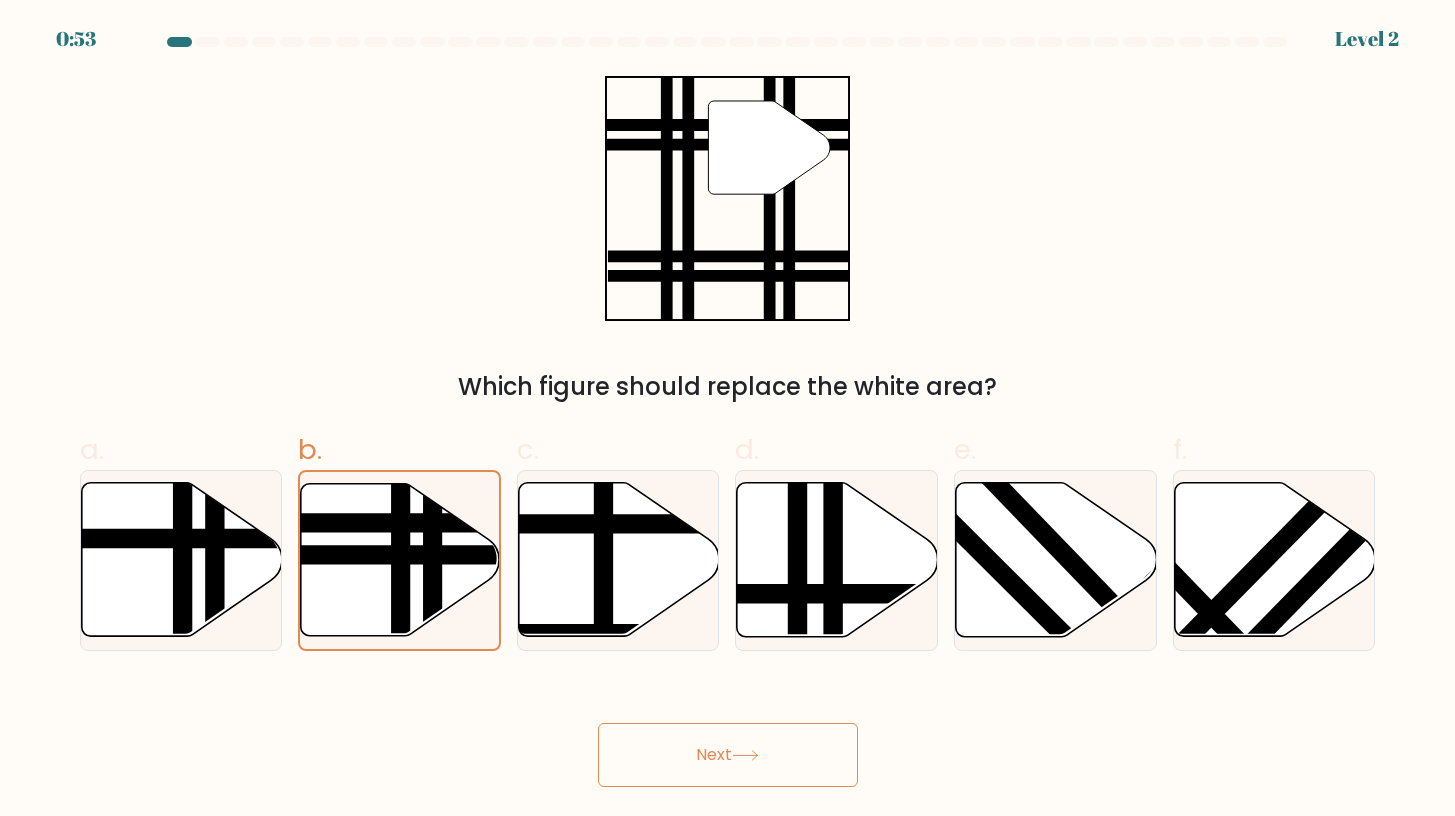 click on "Next" at bounding box center [728, 755] 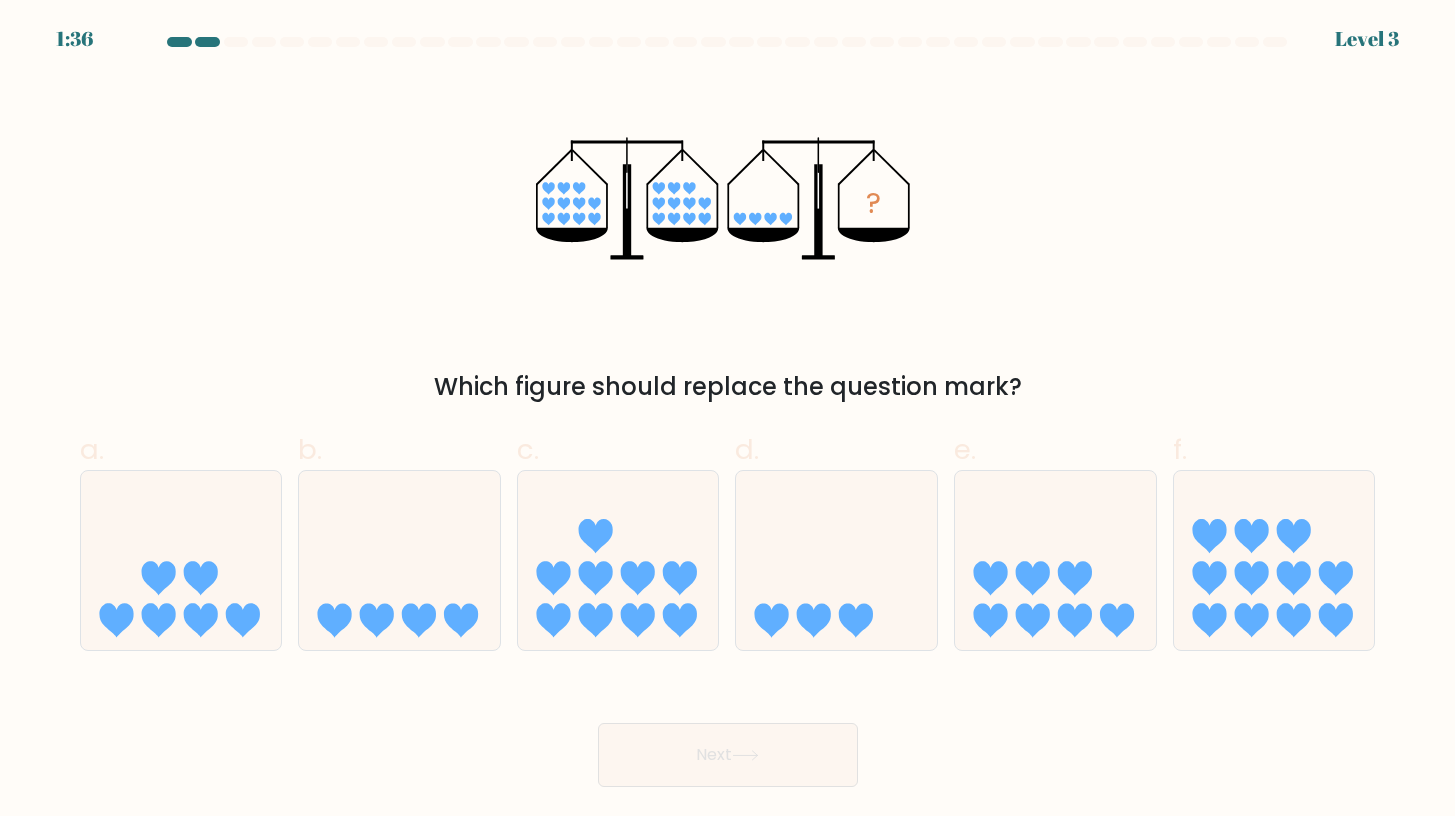 click on "Which figure should replace the question mark?" at bounding box center [728, 387] 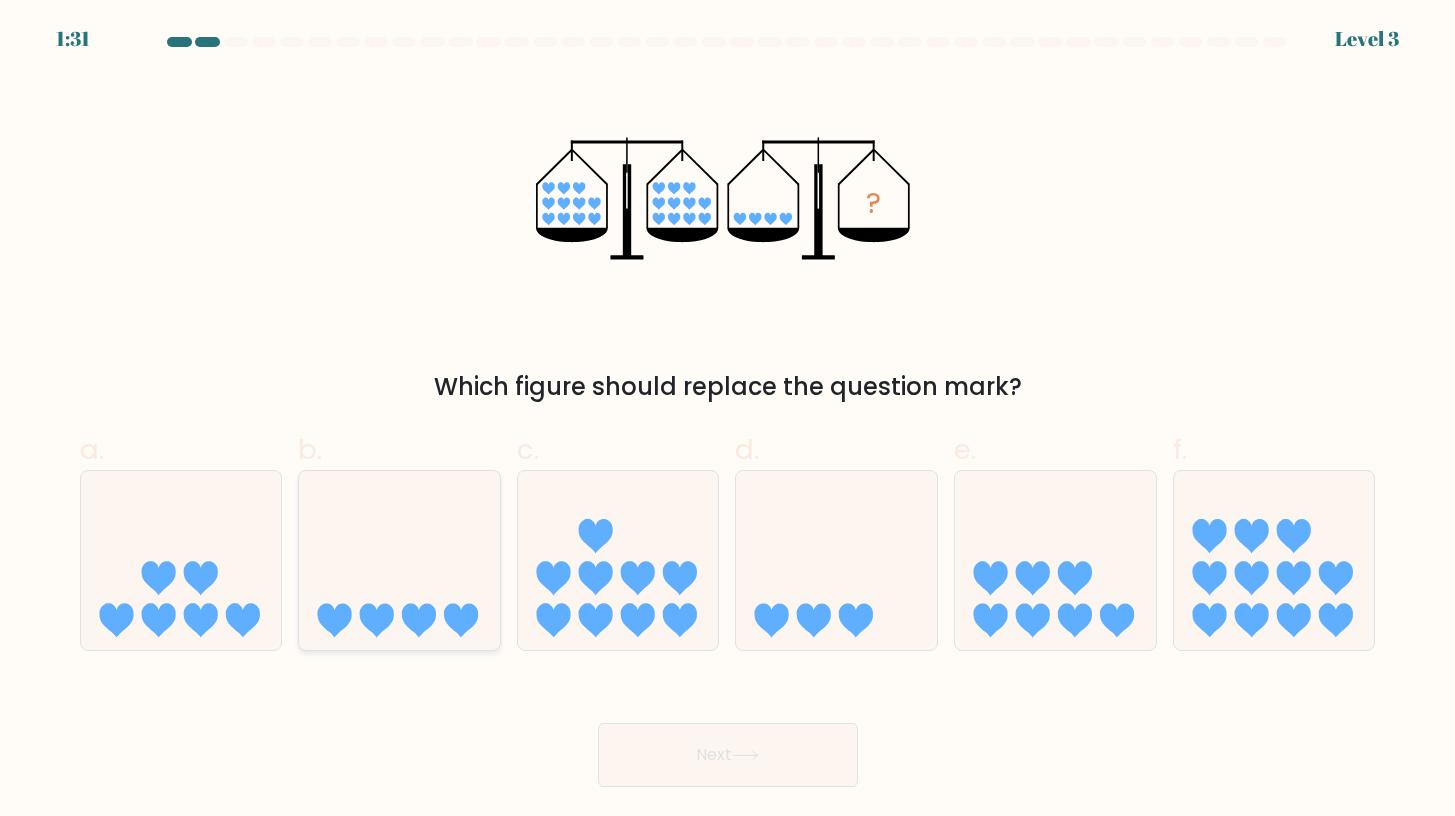 click 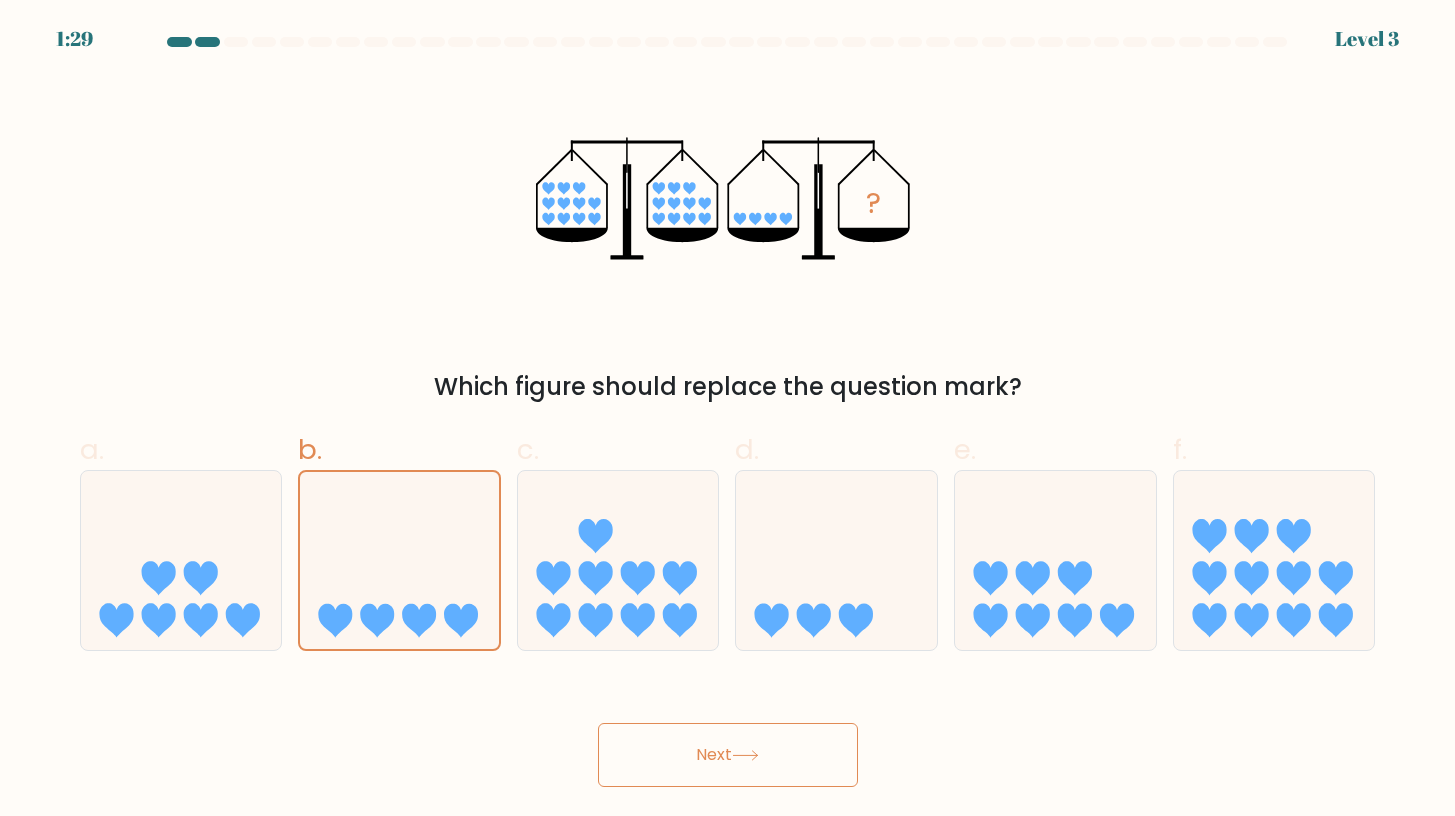 click on "Next" at bounding box center [728, 755] 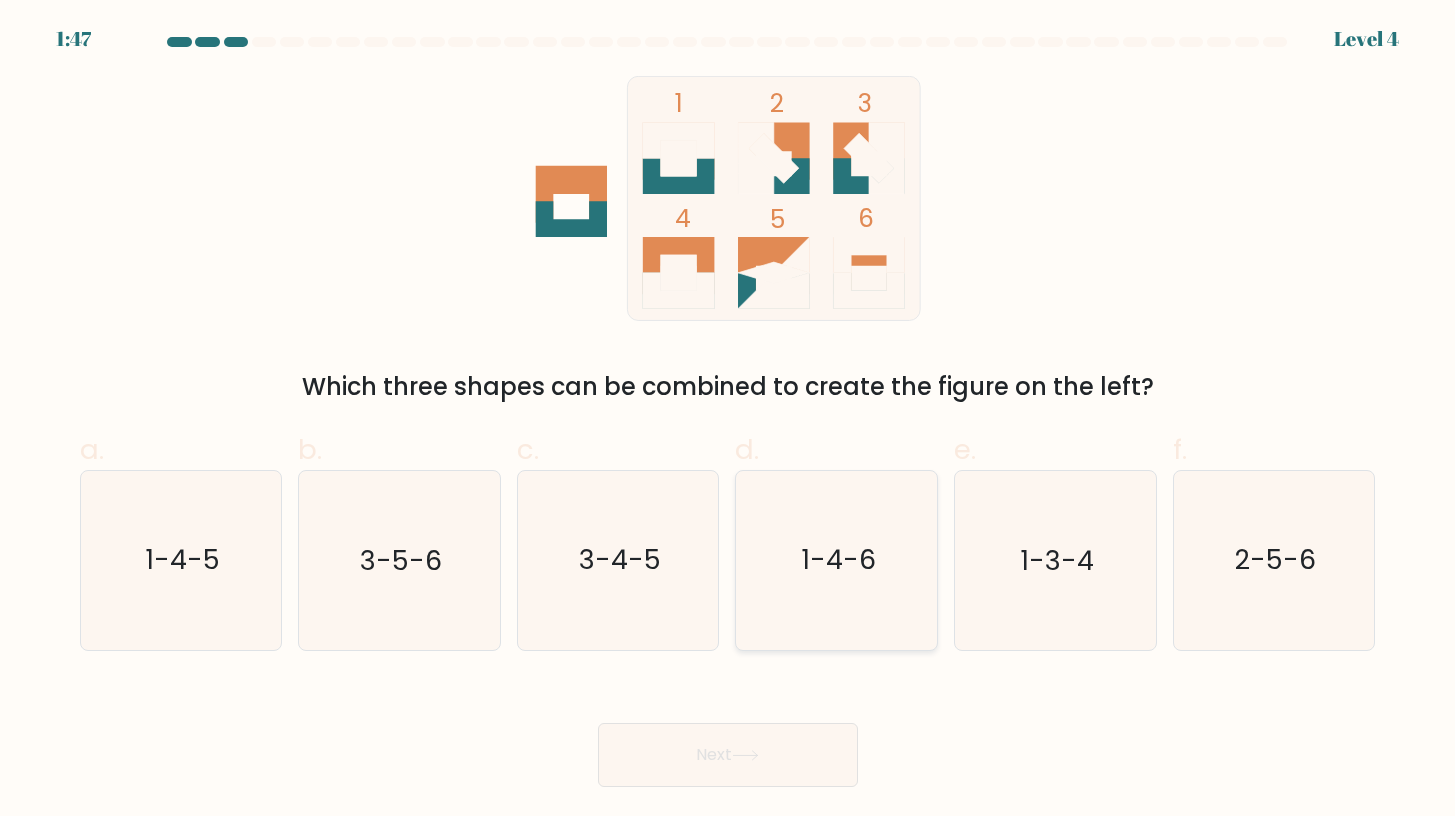 click on "1-4-6" 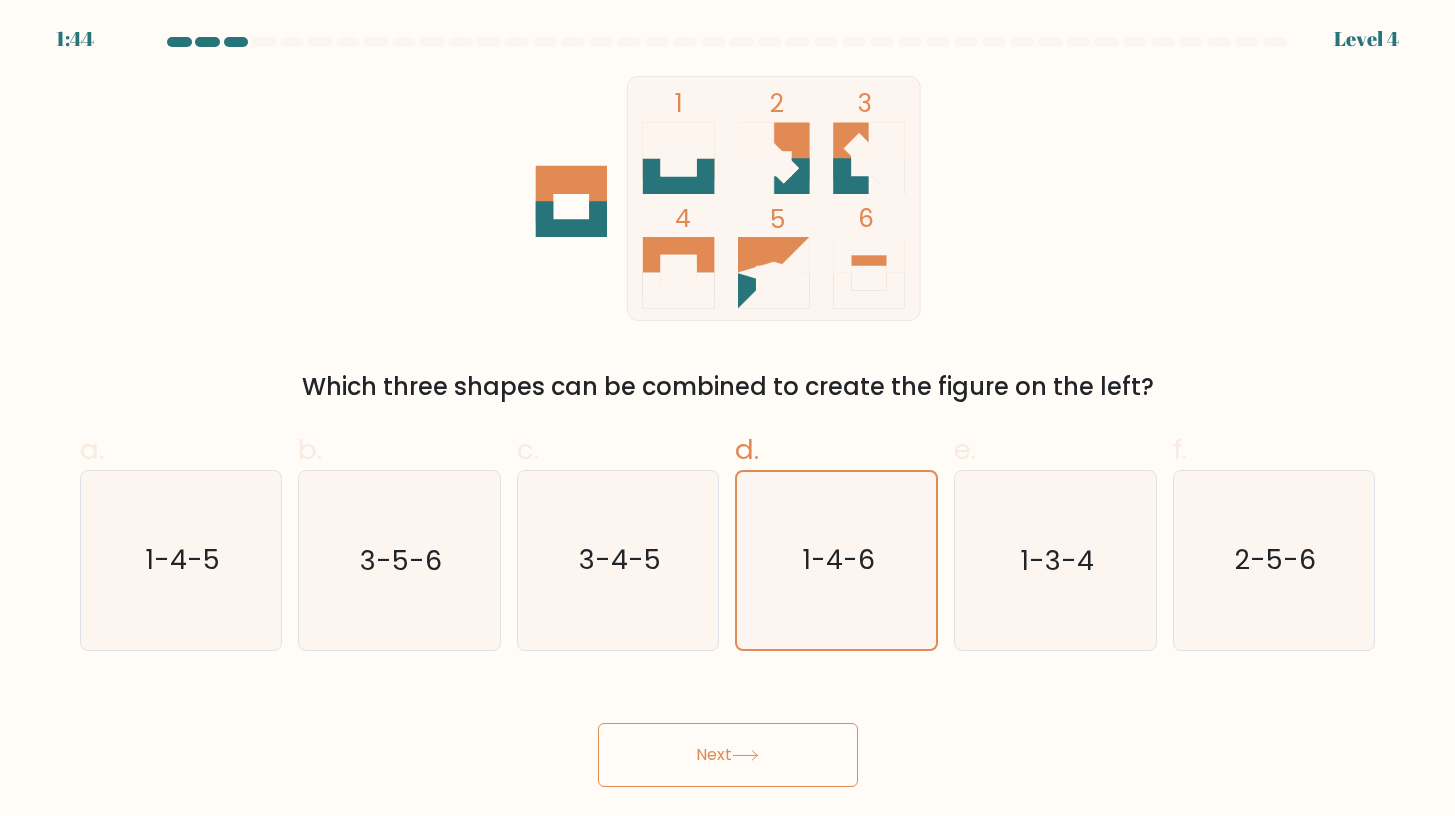 click on "Next" at bounding box center (728, 755) 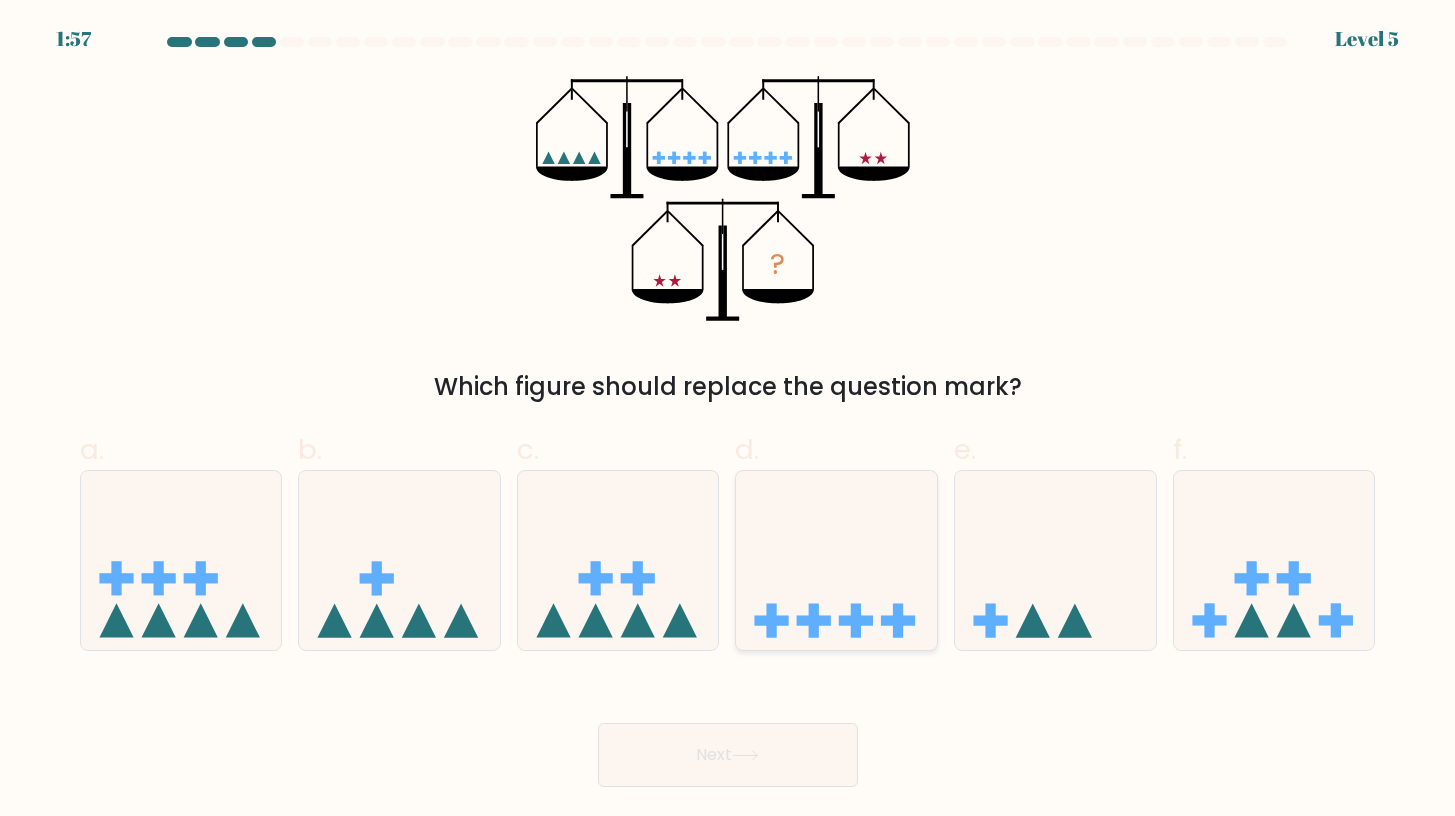 click 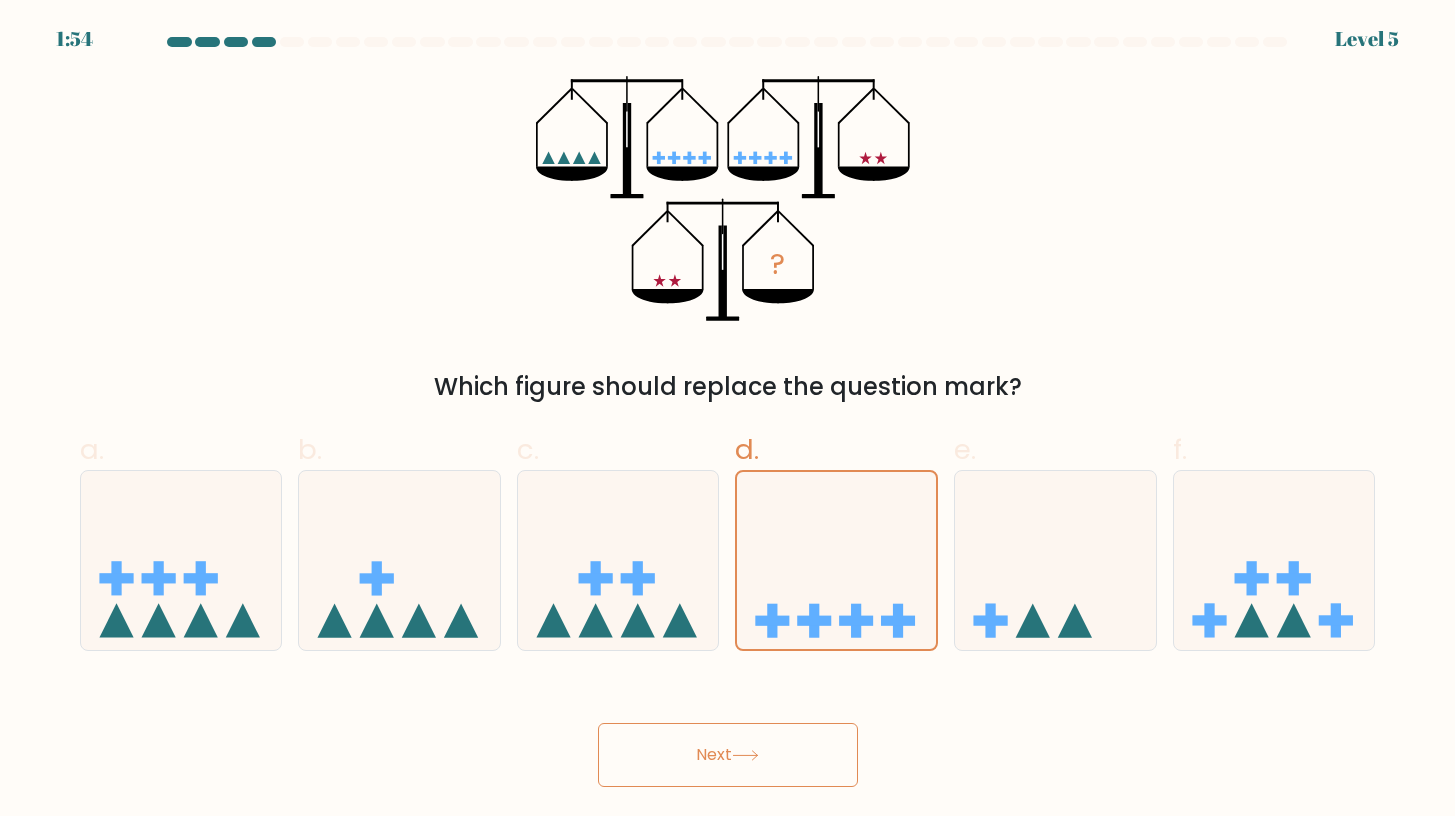 click on "Next" at bounding box center (728, 755) 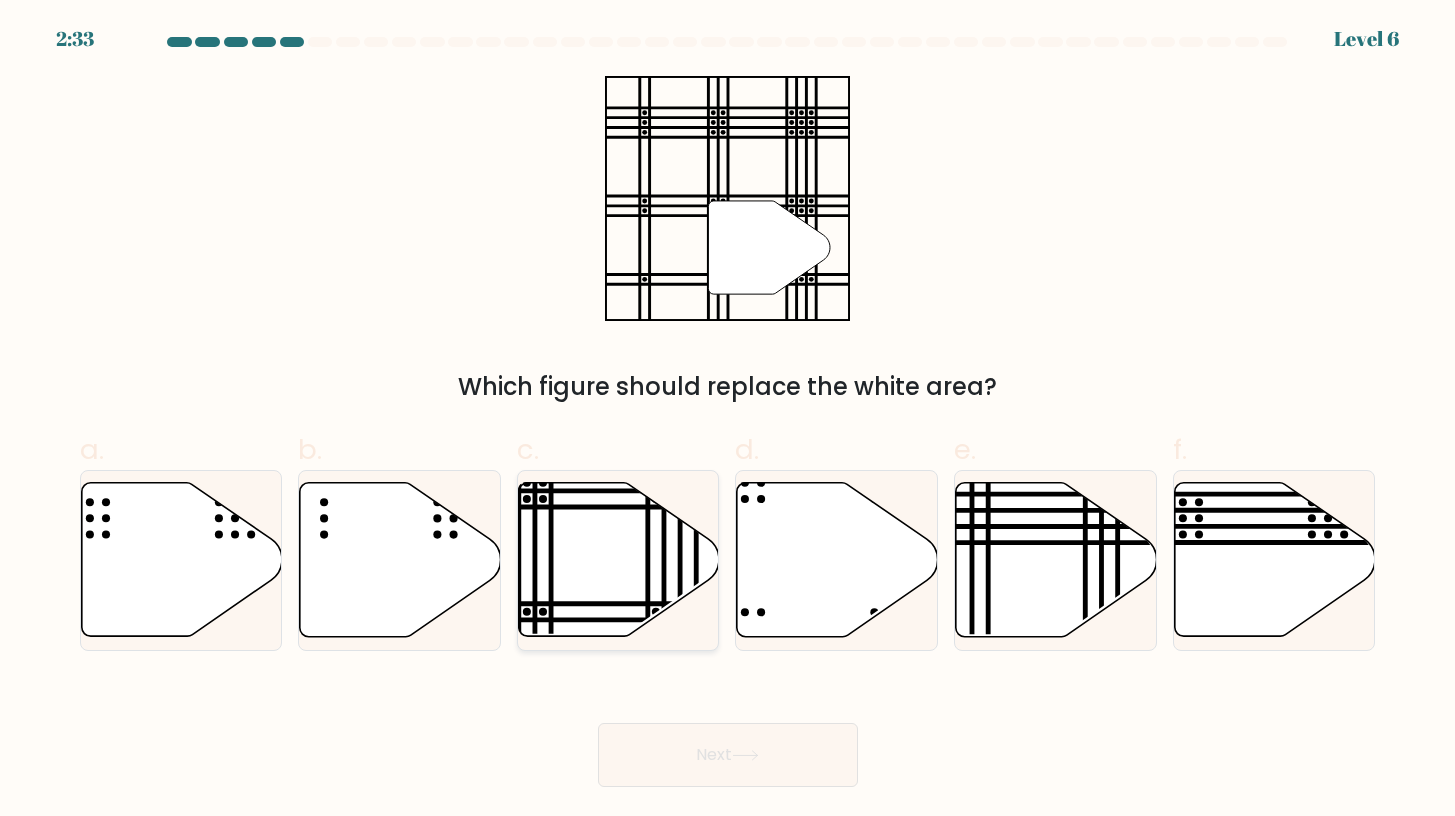 click 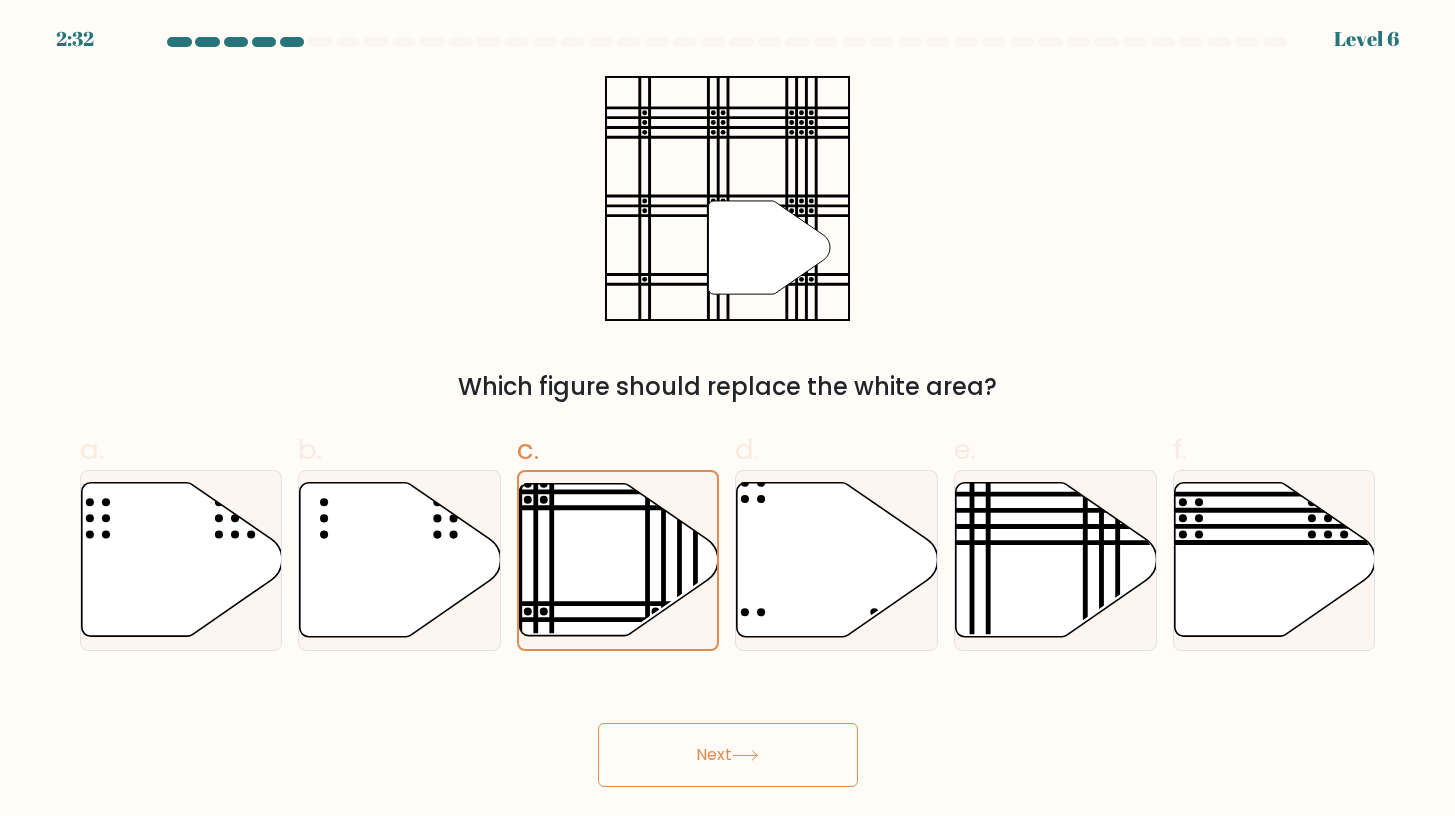 click on "Next" at bounding box center [728, 755] 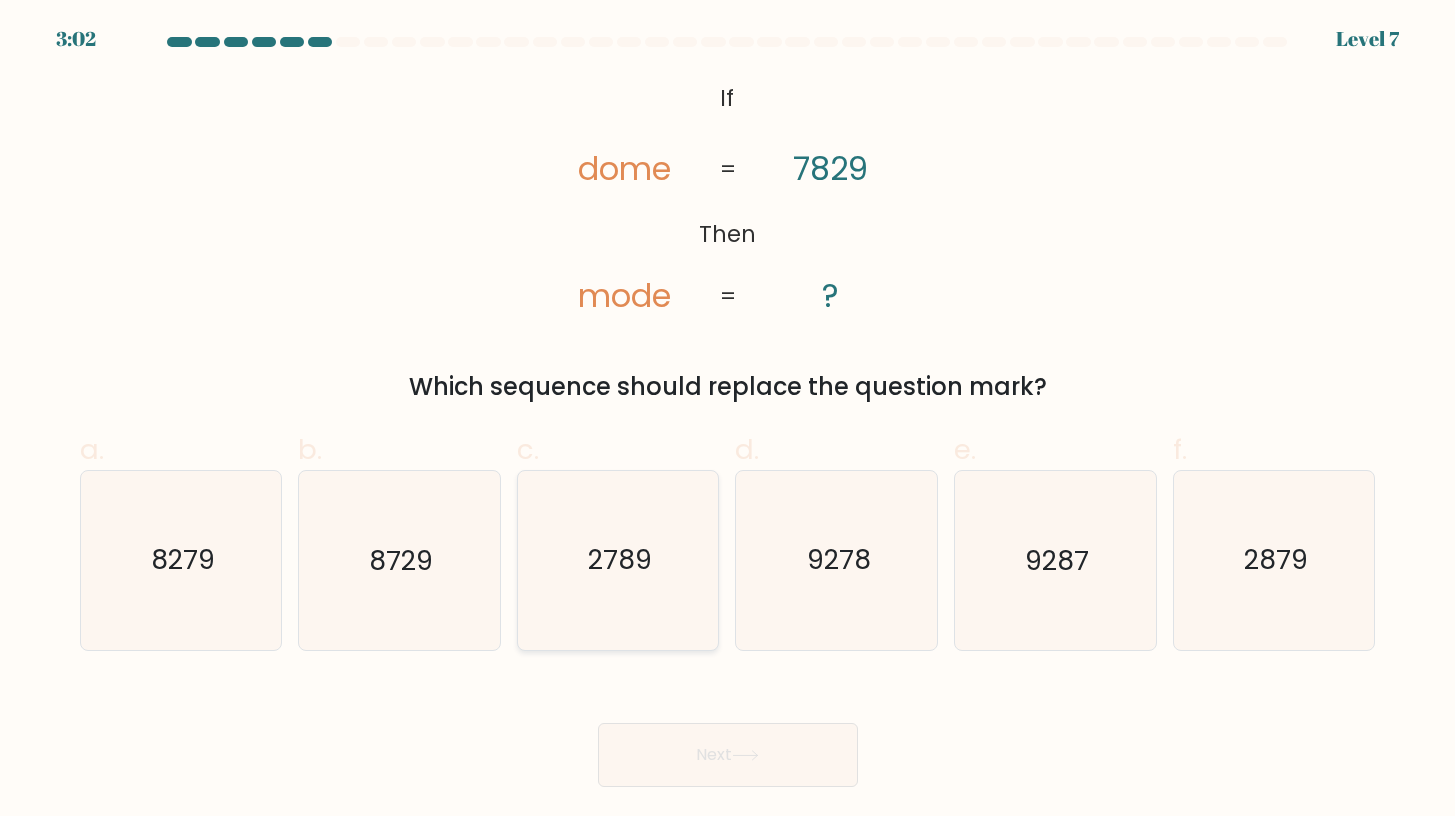 click on "2789" 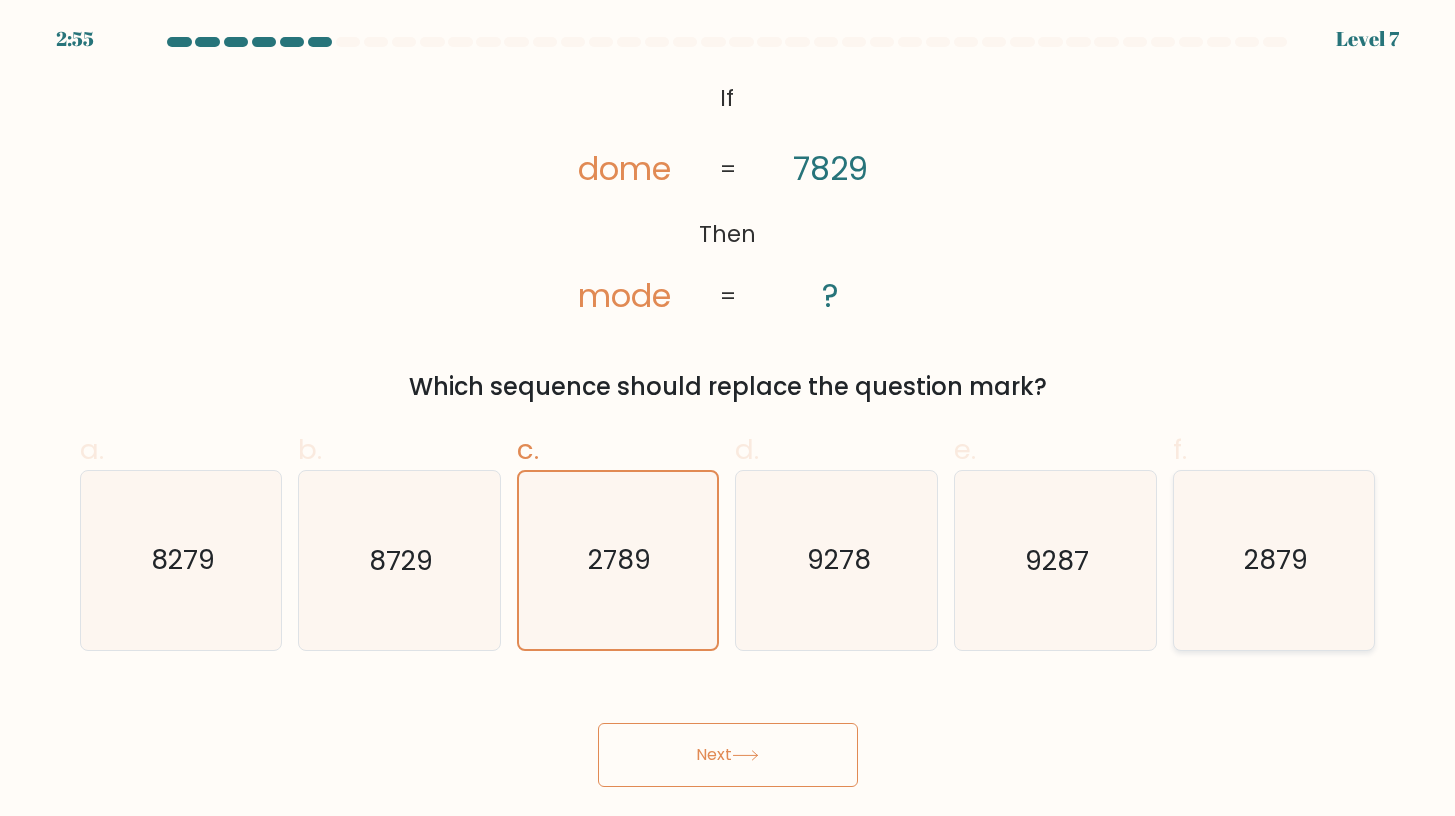 click on "2879" 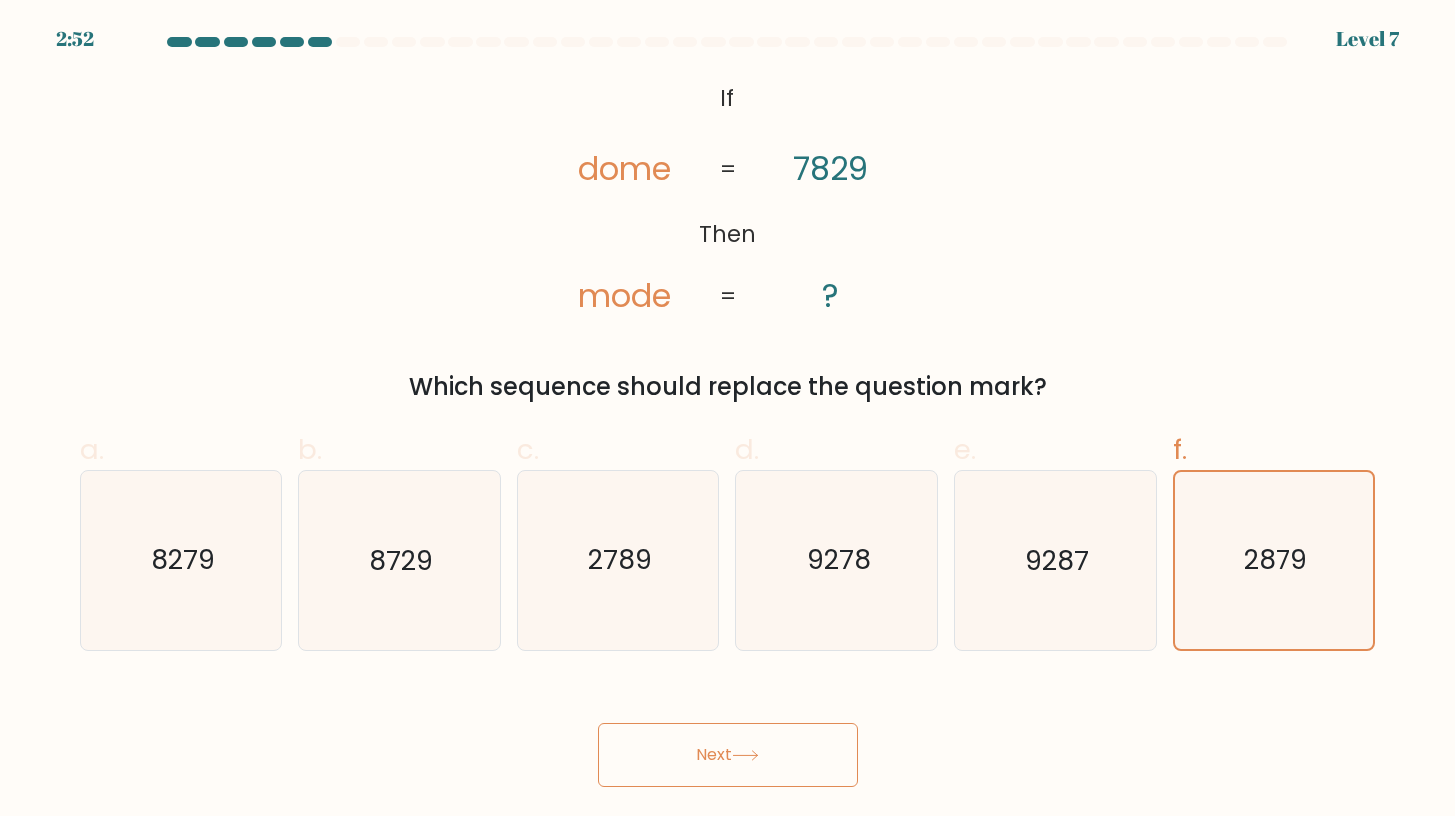 click on "Next" at bounding box center (728, 755) 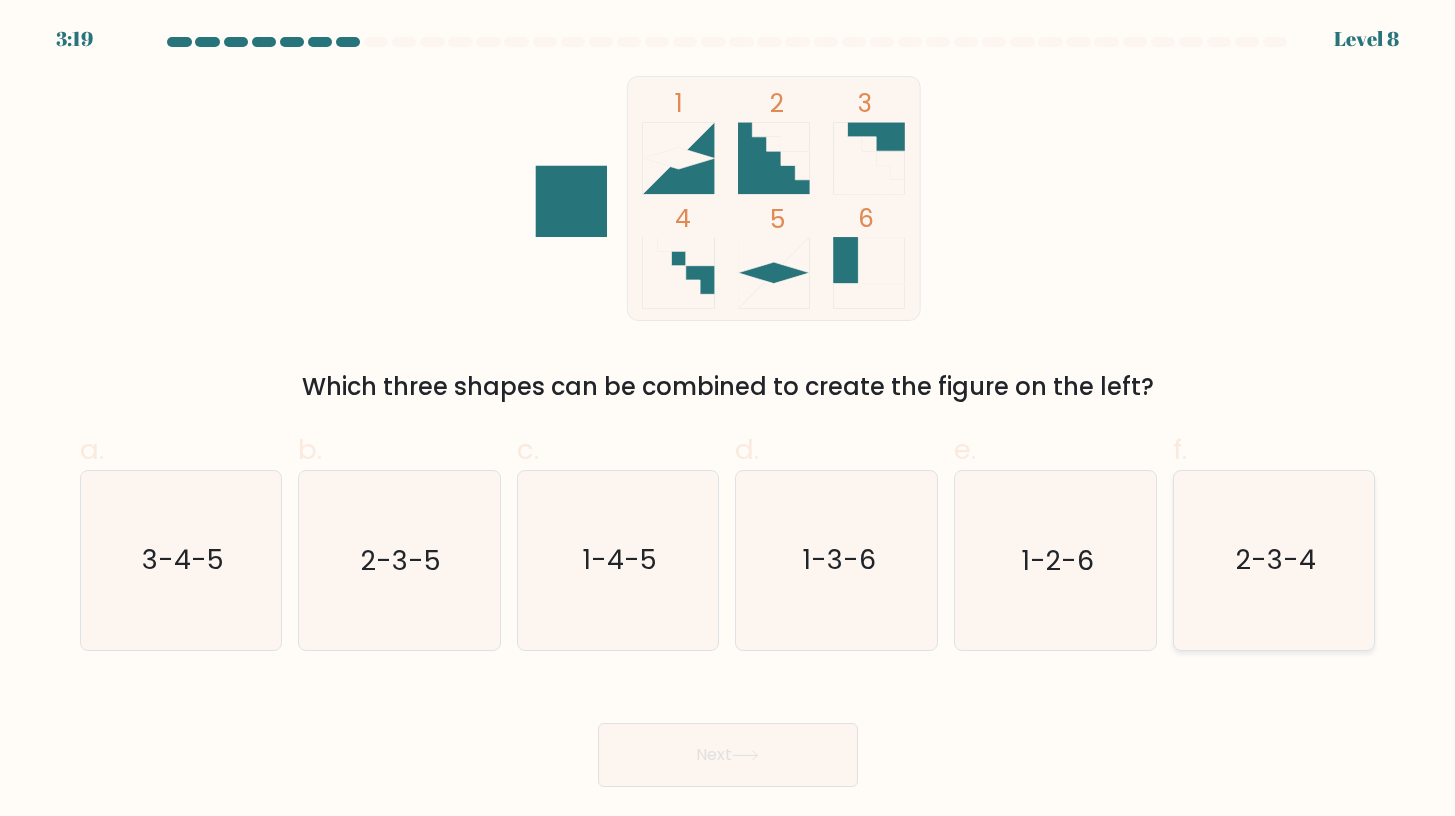 click on "2-3-4" 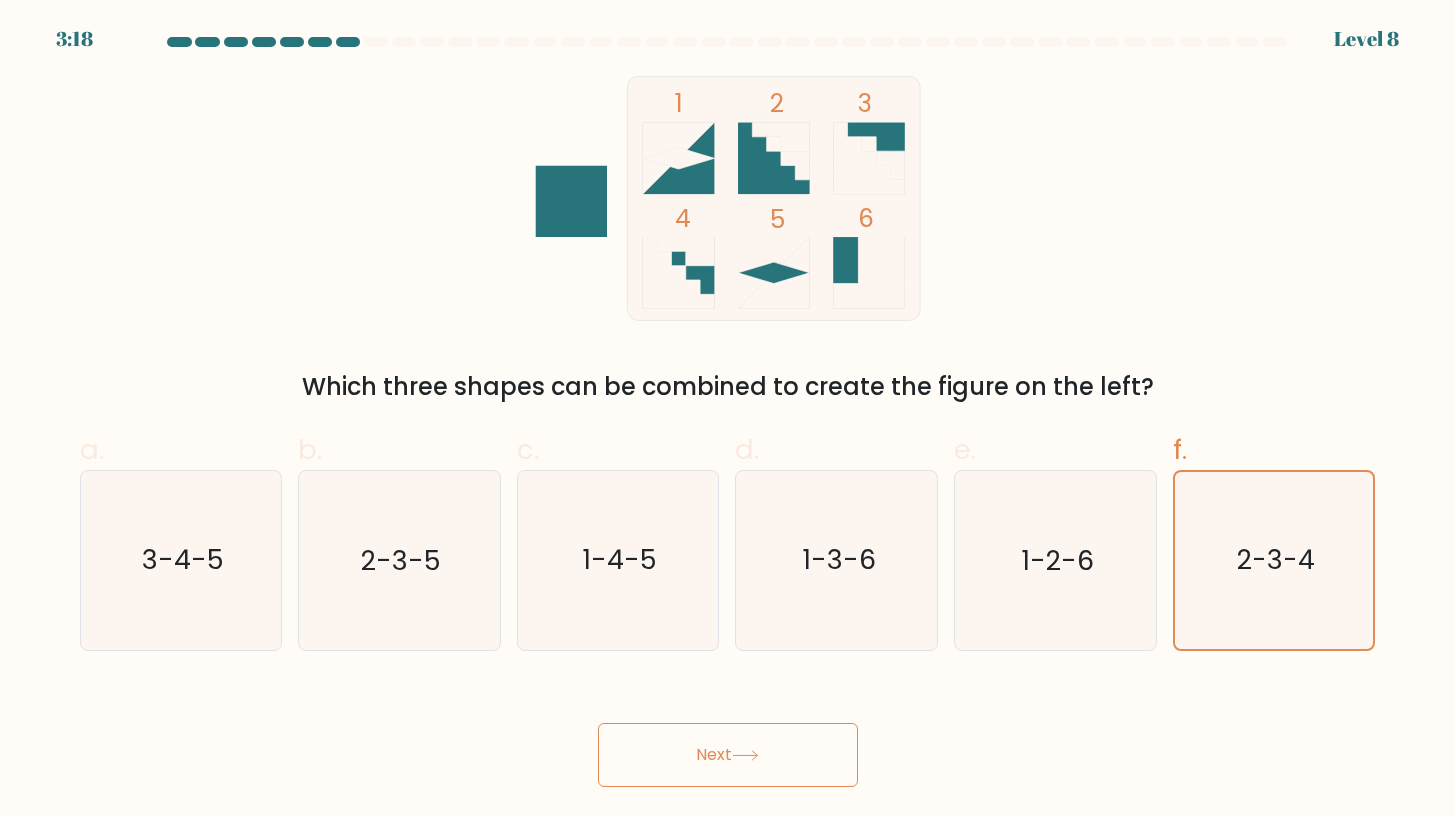 click on "Next" at bounding box center (728, 755) 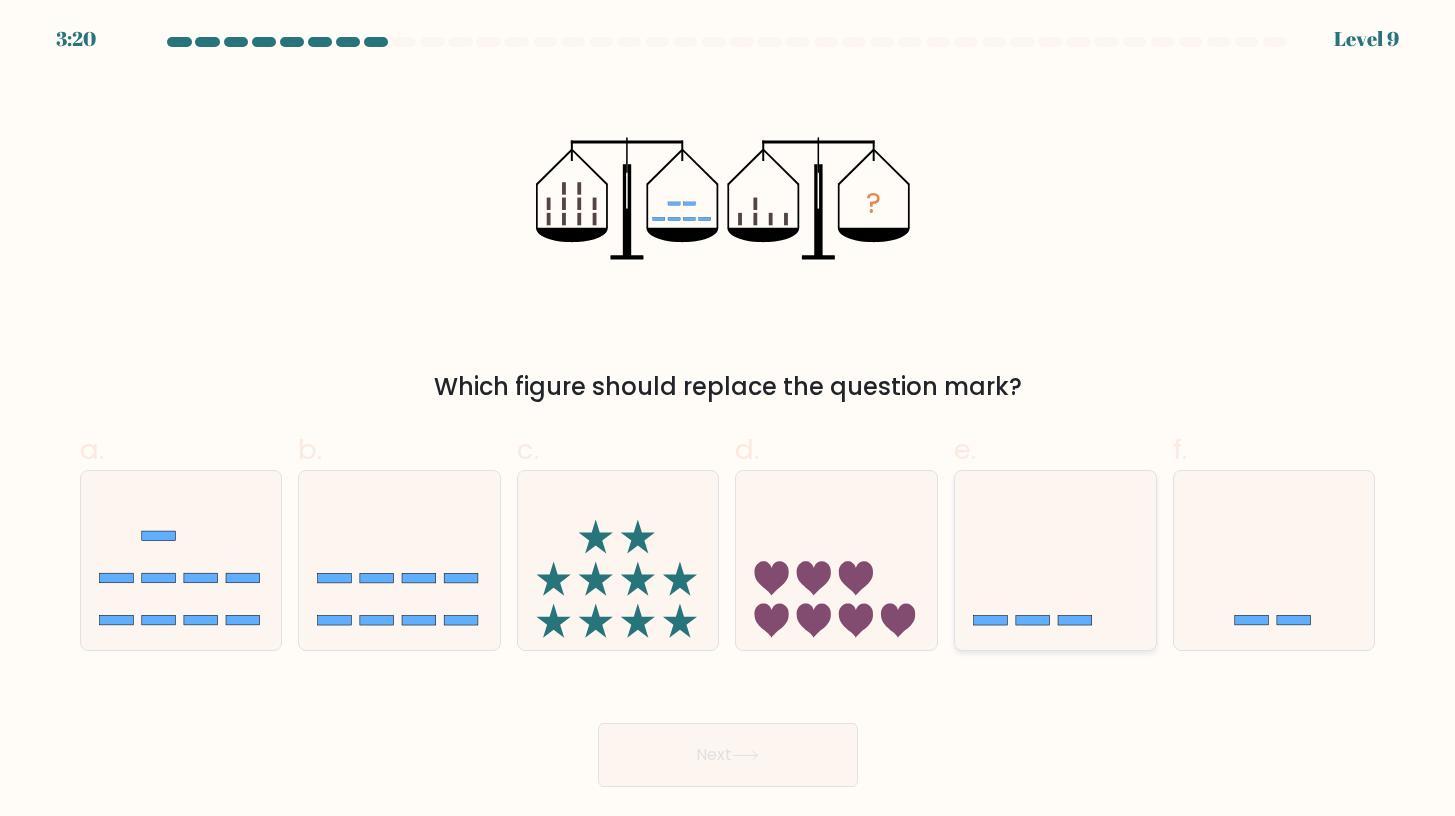 click 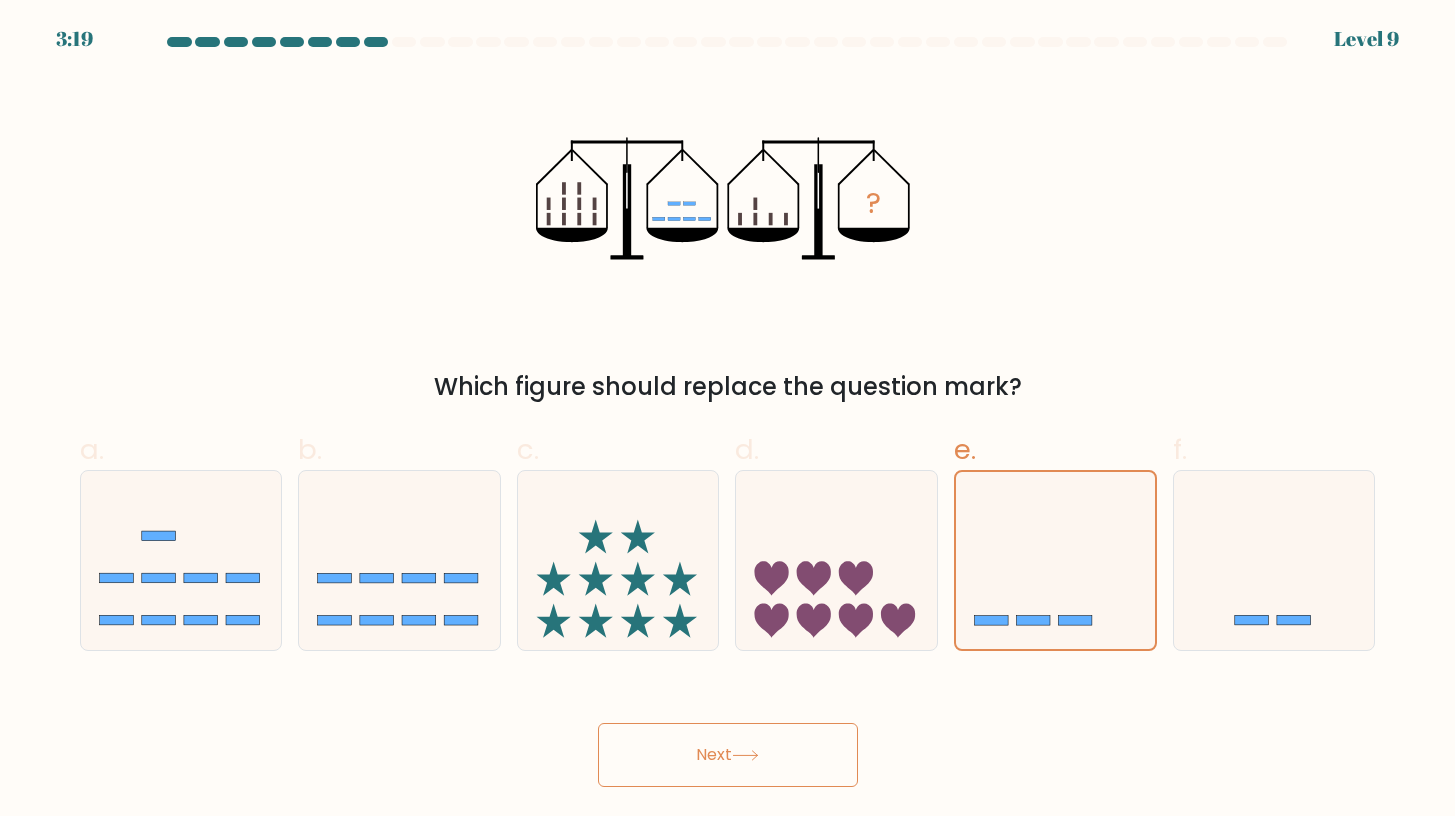 click on "Next" at bounding box center [728, 755] 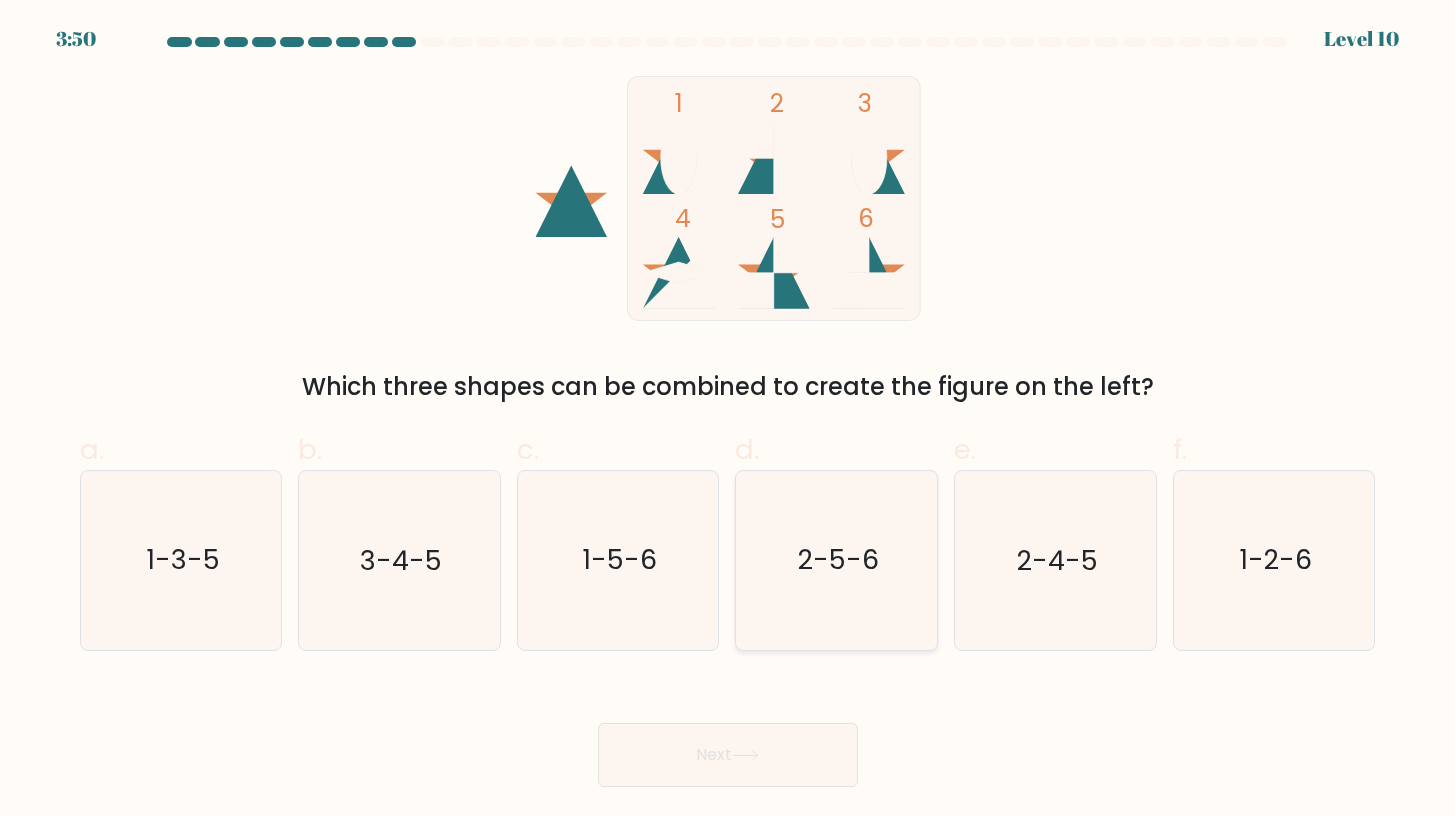 click on "2-5-6" 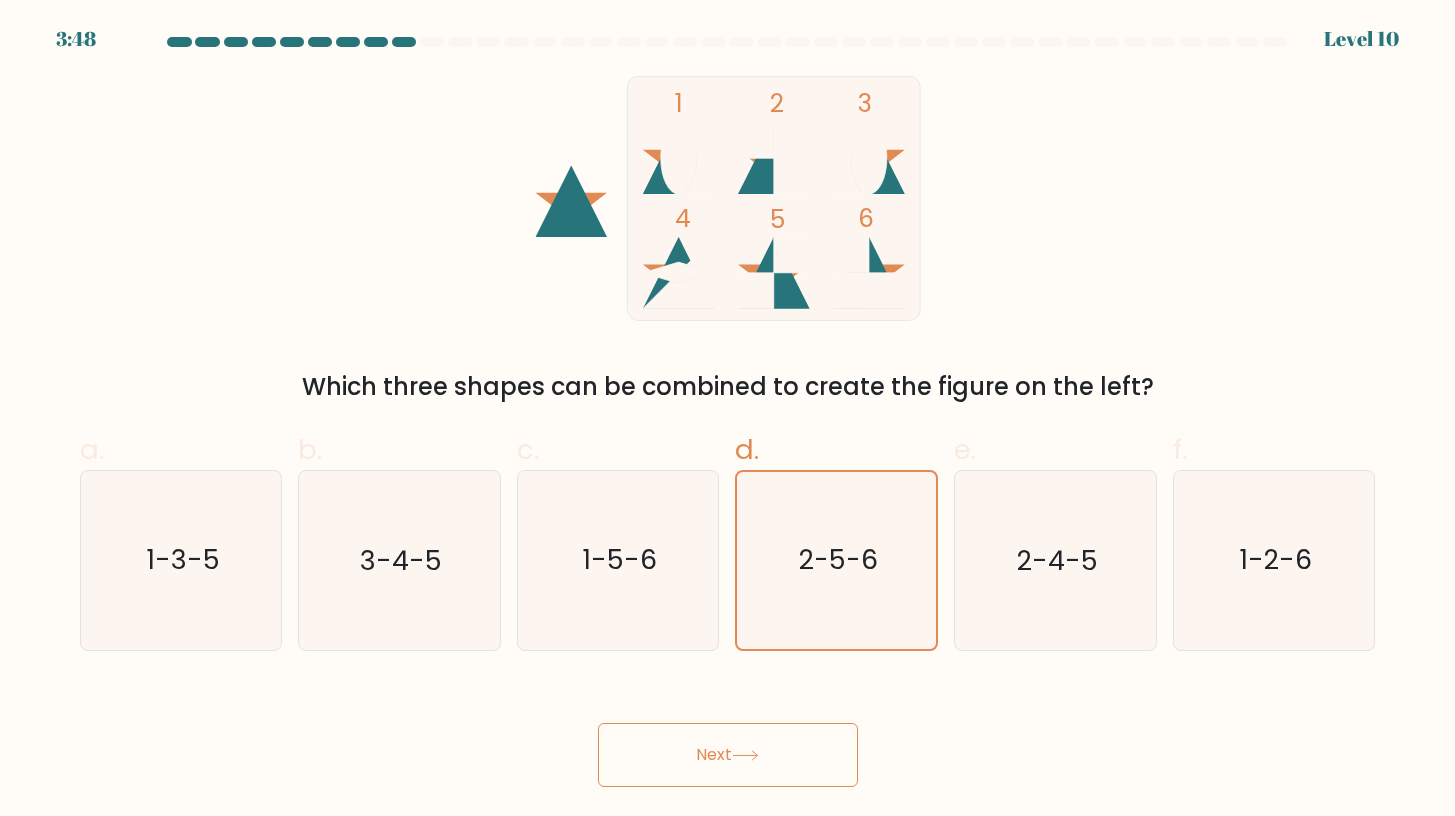 click on "Next" at bounding box center (728, 755) 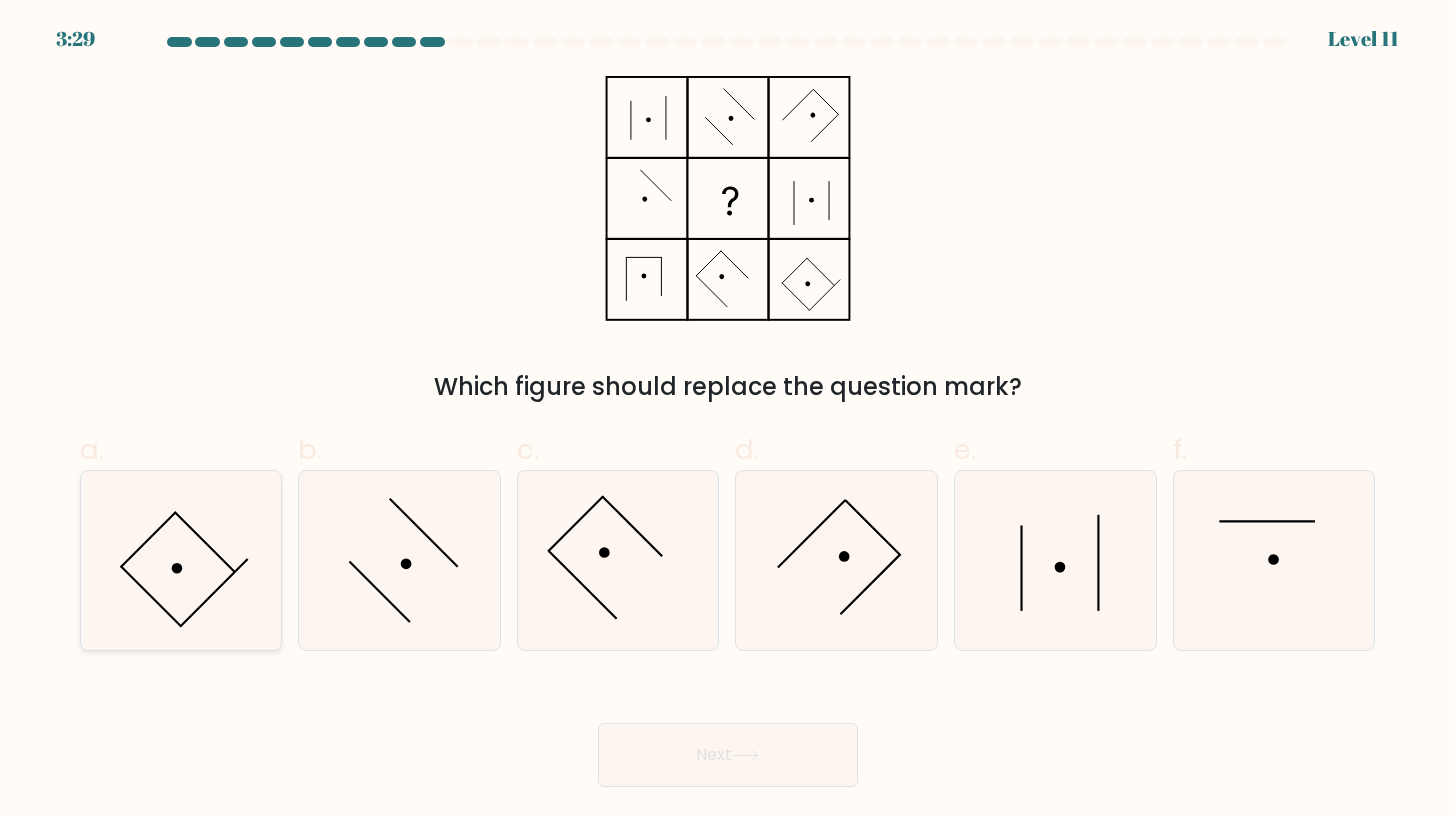click 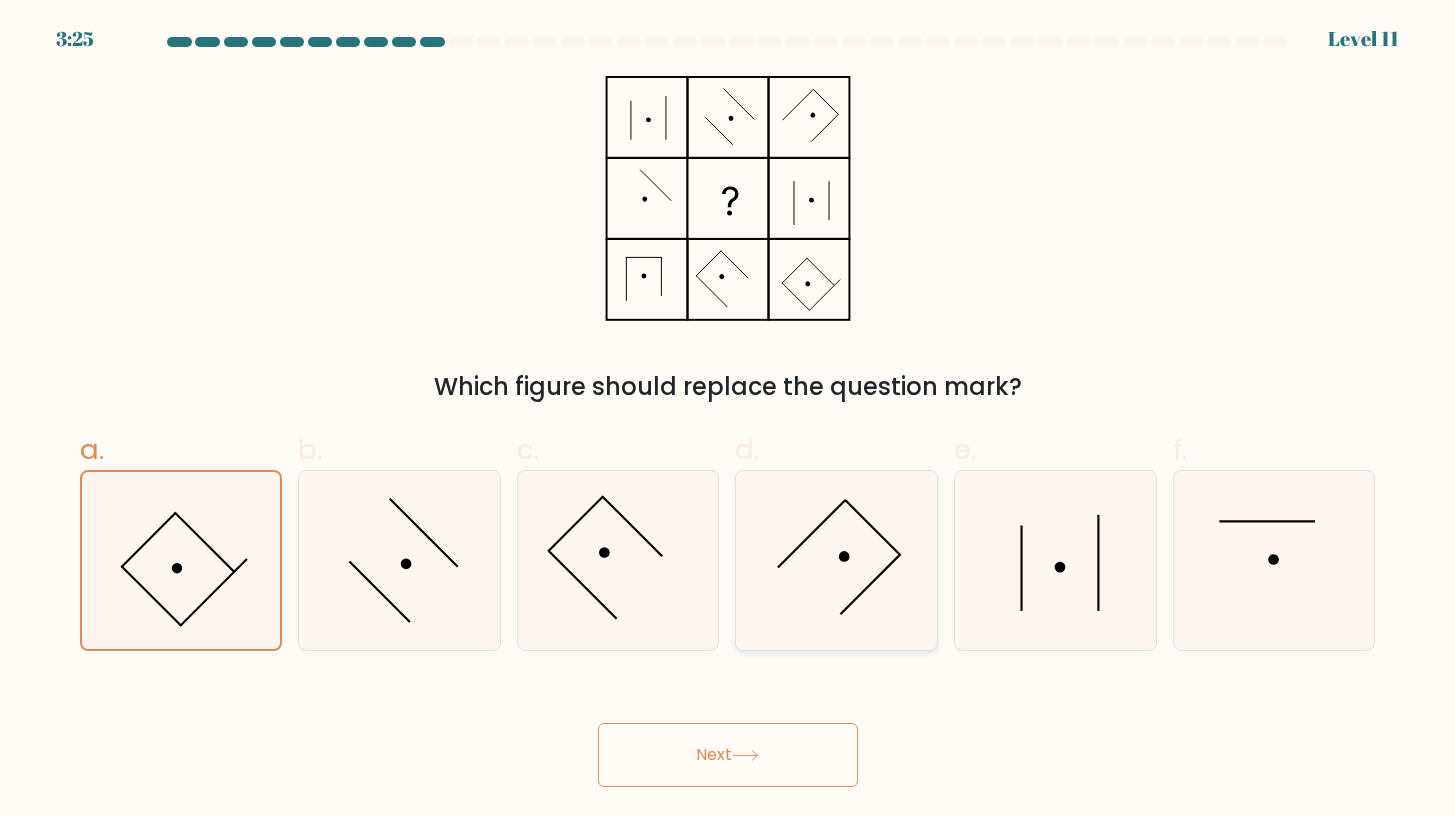 click 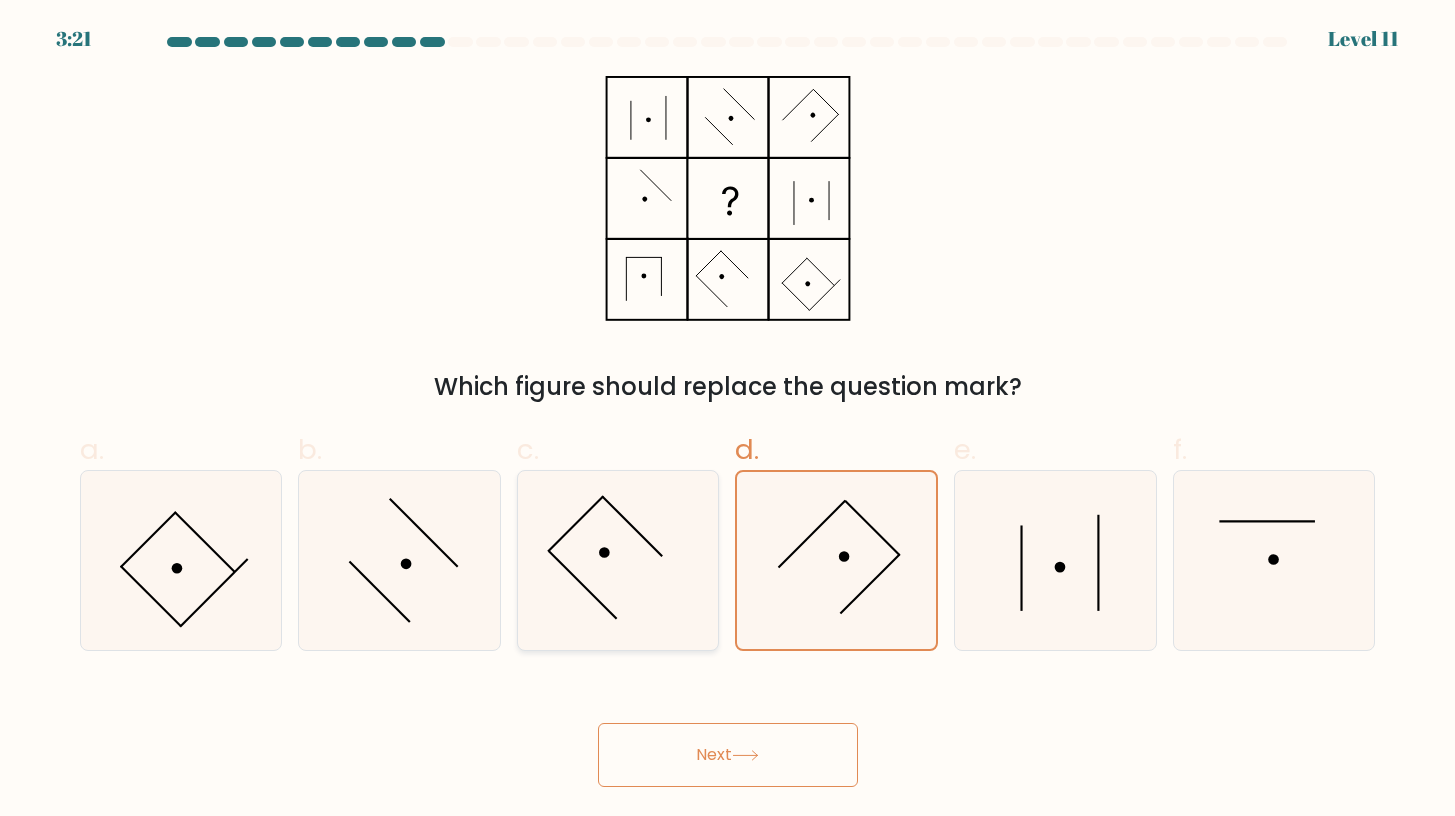 click 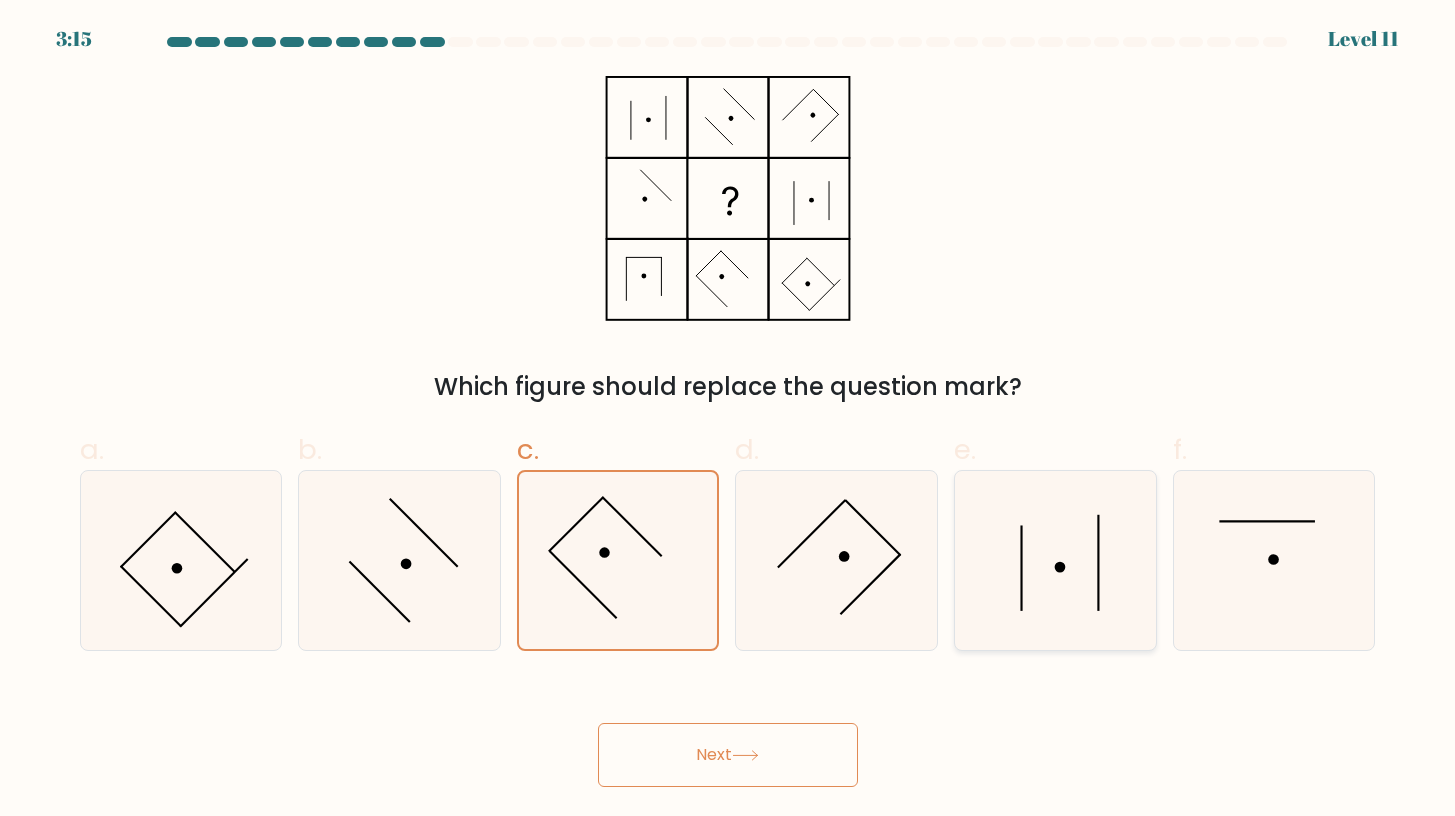 click 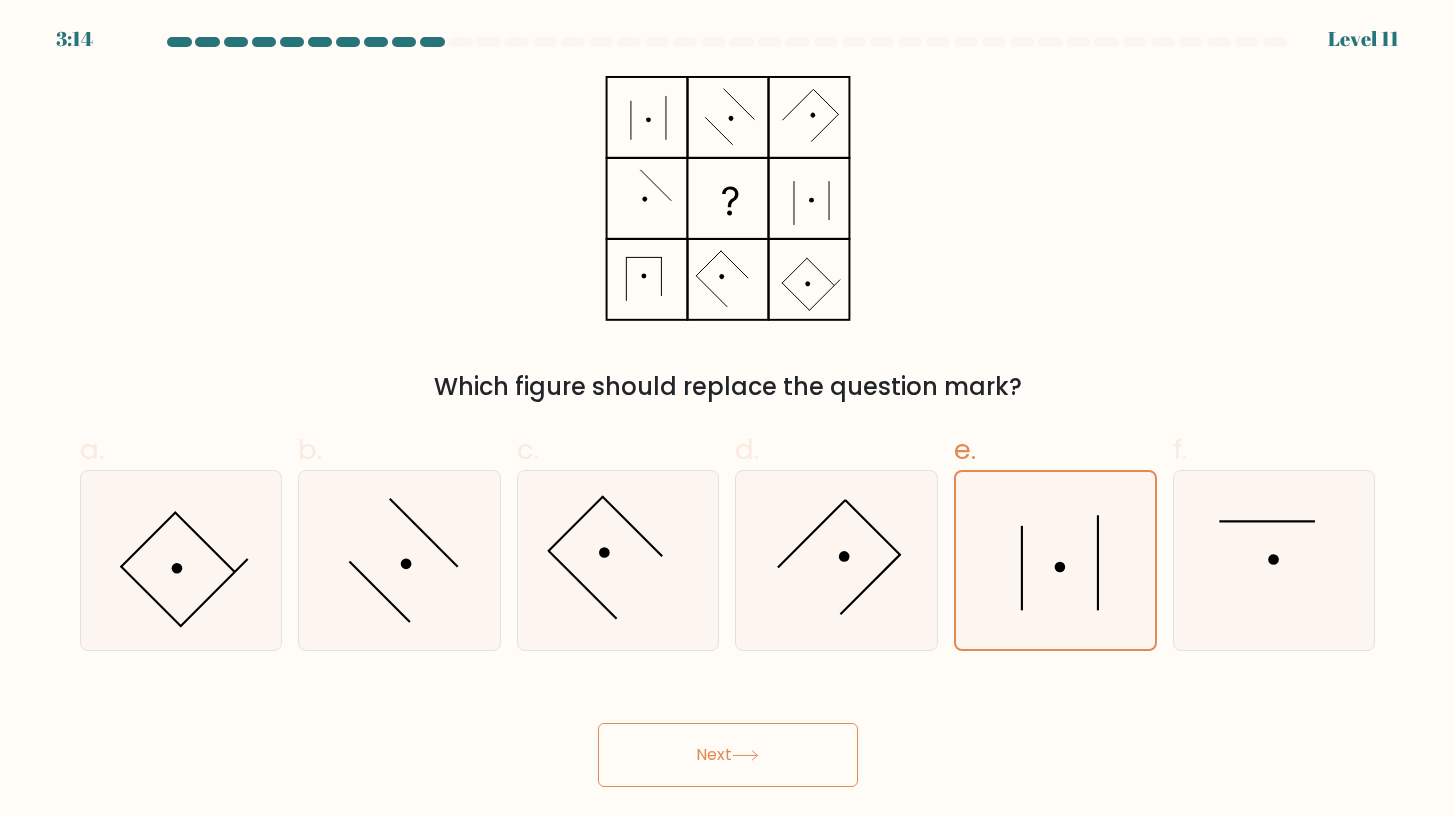 click on "Next" at bounding box center (728, 755) 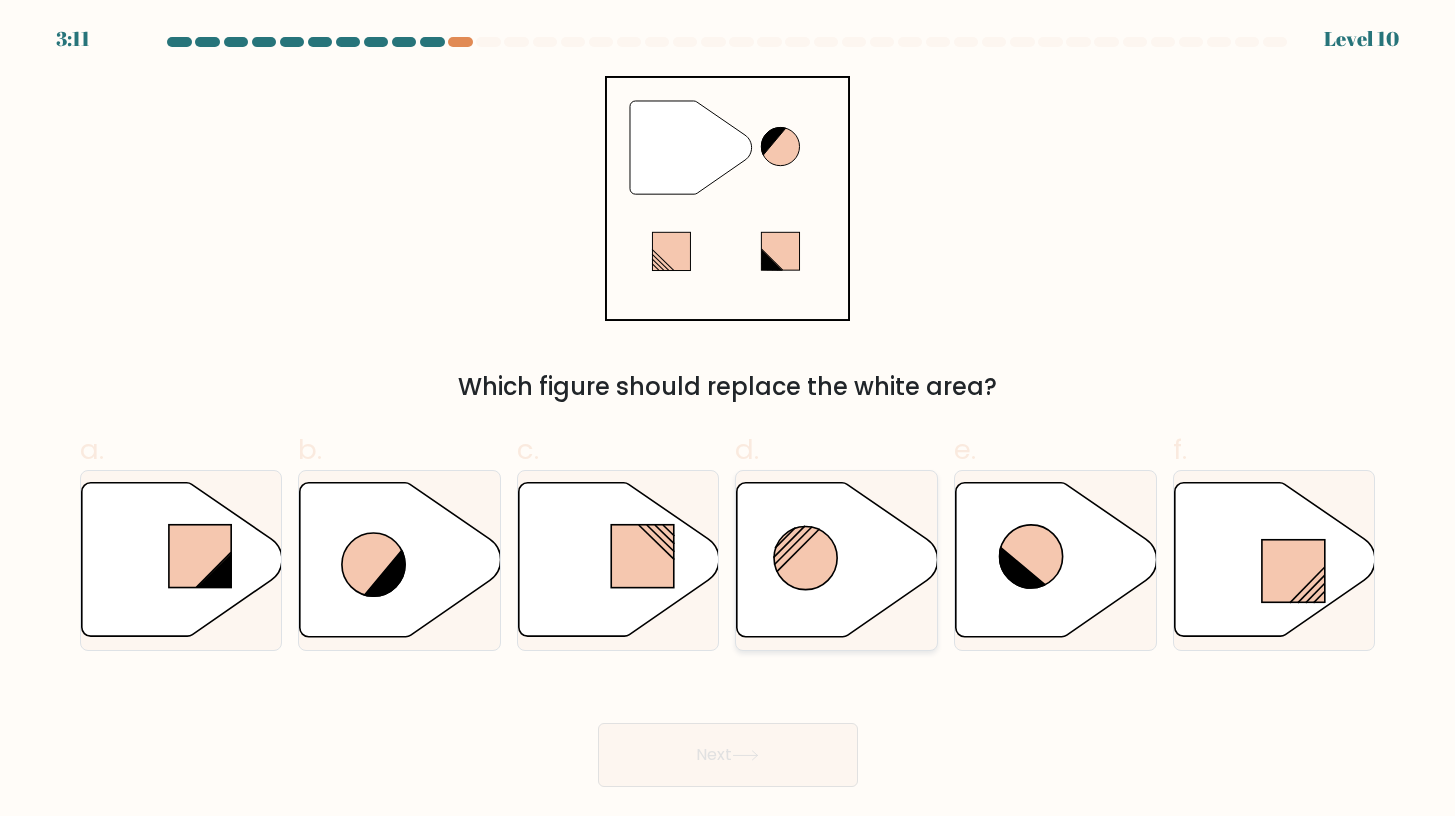 click 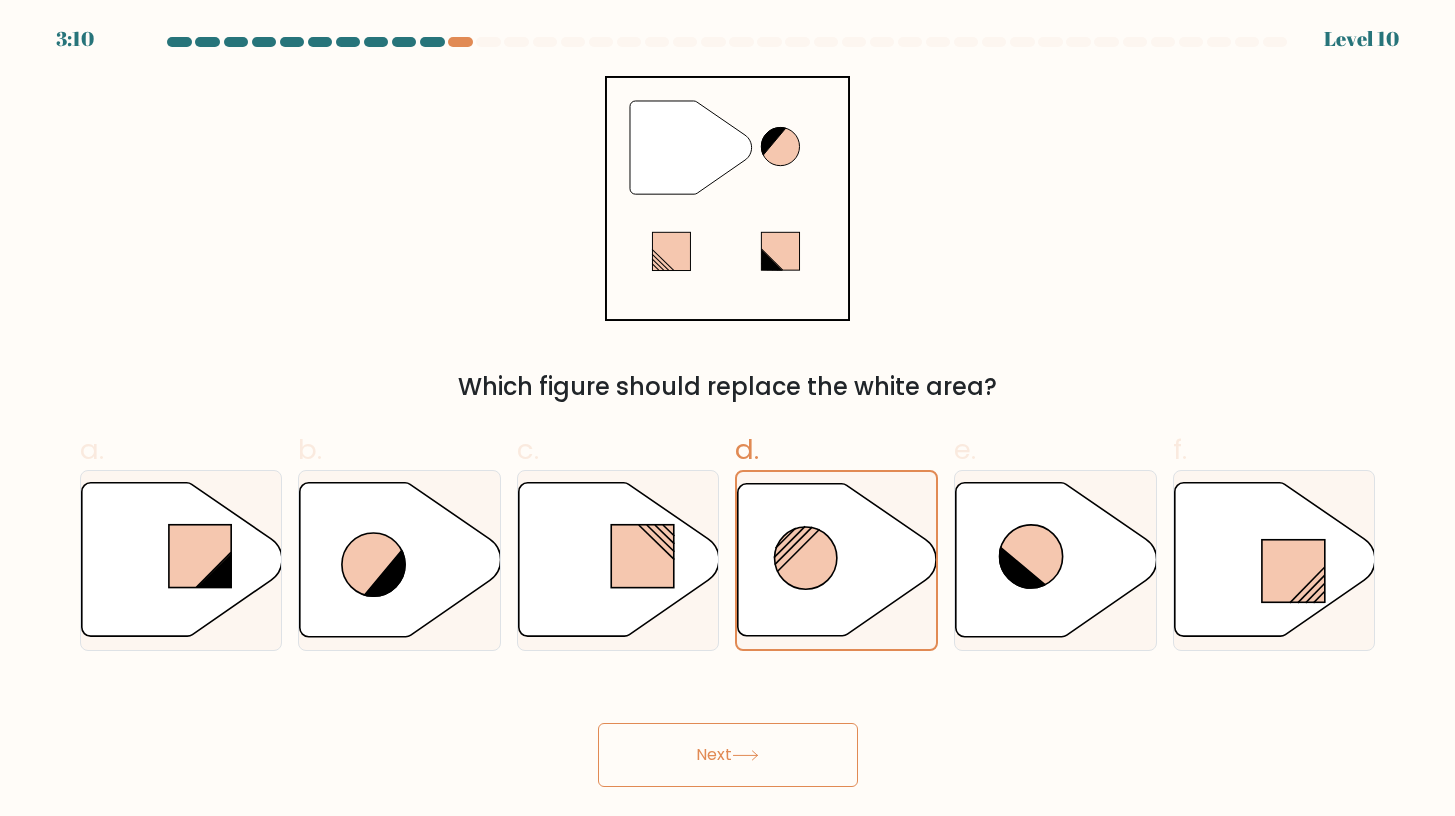 click on "Next" at bounding box center [728, 755] 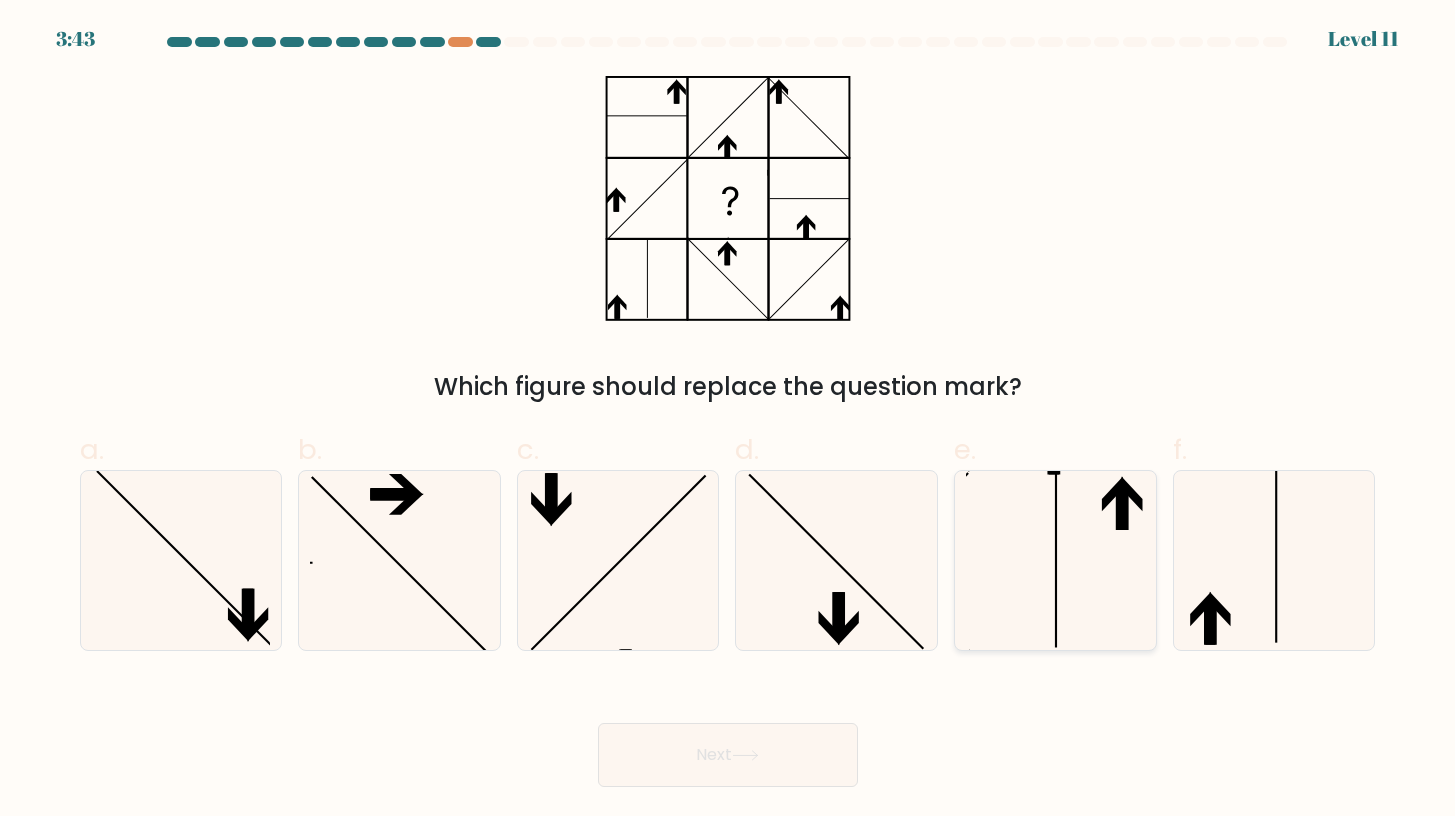 click 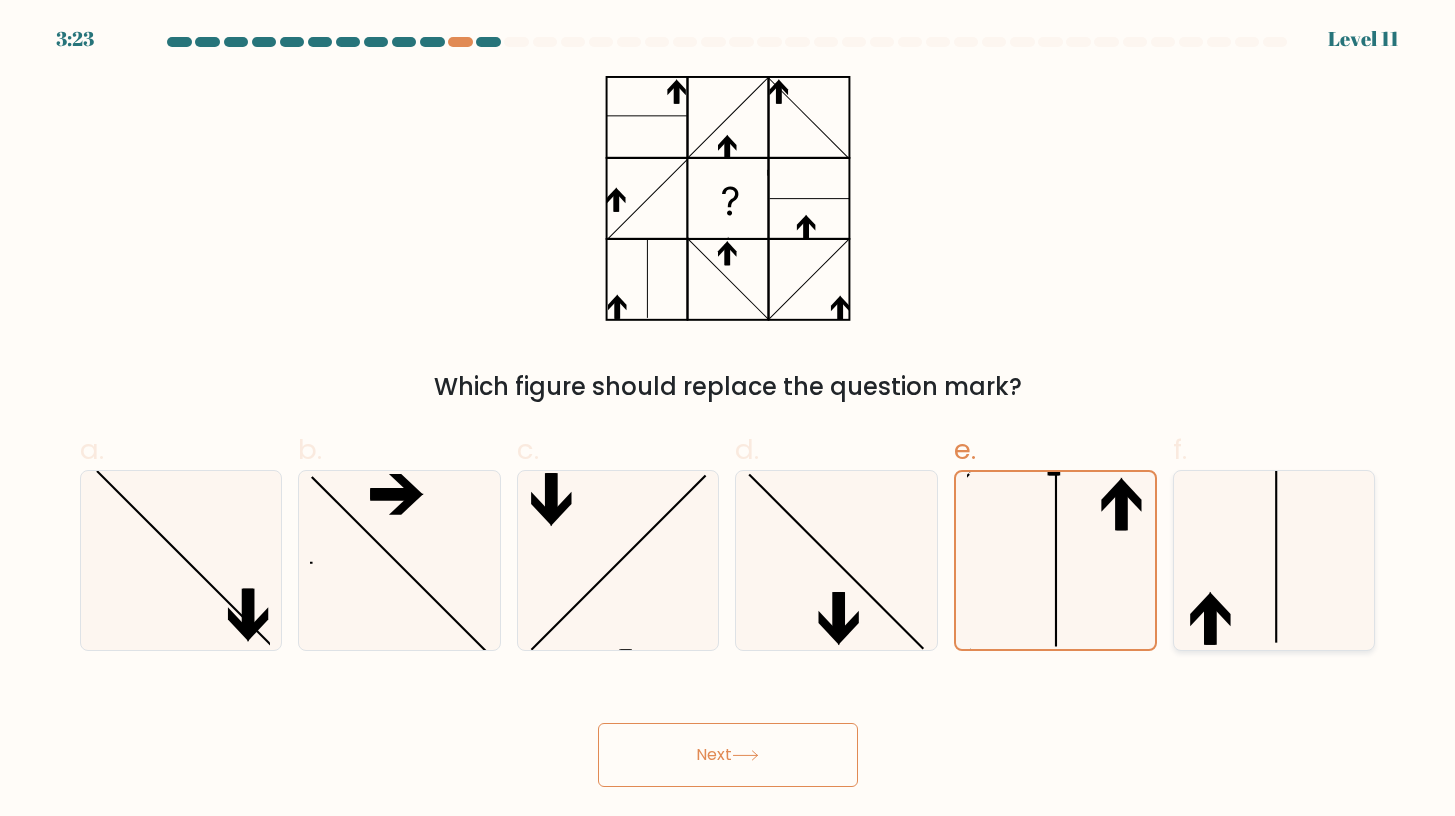 click 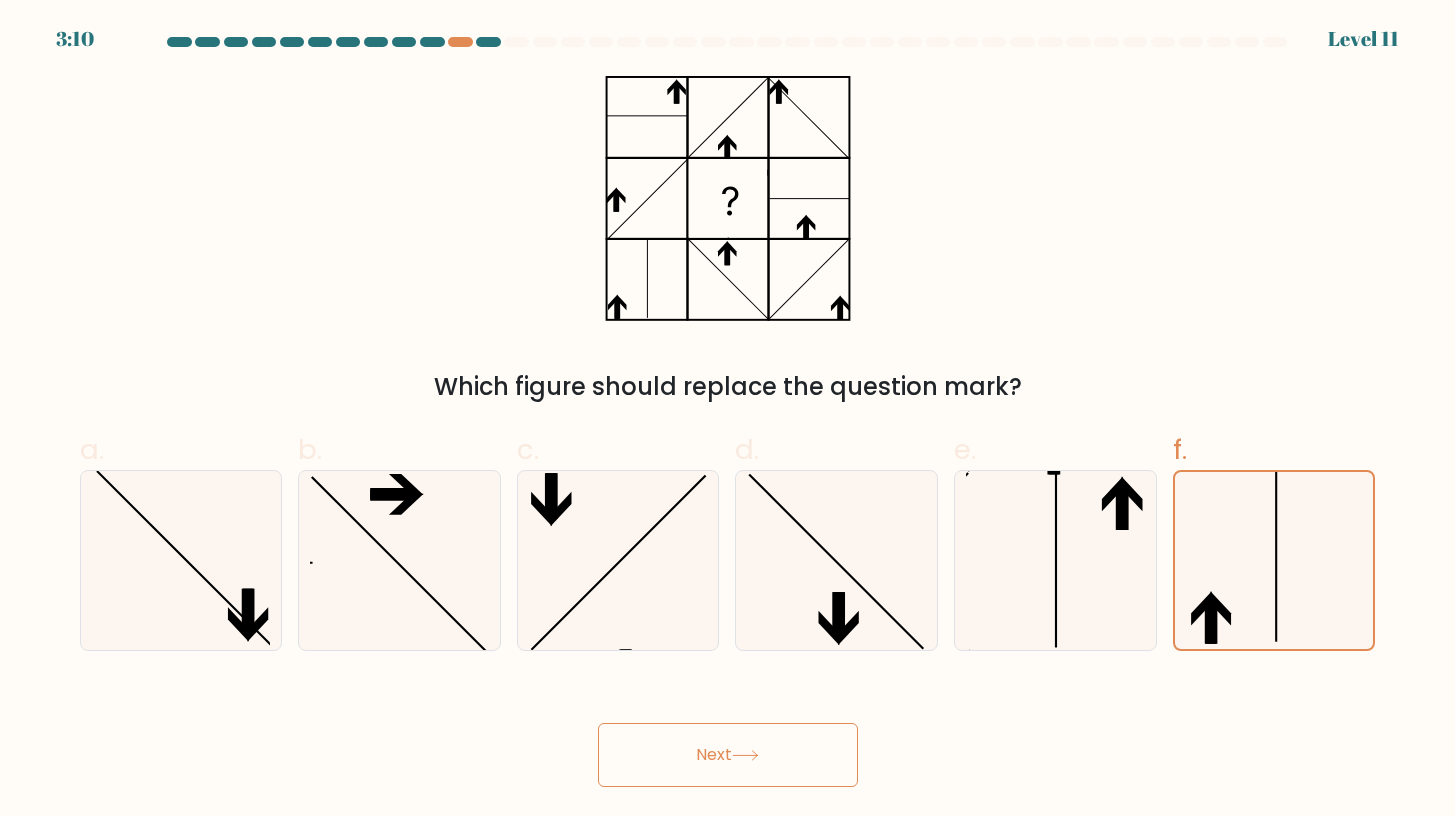 drag, startPoint x: 748, startPoint y: 764, endPoint x: 982, endPoint y: 729, distance: 236.60304 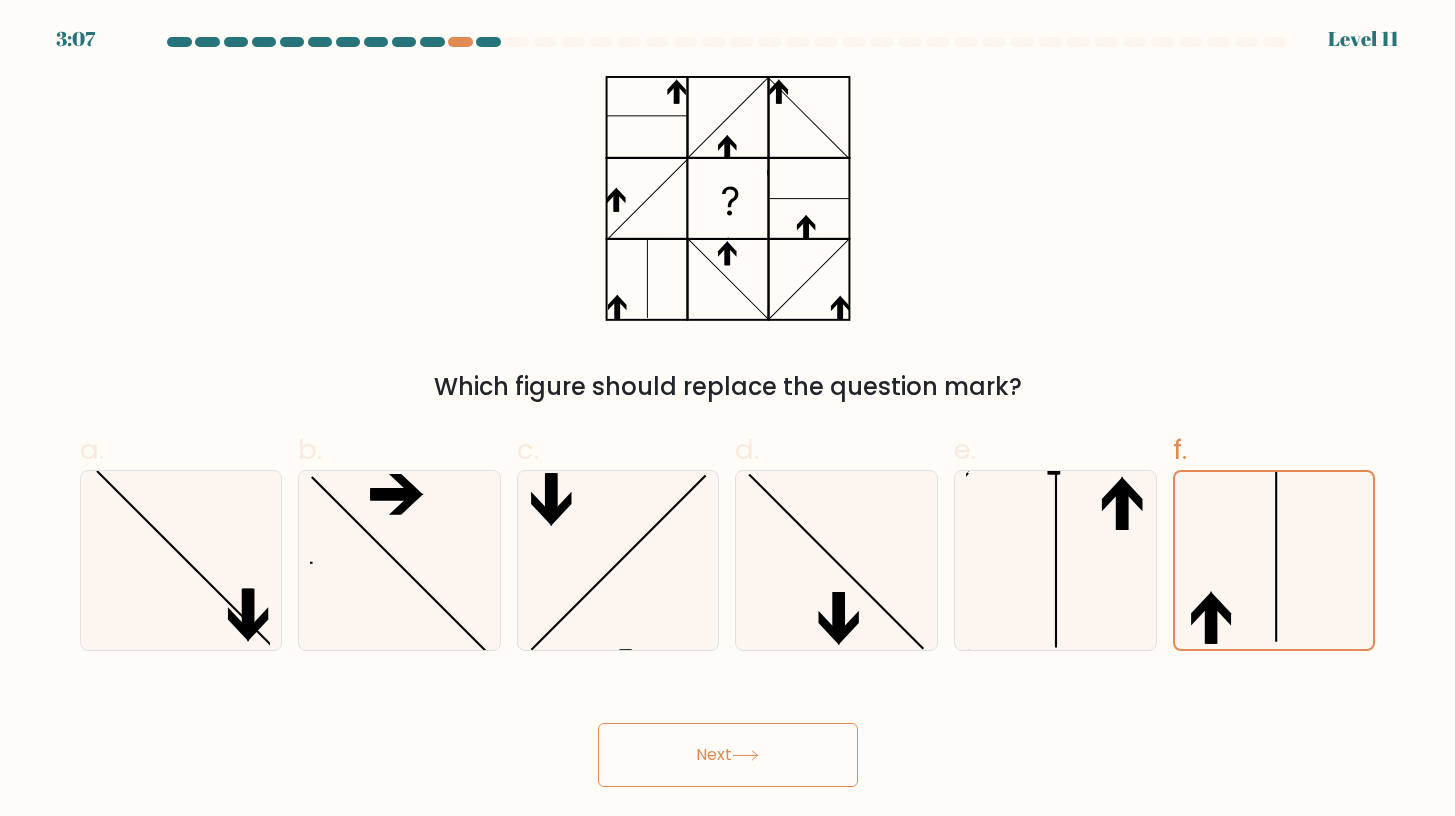 click on "Next" at bounding box center [728, 755] 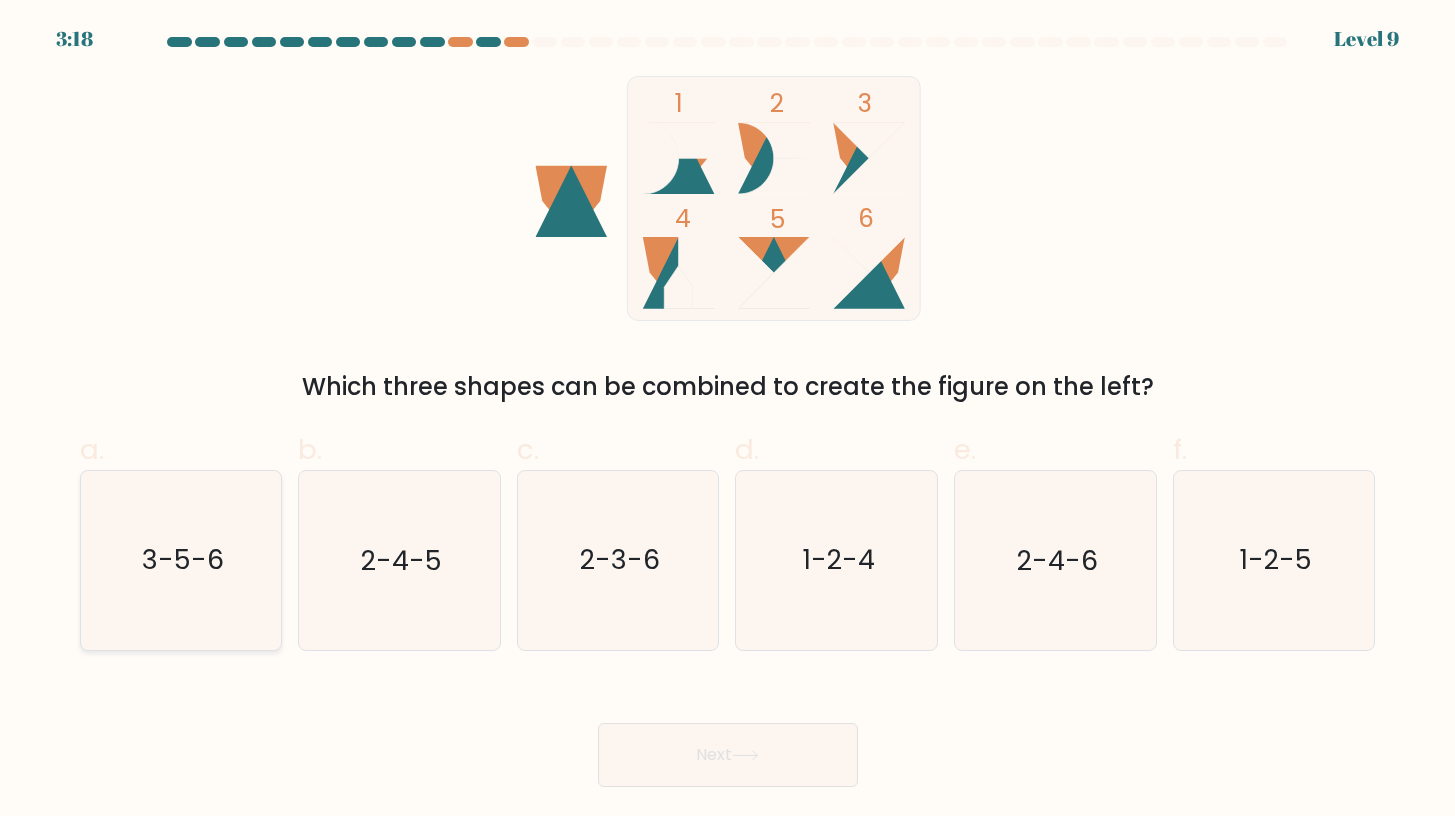 click on "3-5-6" 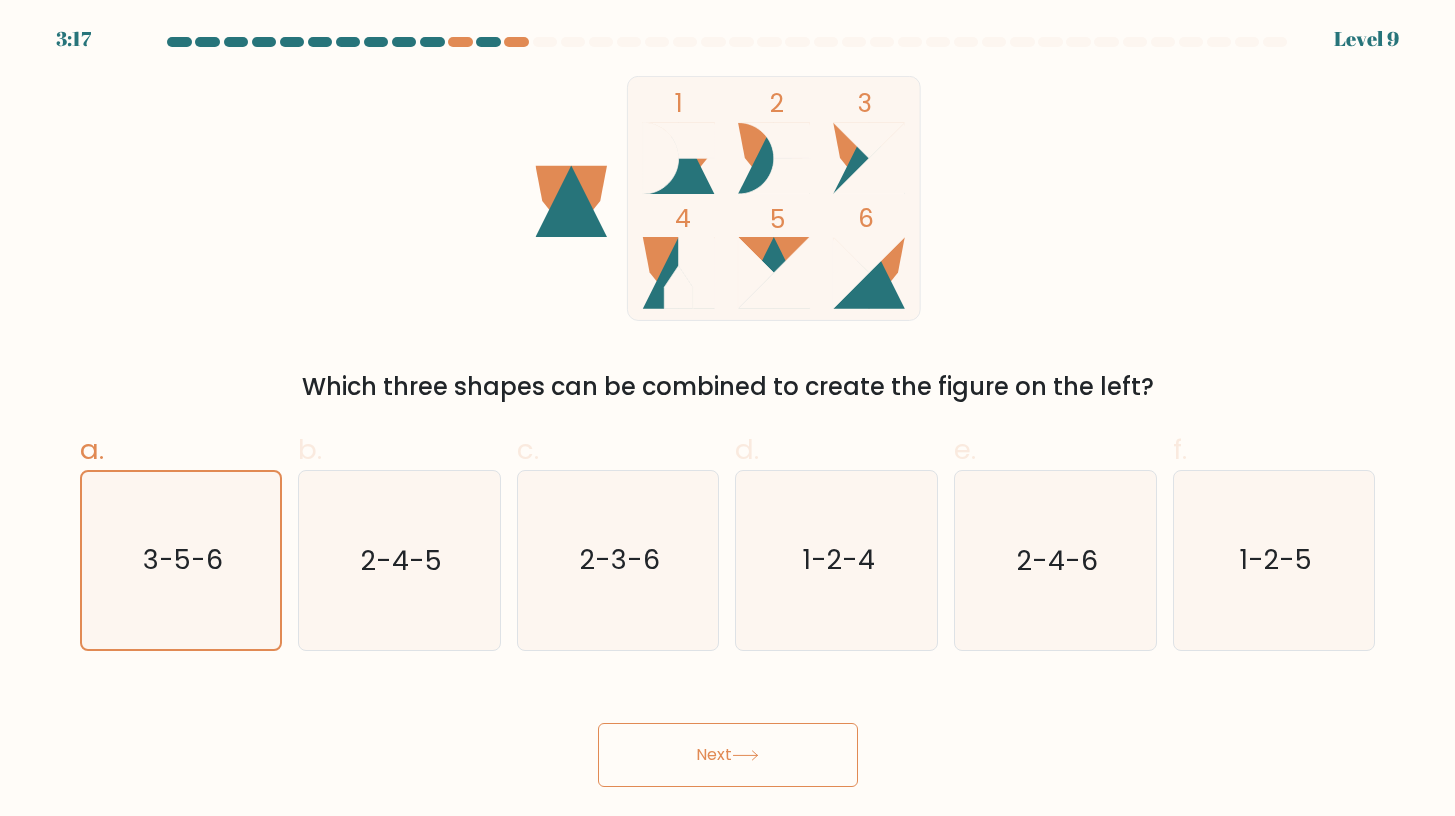 click on "Next" at bounding box center [728, 755] 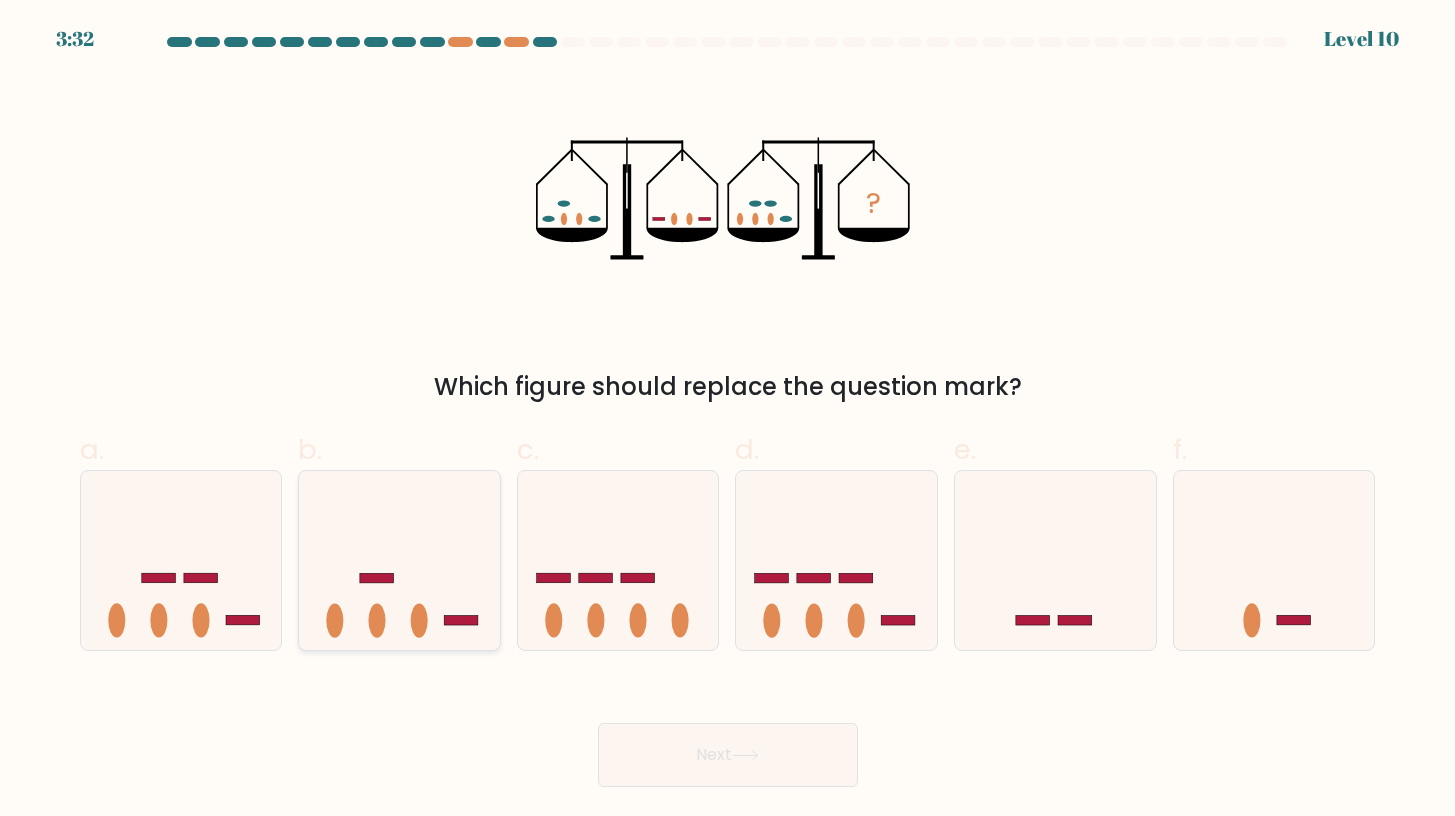 click 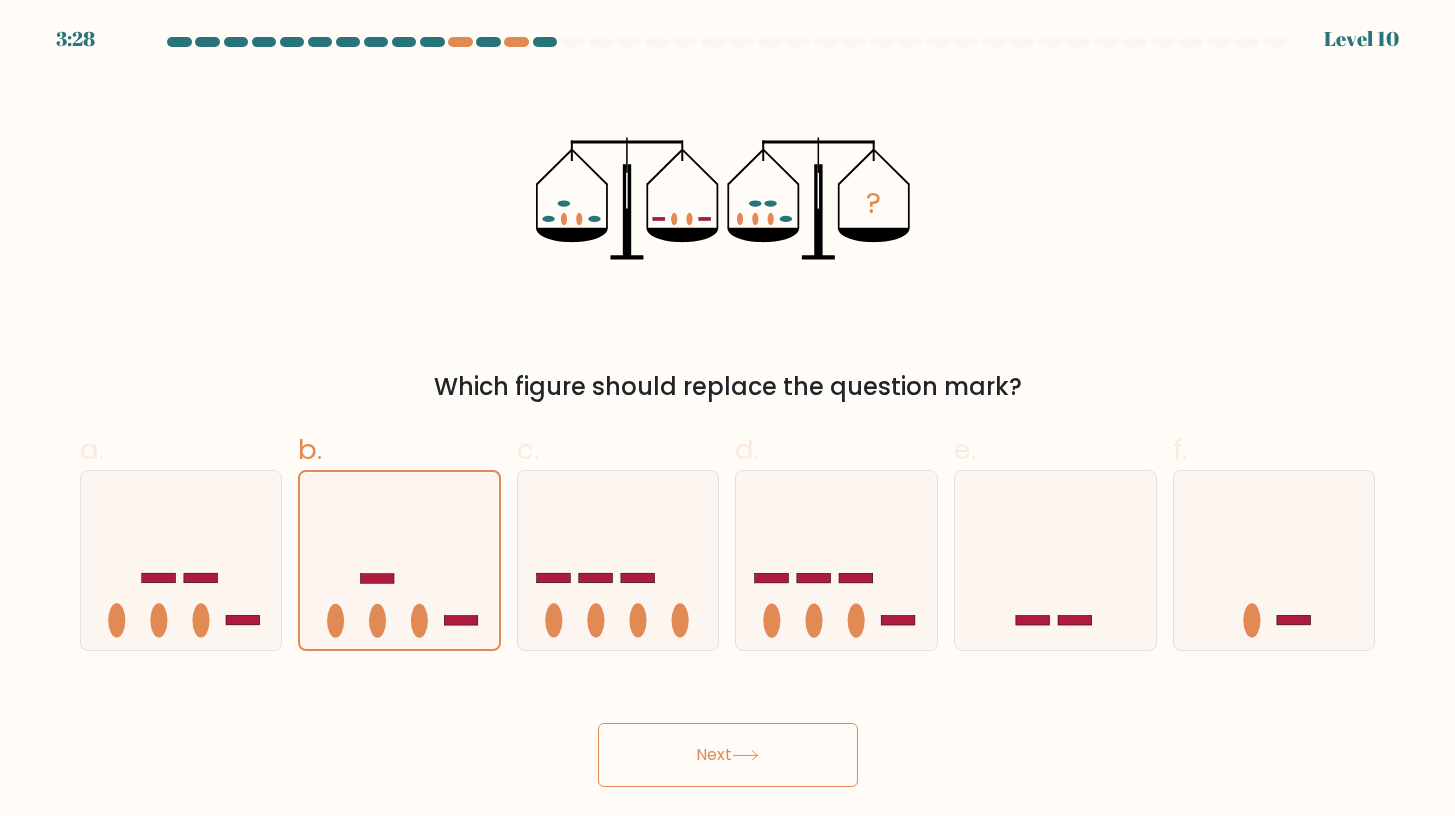 click on "Next" at bounding box center [728, 755] 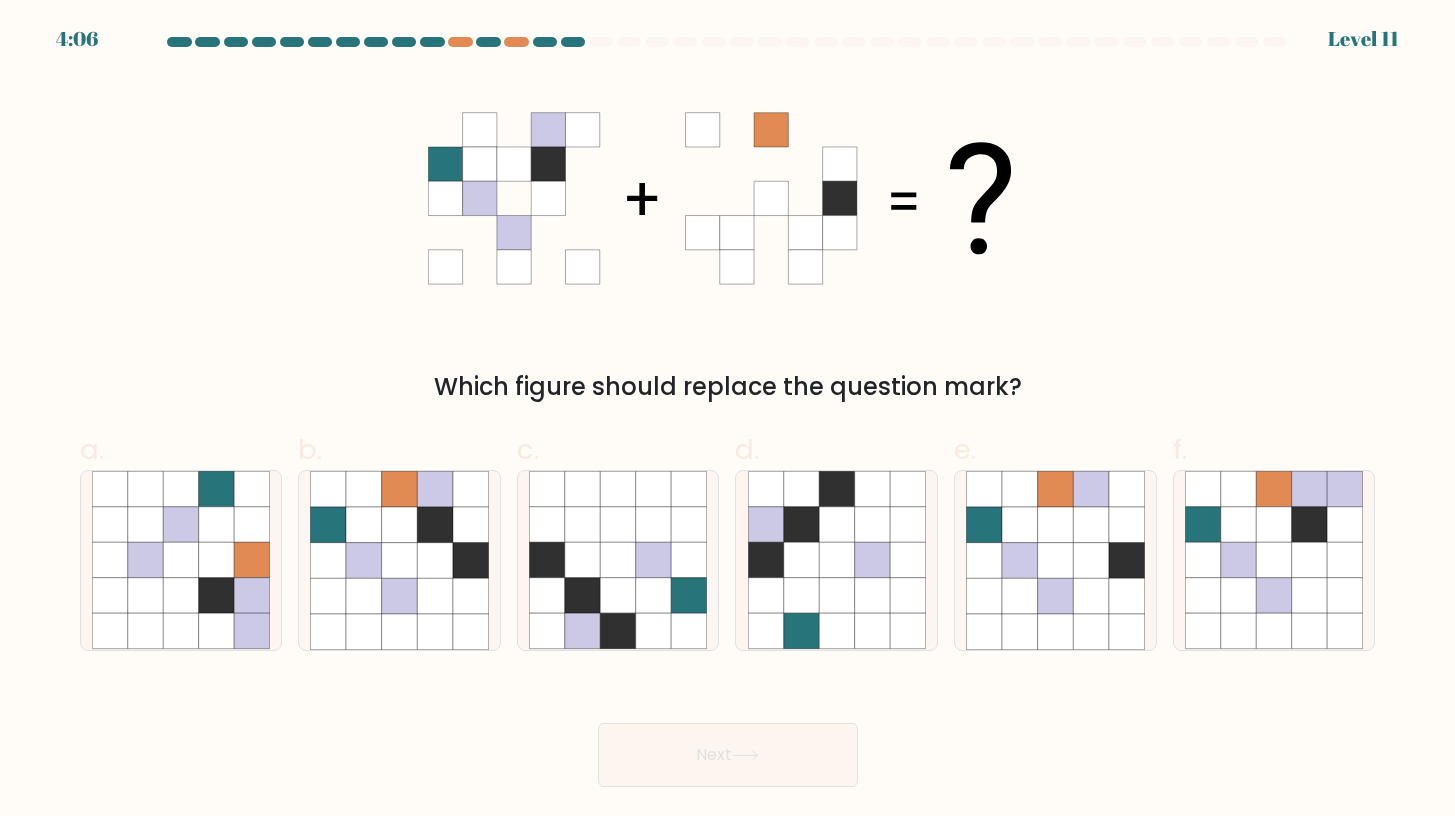 click on "Which figure should replace the question mark?" at bounding box center [728, 240] 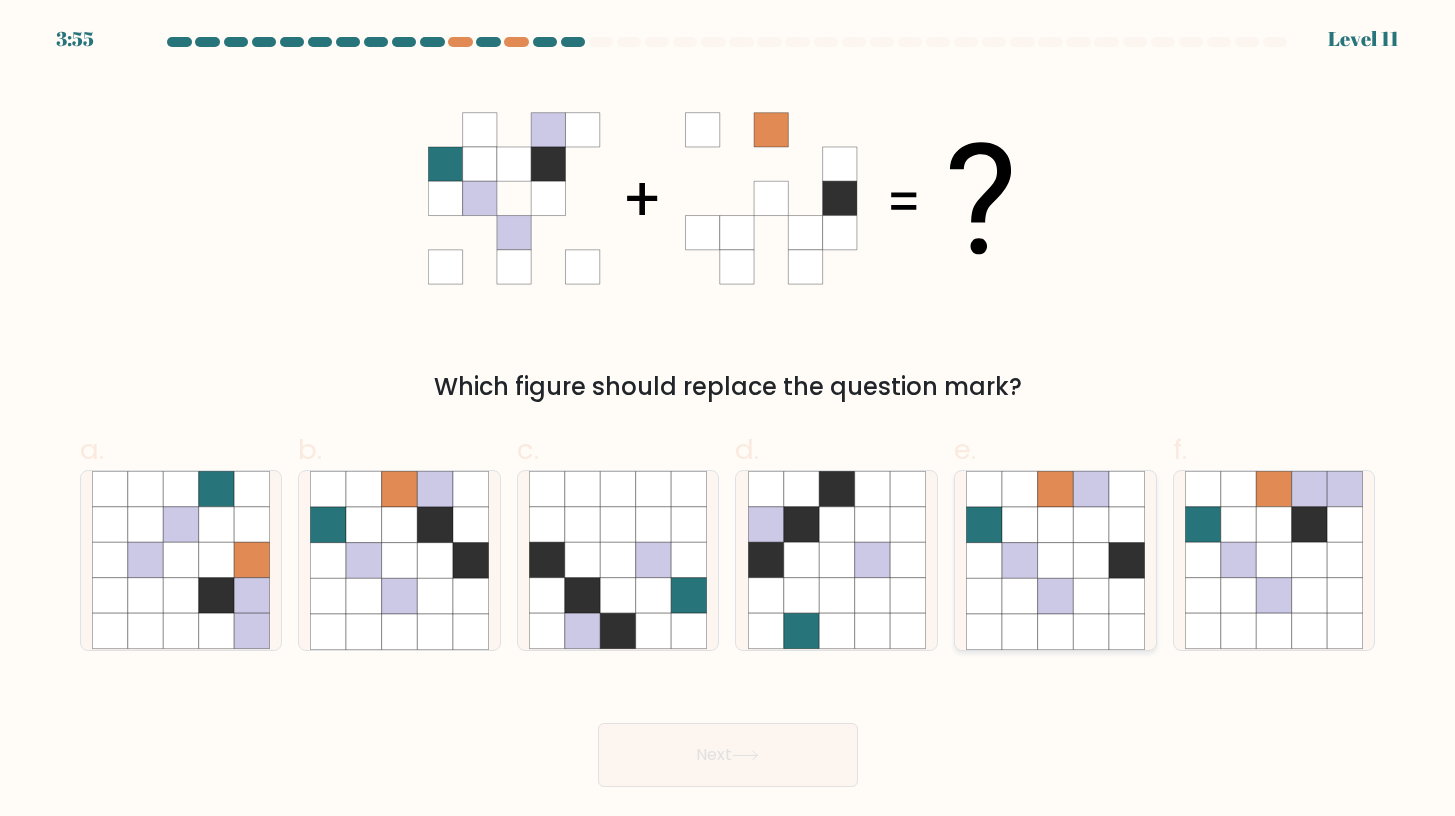 click 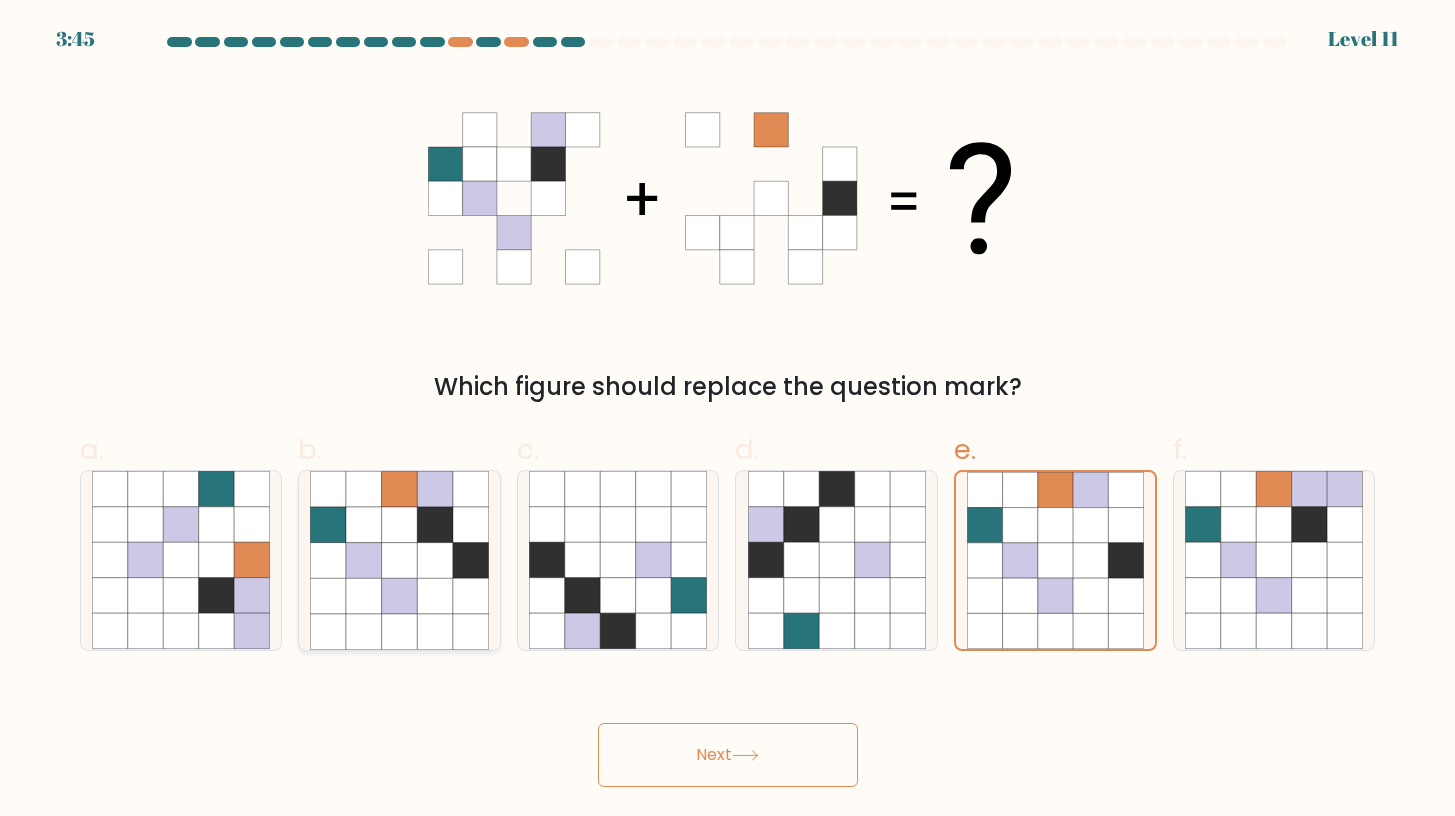 click 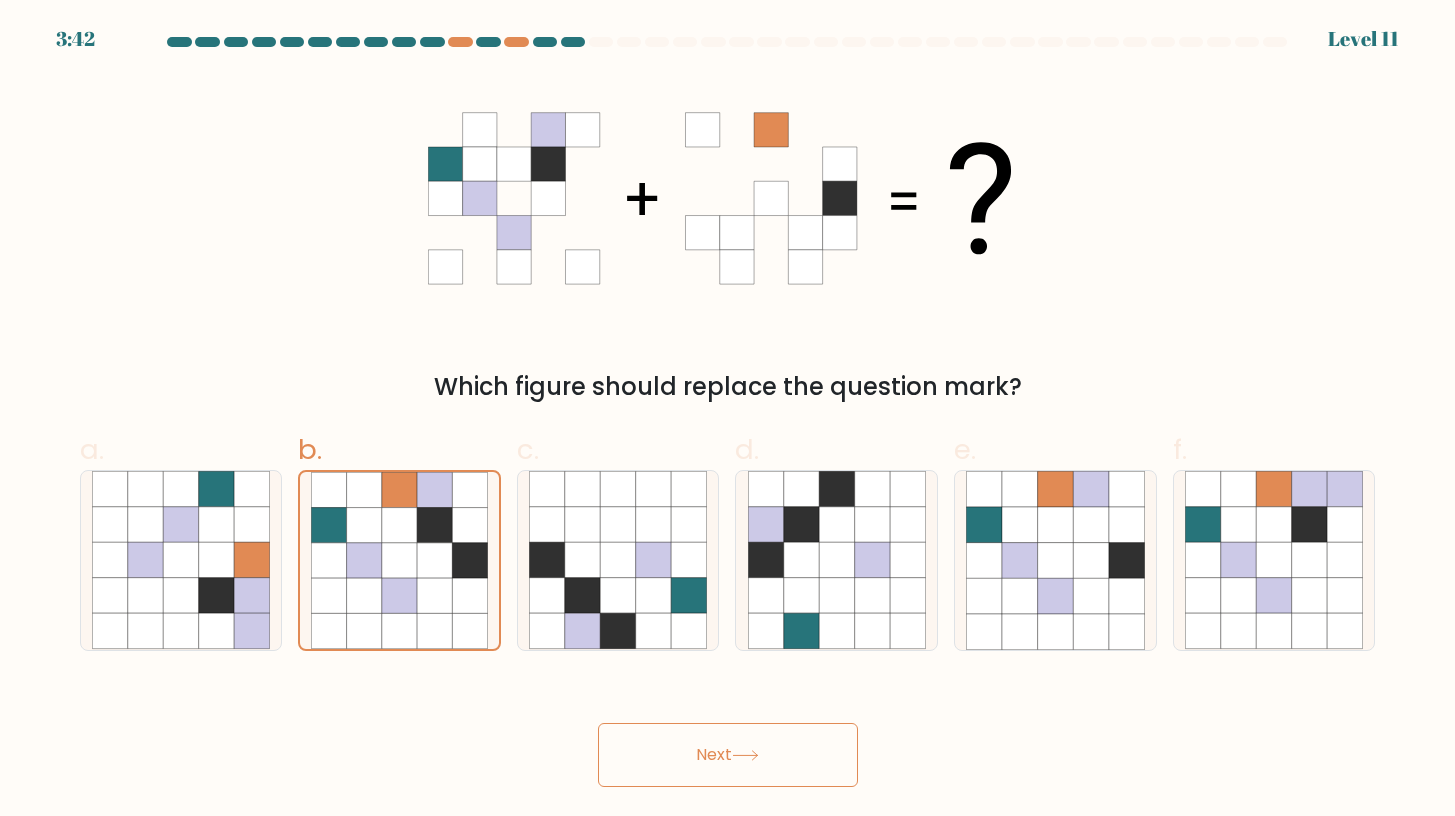 click on "Next" at bounding box center (728, 755) 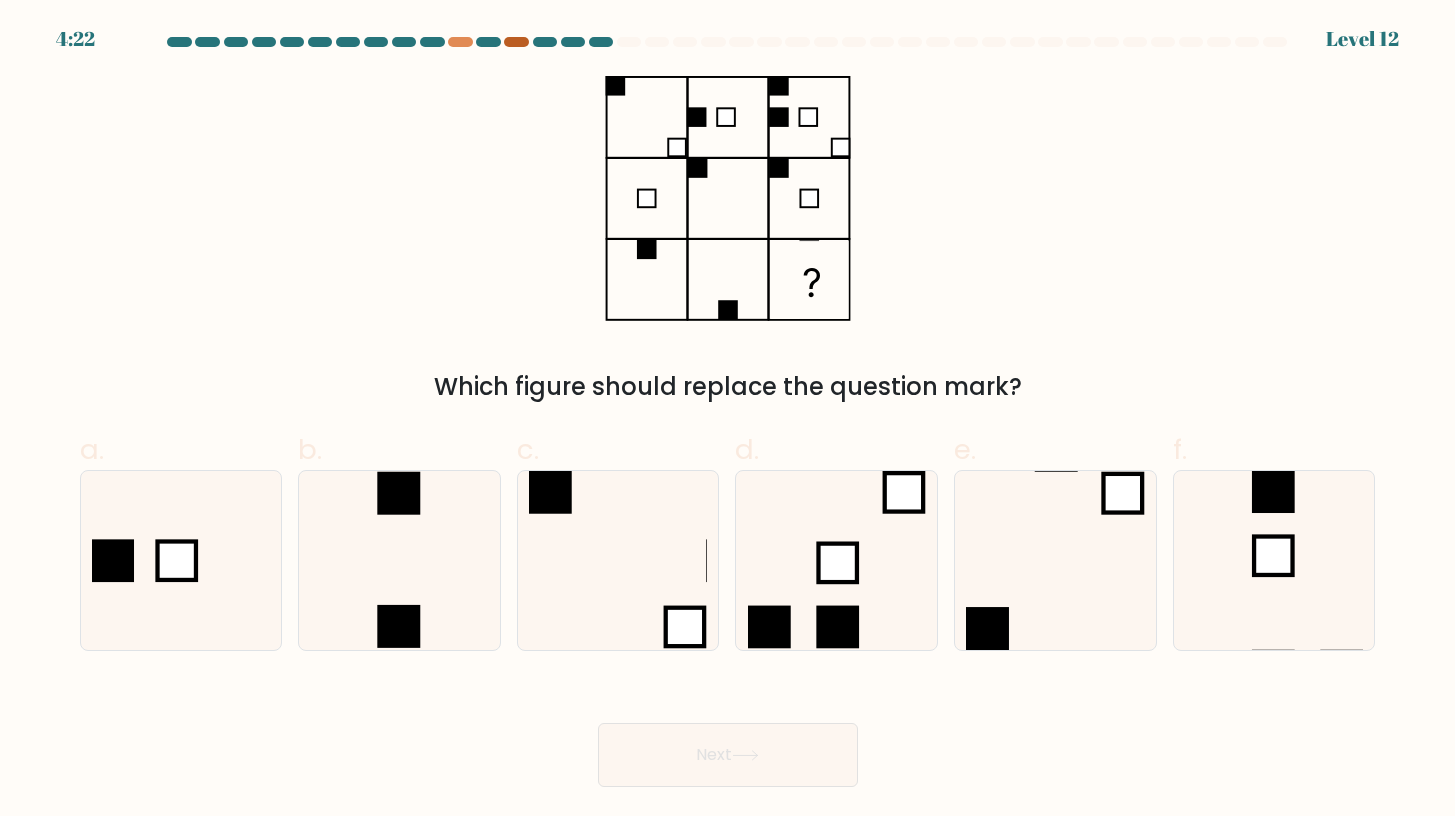 click at bounding box center [516, 42] 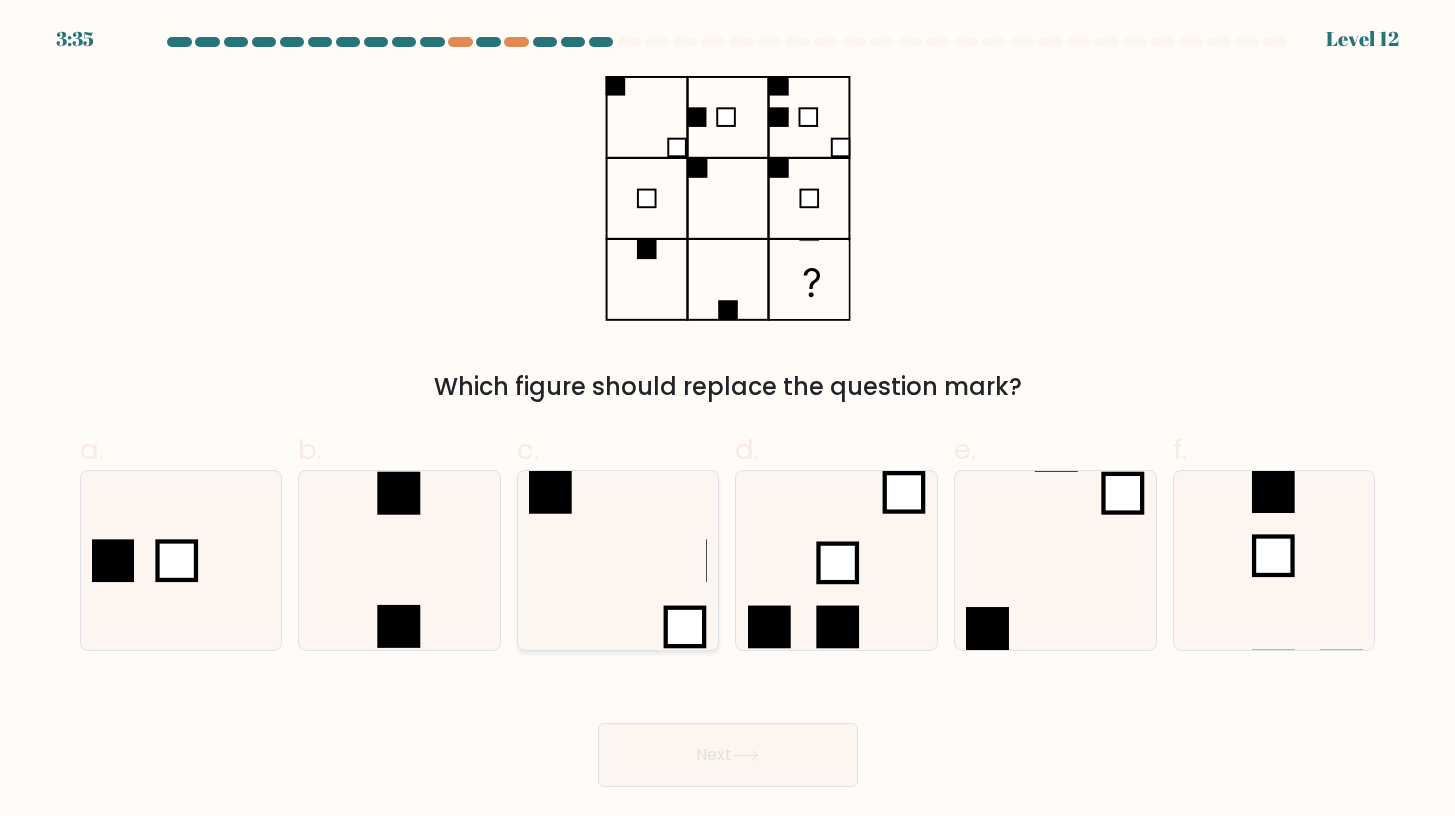 click 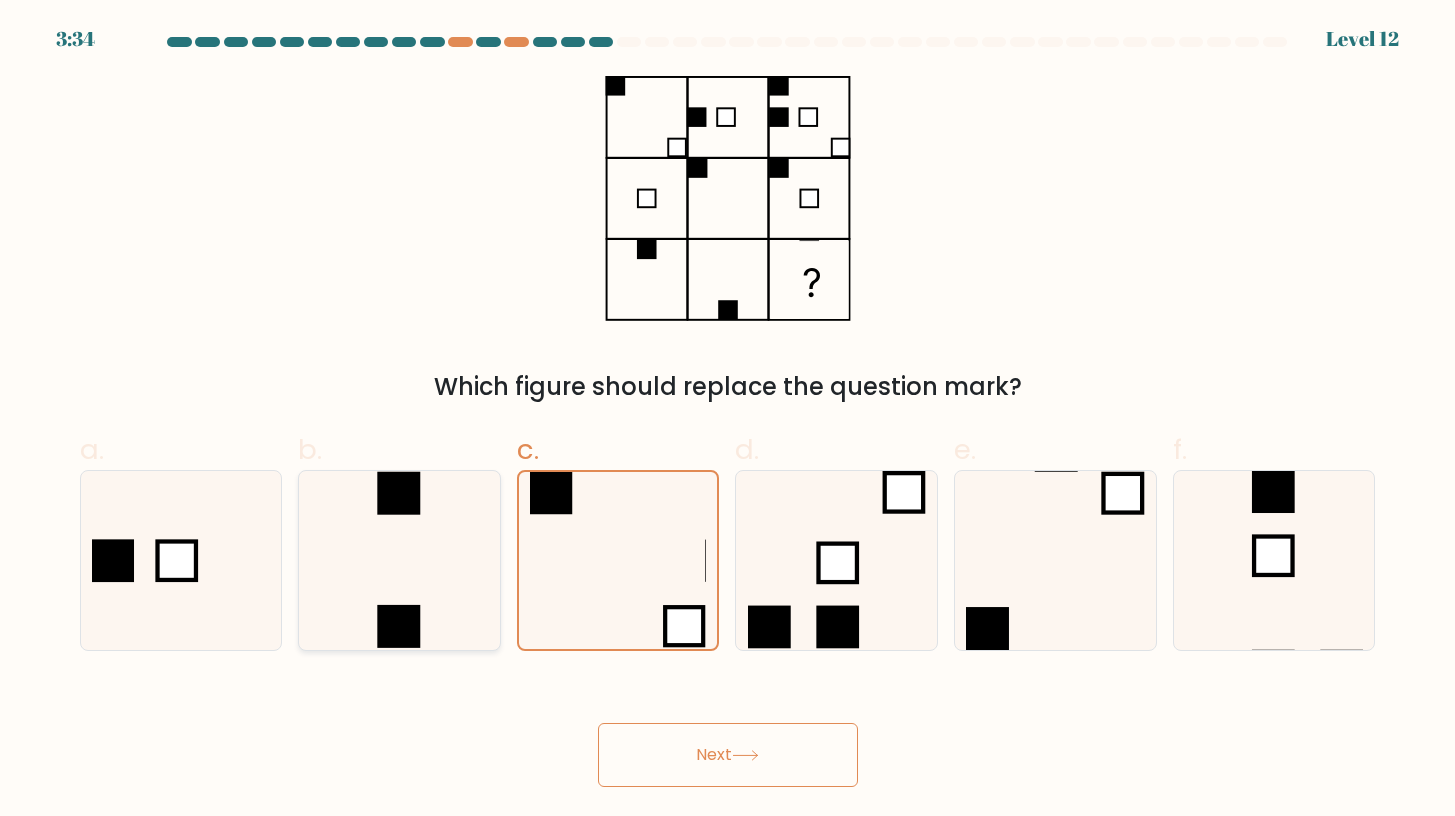 click 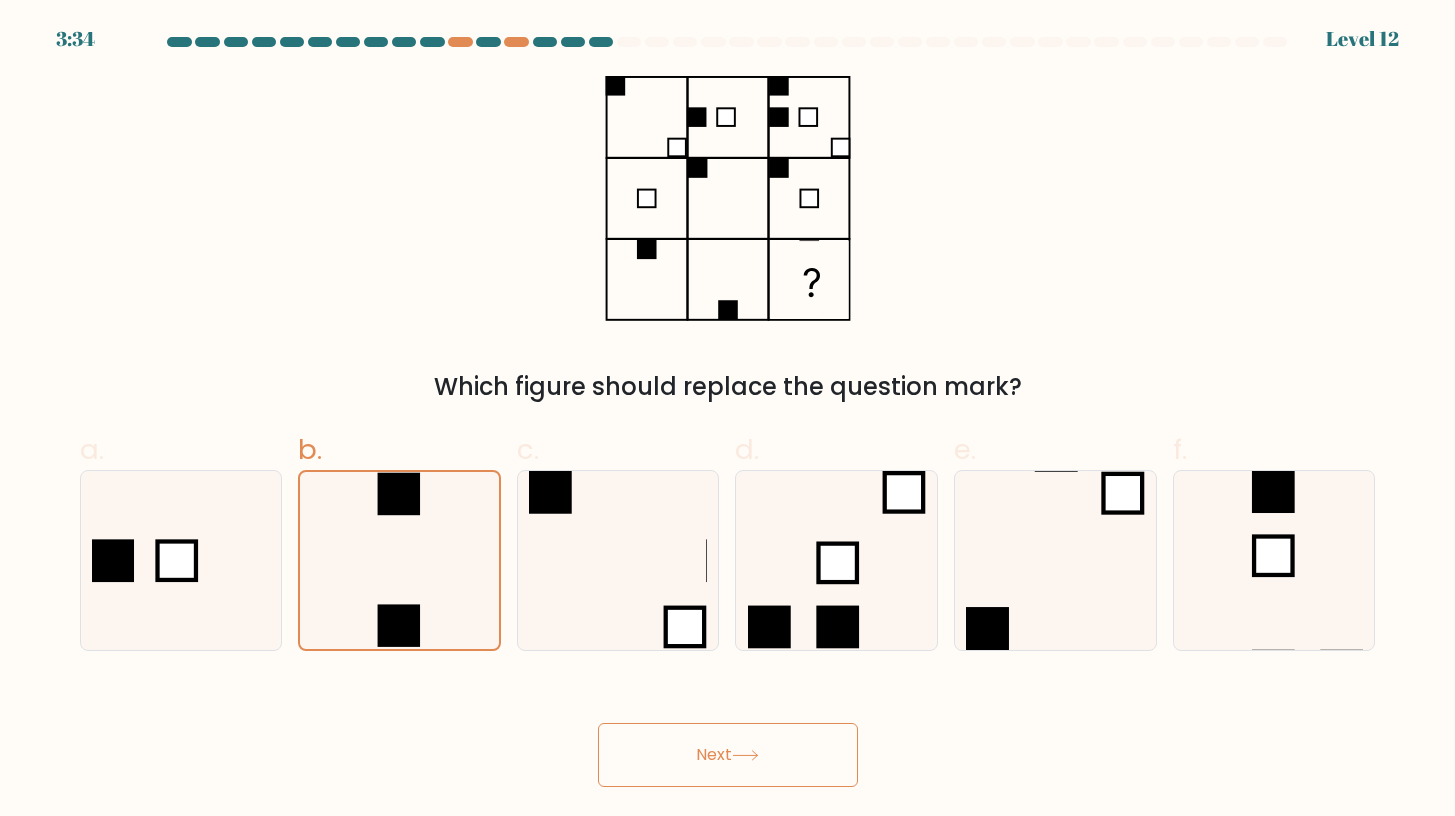 click on "Next" at bounding box center (728, 755) 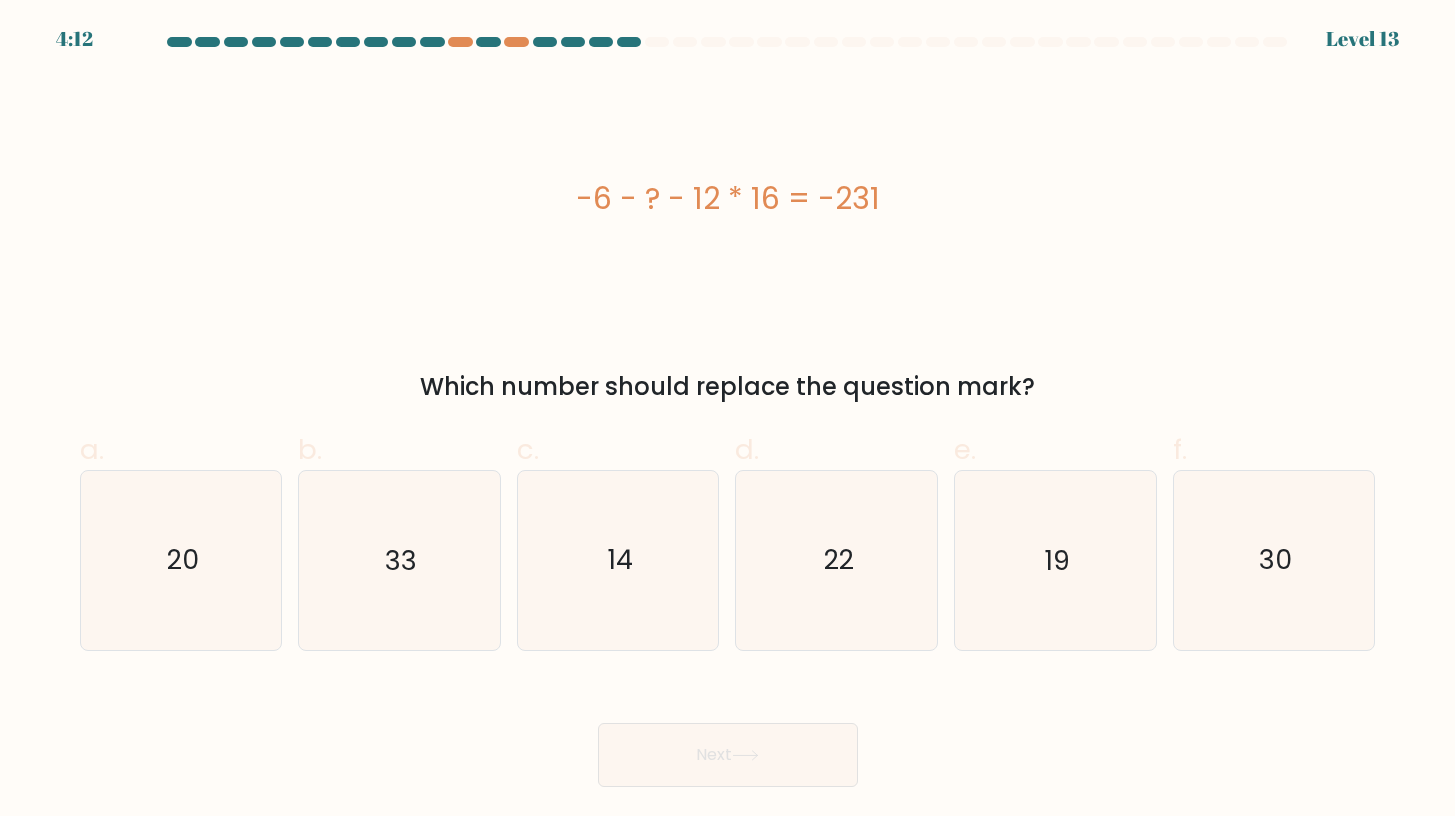drag, startPoint x: 910, startPoint y: 193, endPoint x: 538, endPoint y: 196, distance: 372.0121 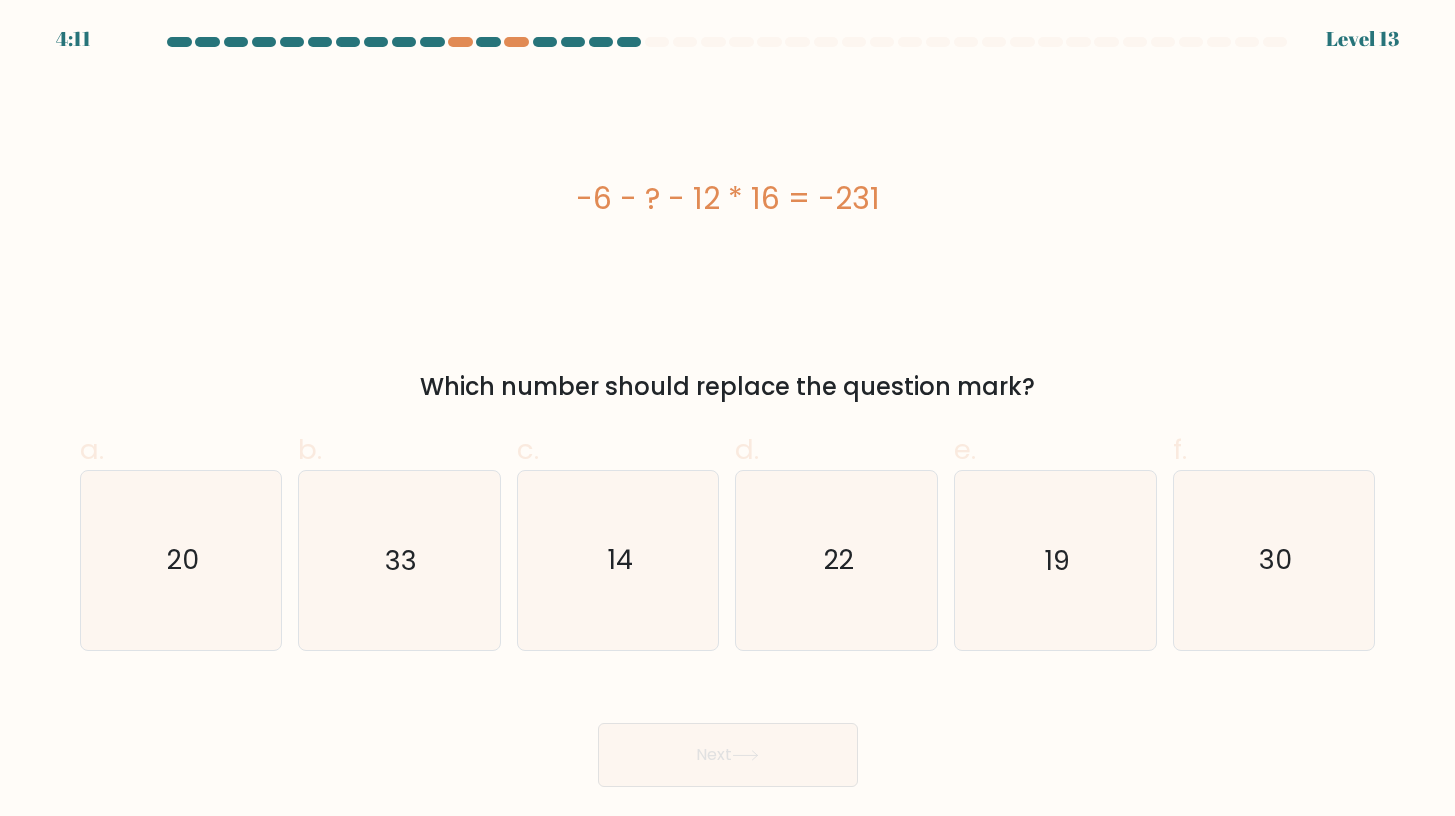 copy on "-6 - ? - 12 * 16 = -231" 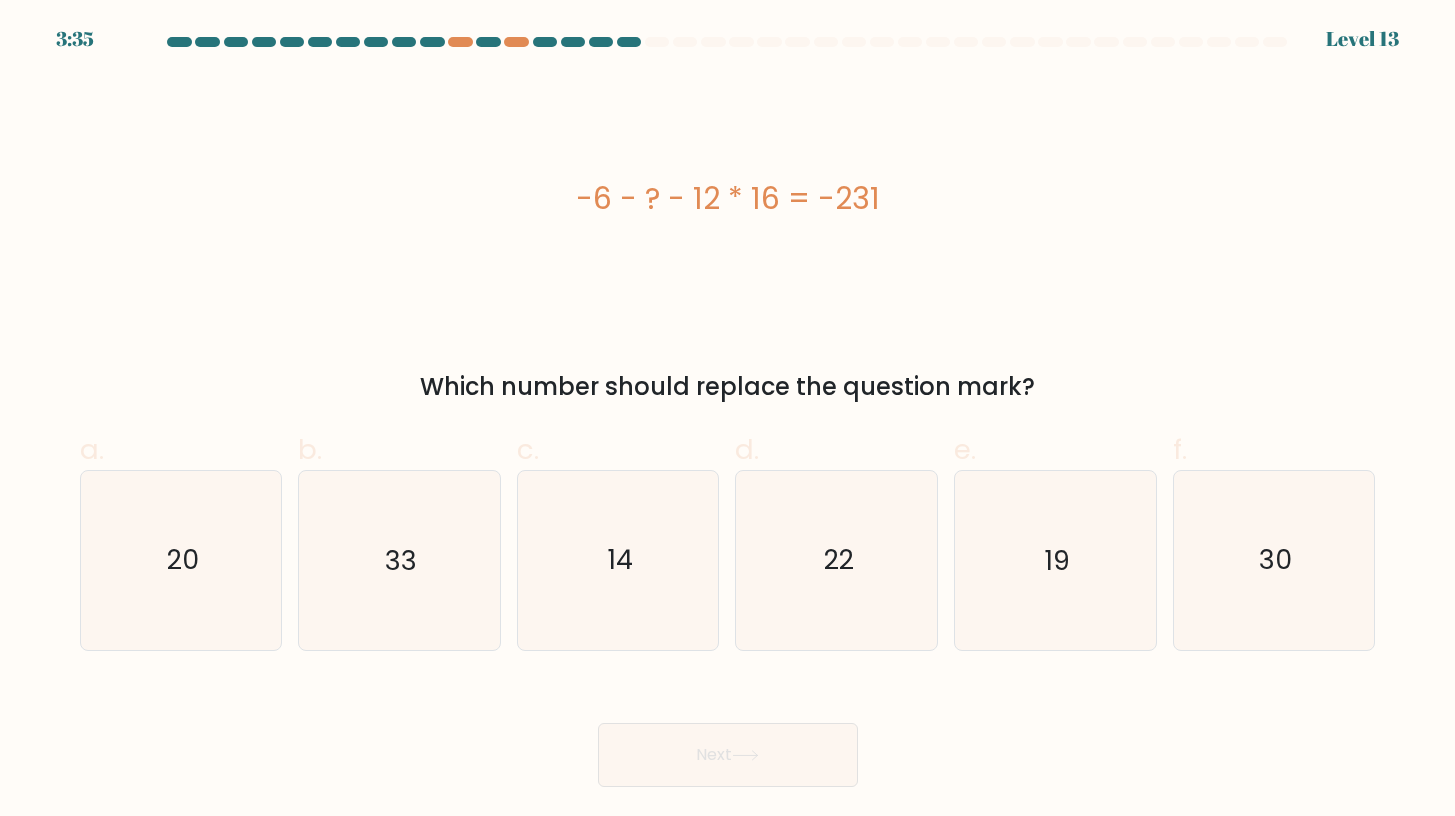 copy on "-6 - ? - 12 * 16 = -231" 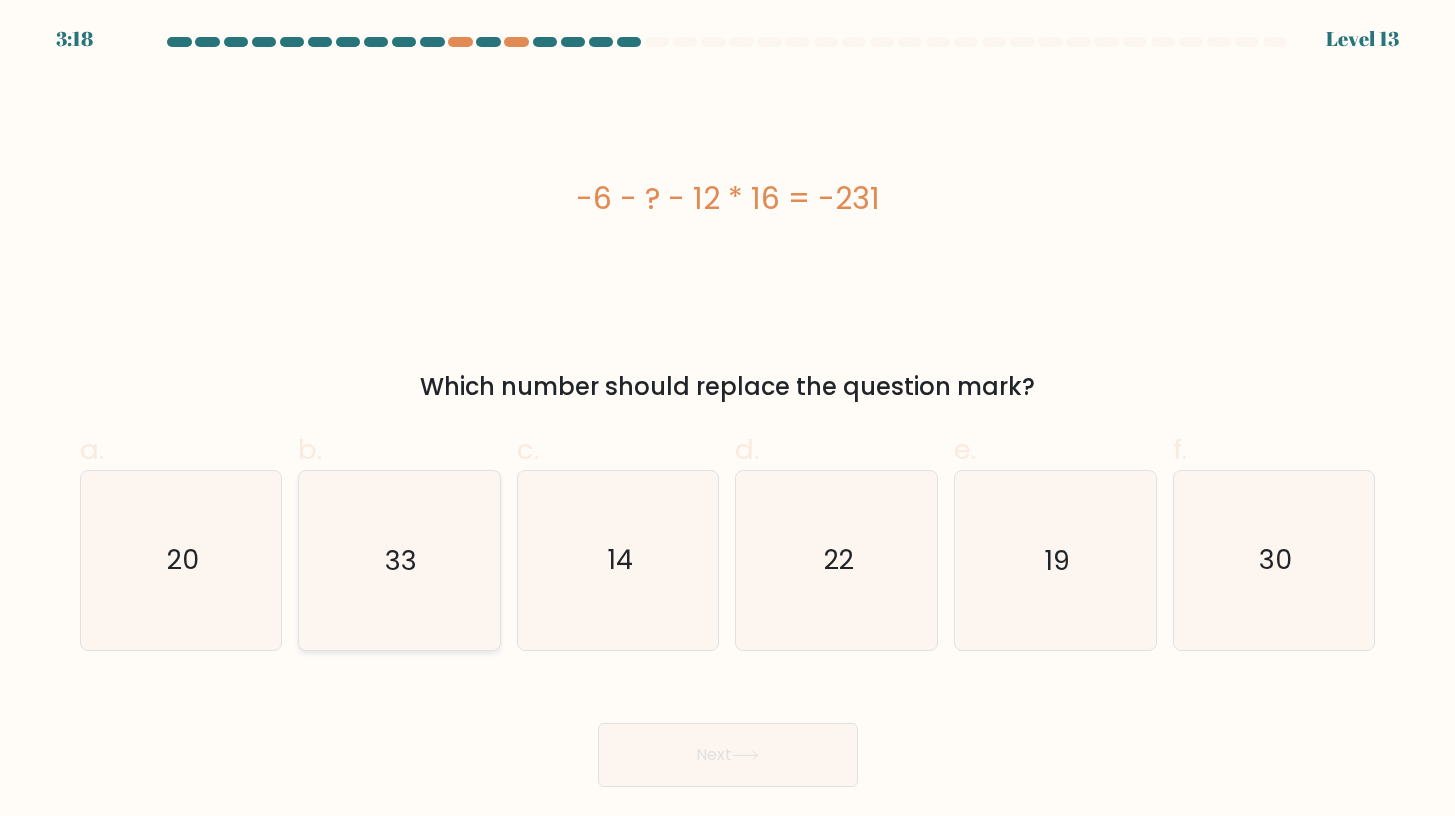 click on "33" 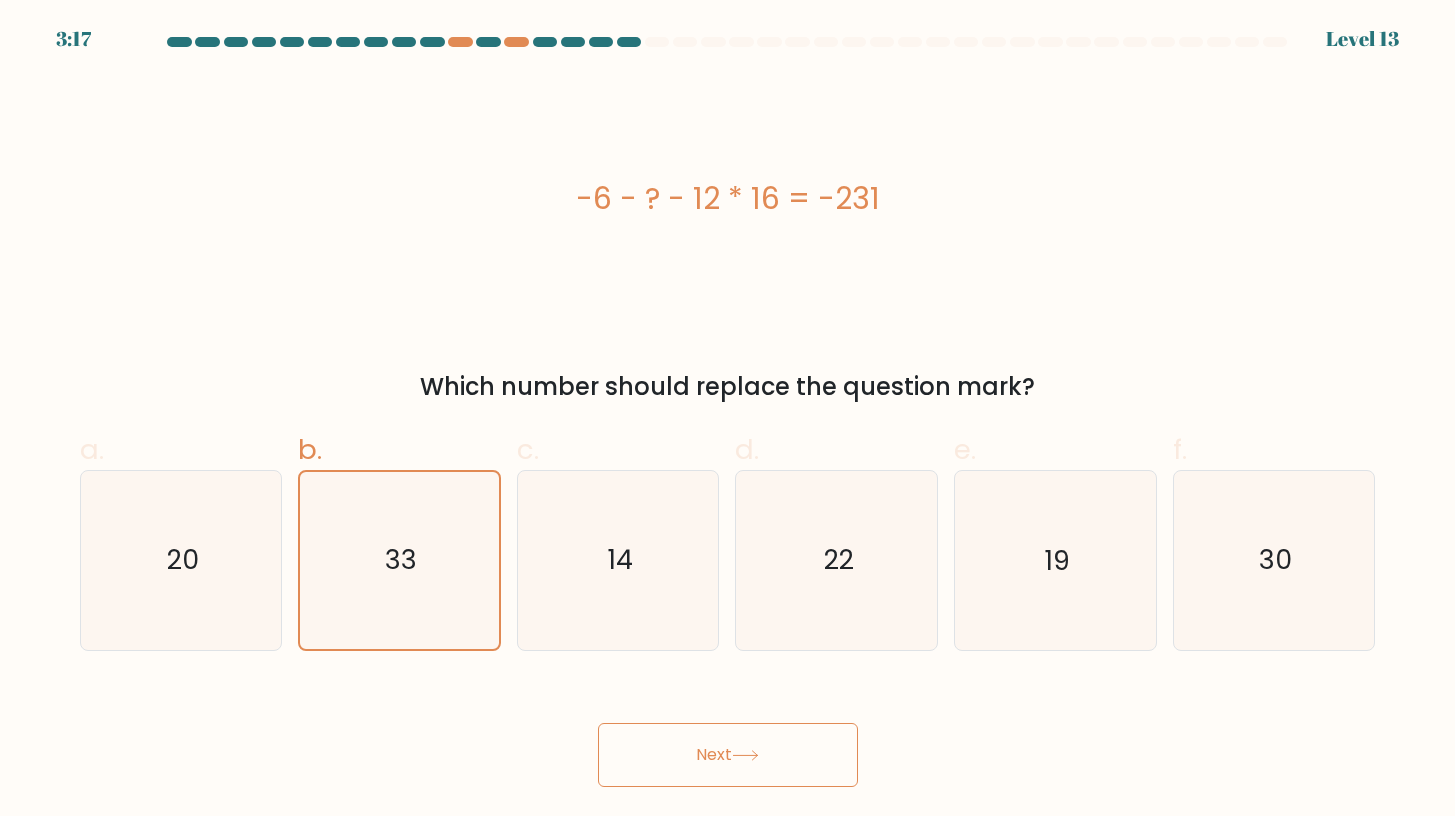 click on "Next" at bounding box center [728, 755] 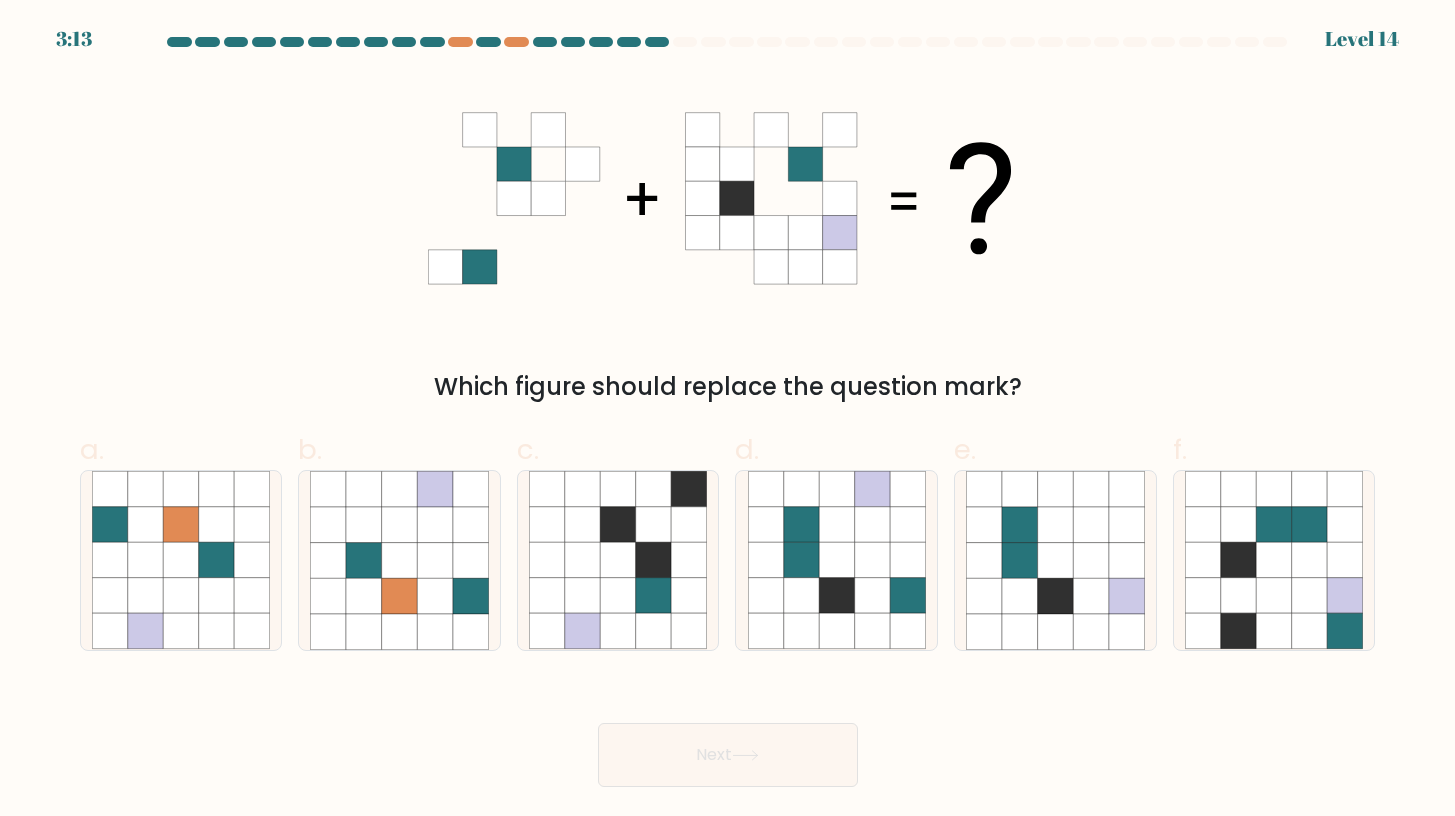 click 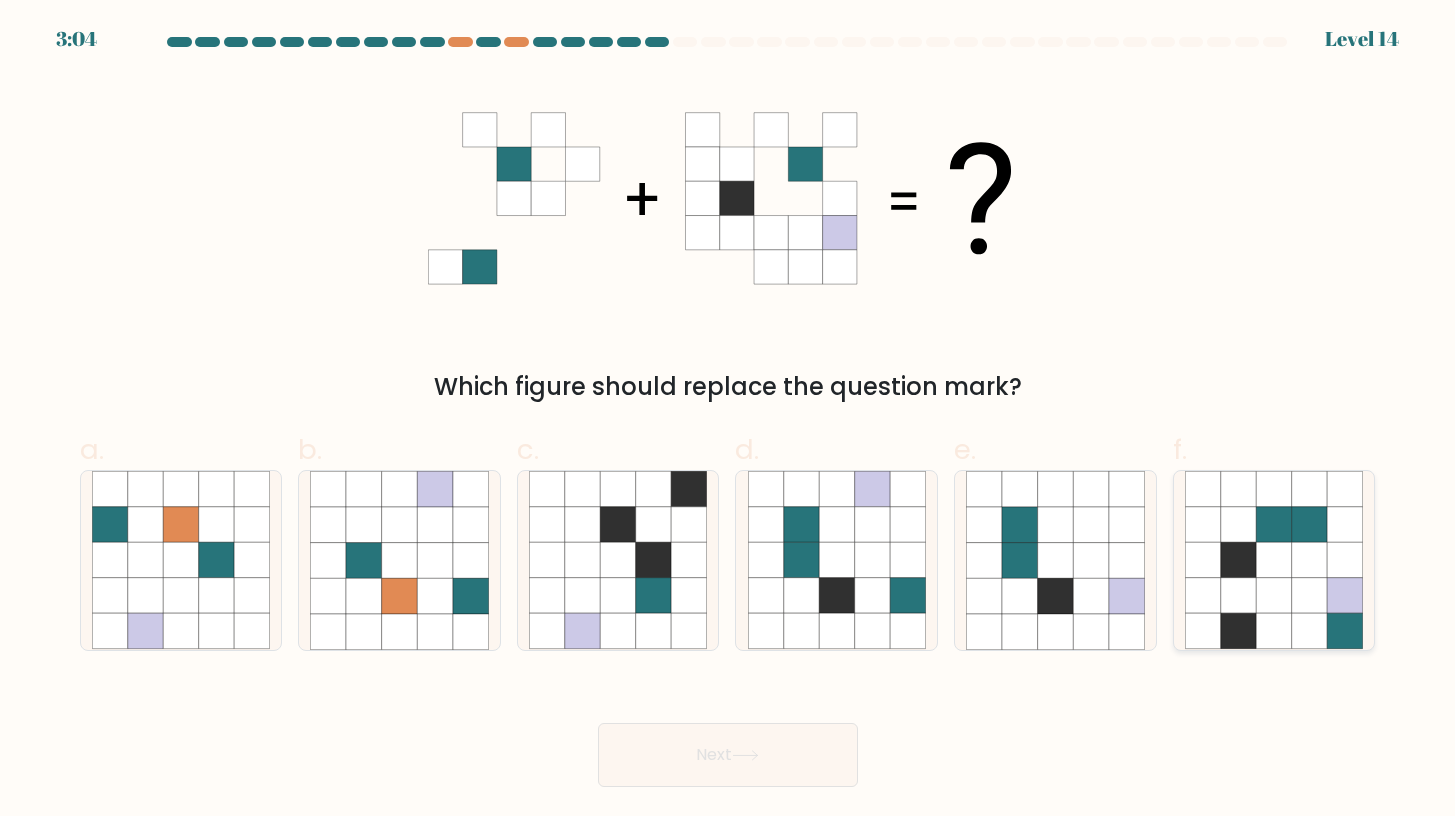 click 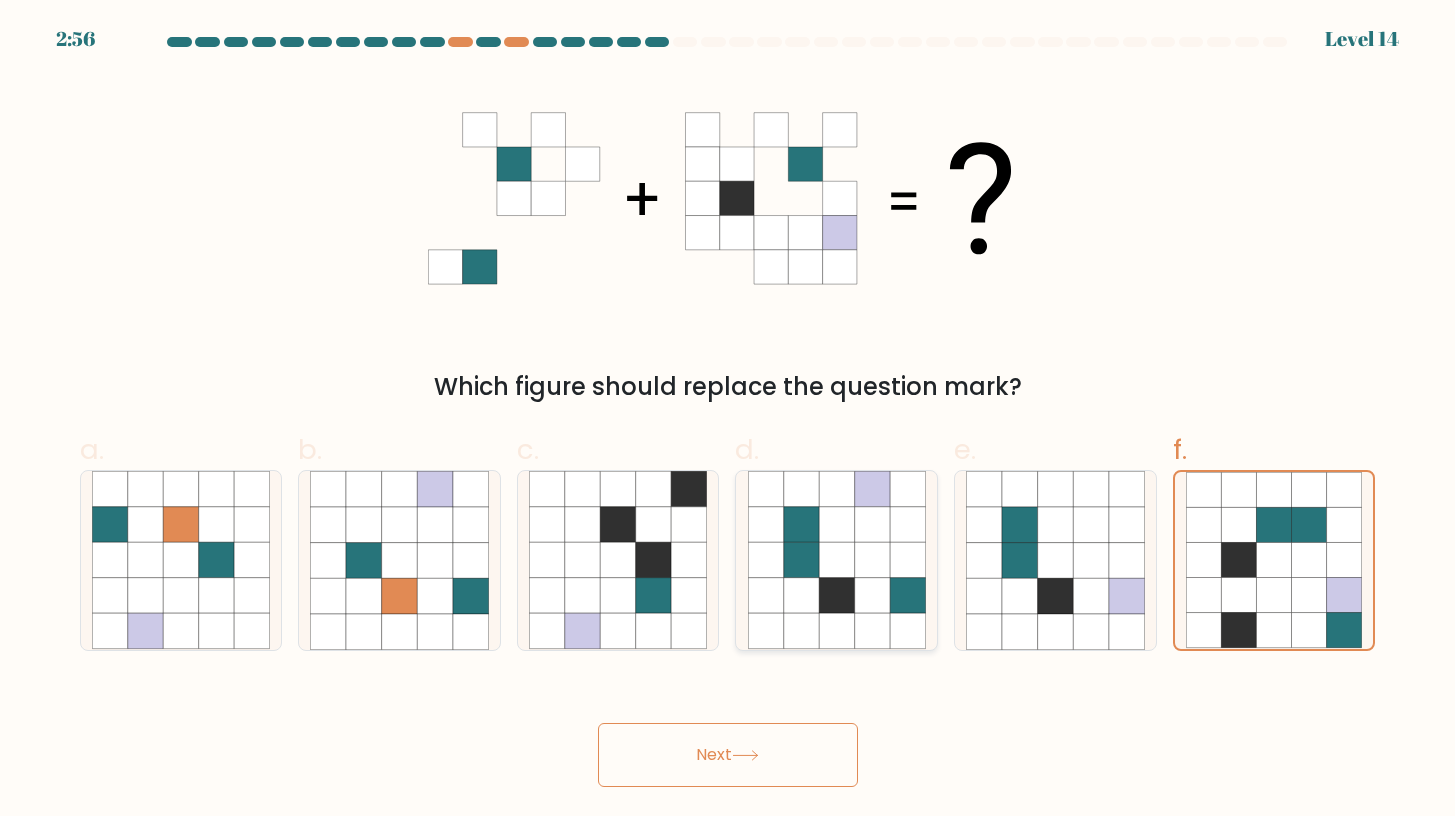 click 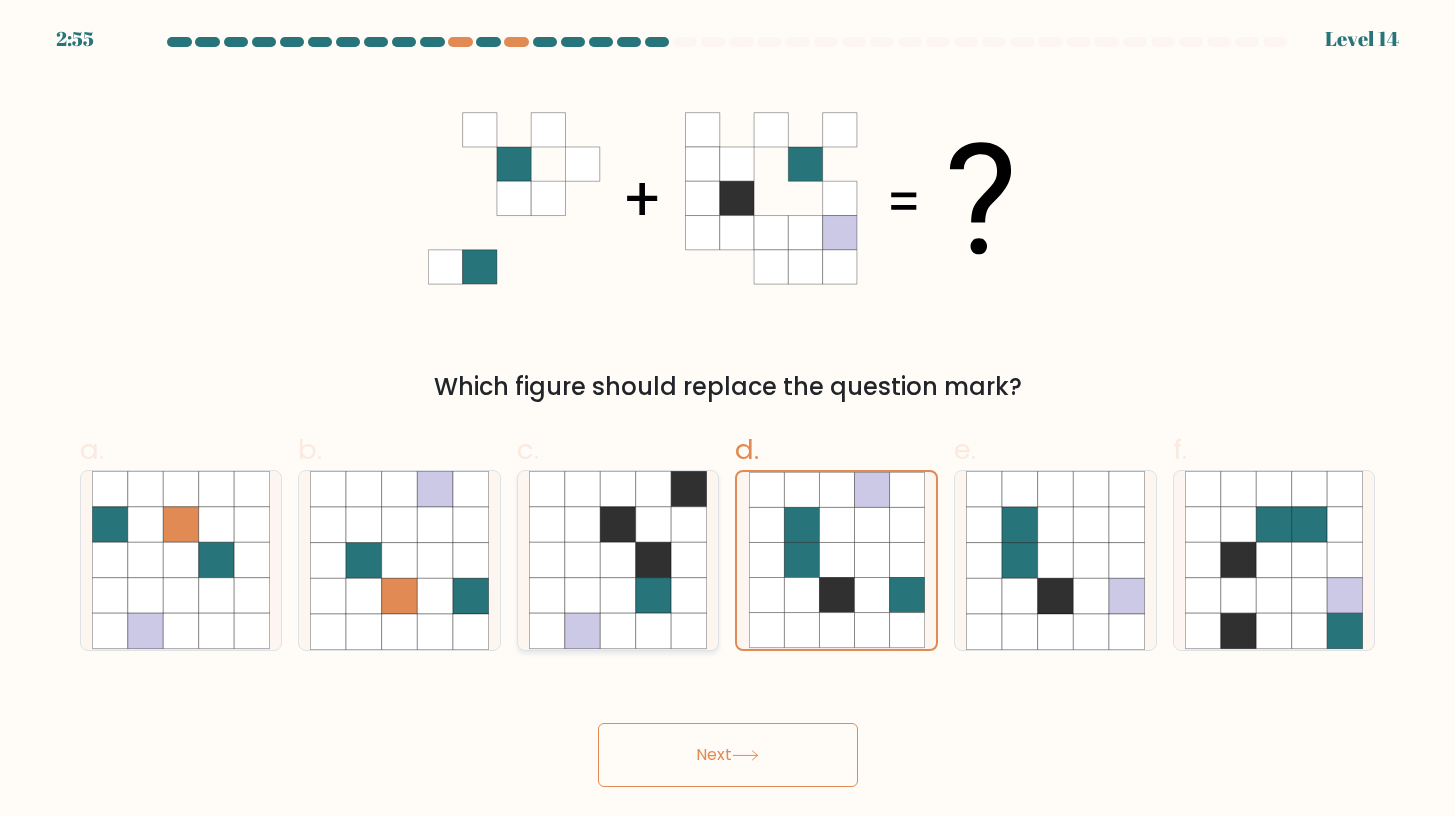 click 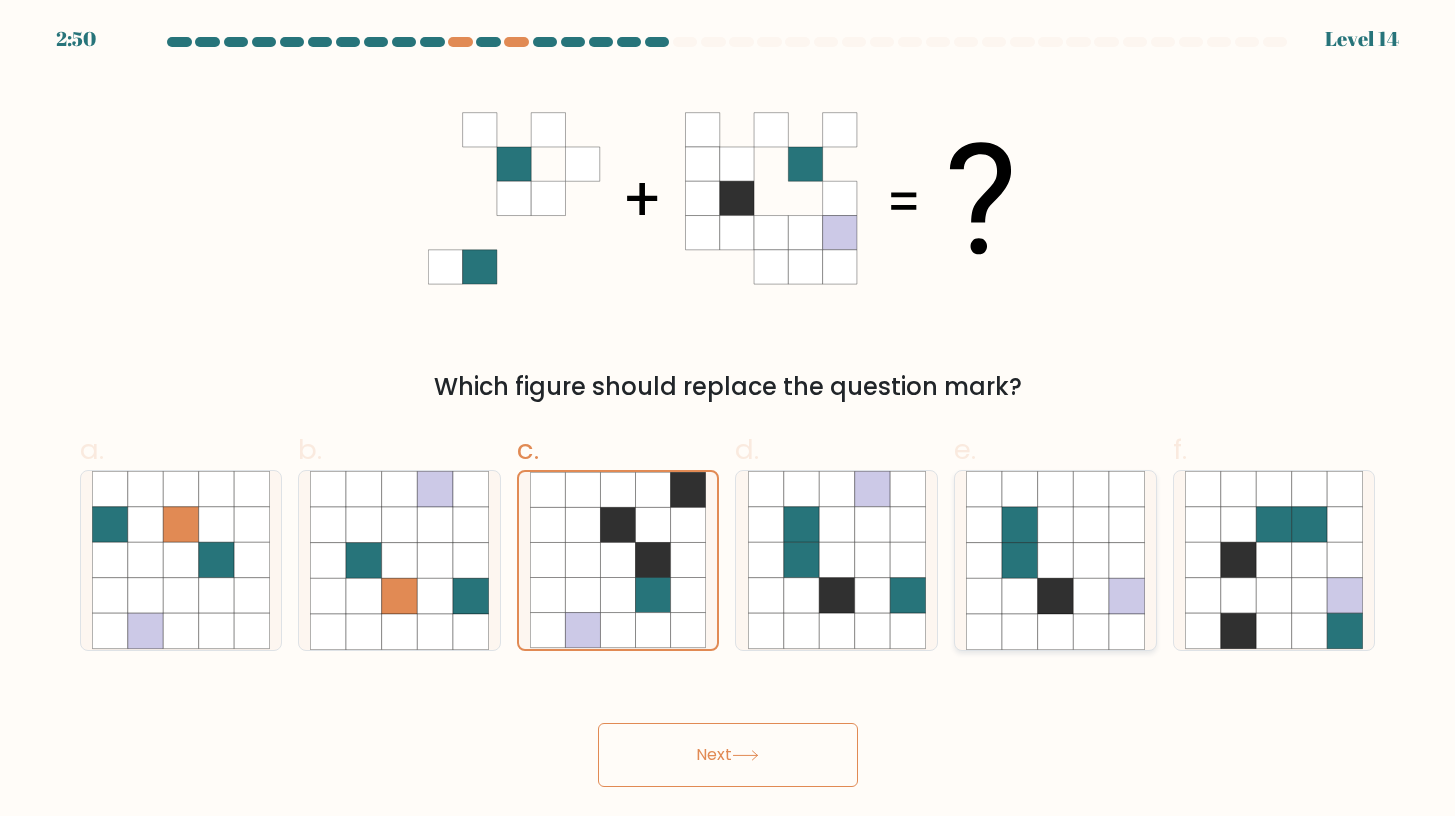 click 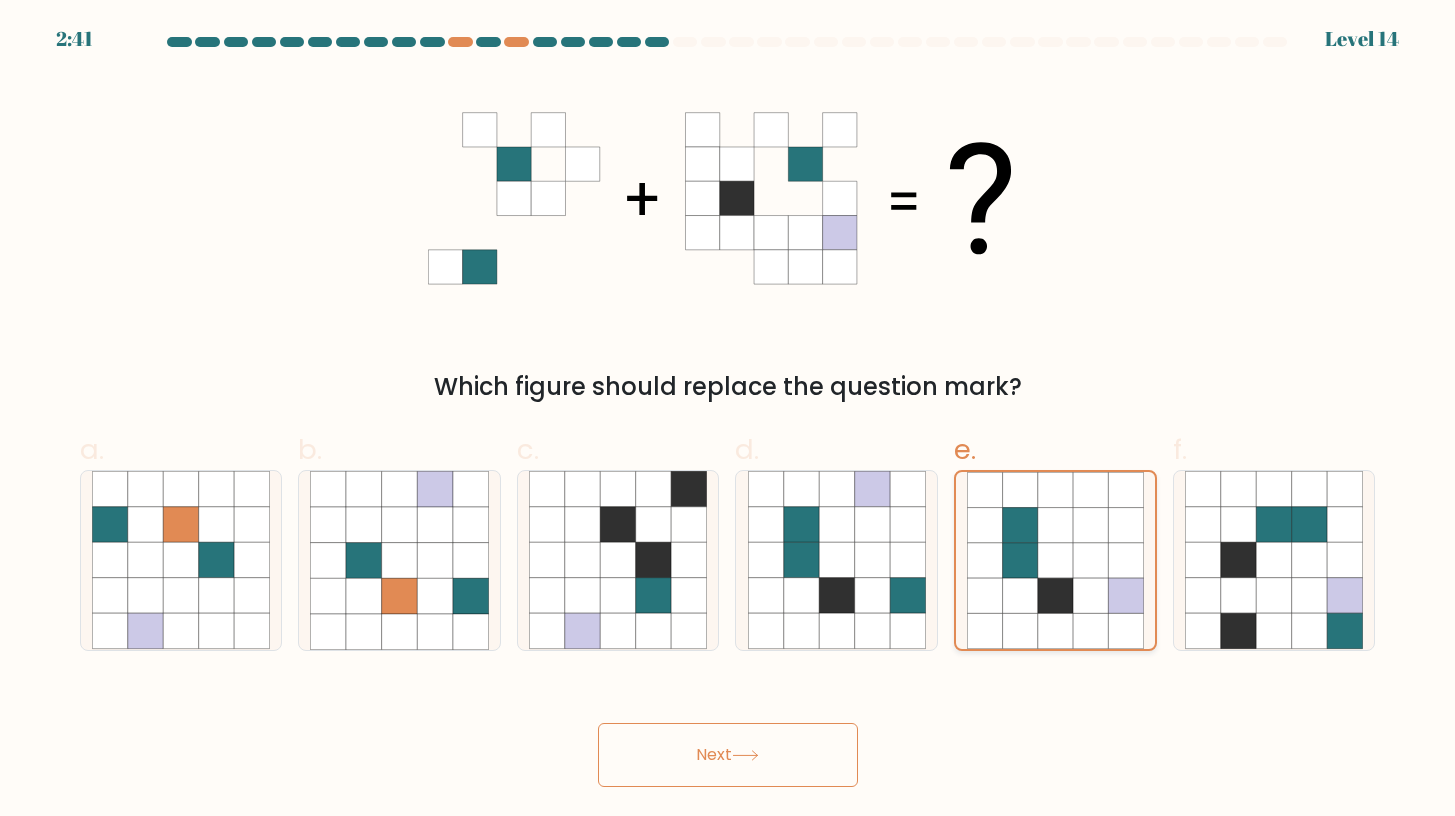 click 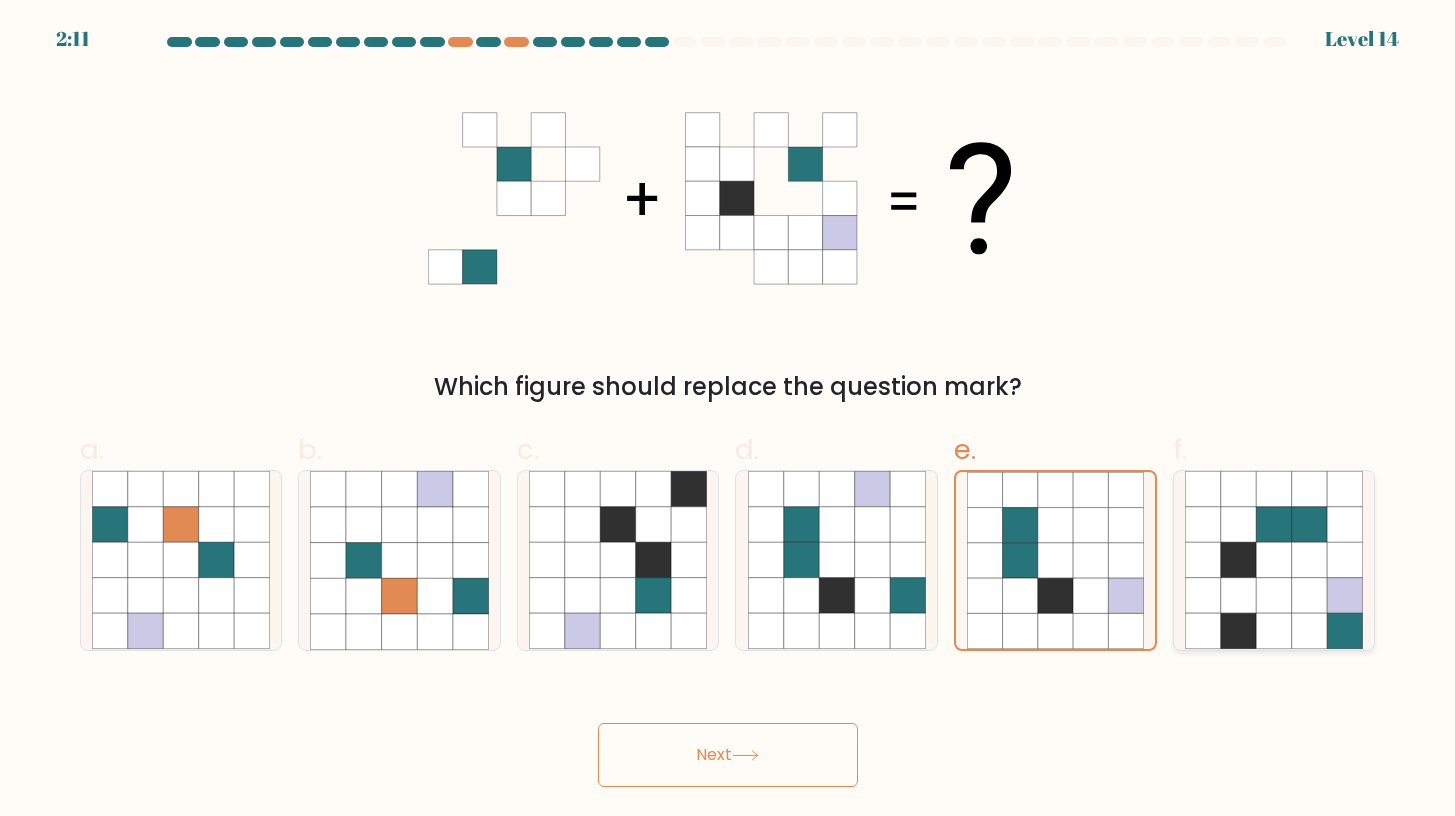 click 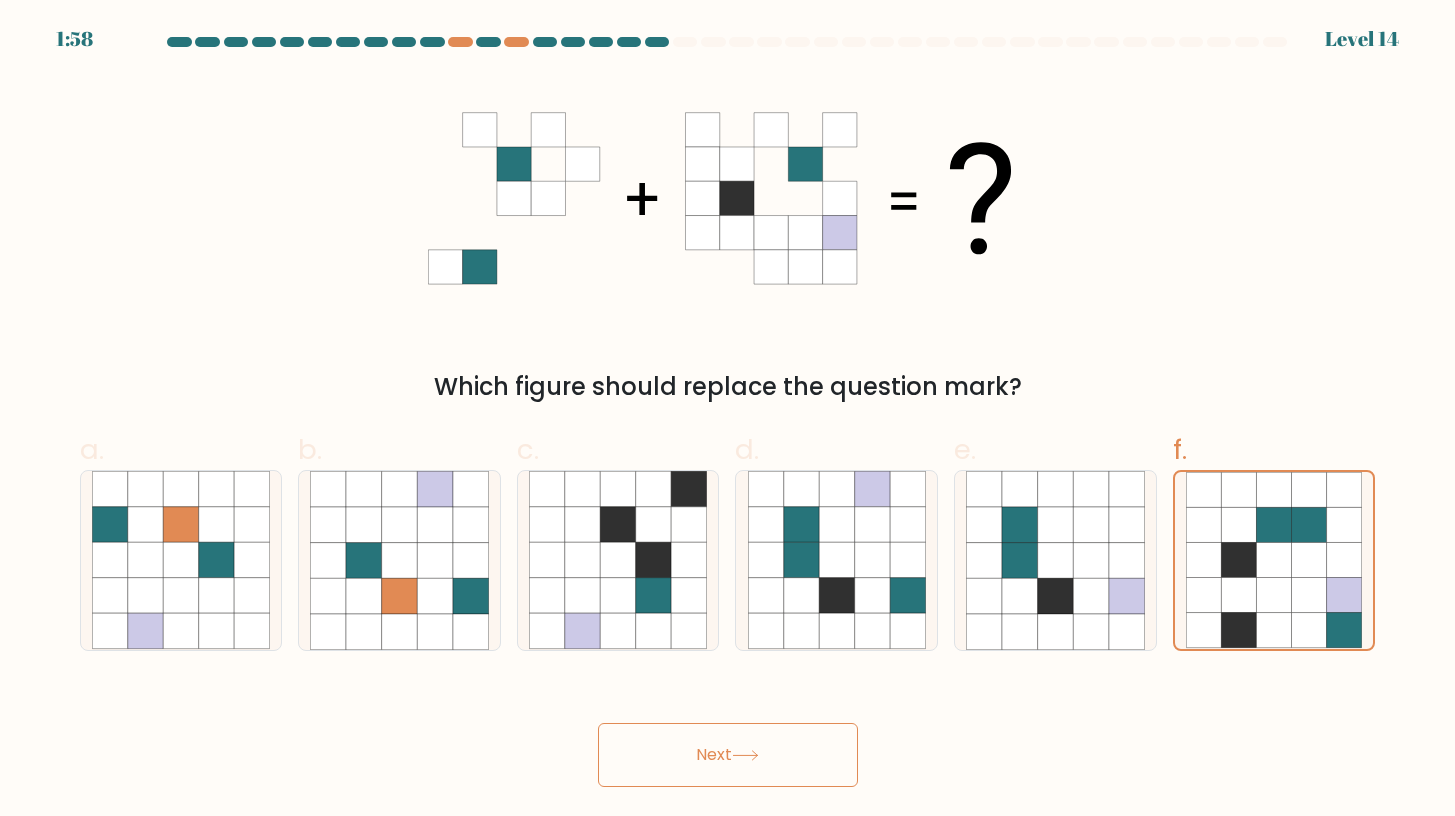 click on "Next" at bounding box center (728, 755) 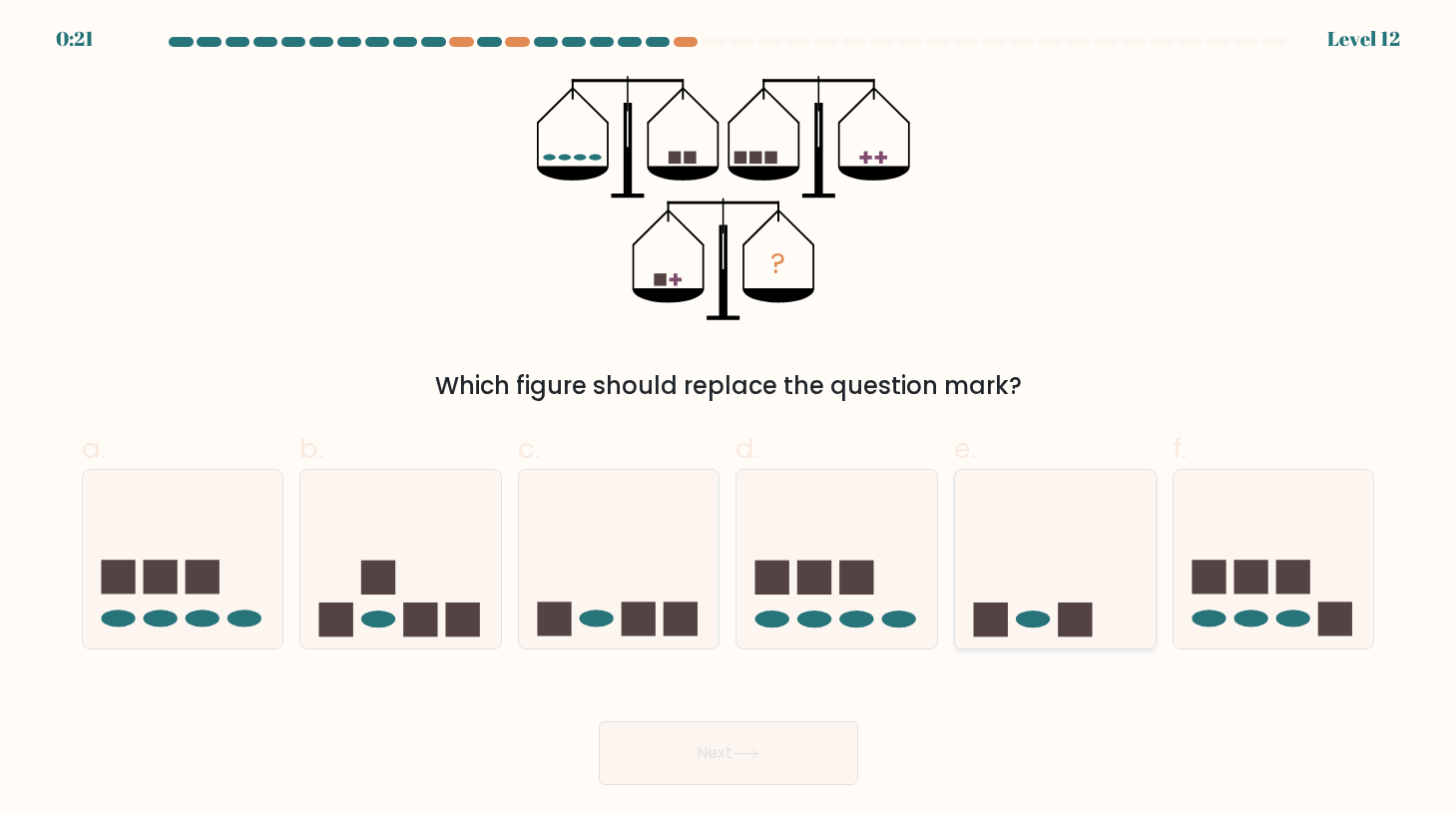 click 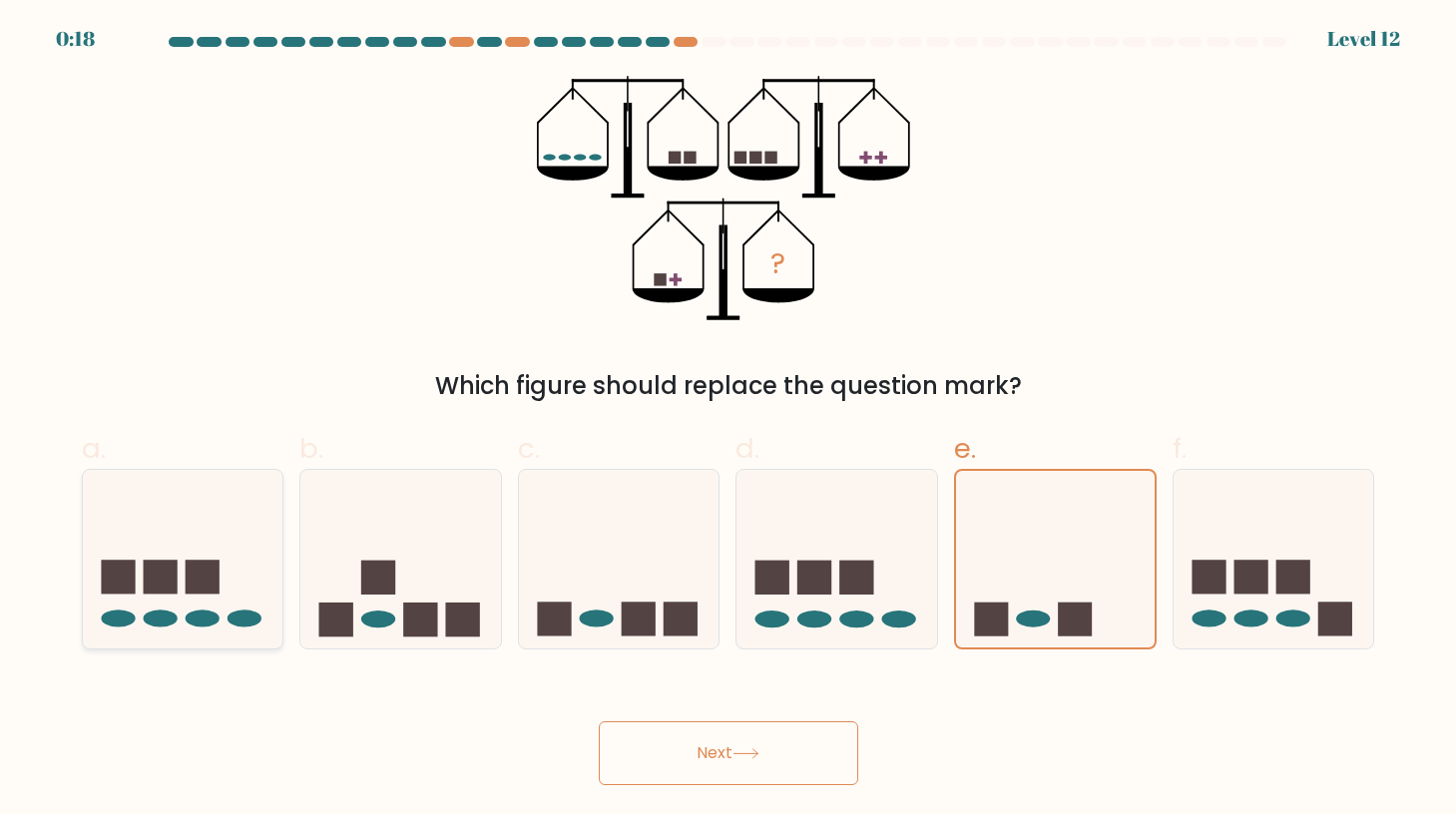 click 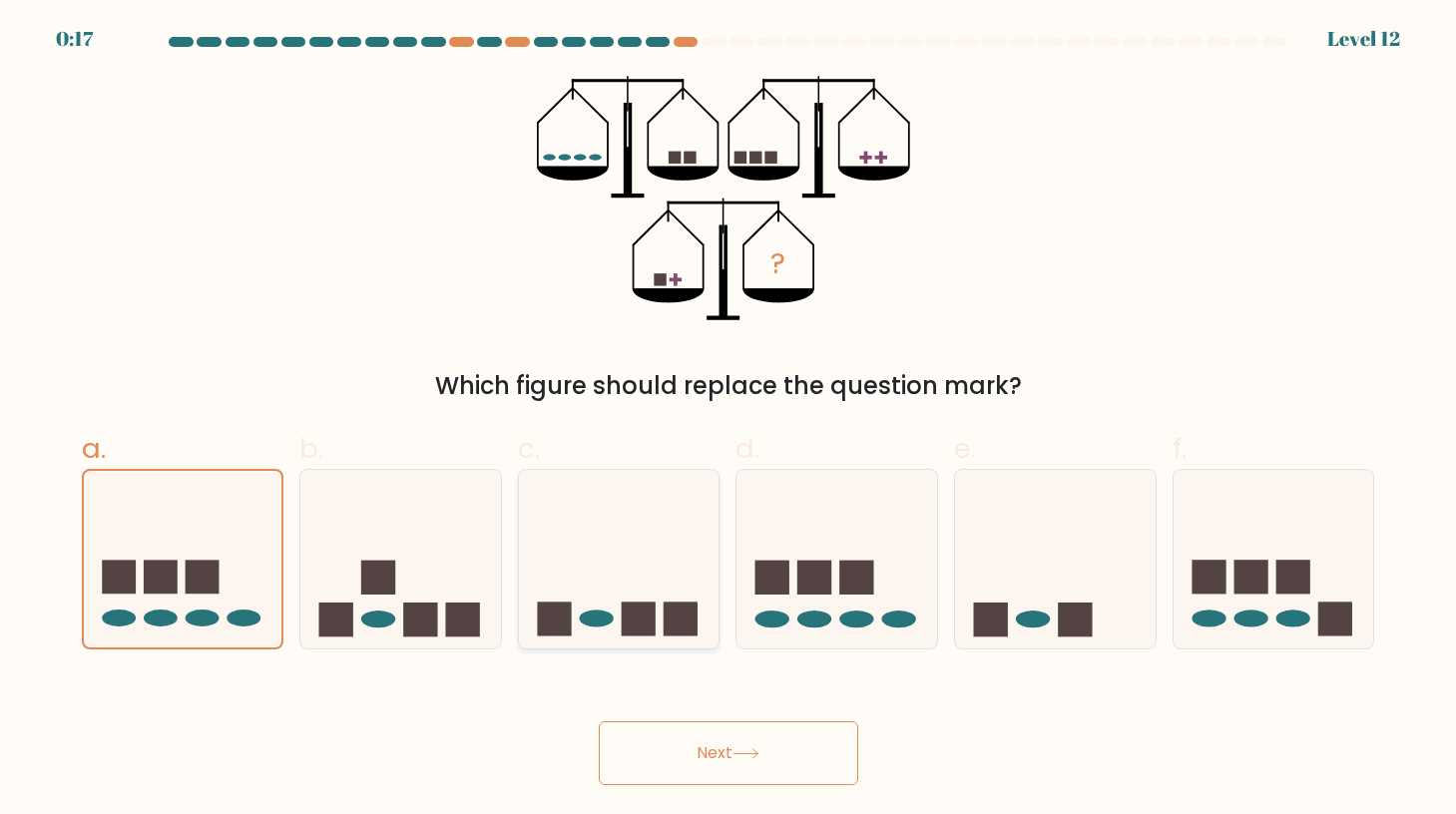 click 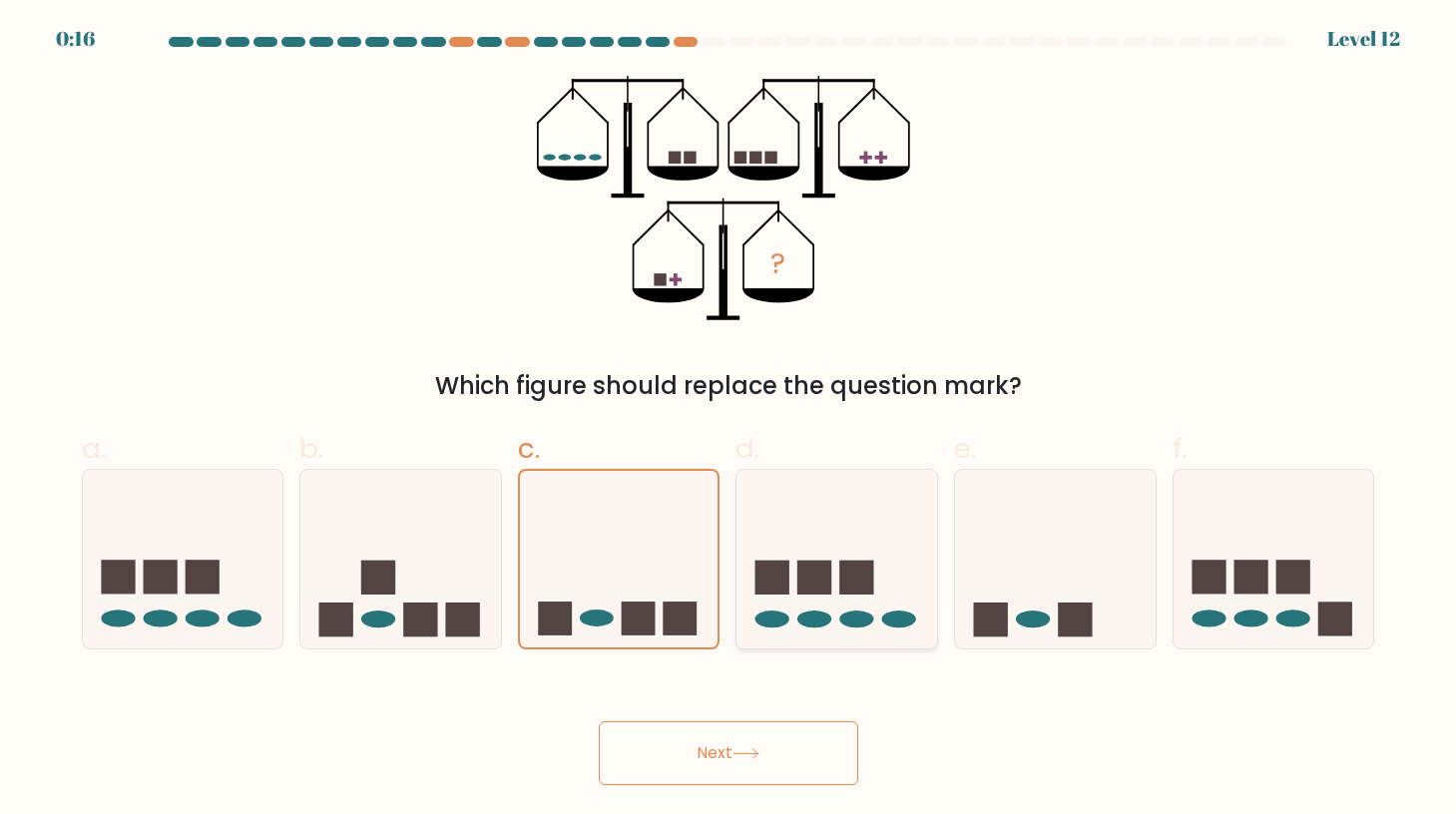 click 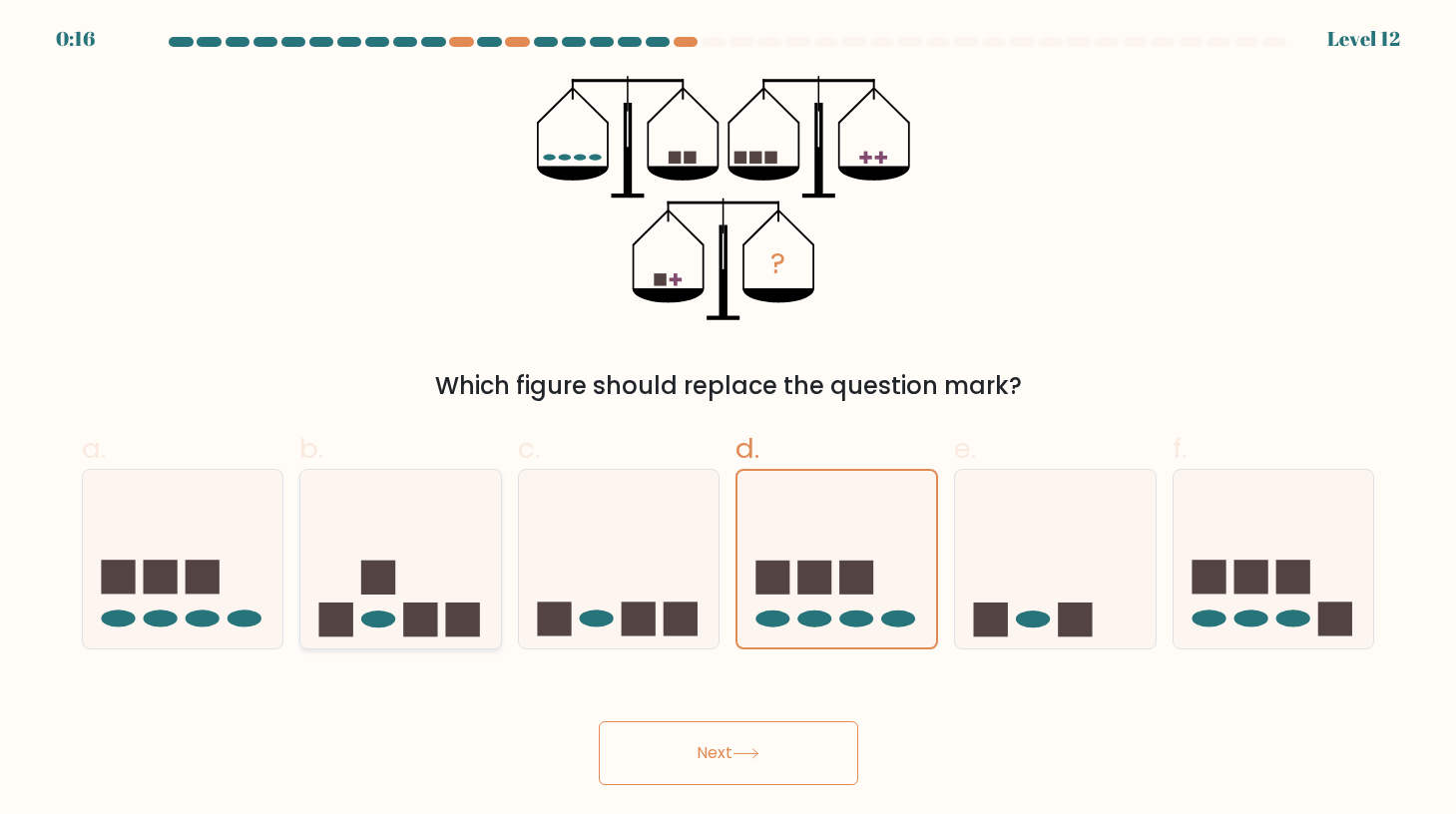 click 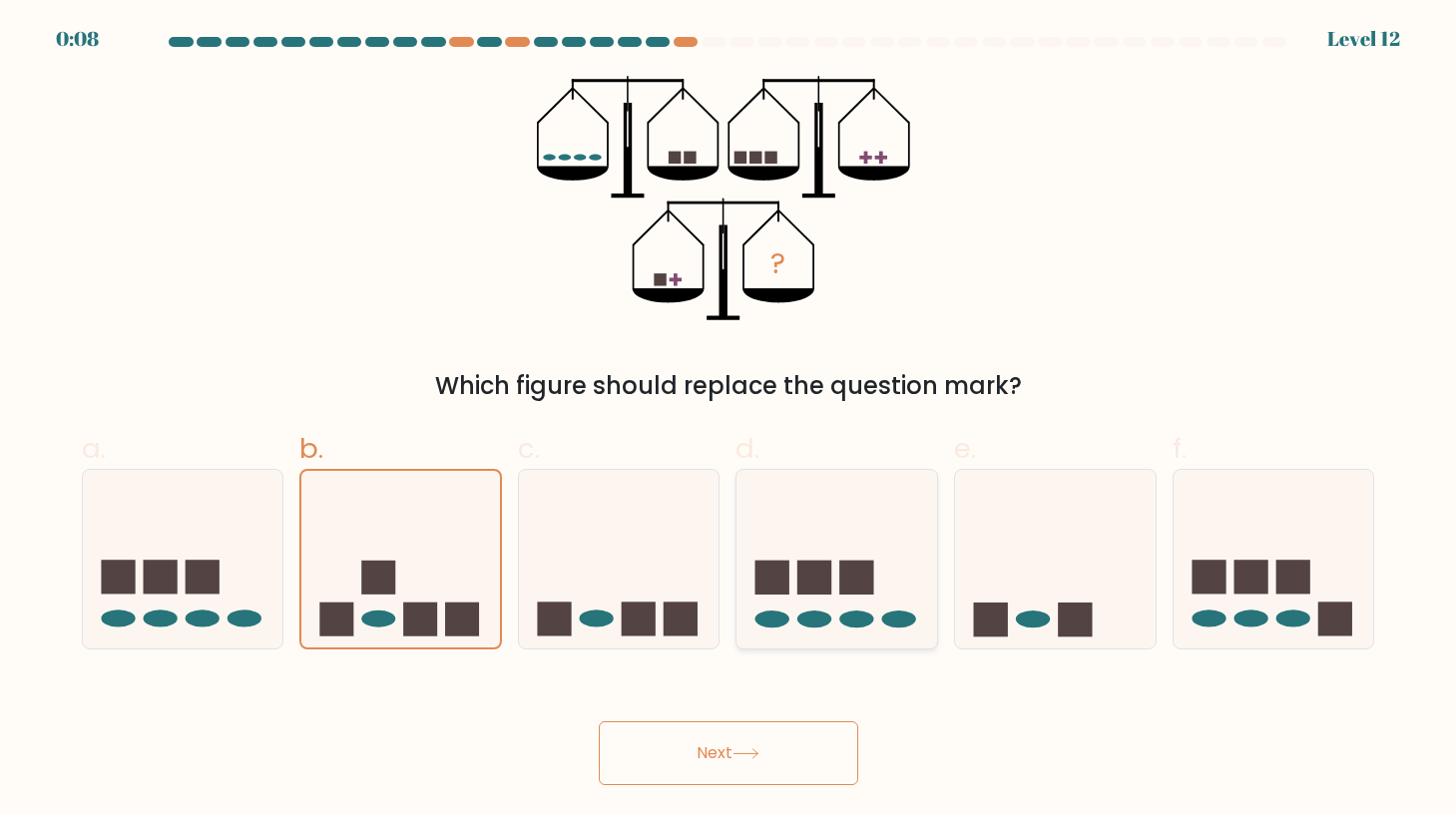 click 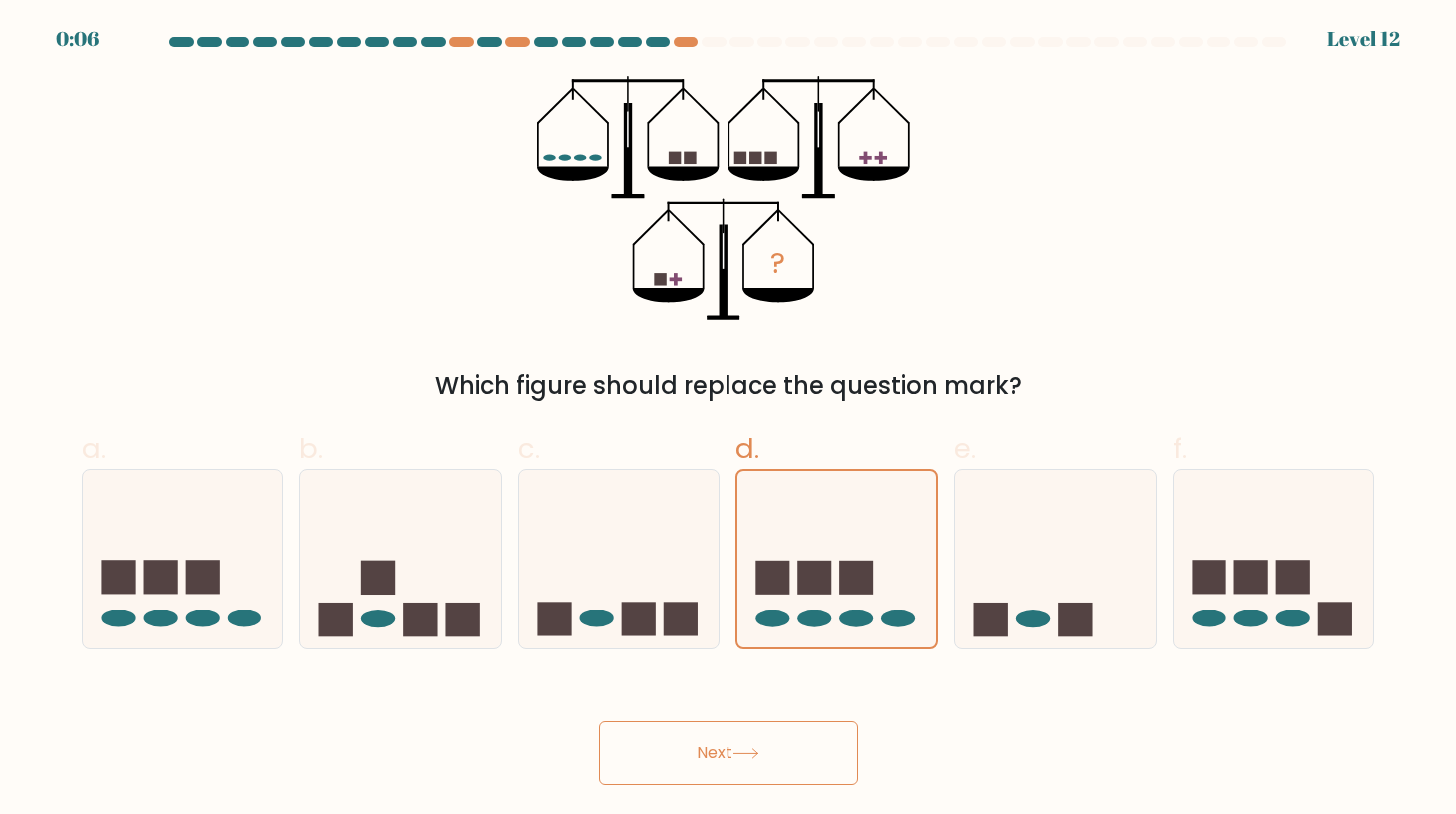 click on "e." at bounding box center [1055, 539] 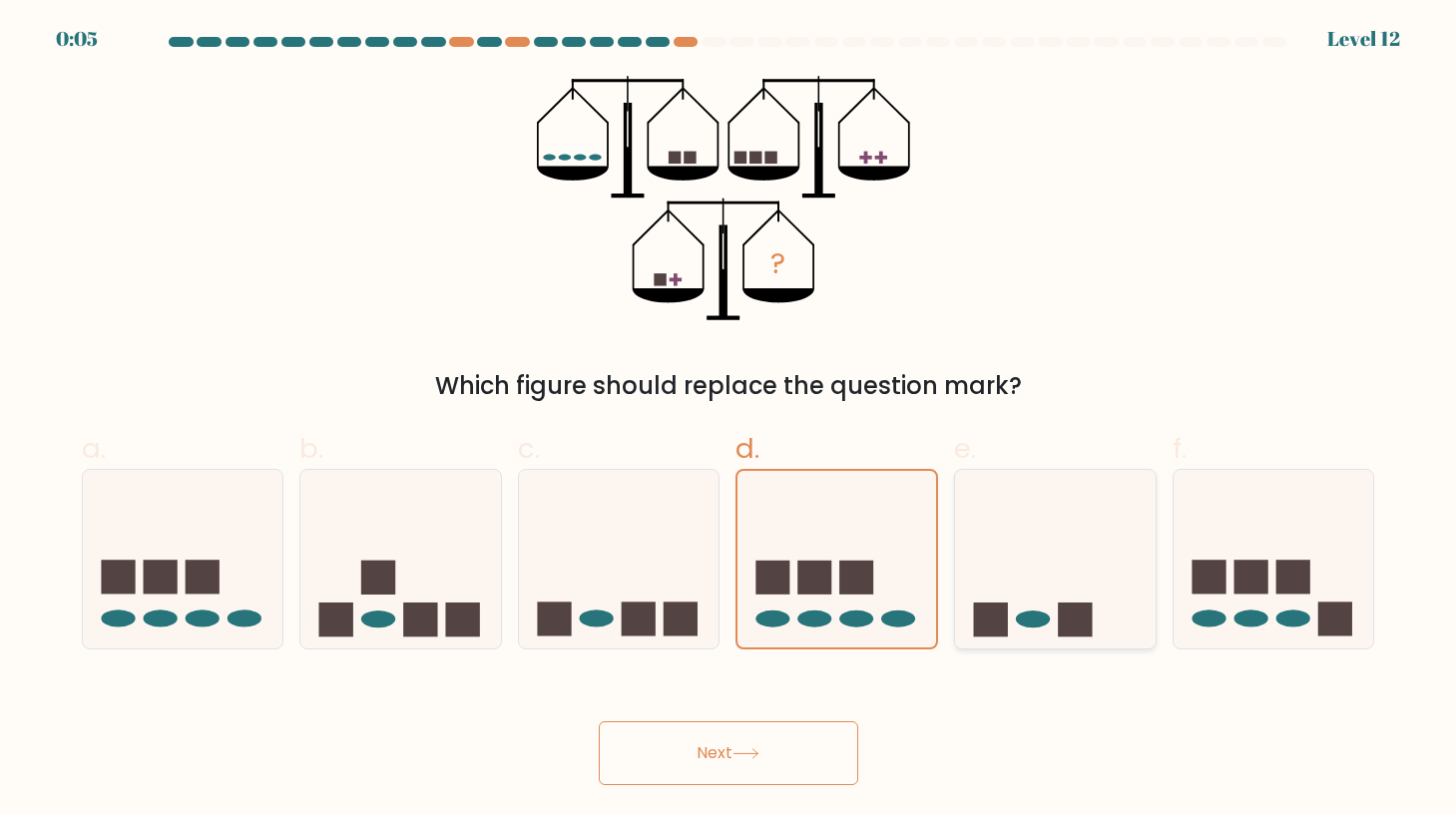 drag, startPoint x: 993, startPoint y: 589, endPoint x: 978, endPoint y: 611, distance: 26.62705 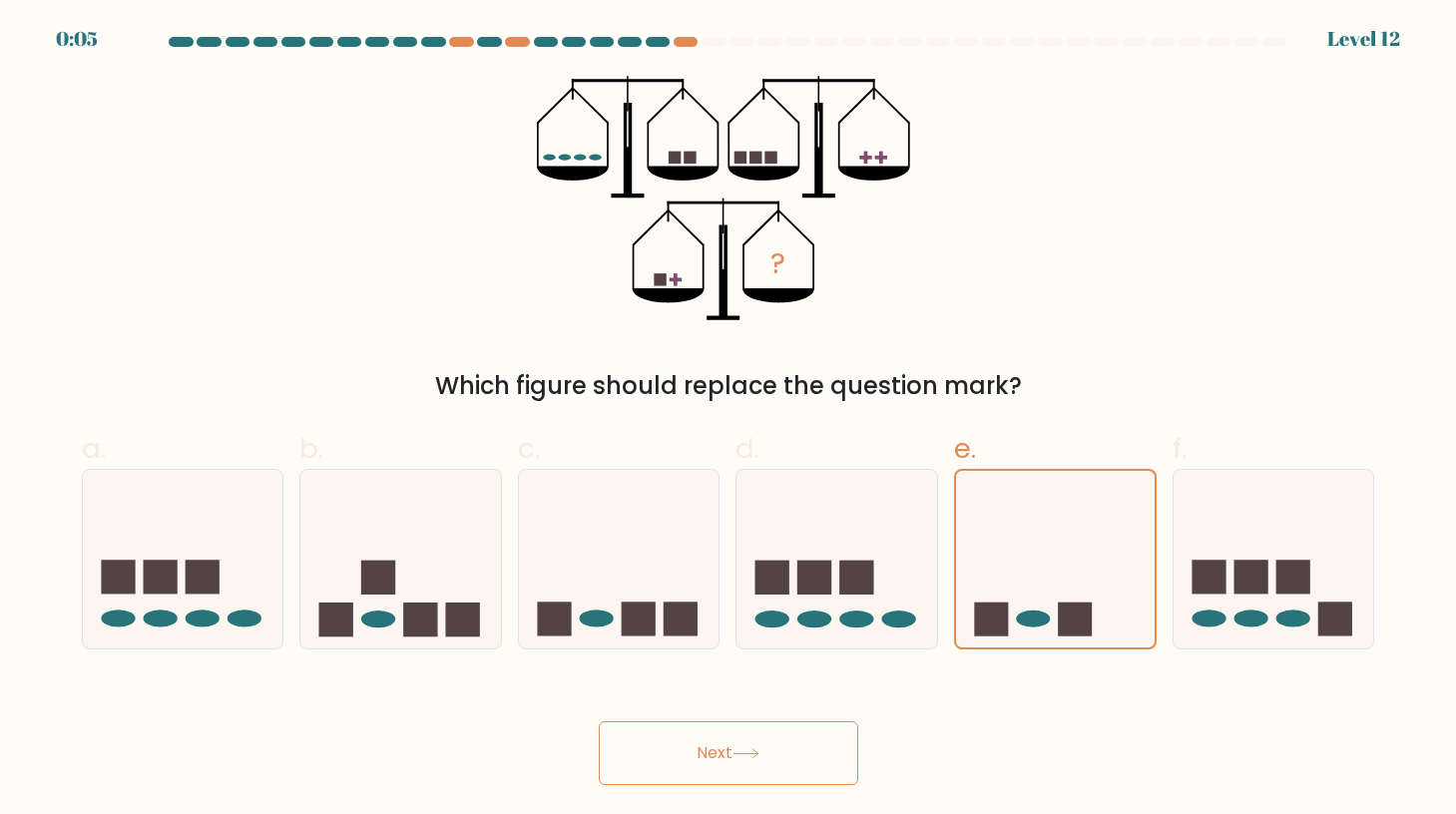 click on "Next" at bounding box center [728, 753] 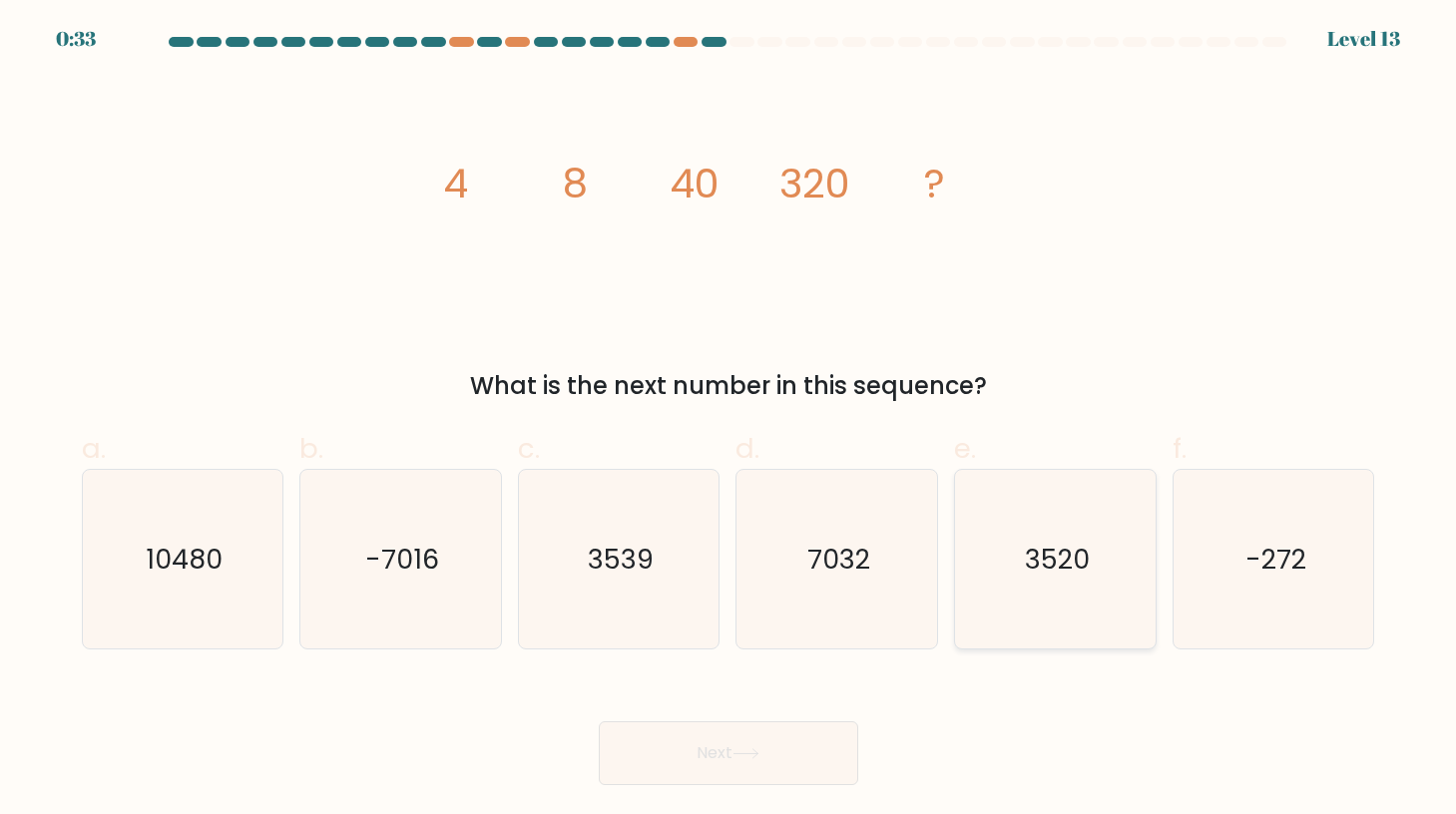 click on "3520" 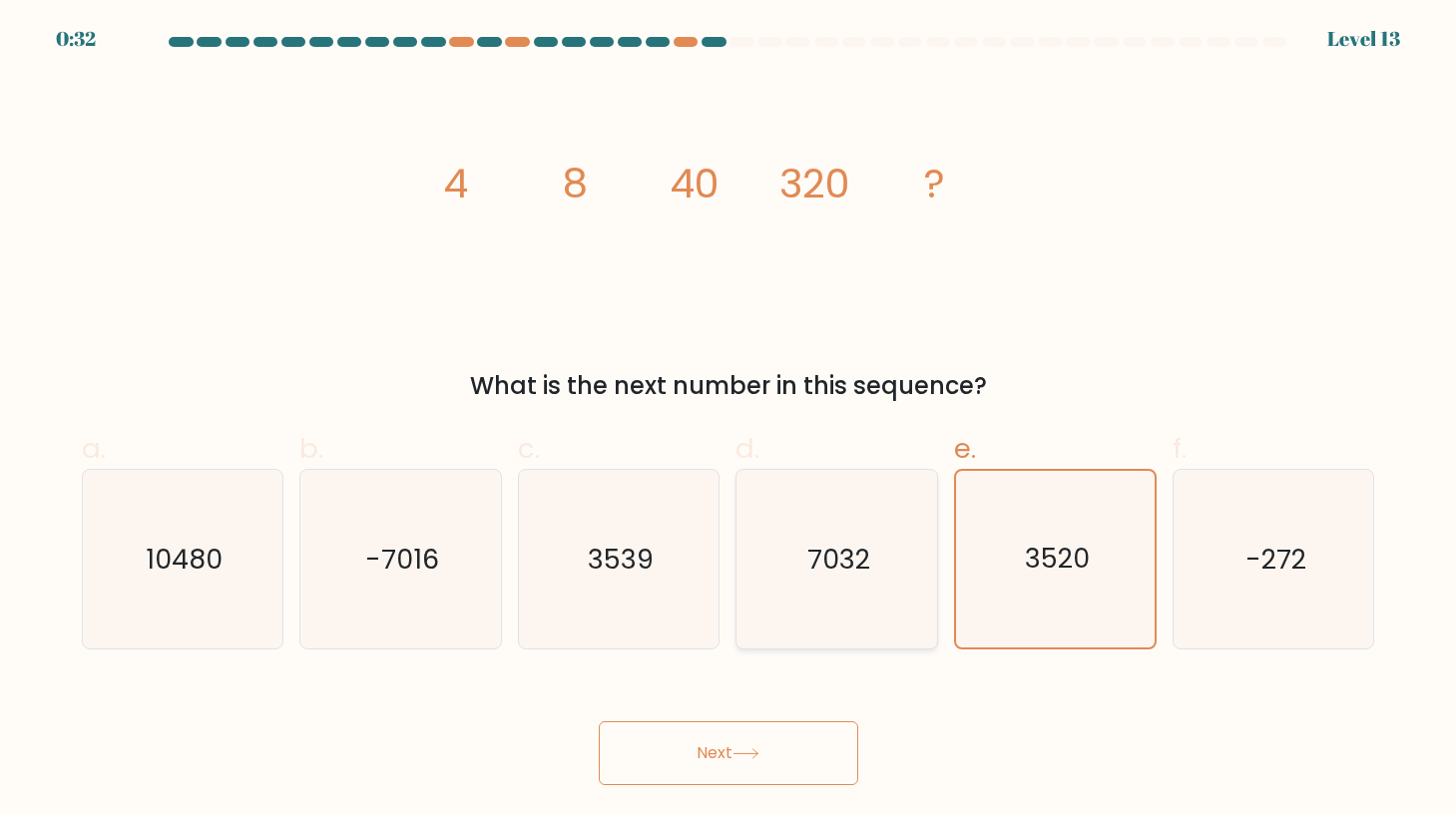 click on "7032" 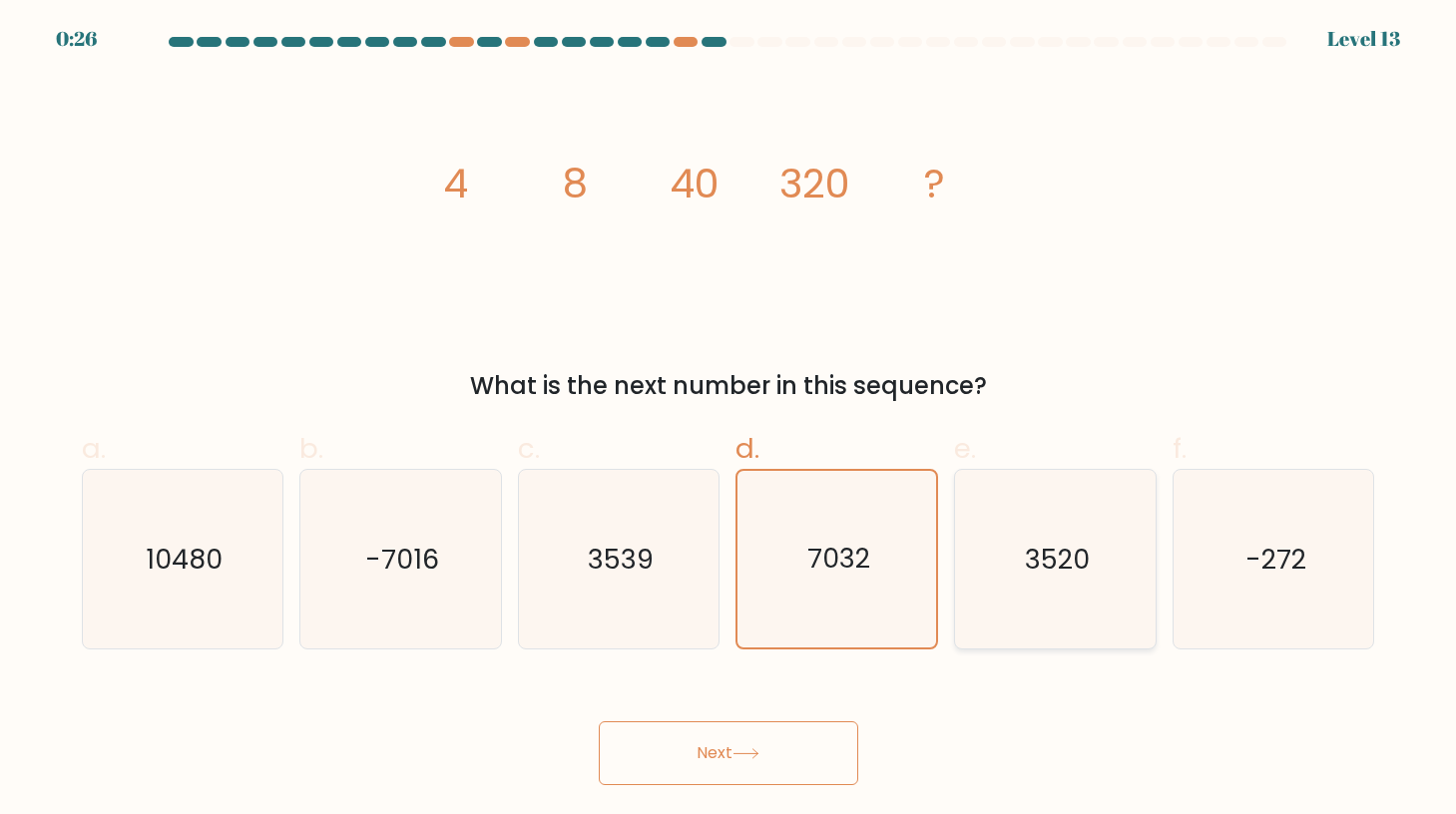 click on "3520" 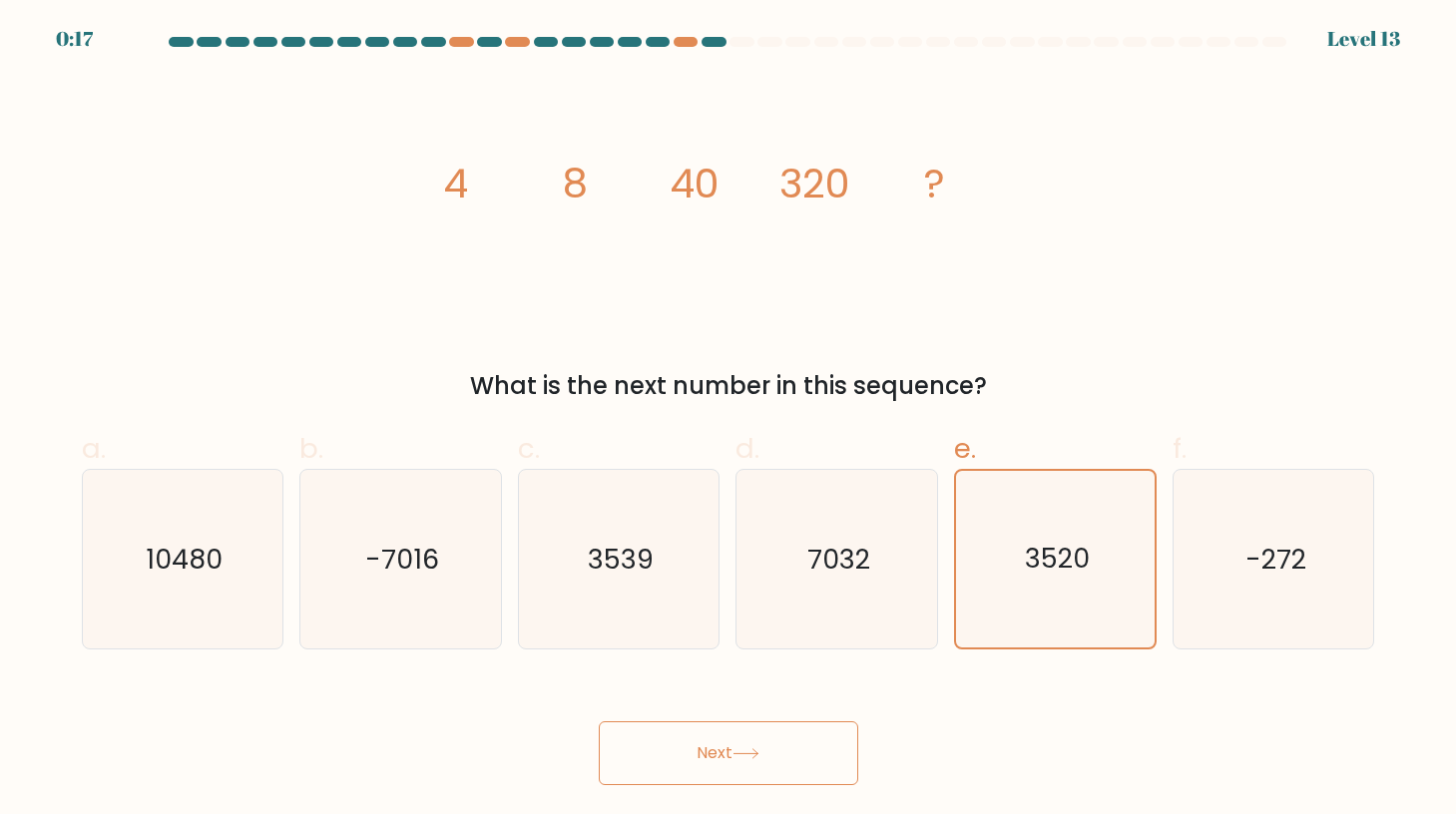 click on "Next" at bounding box center [728, 753] 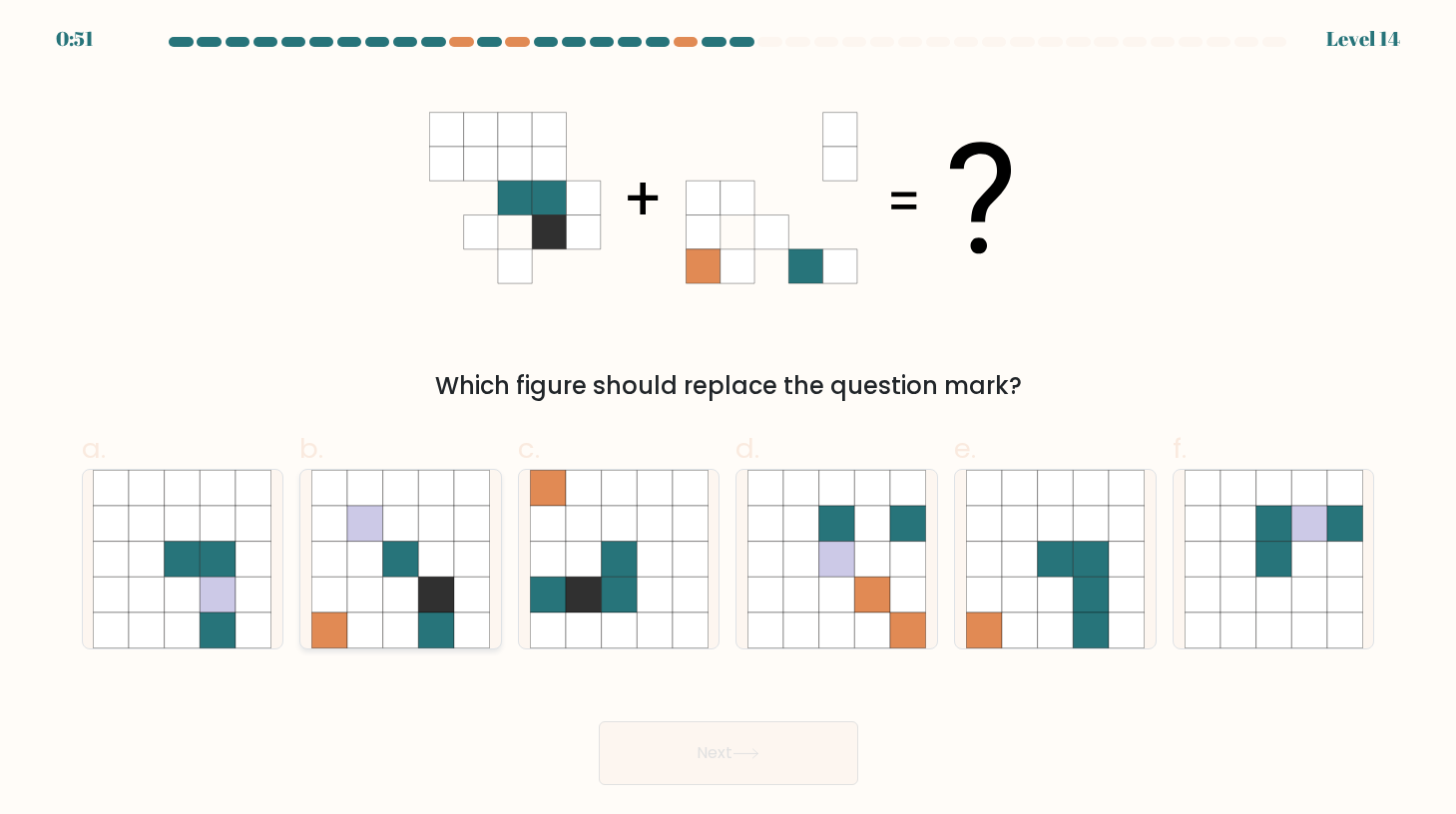 click 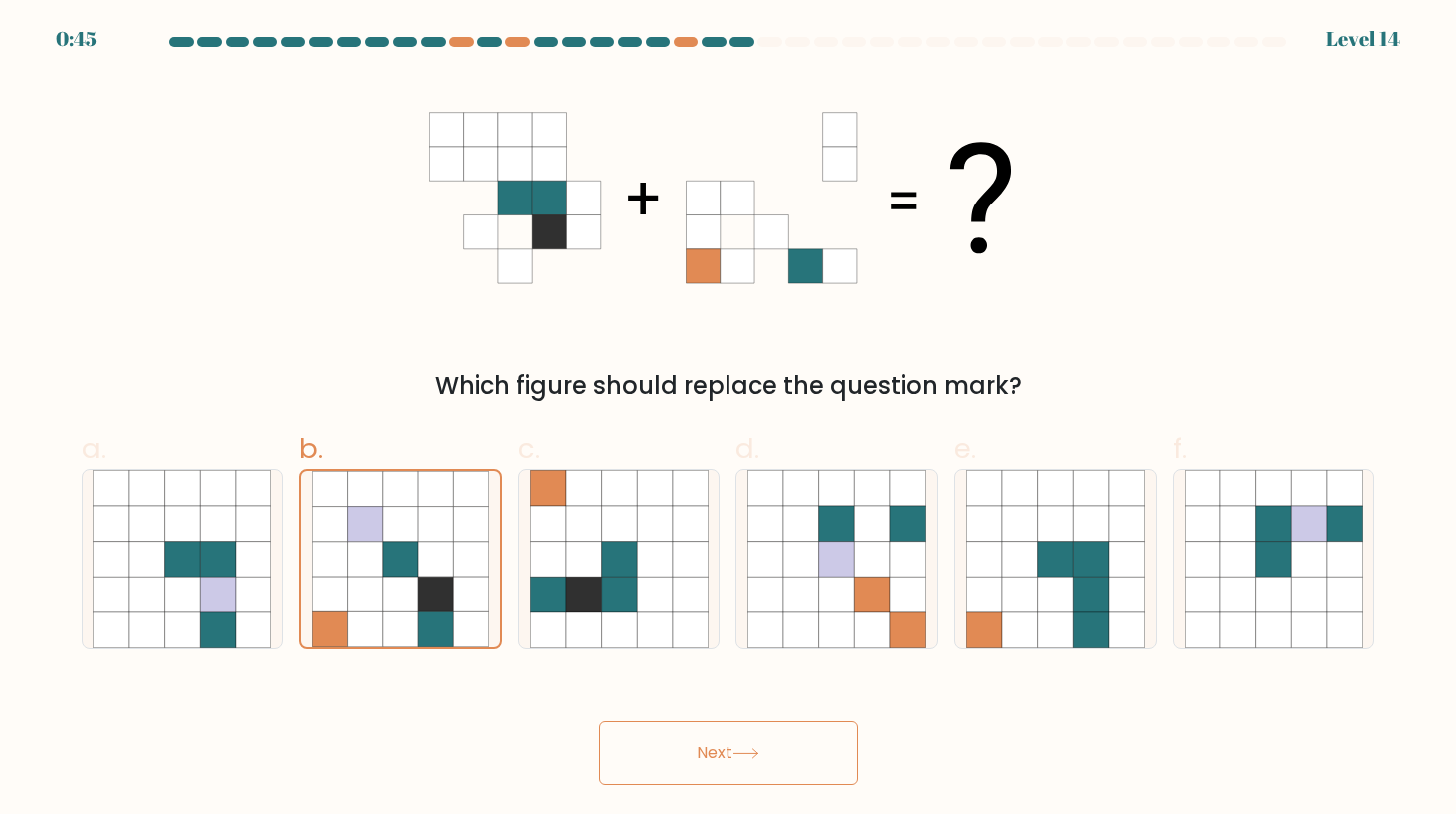 click on "Next" at bounding box center (728, 753) 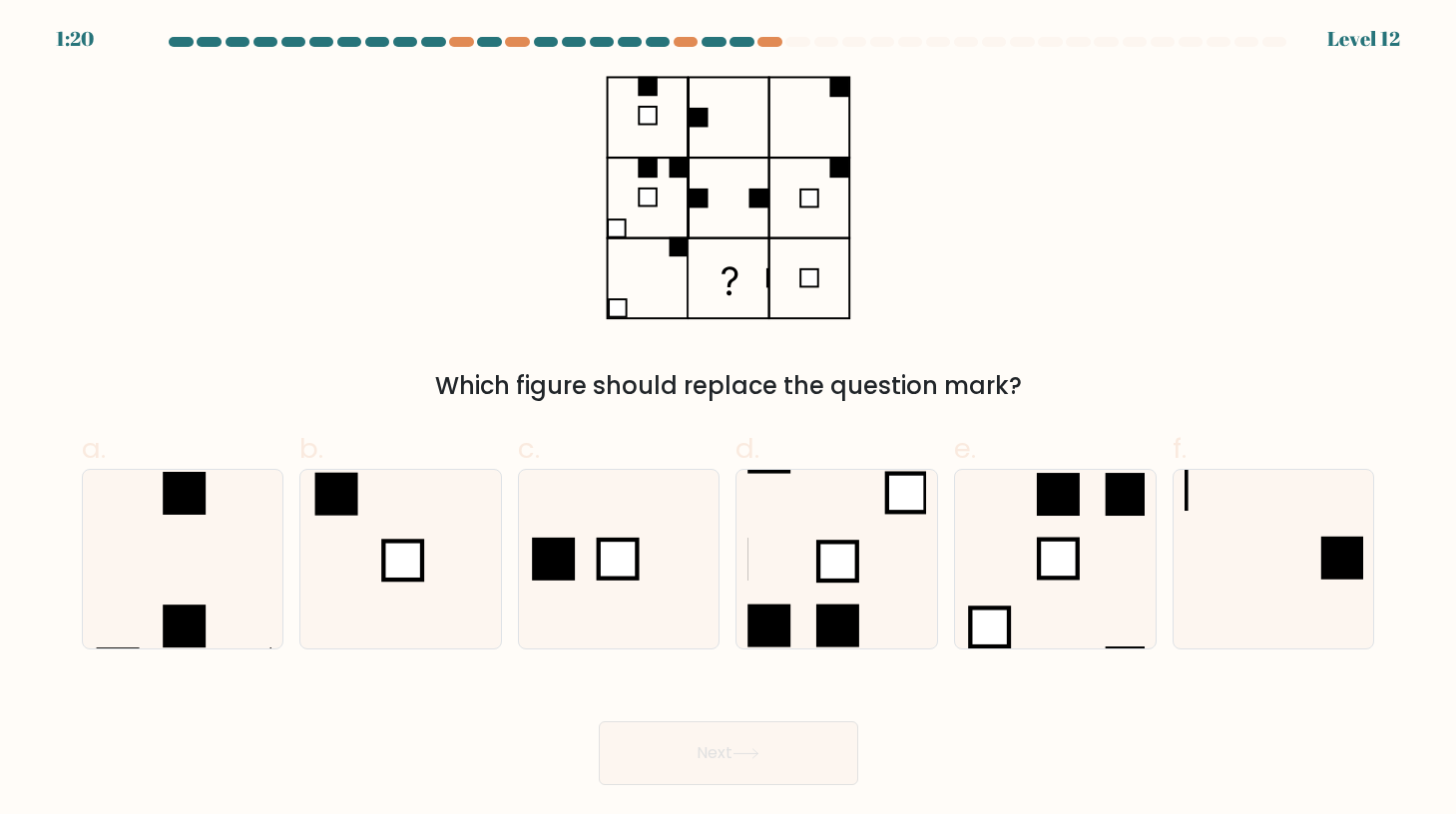 click on "d." at bounding box center (836, 539) 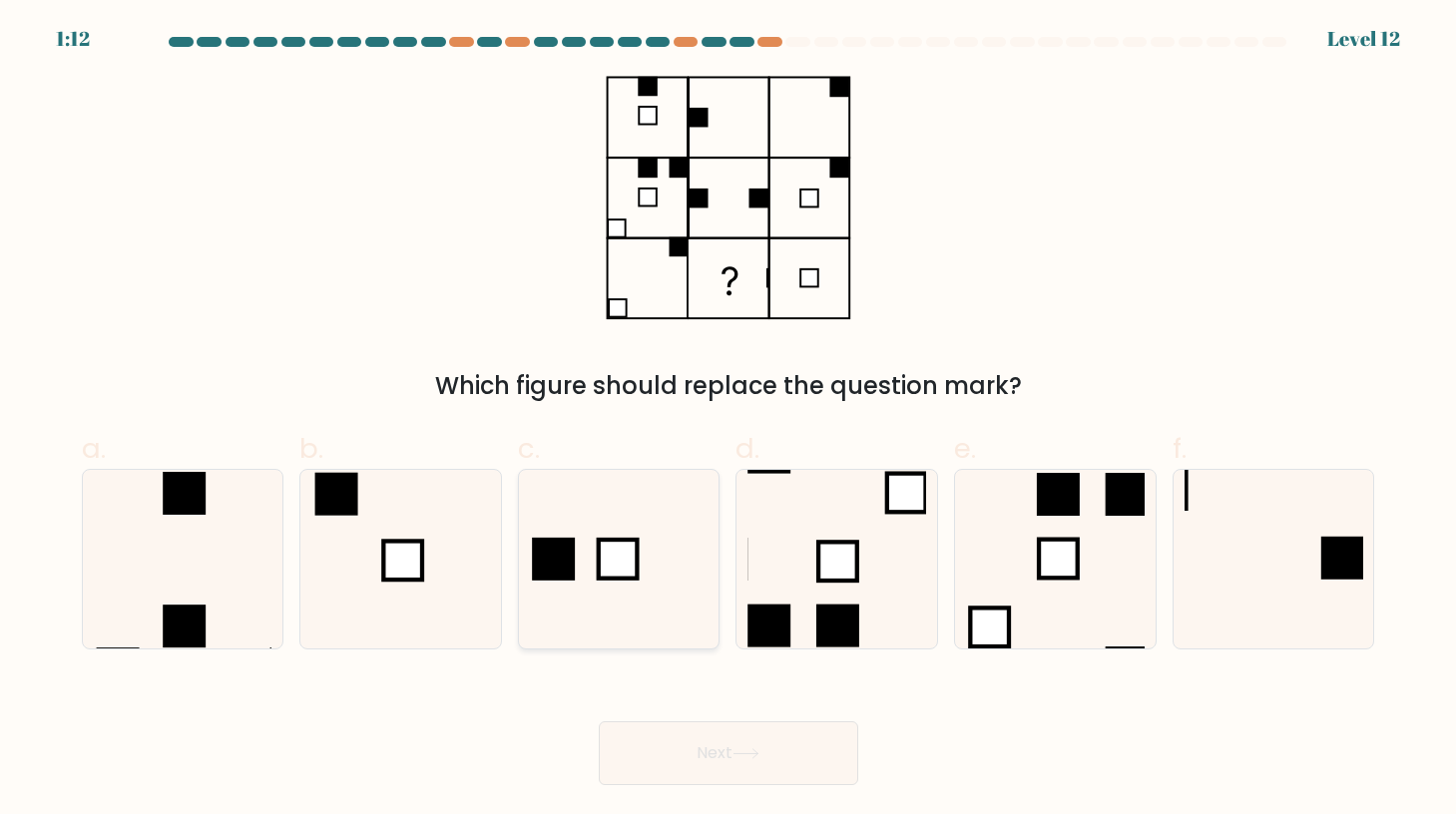 click 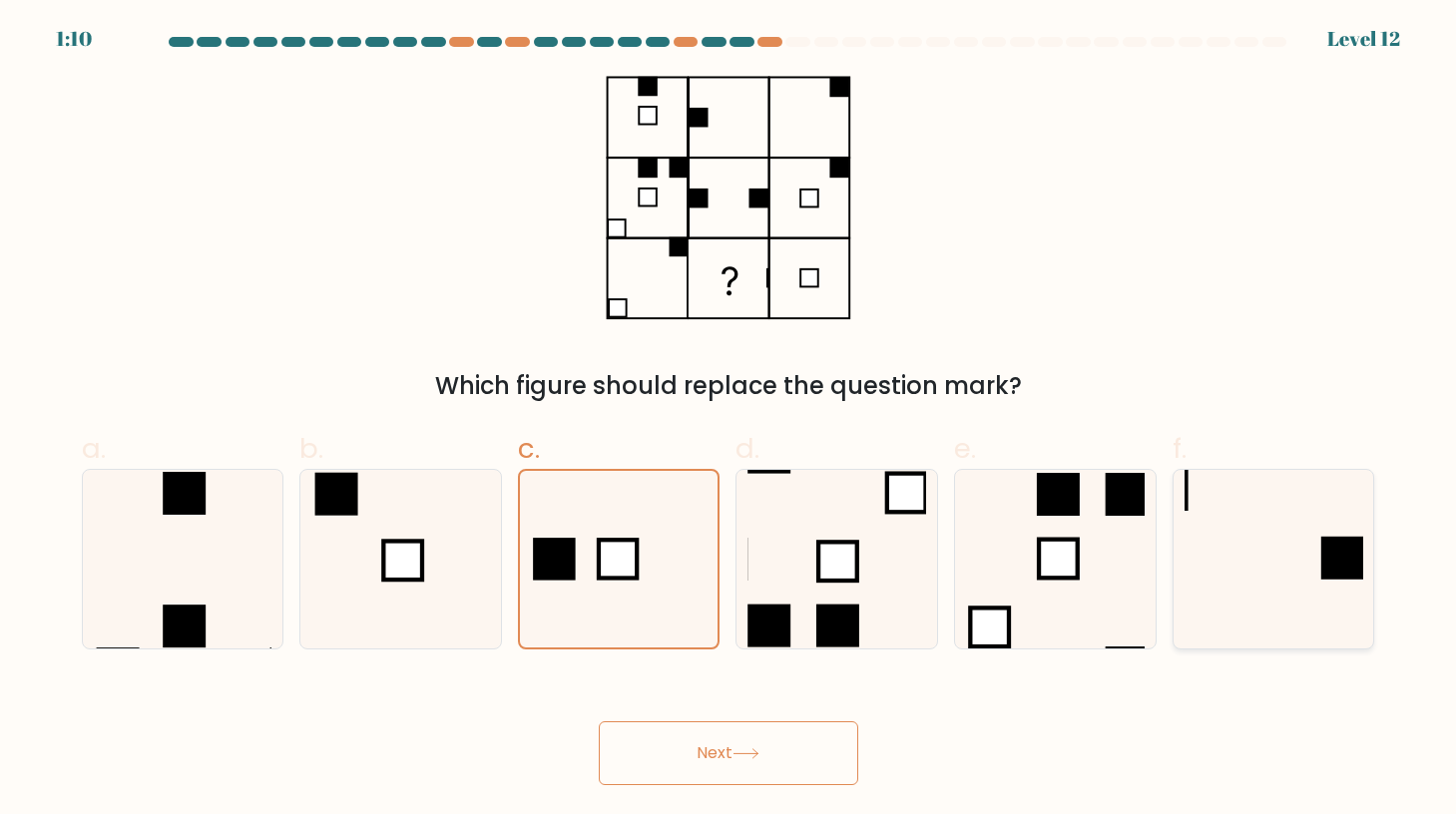 click 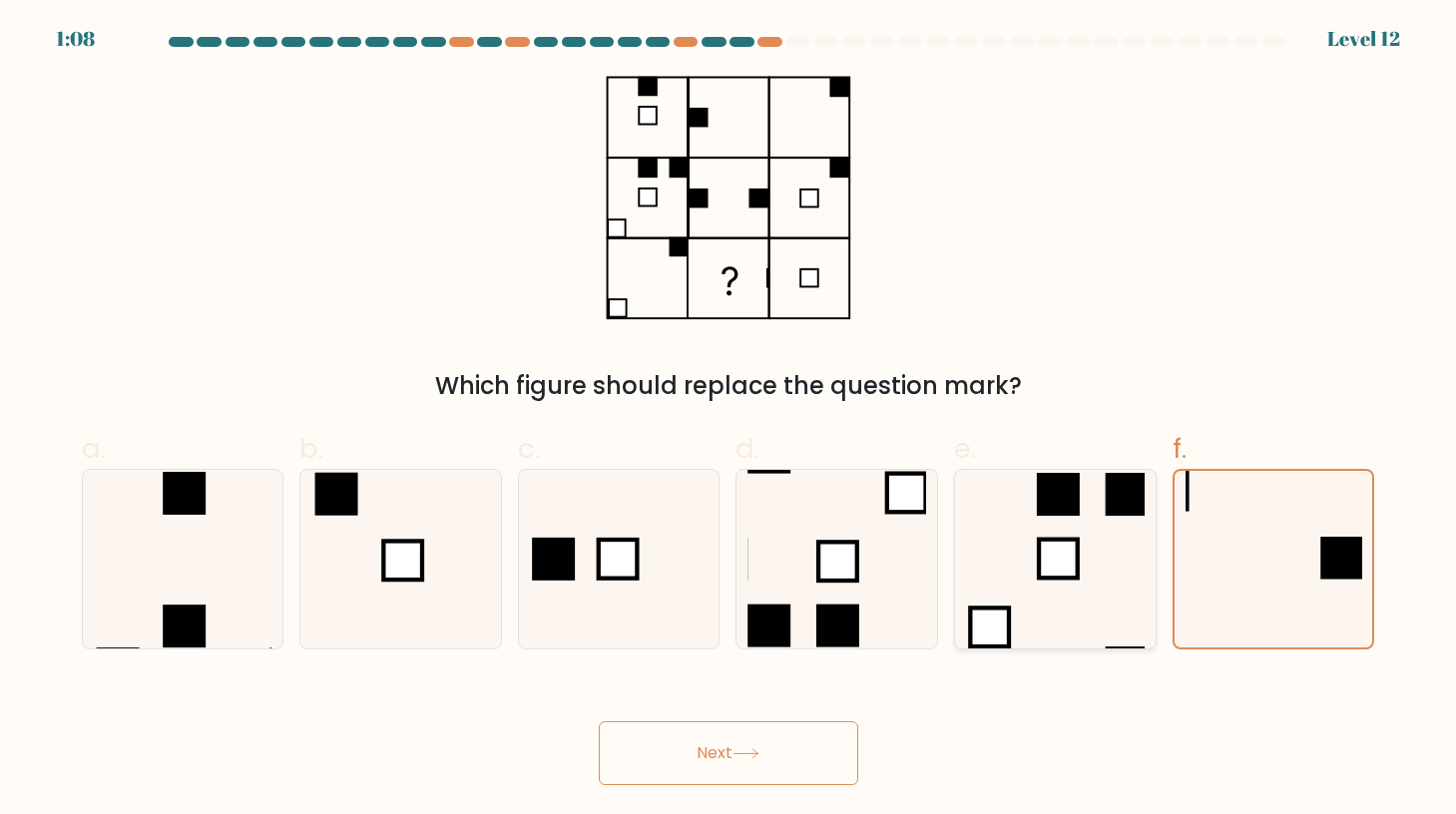 click 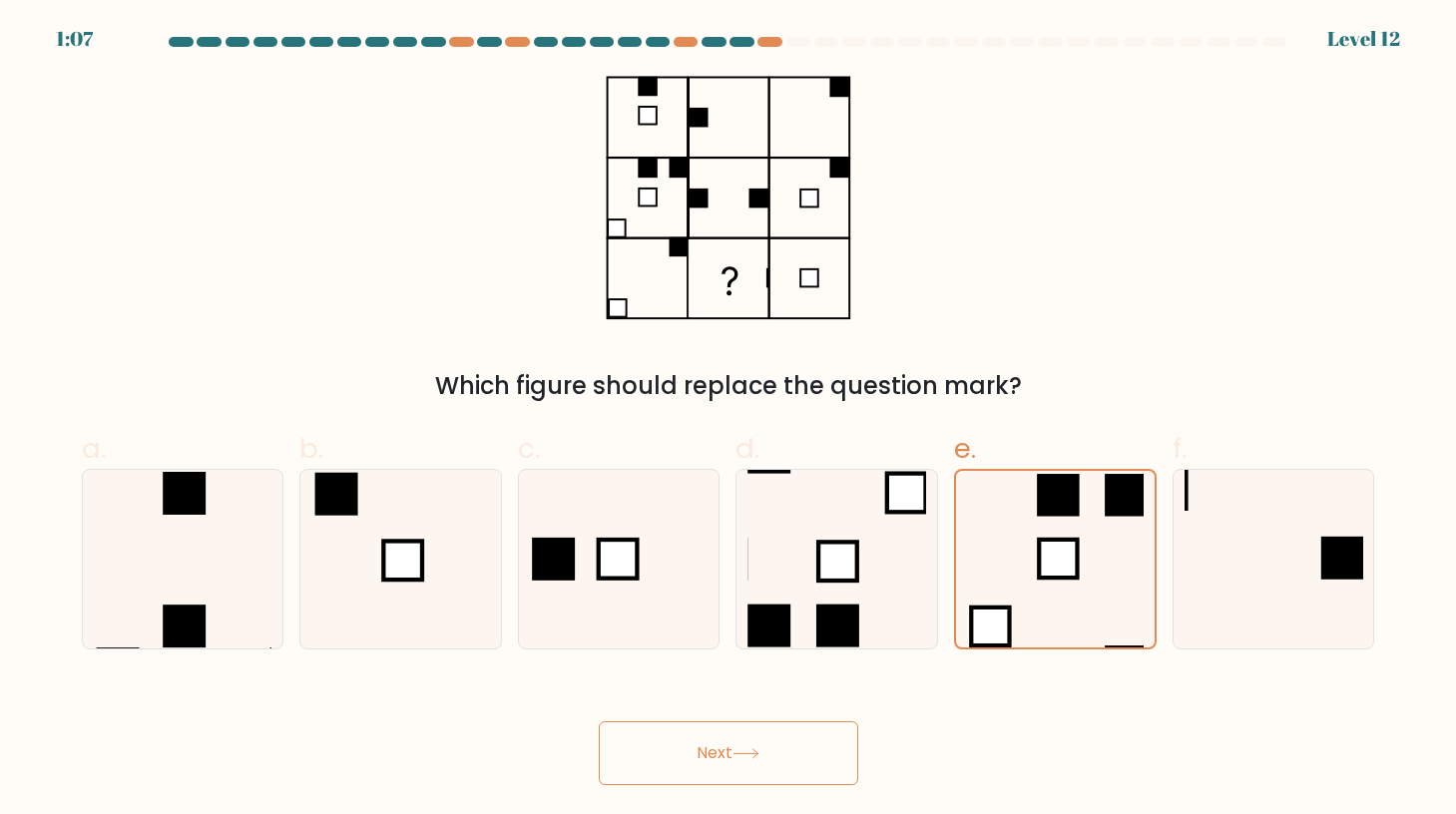 click on "Next" at bounding box center (728, 753) 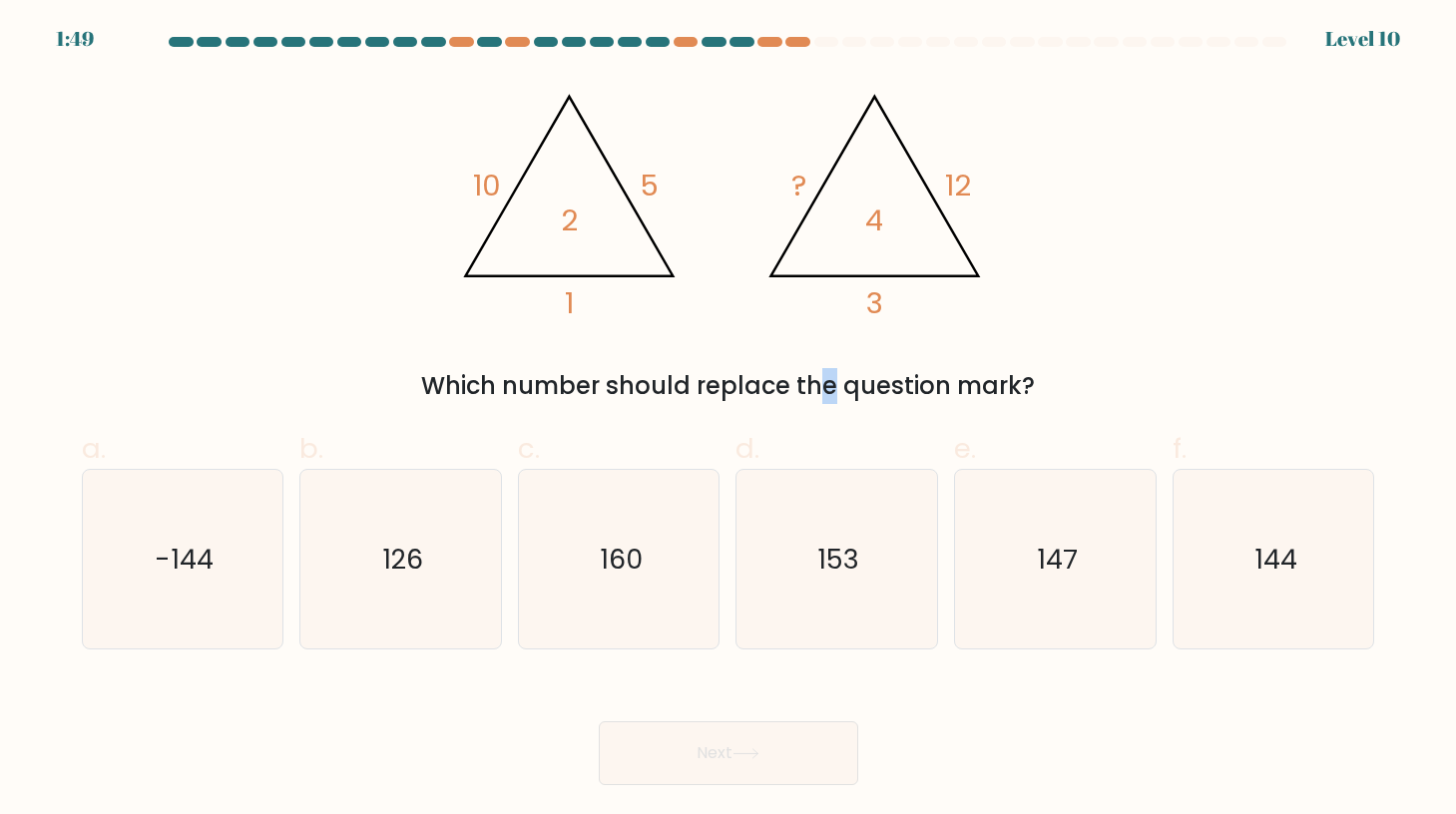 drag, startPoint x: 662, startPoint y: 385, endPoint x: 679, endPoint y: 385, distance: 17 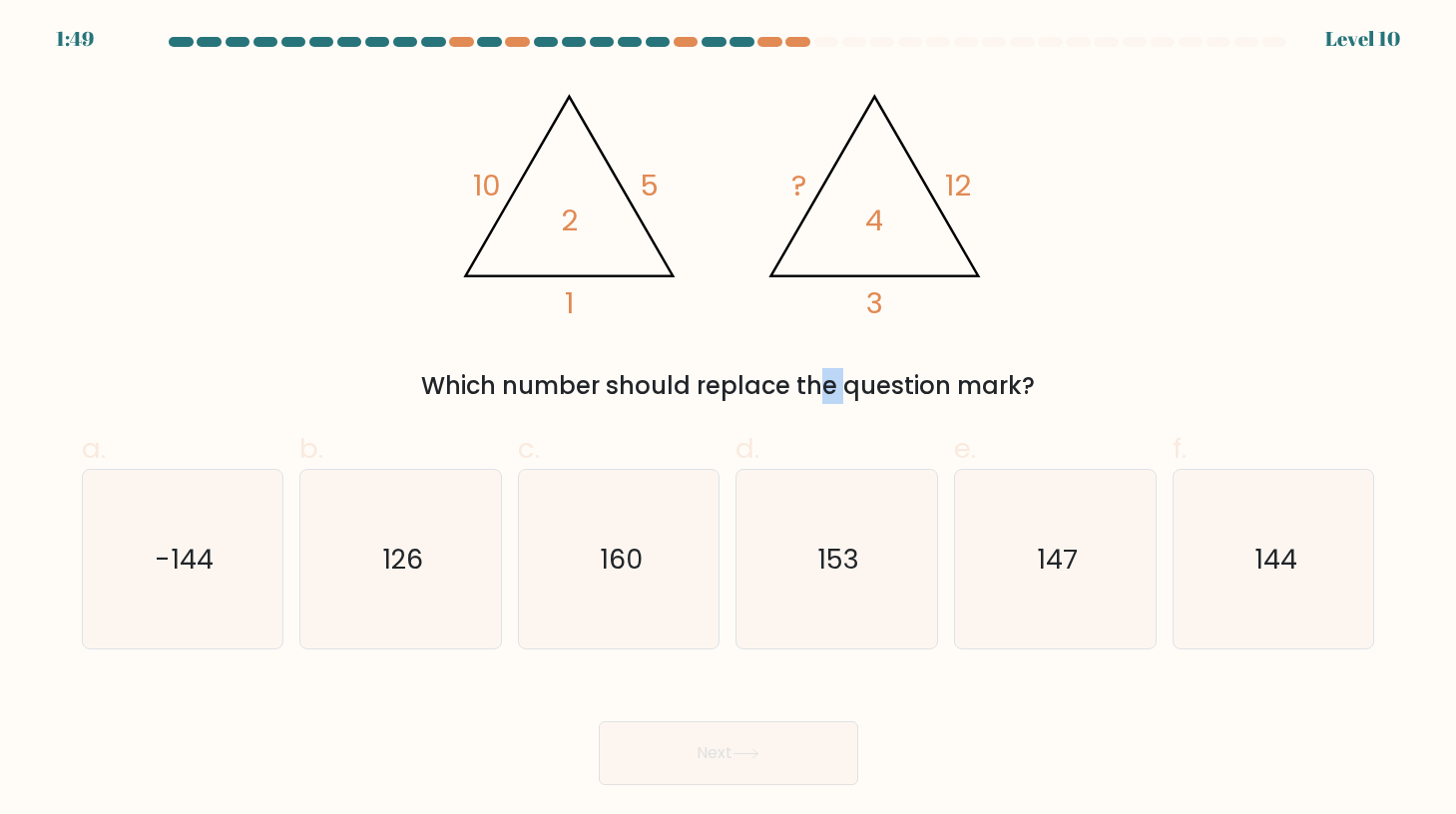 click on "Which number should replace the question mark?" at bounding box center (728, 386) 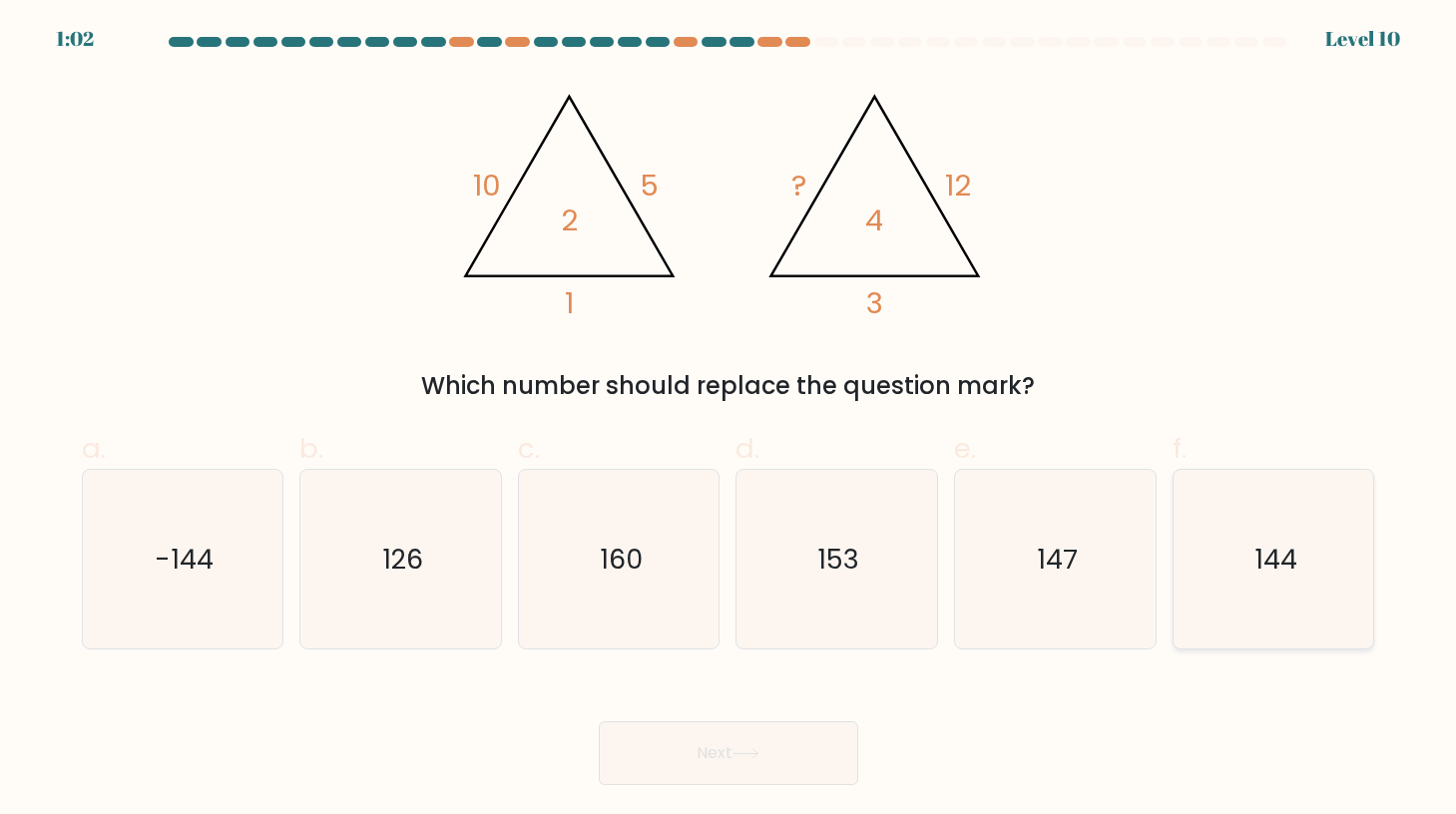 click on "144" 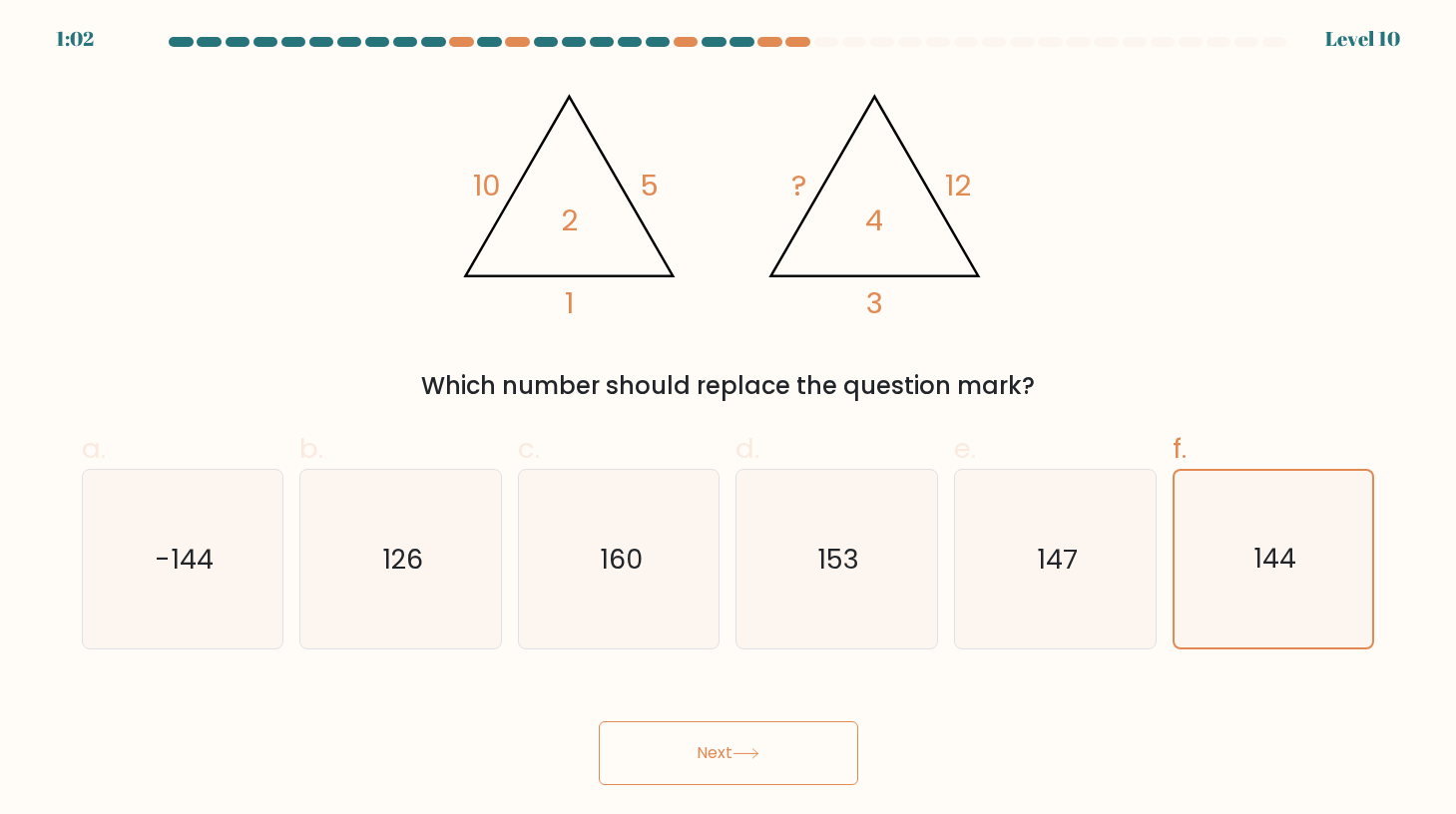 click on "Next" at bounding box center (728, 753) 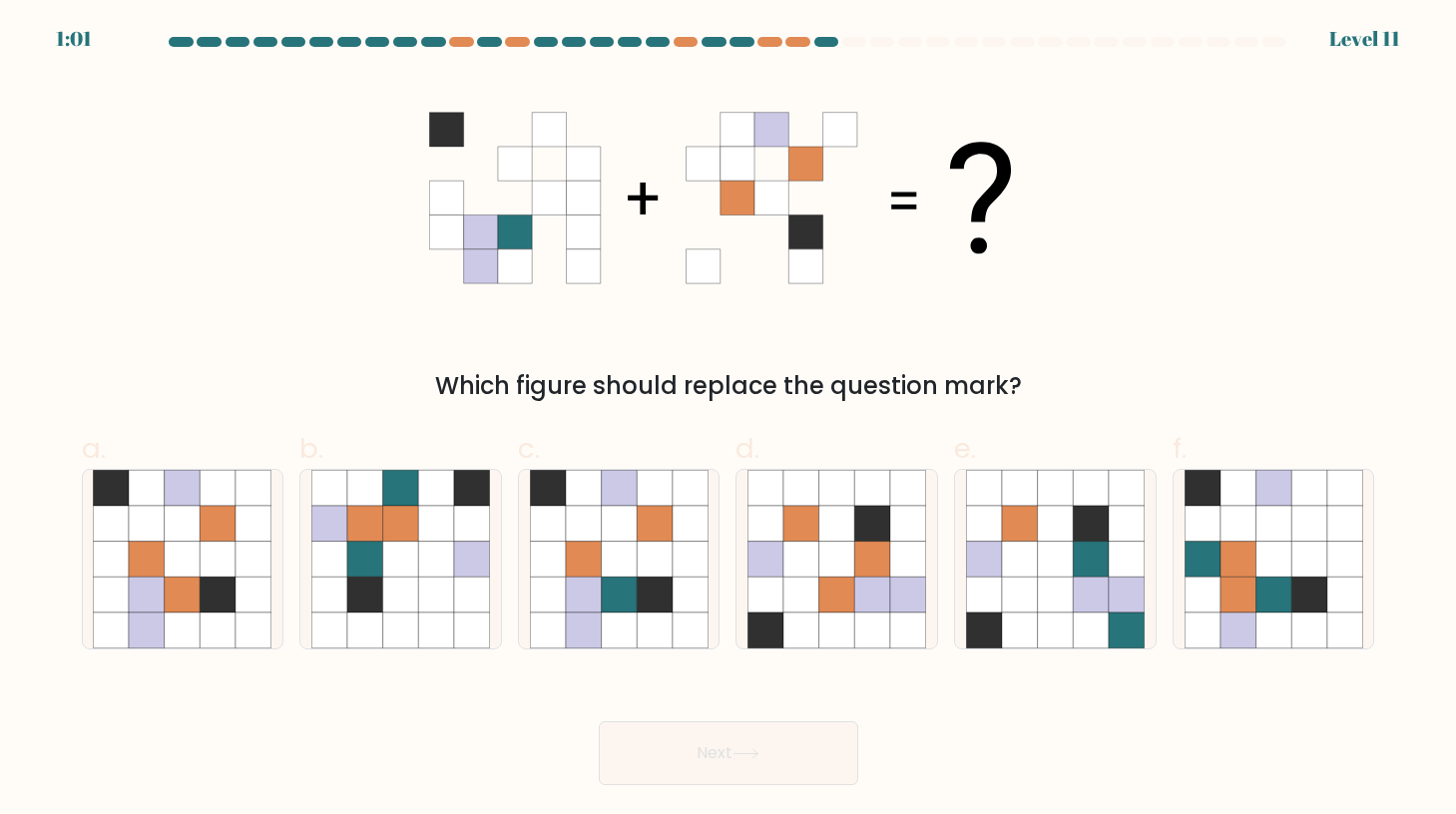 click on "Next" at bounding box center [728, 753] 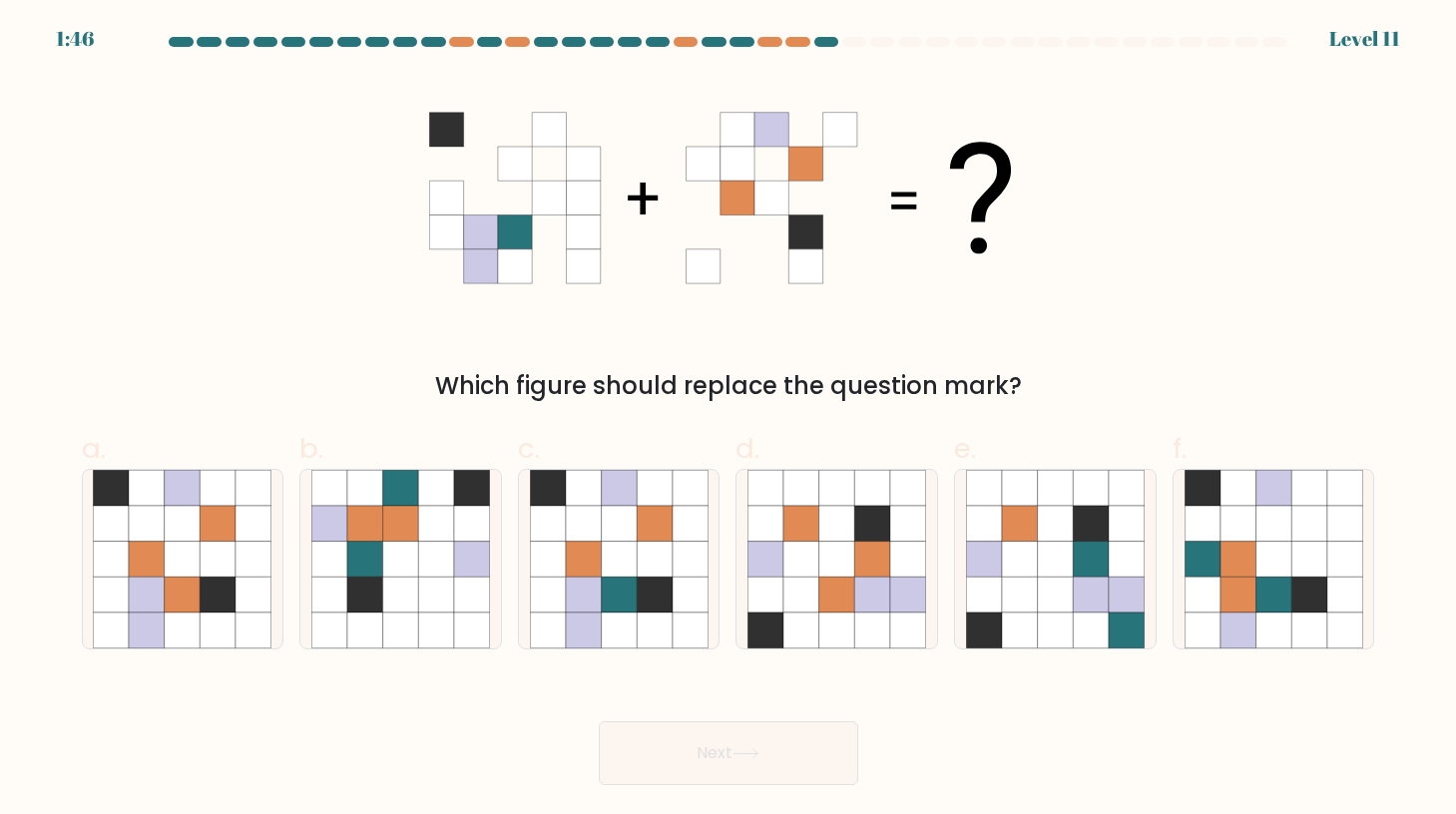 click at bounding box center [728, 411] 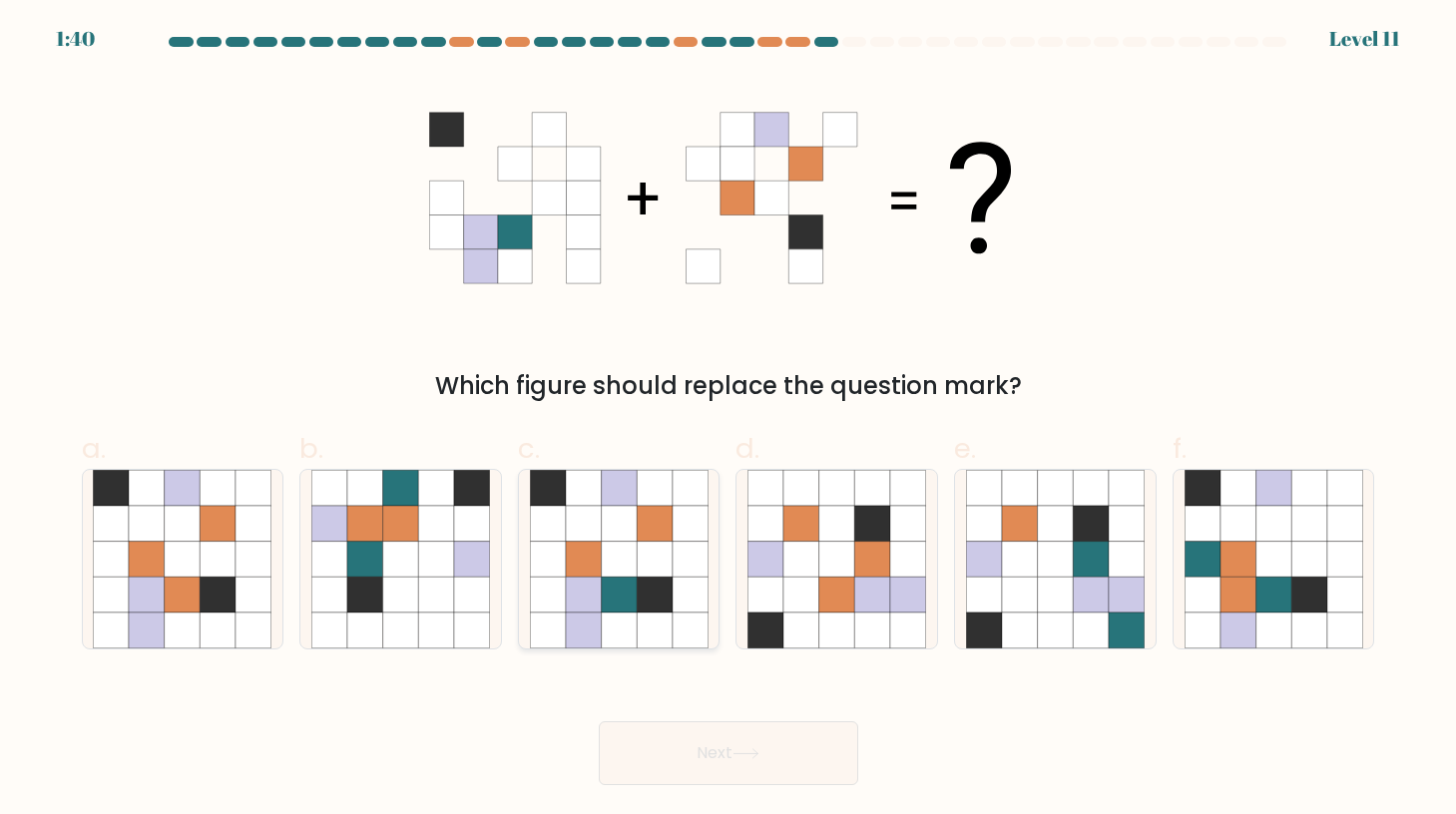 click 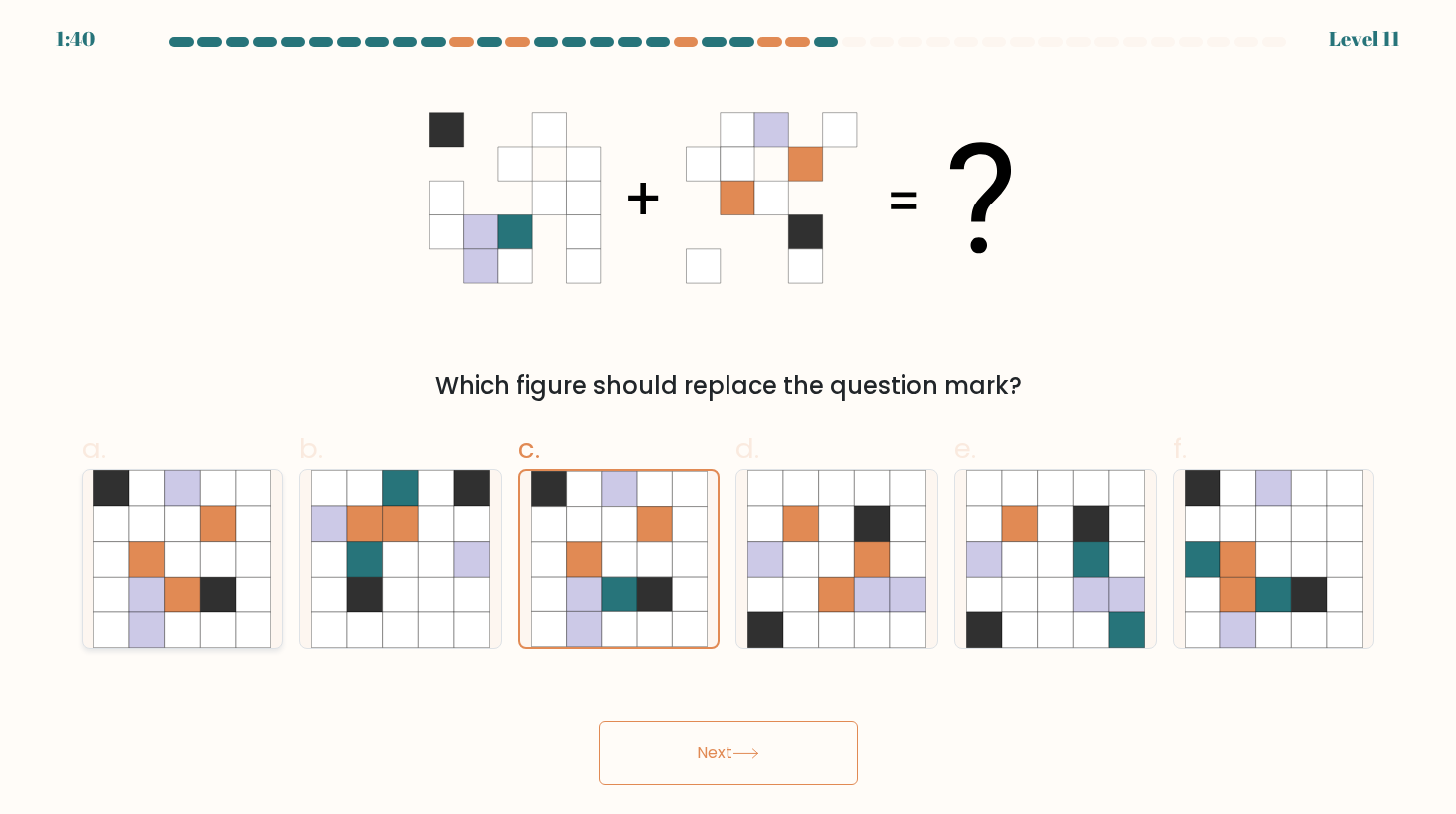 click 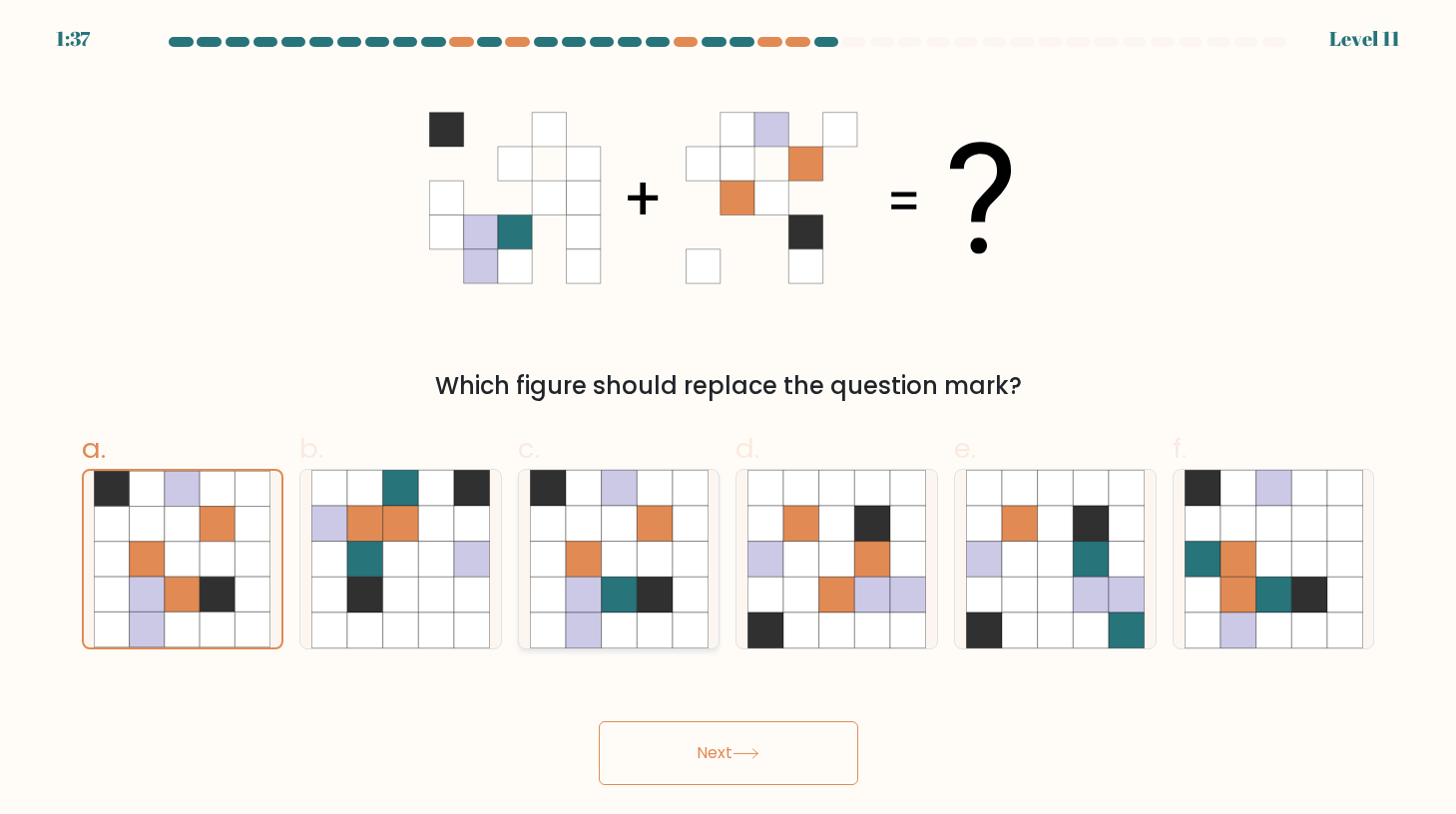 click 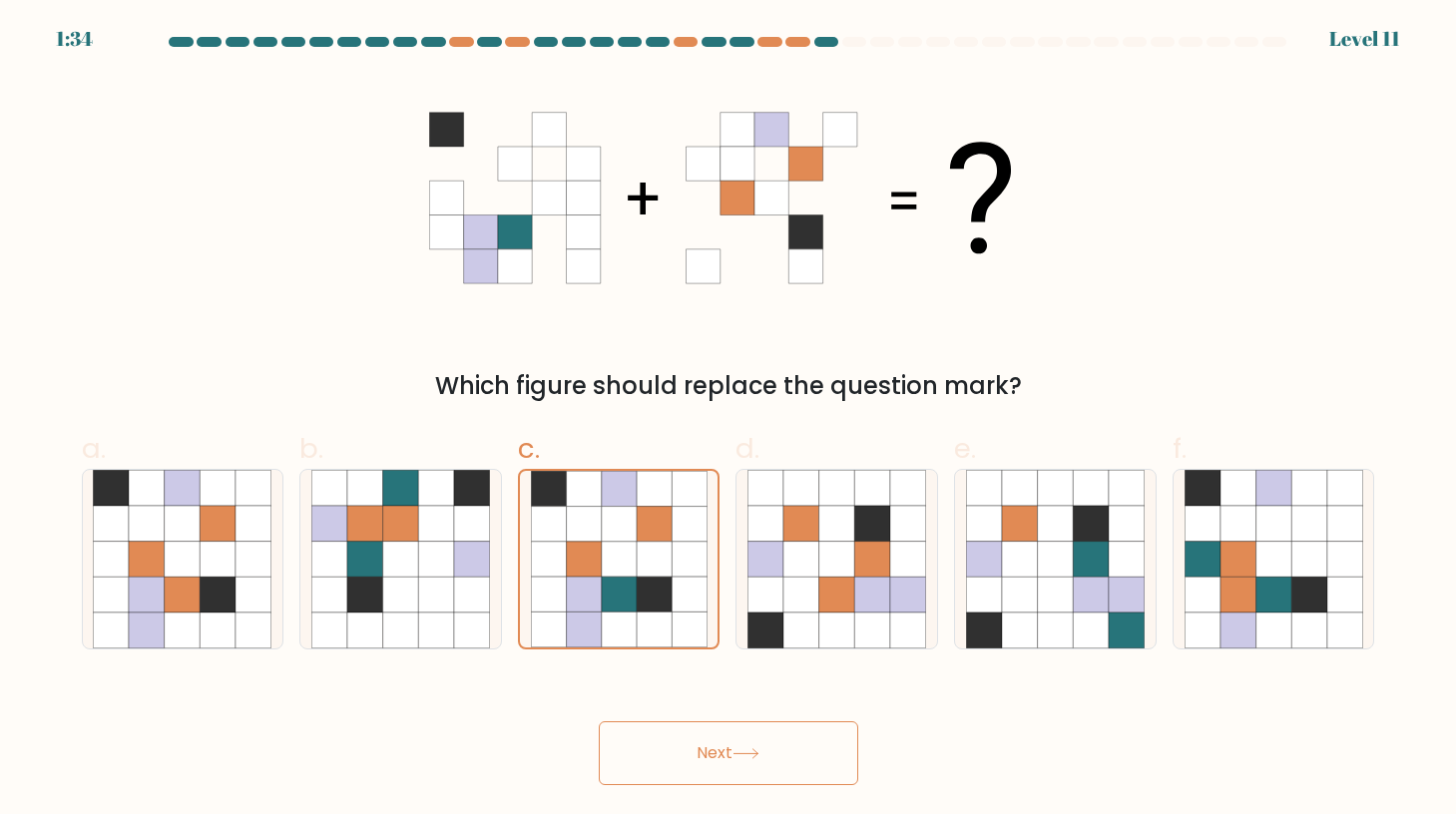 click on "Next" at bounding box center (728, 753) 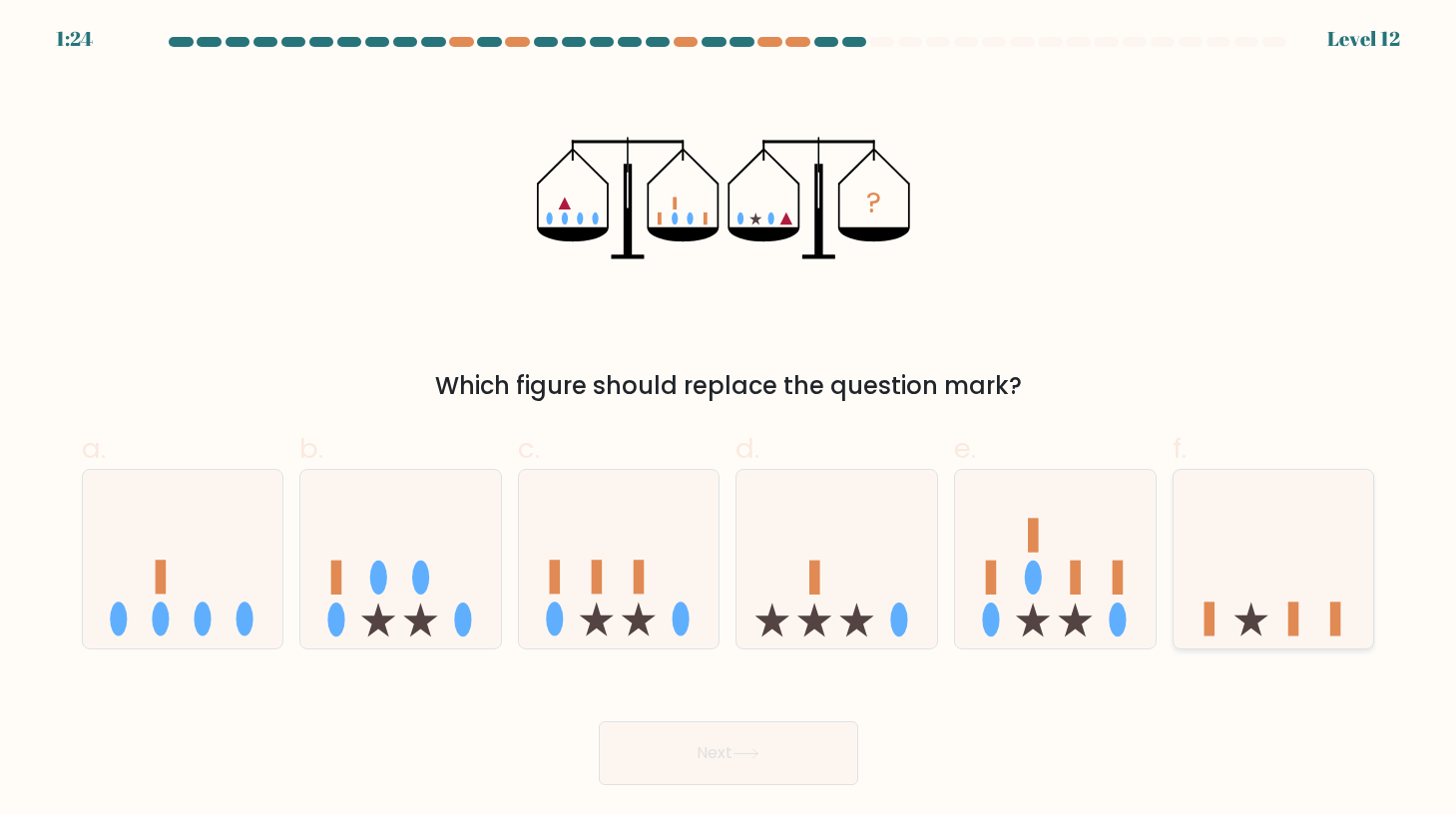 click 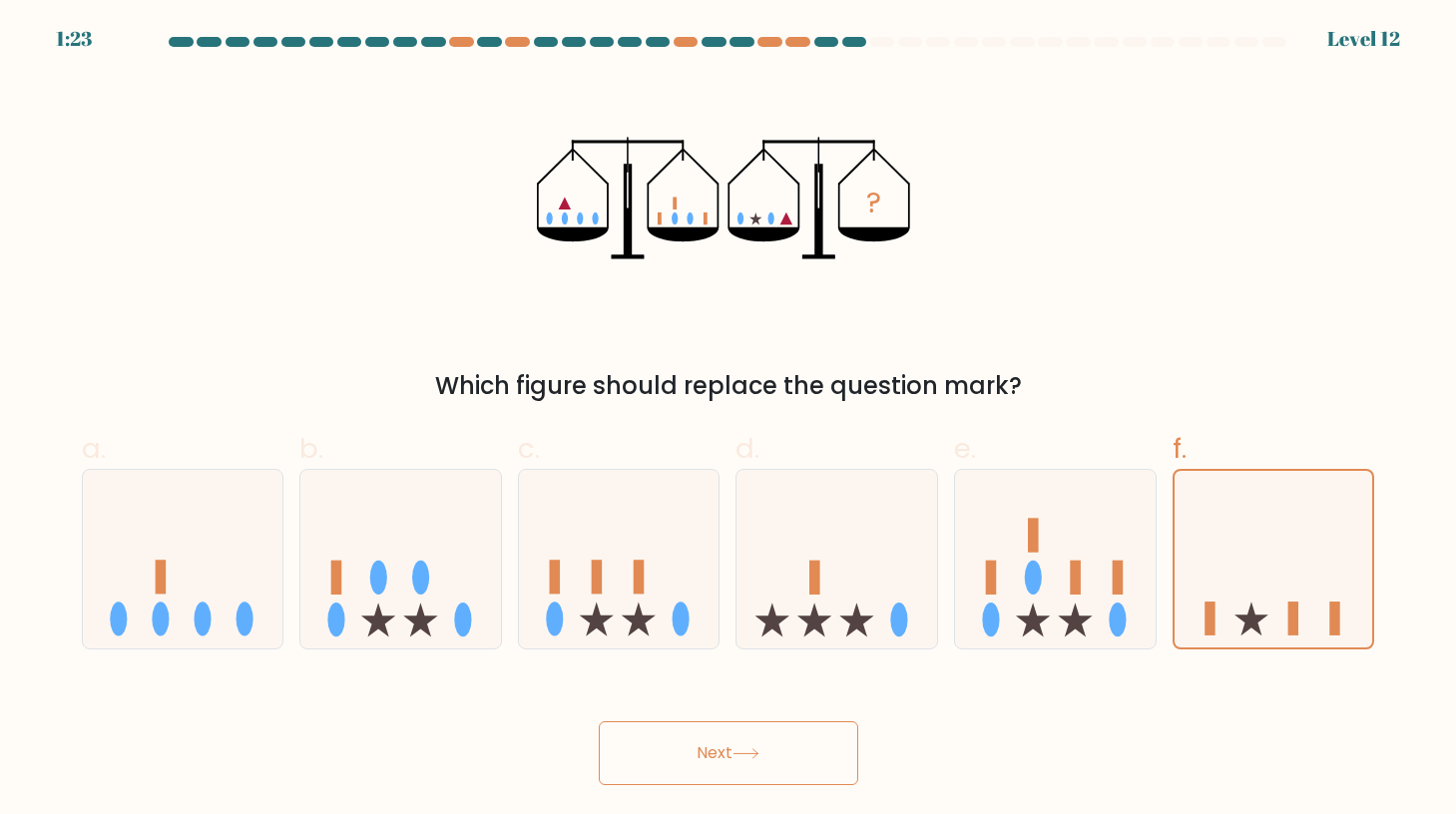 click on "Next" at bounding box center (728, 753) 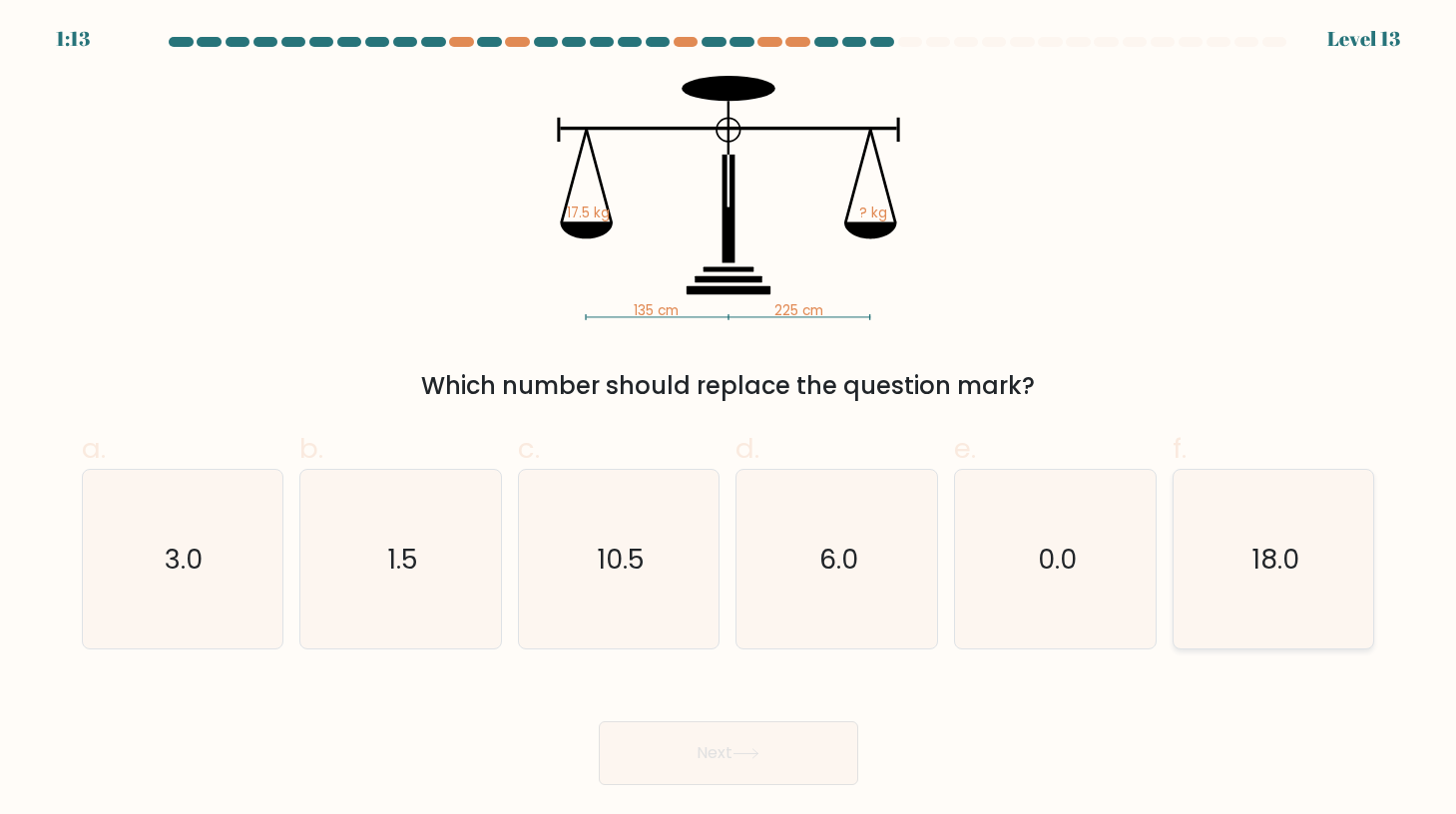 click on "18.0" 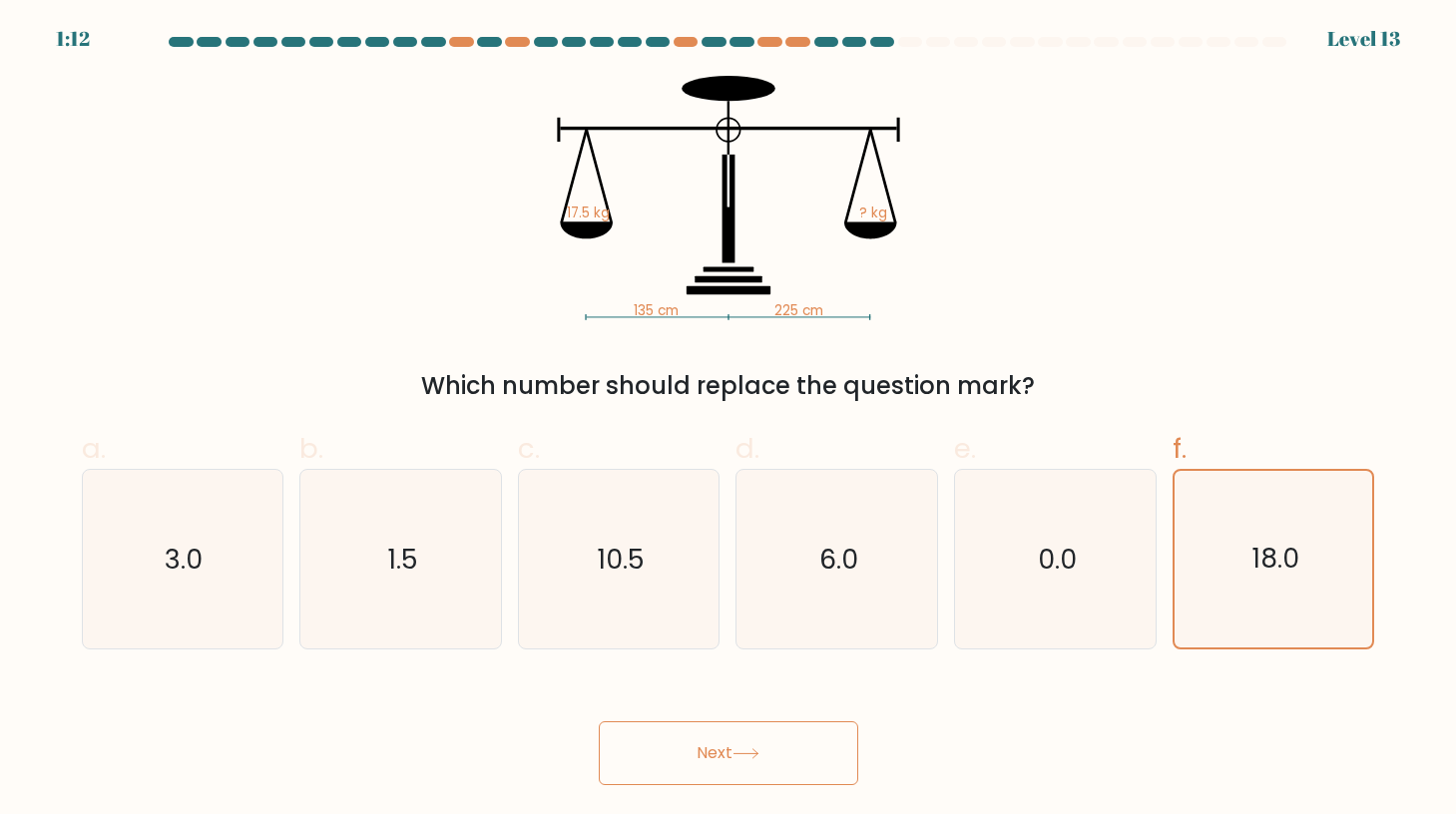 click on "Next" at bounding box center (728, 753) 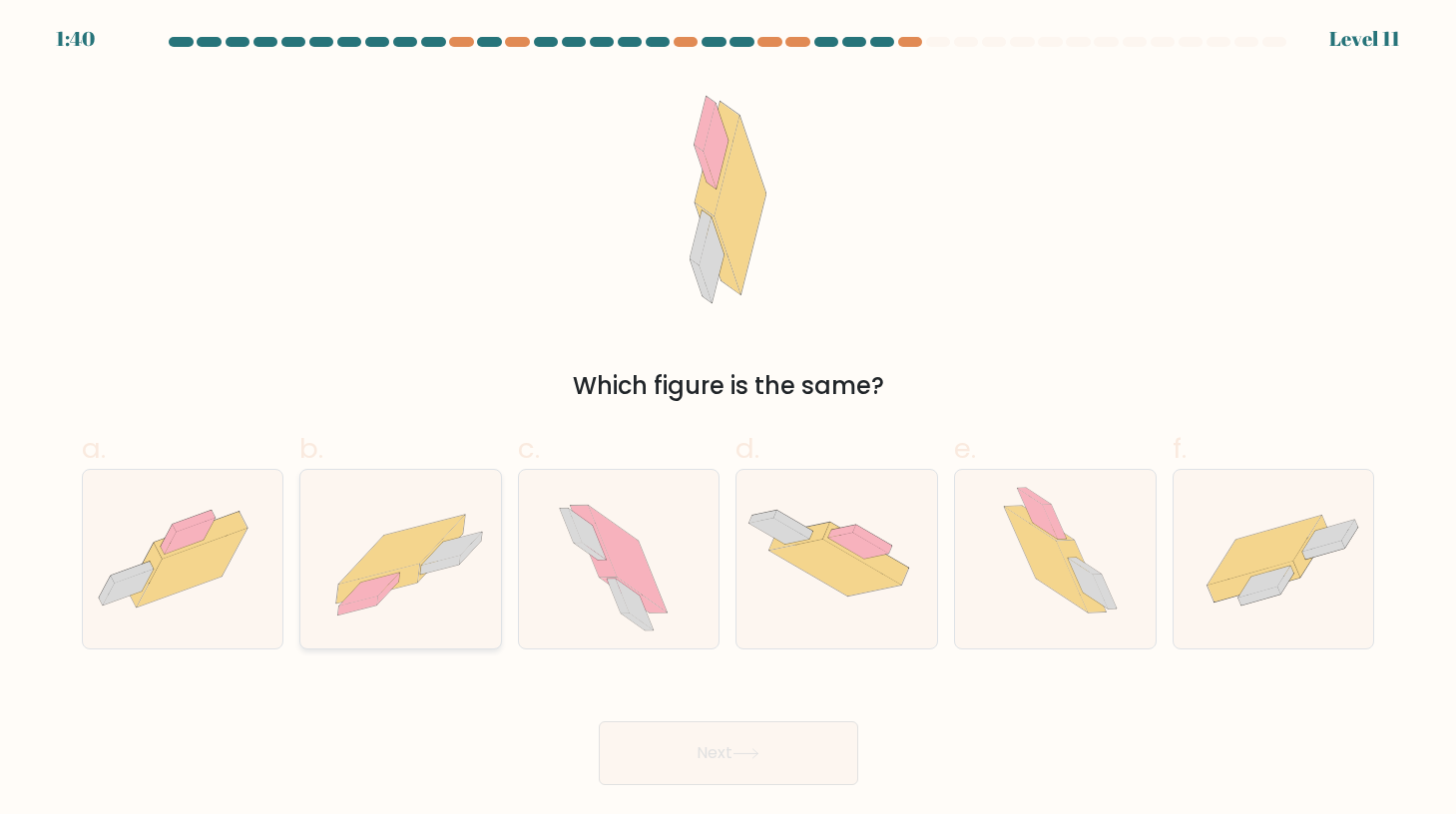 click 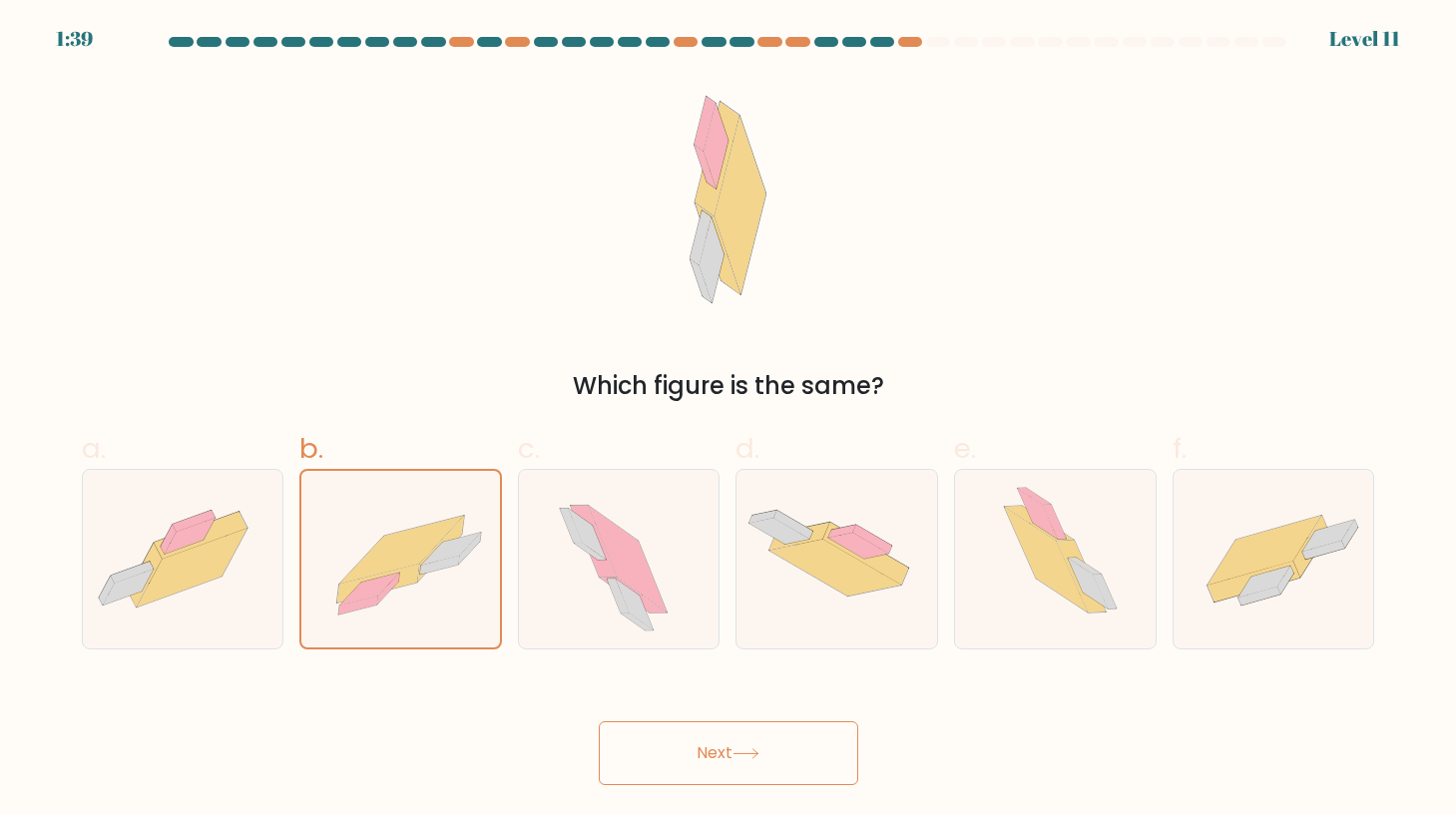 click on "Next" at bounding box center (728, 753) 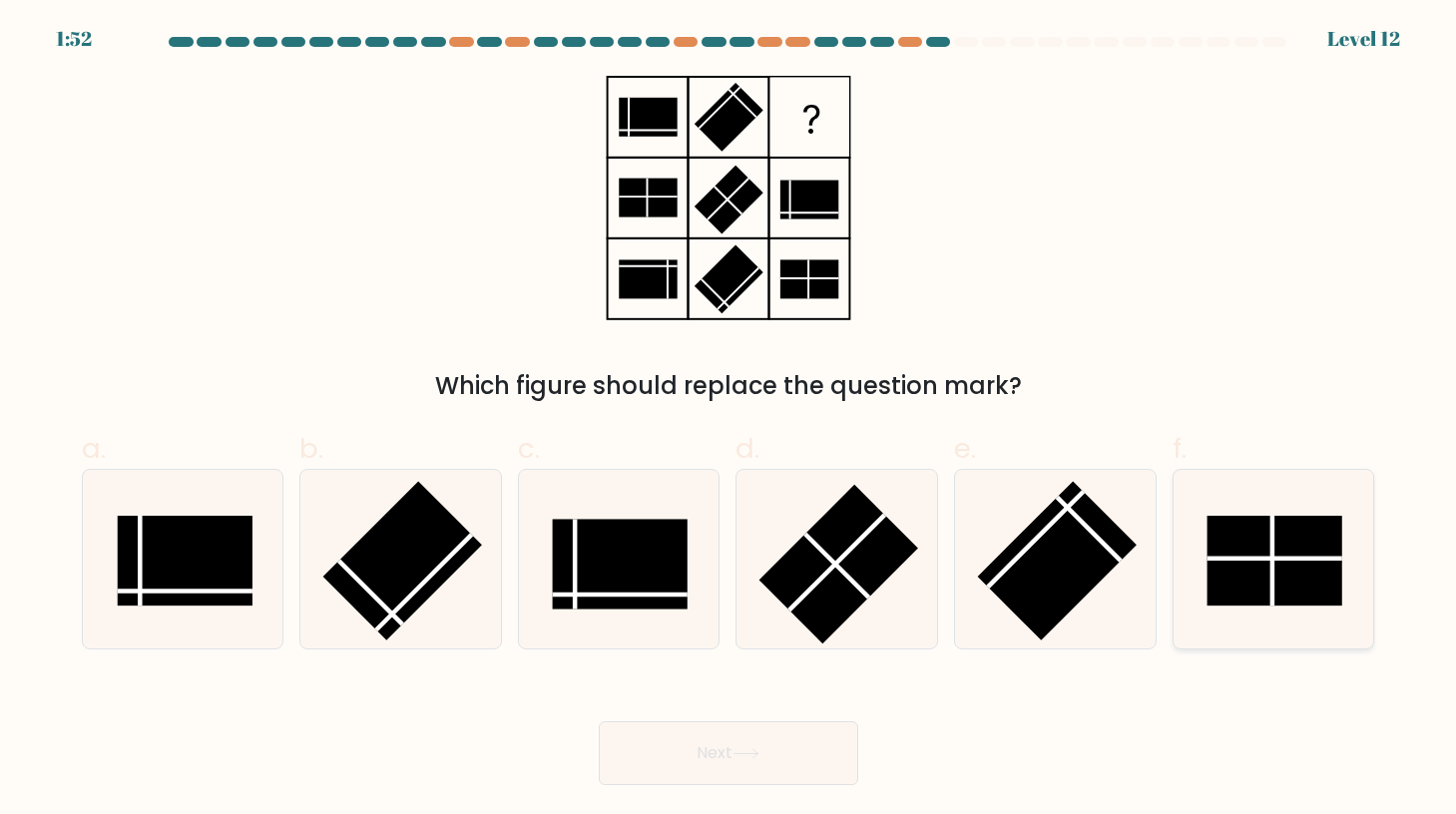 click 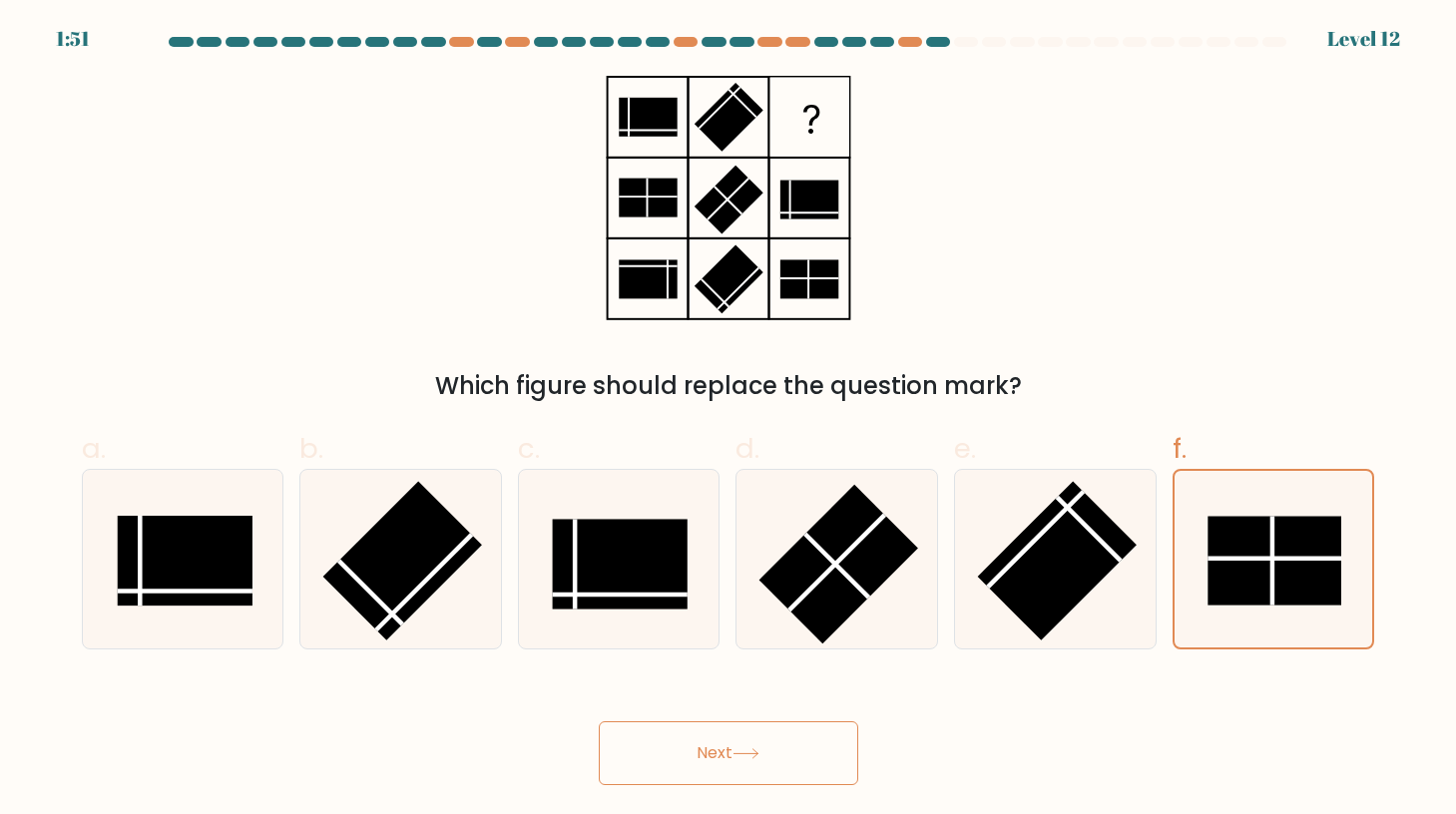 click on "Next" at bounding box center (728, 753) 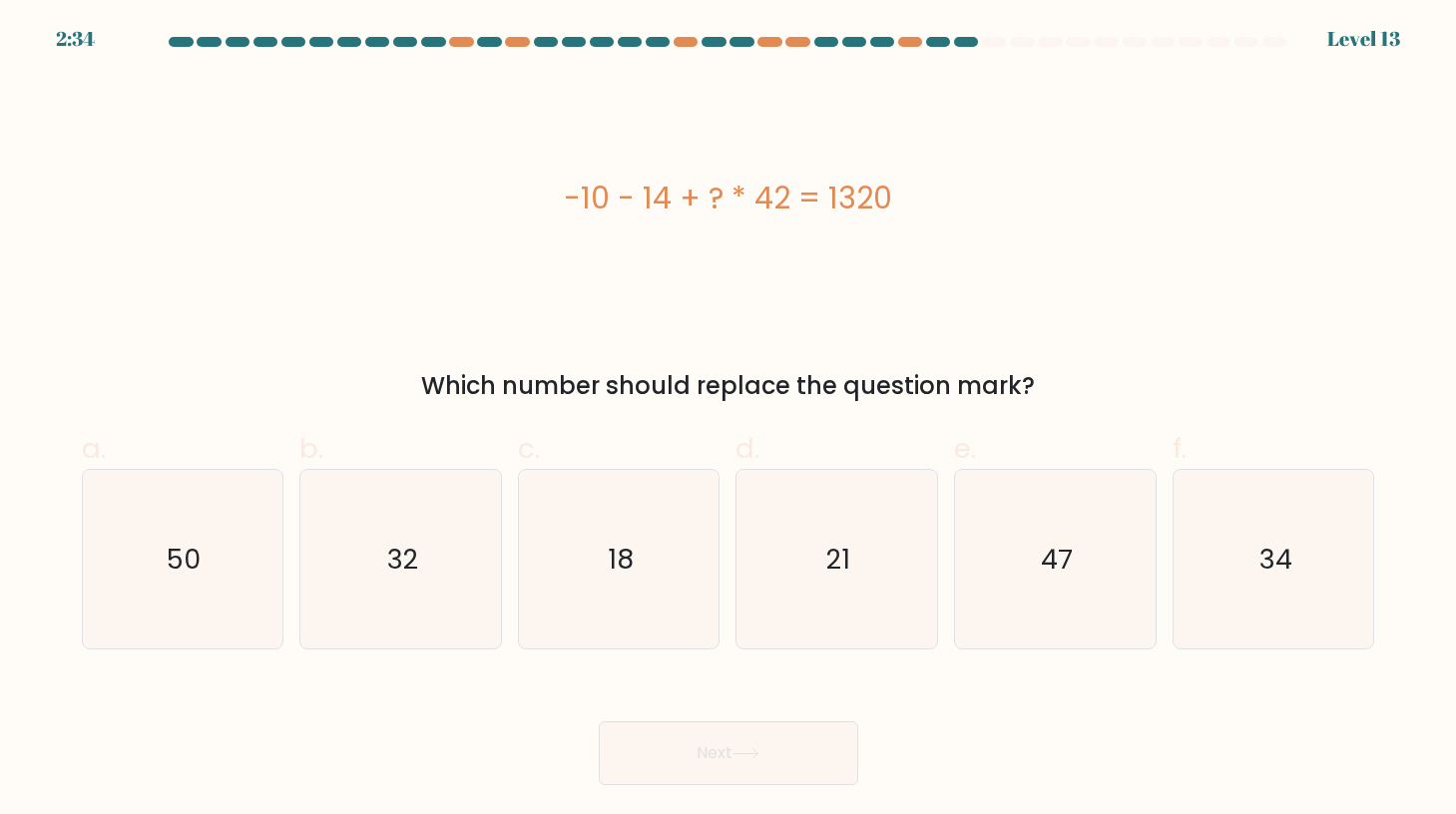 drag, startPoint x: 900, startPoint y: 201, endPoint x: 488, endPoint y: 198, distance: 412.0109 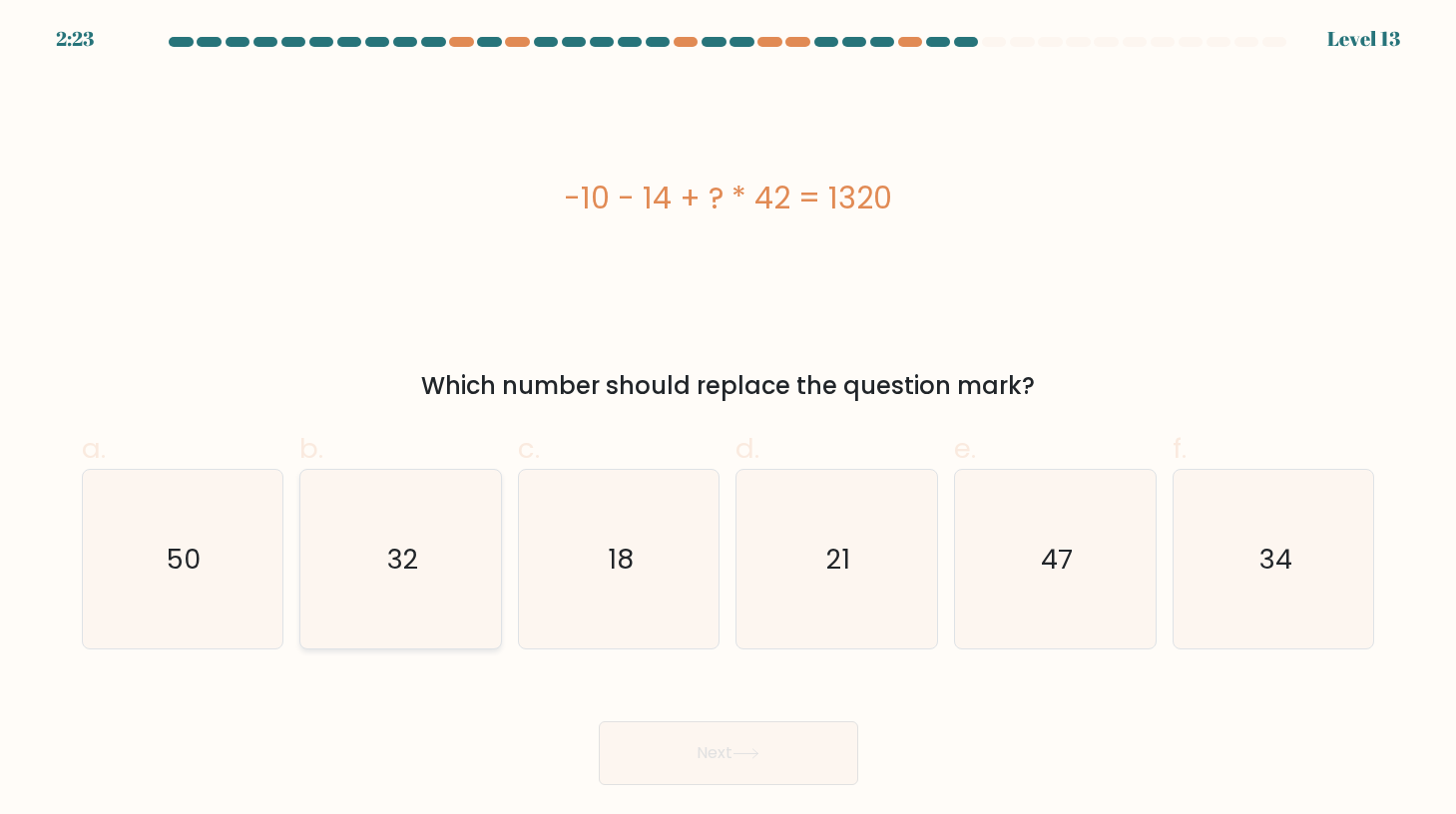 click on "32" 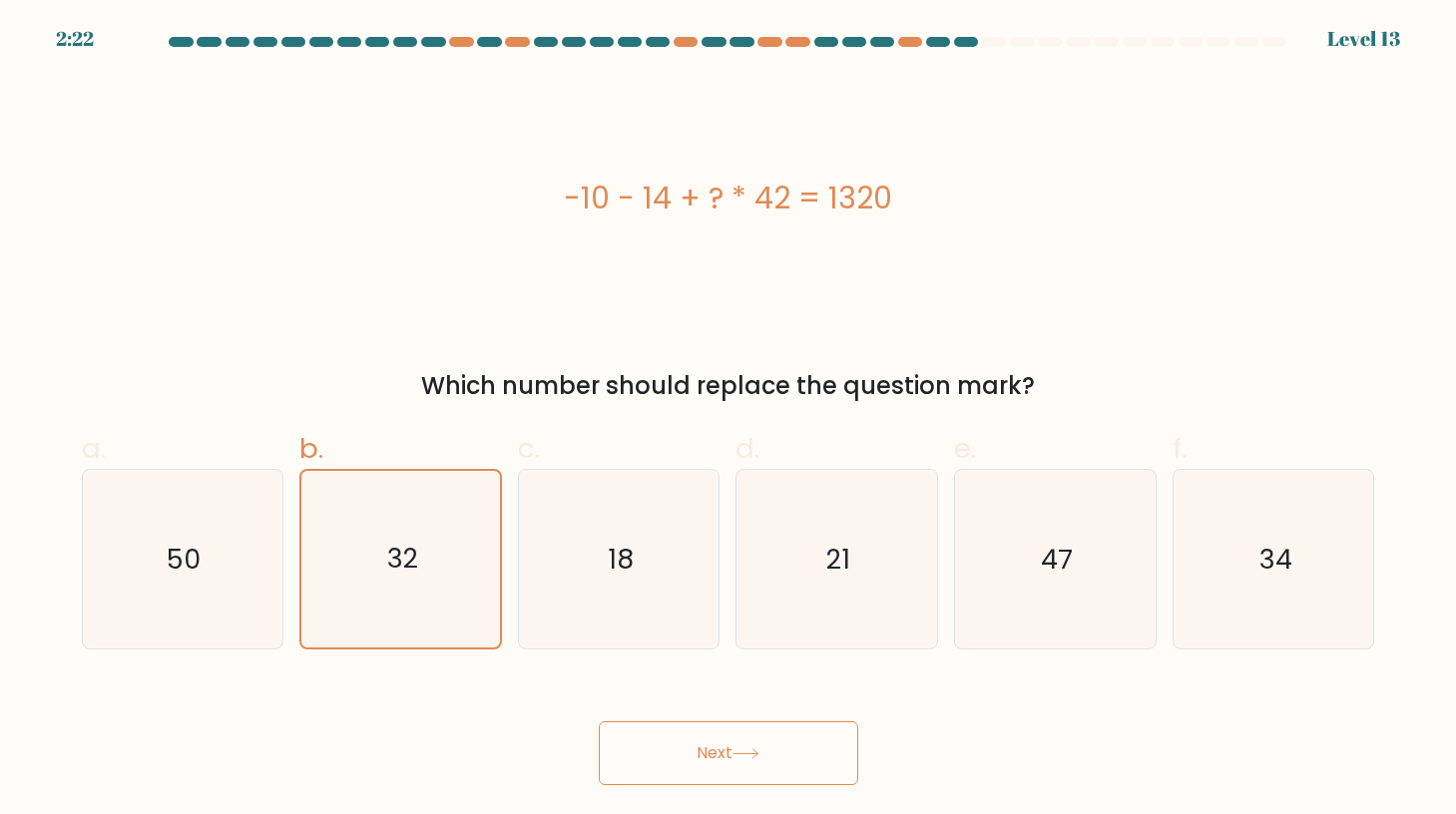 click on "Next" at bounding box center (728, 753) 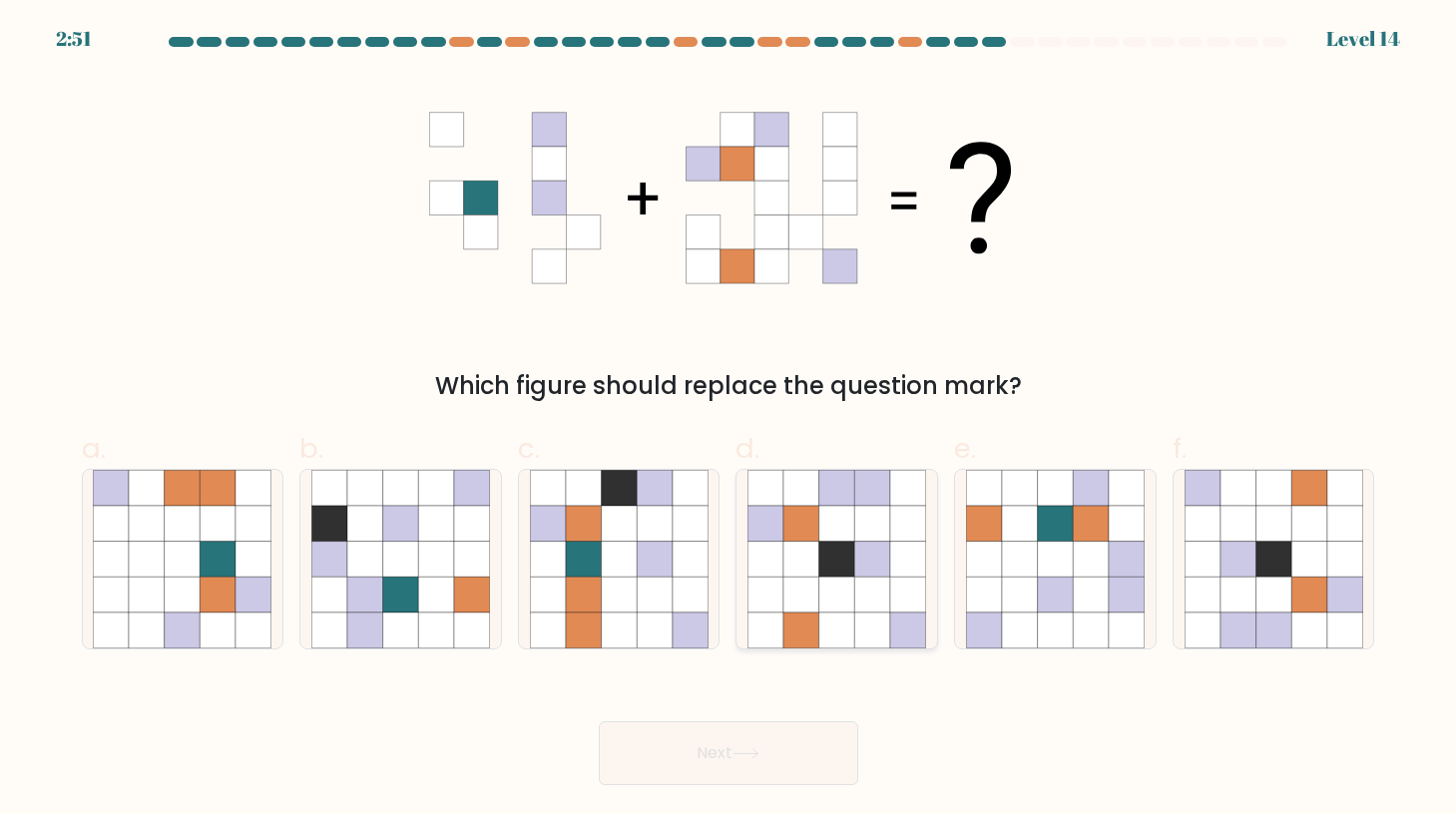 click 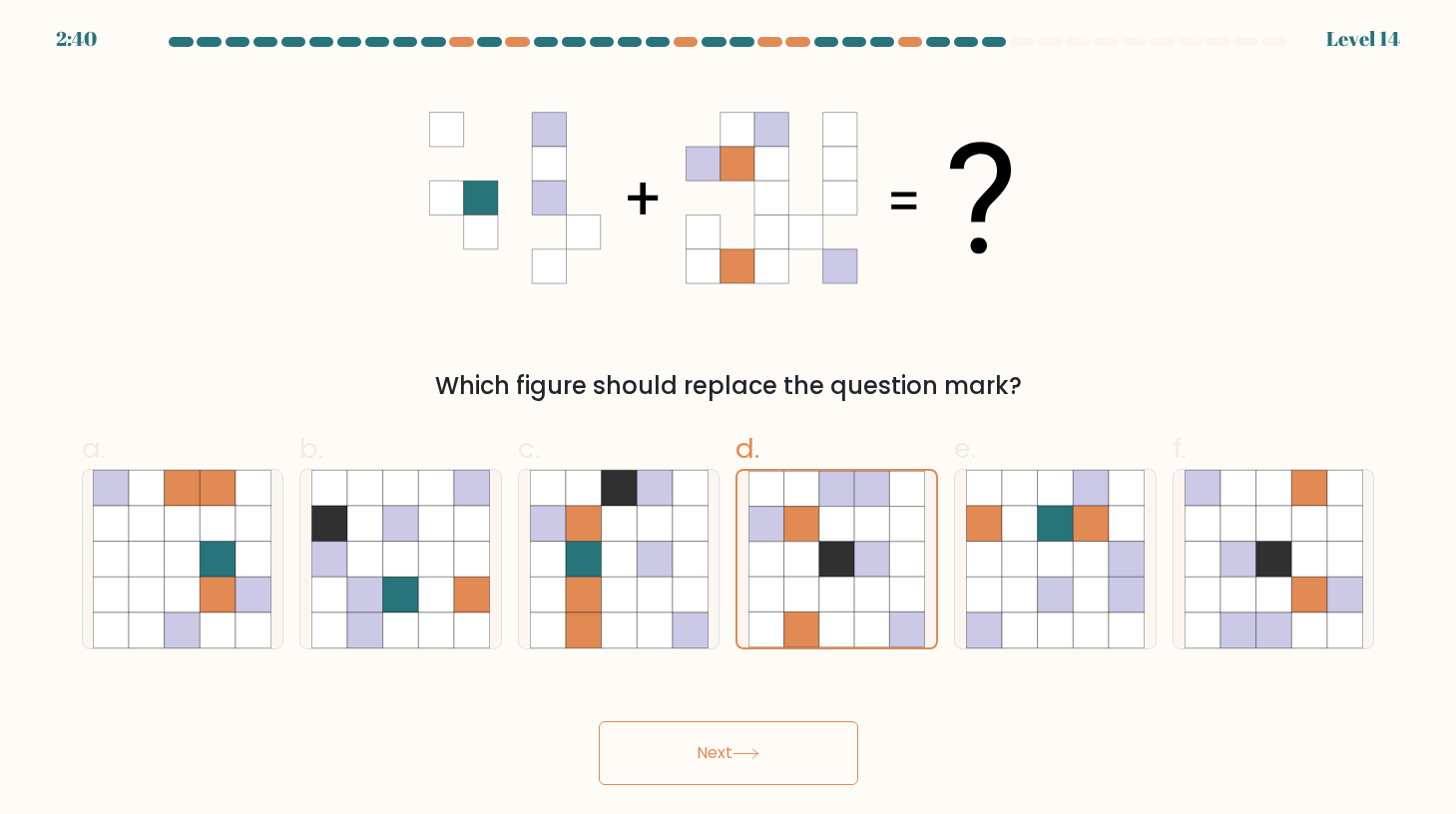click on "Next" at bounding box center (728, 753) 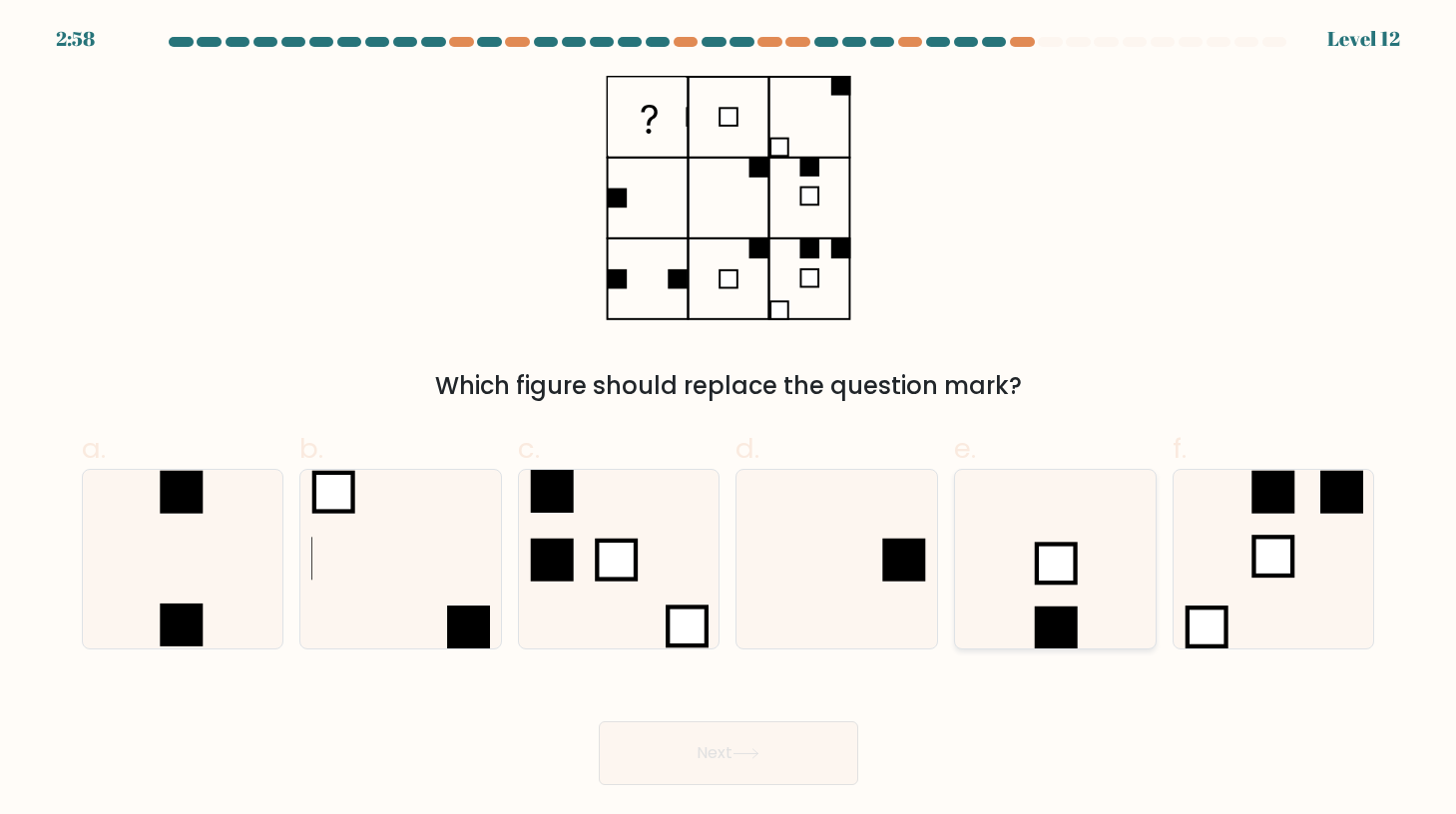 click 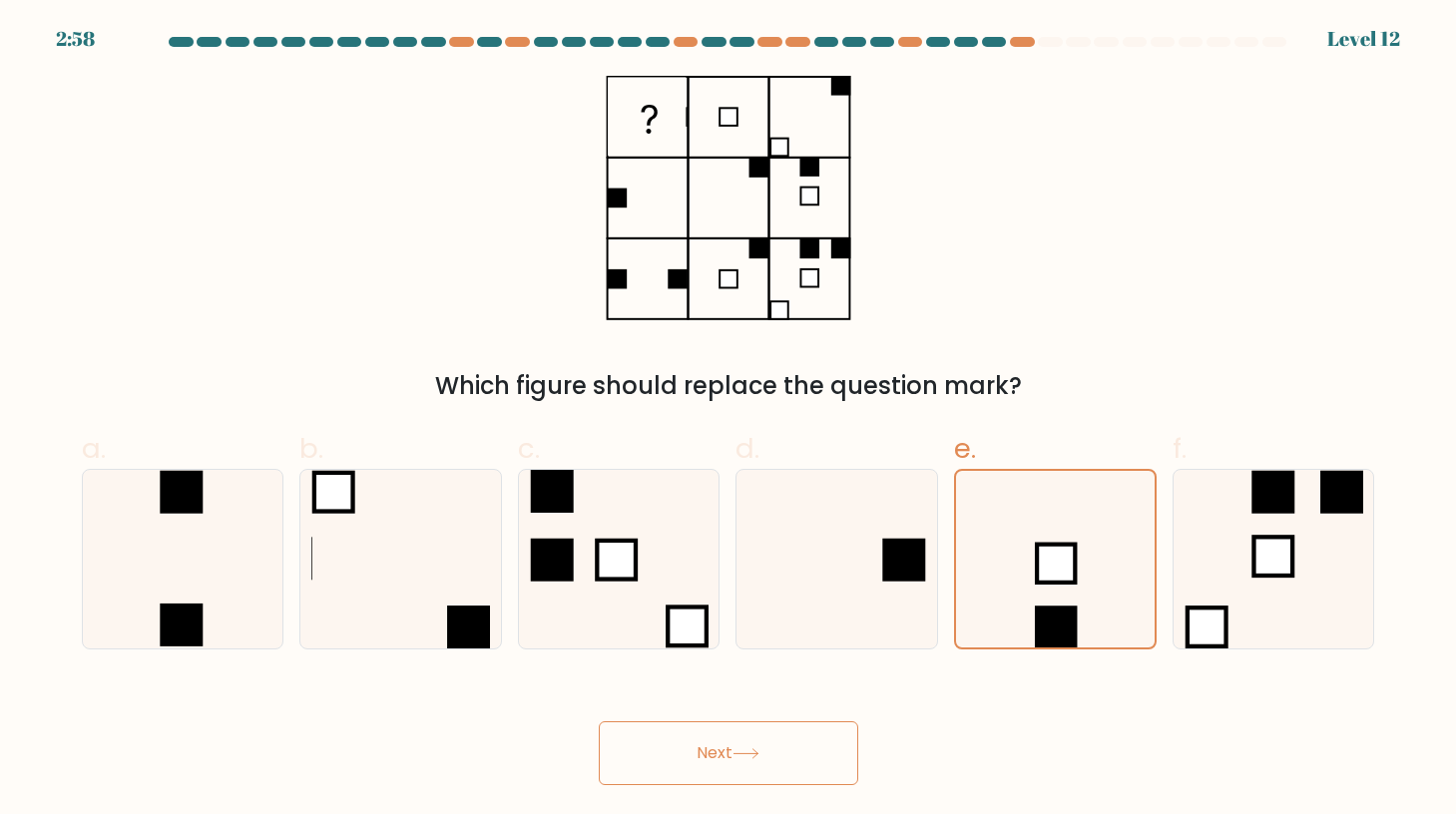 click on "Next" at bounding box center (728, 753) 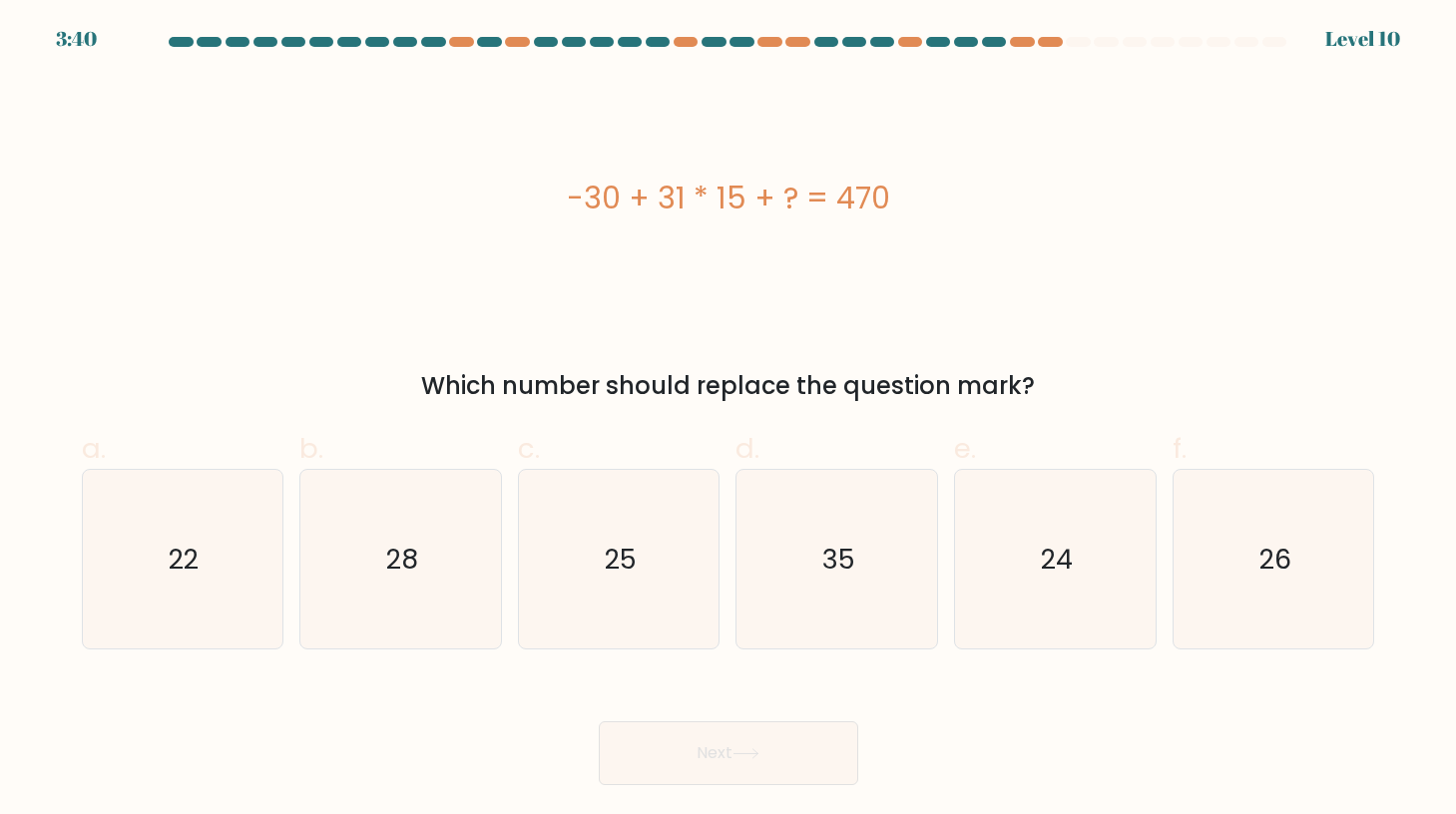 drag, startPoint x: 924, startPoint y: 186, endPoint x: 454, endPoint y: 186, distance: 470 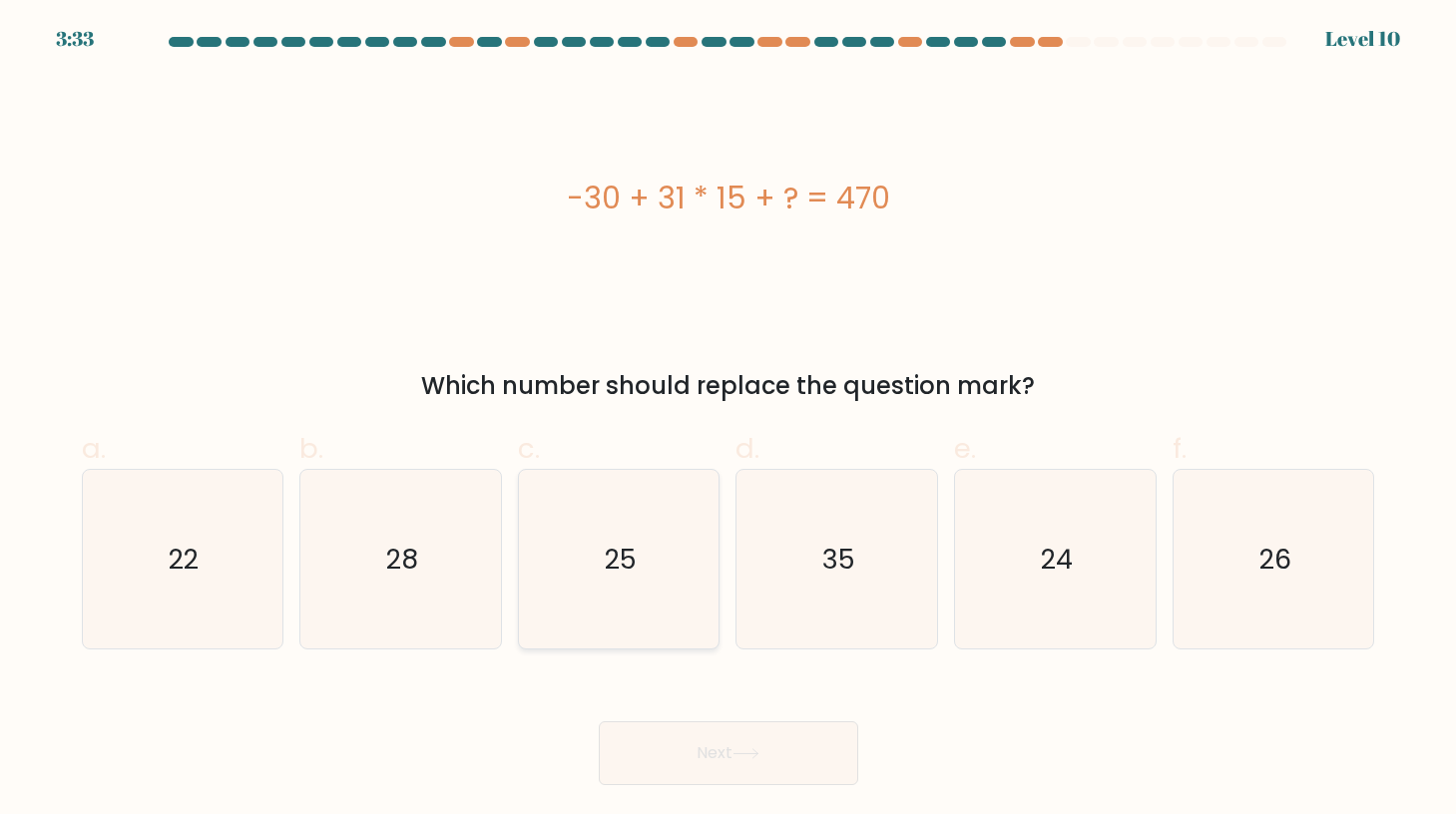 click on "25" 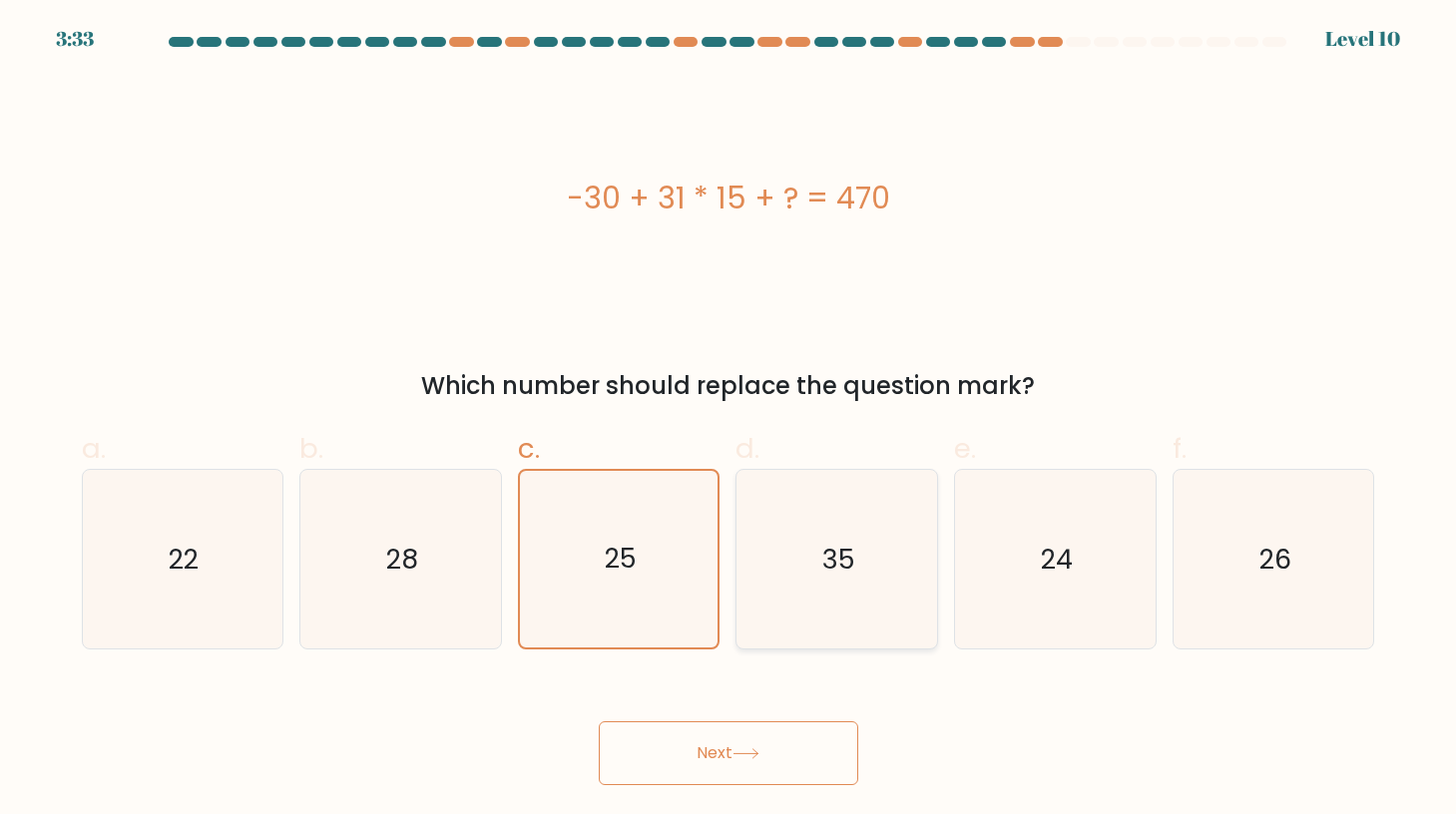 click on "35" 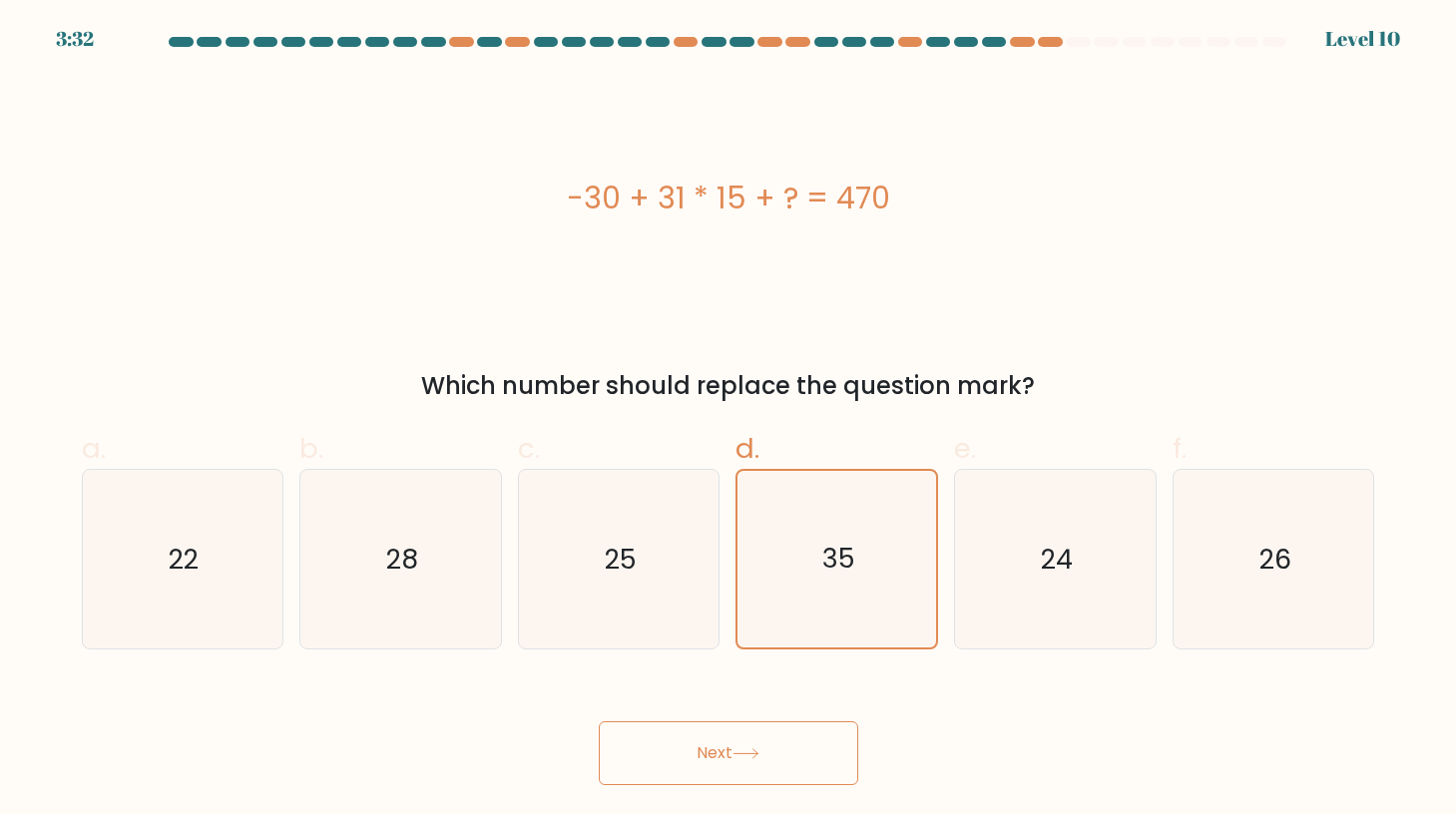 click on "Next" at bounding box center [728, 753] 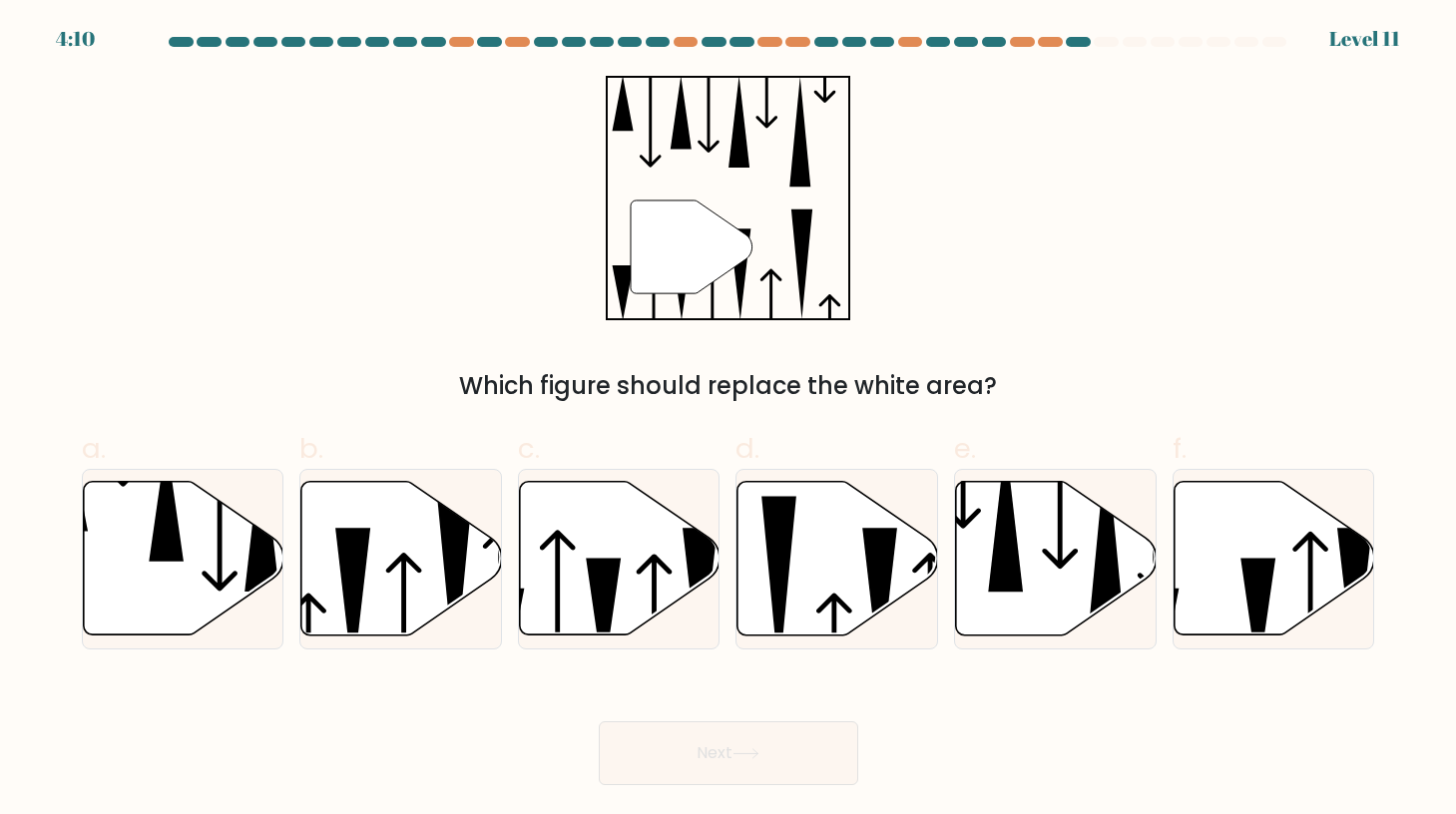 click on """ 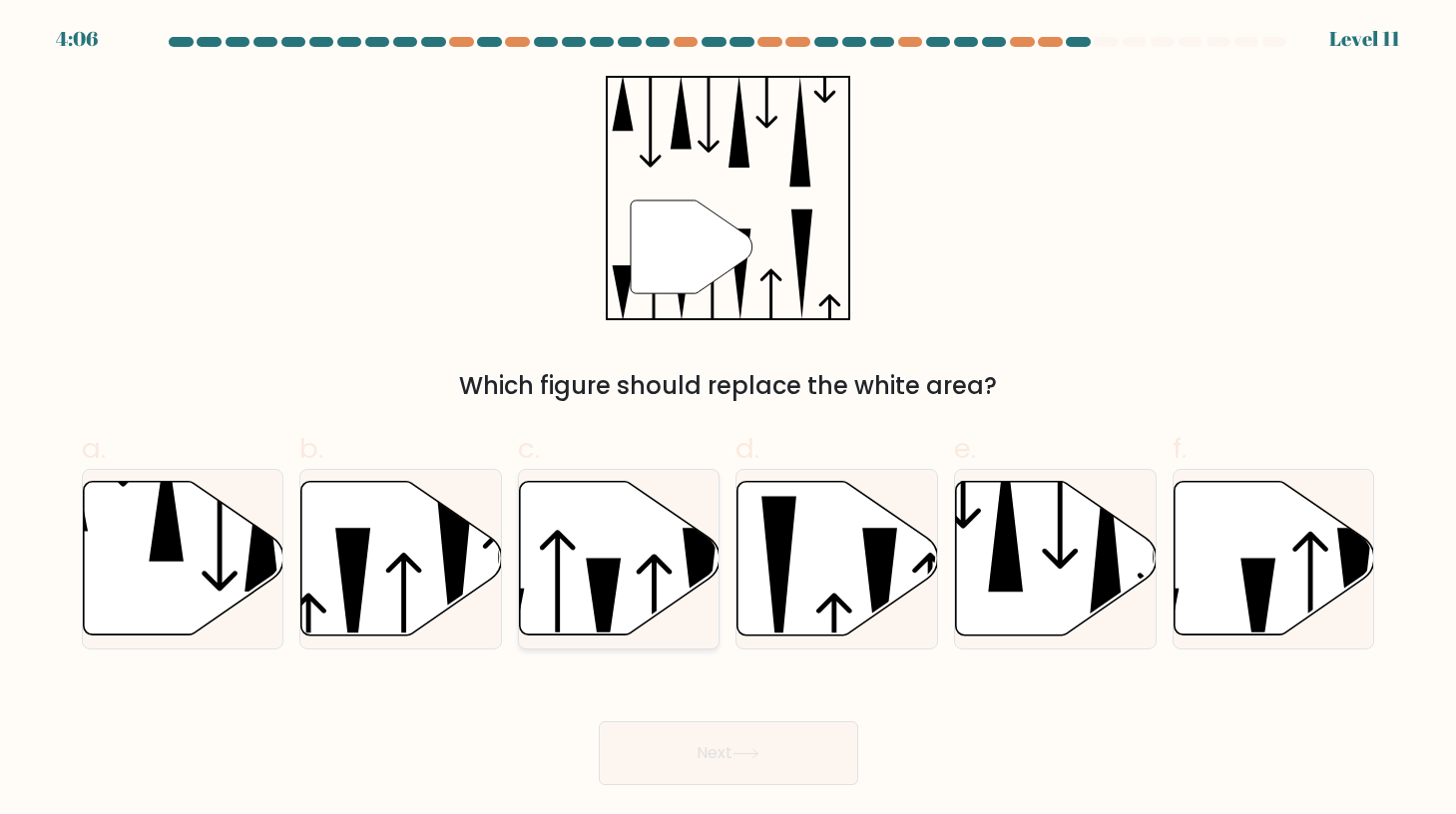 click 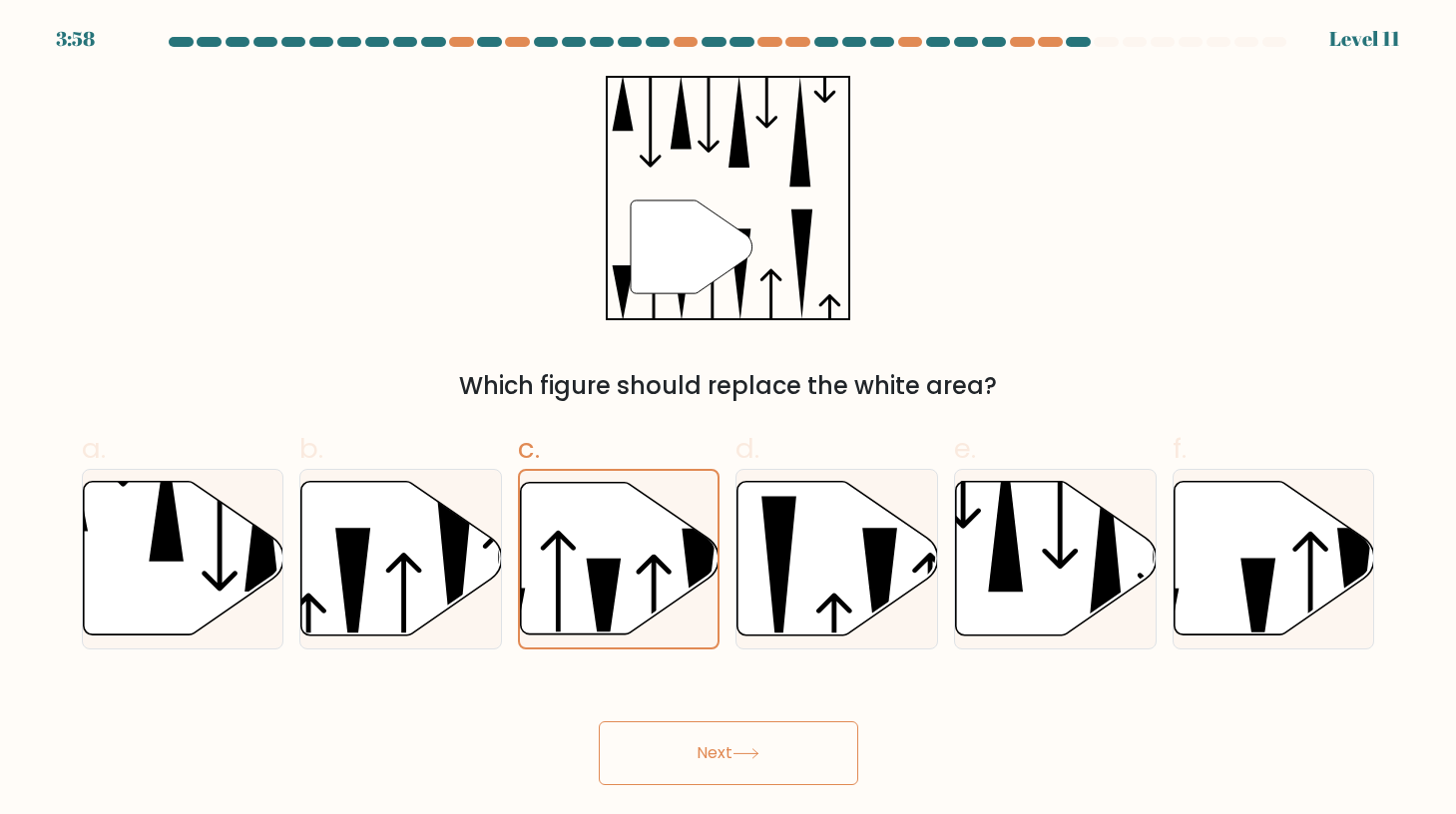 click on "Next" at bounding box center (728, 753) 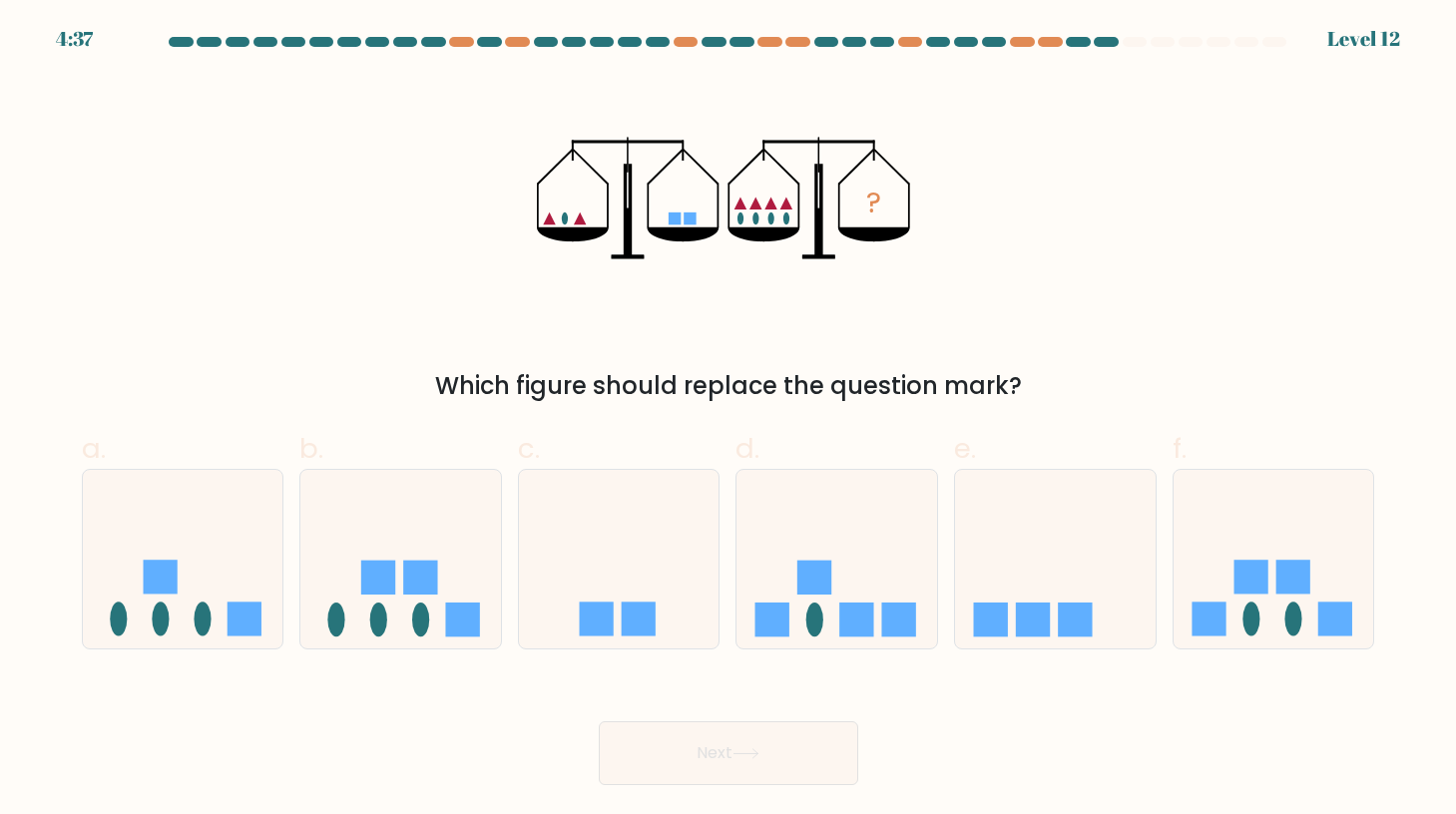 drag, startPoint x: 696, startPoint y: 196, endPoint x: 696, endPoint y: 208, distance: 12 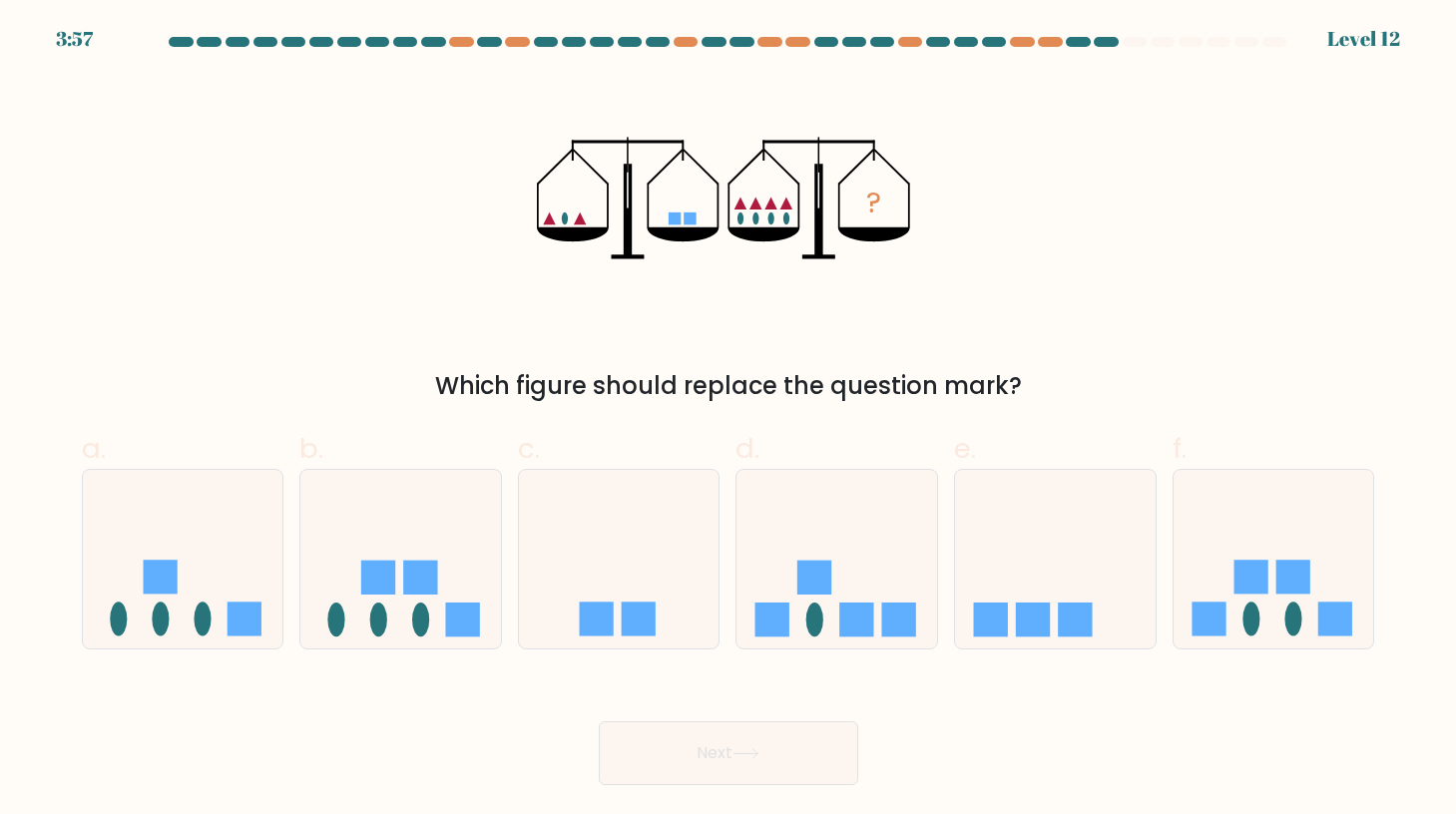 scroll, scrollTop: 0, scrollLeft: 0, axis: both 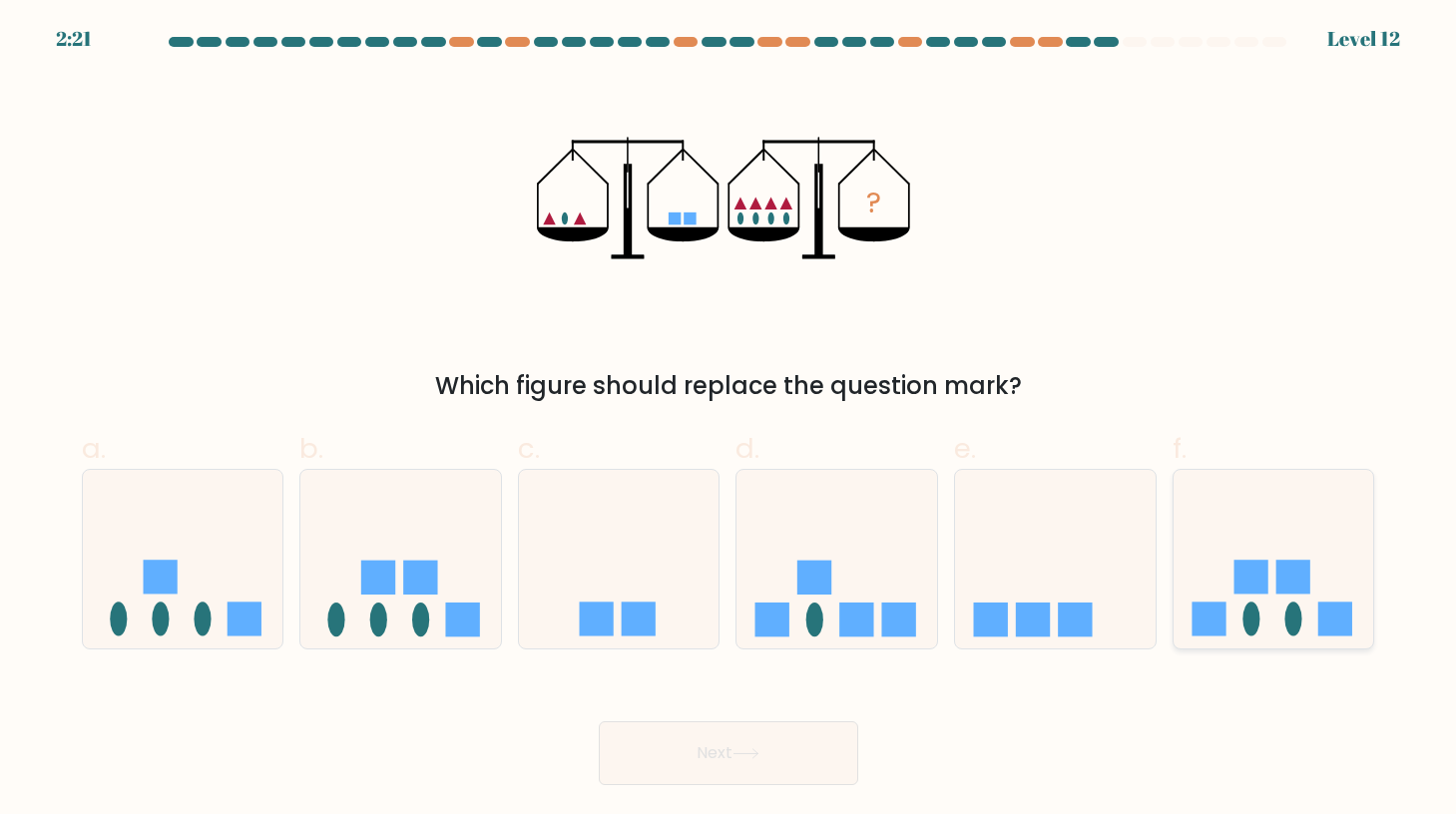 click 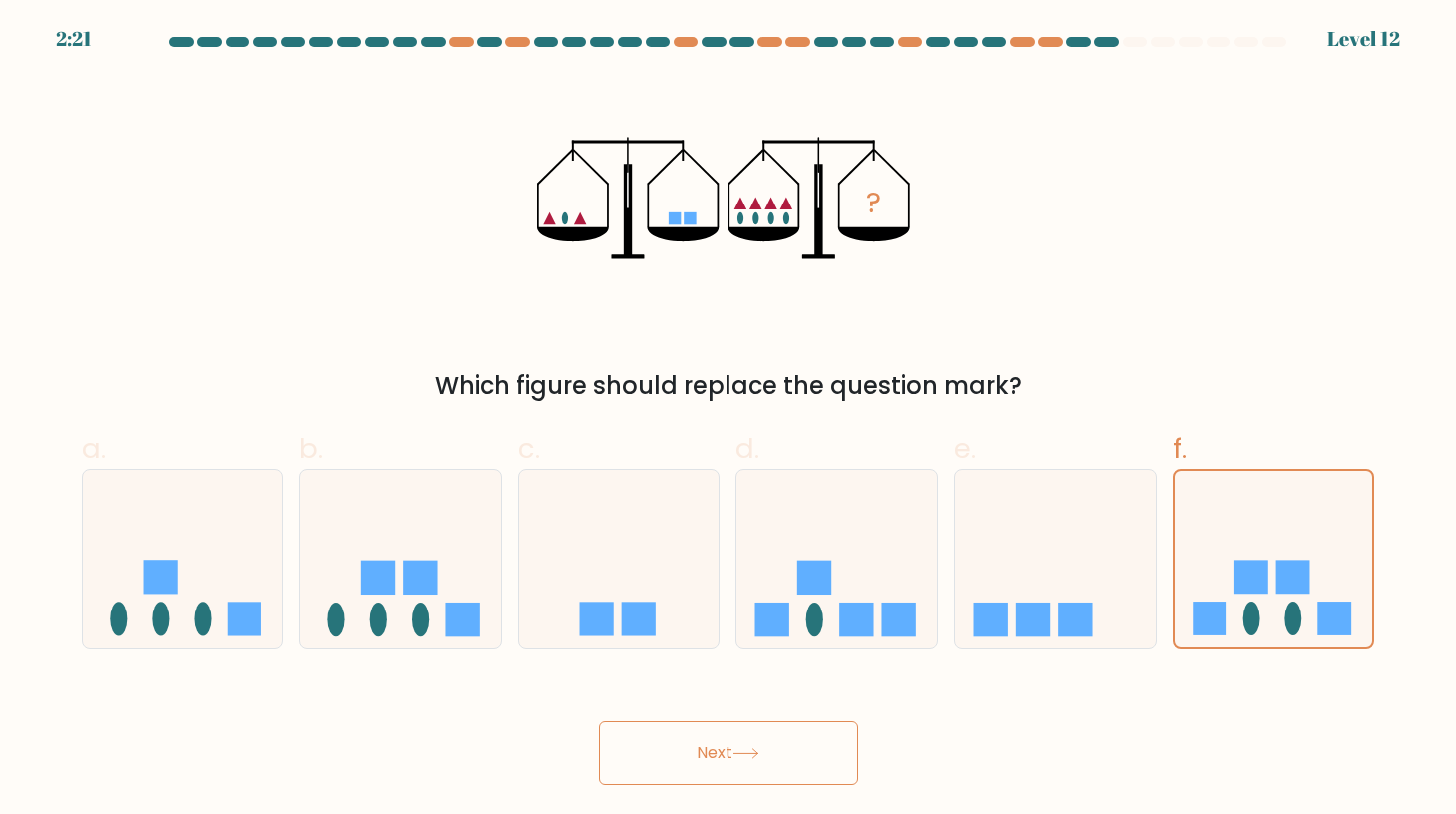 click on "Next" at bounding box center [728, 753] 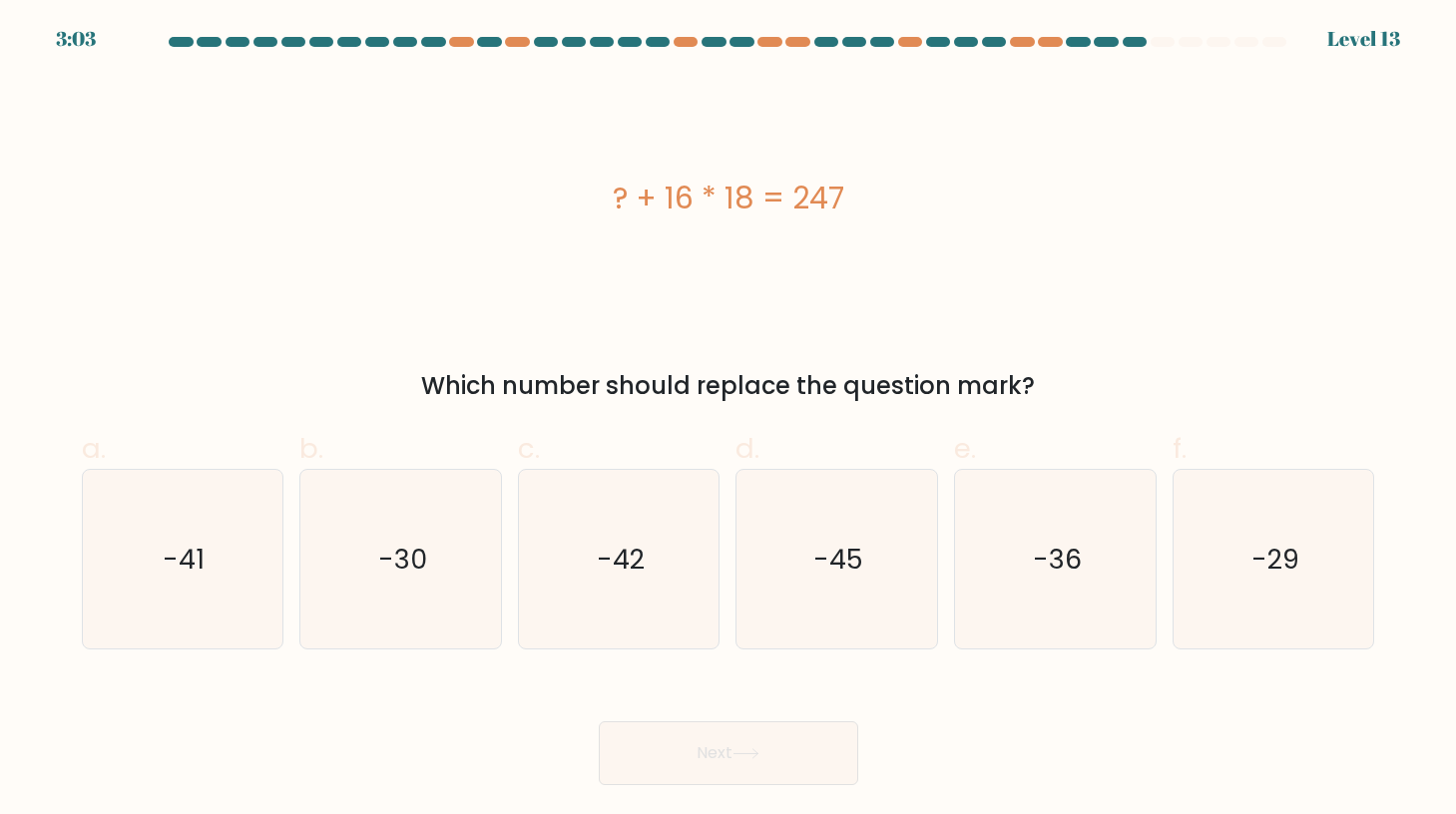 drag, startPoint x: 842, startPoint y: 178, endPoint x: 561, endPoint y: 178, distance: 281 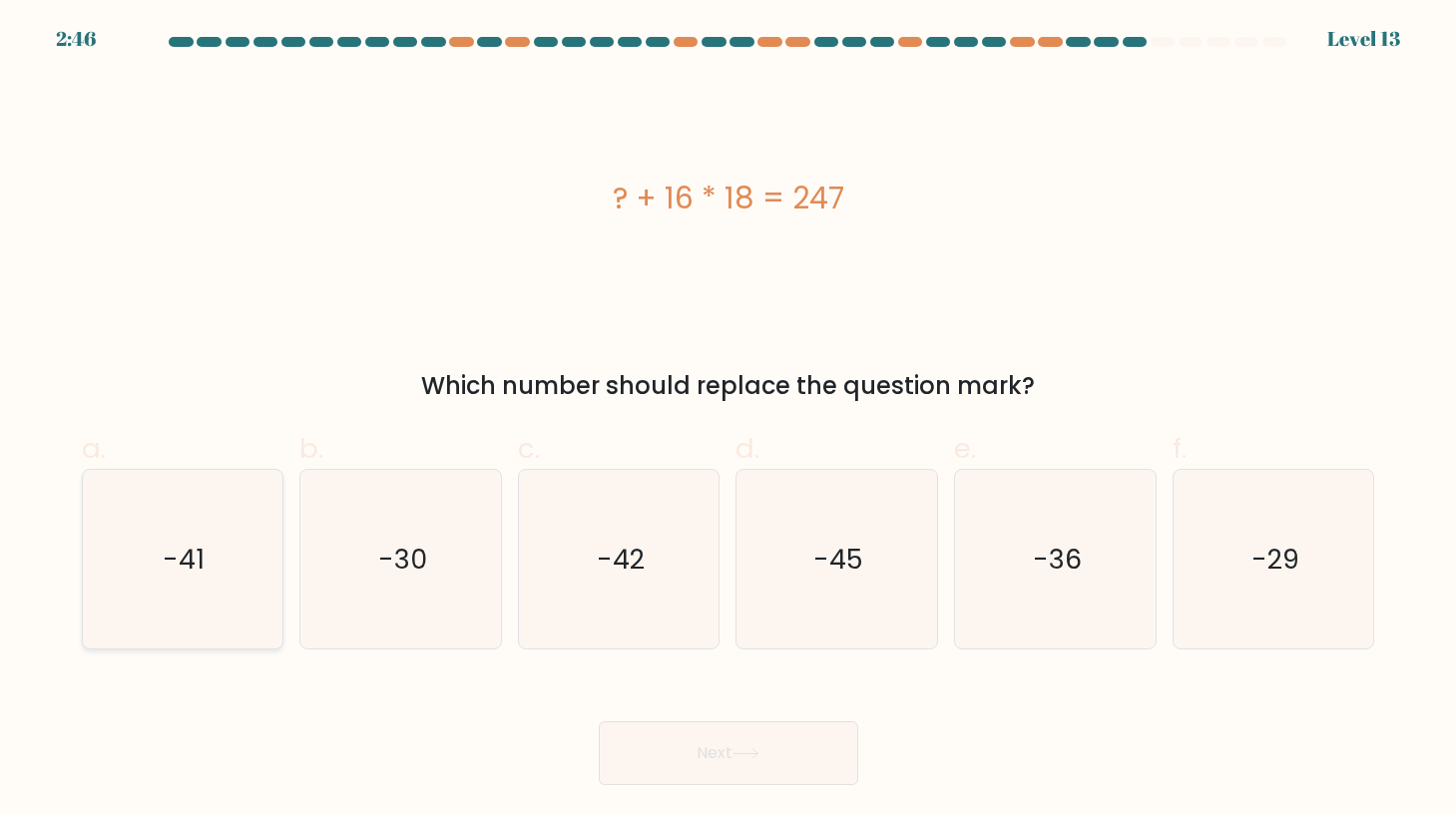 click on "-41" 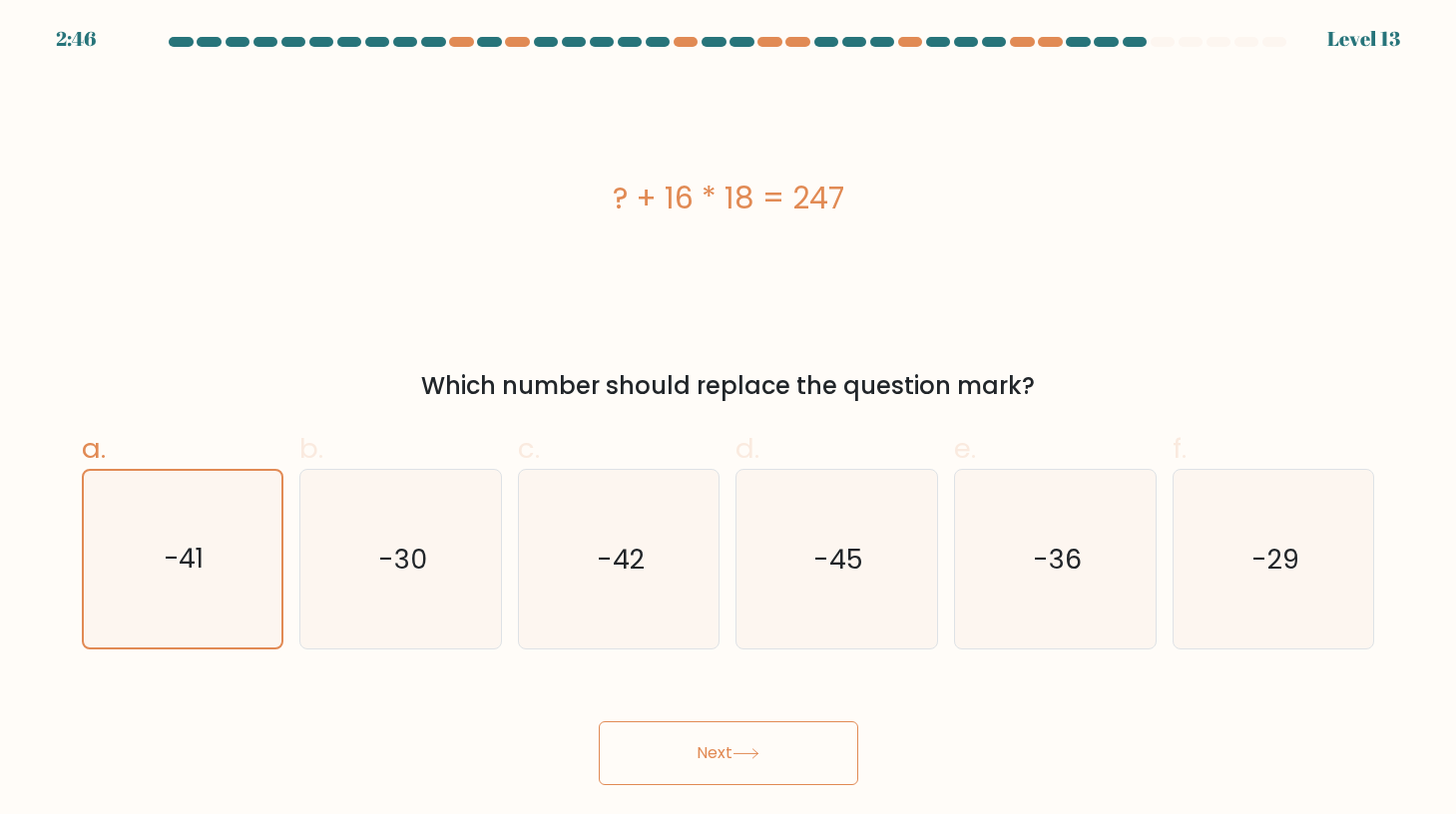 click on "Next" at bounding box center (728, 753) 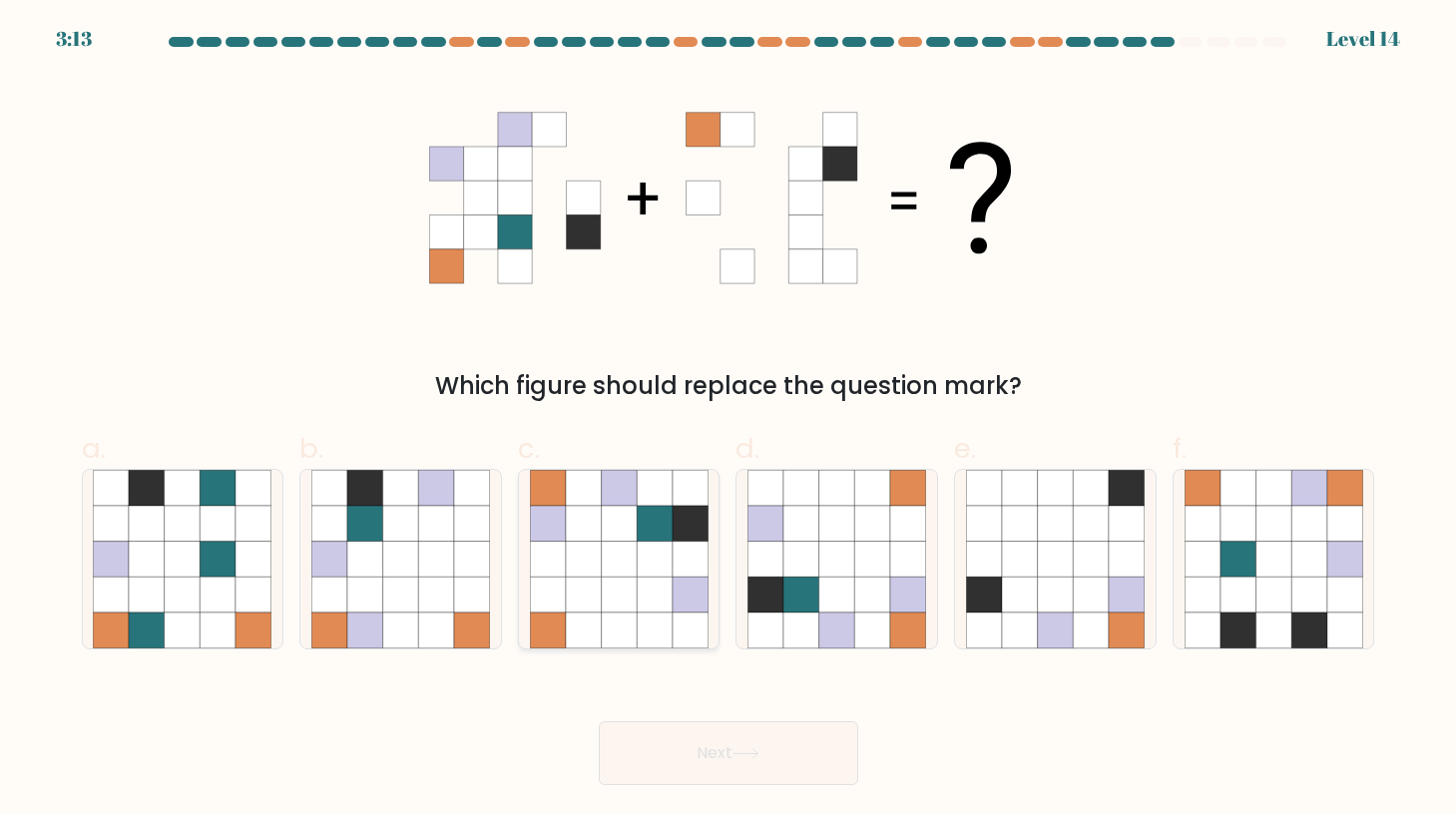 click 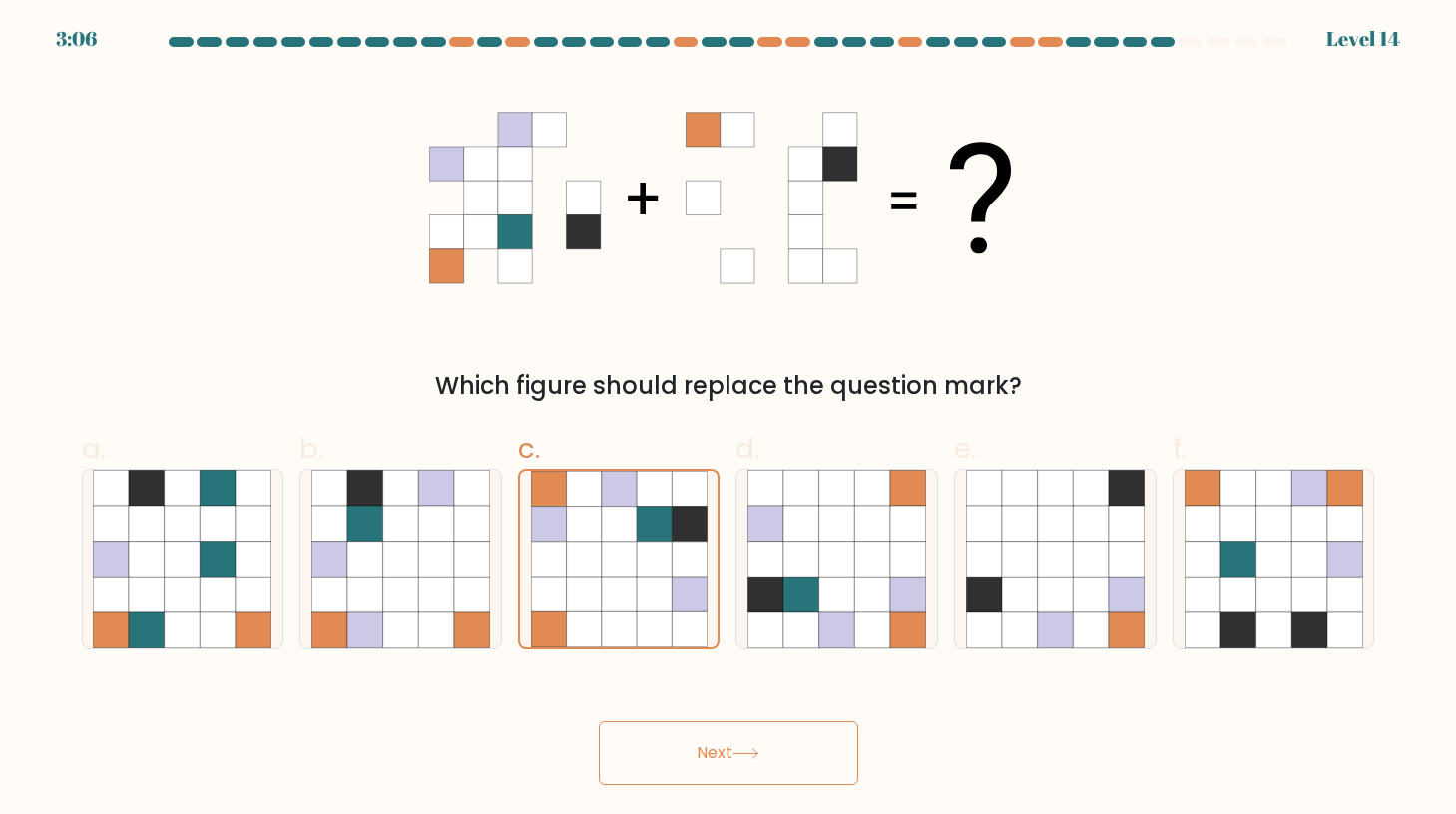 click on "Next" at bounding box center (728, 753) 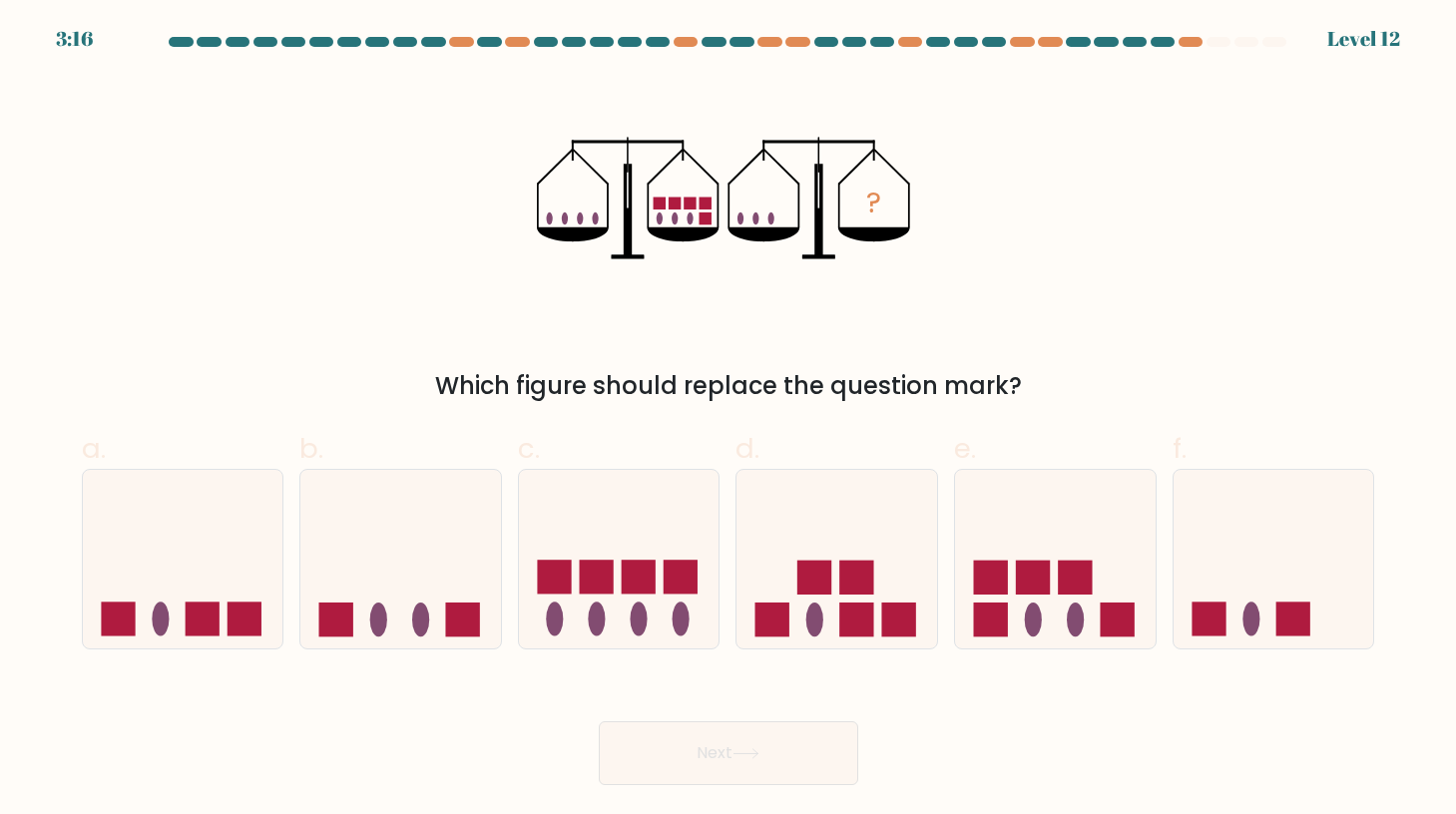 click on "?" 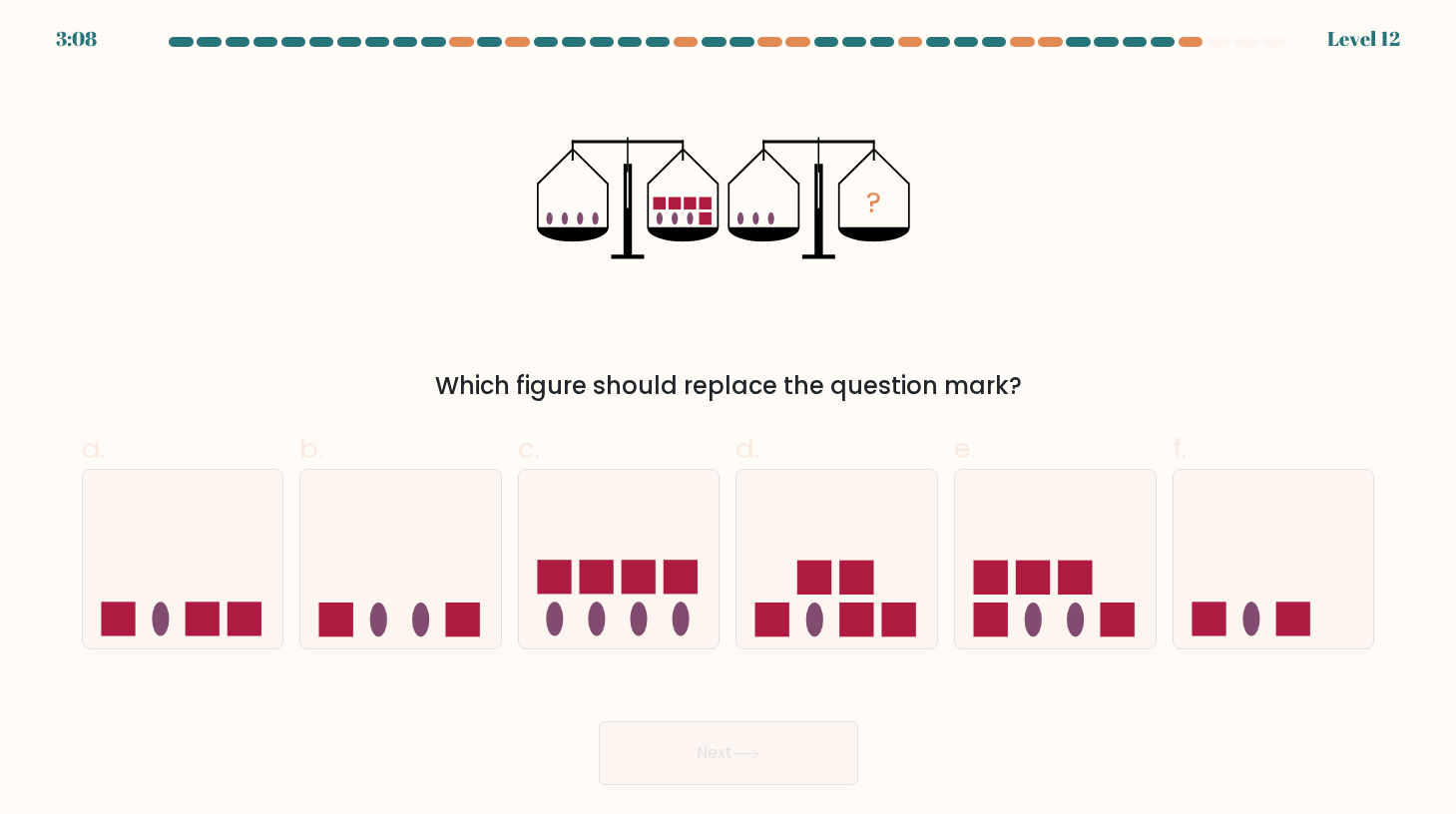 click on "f." at bounding box center [1273, 539] 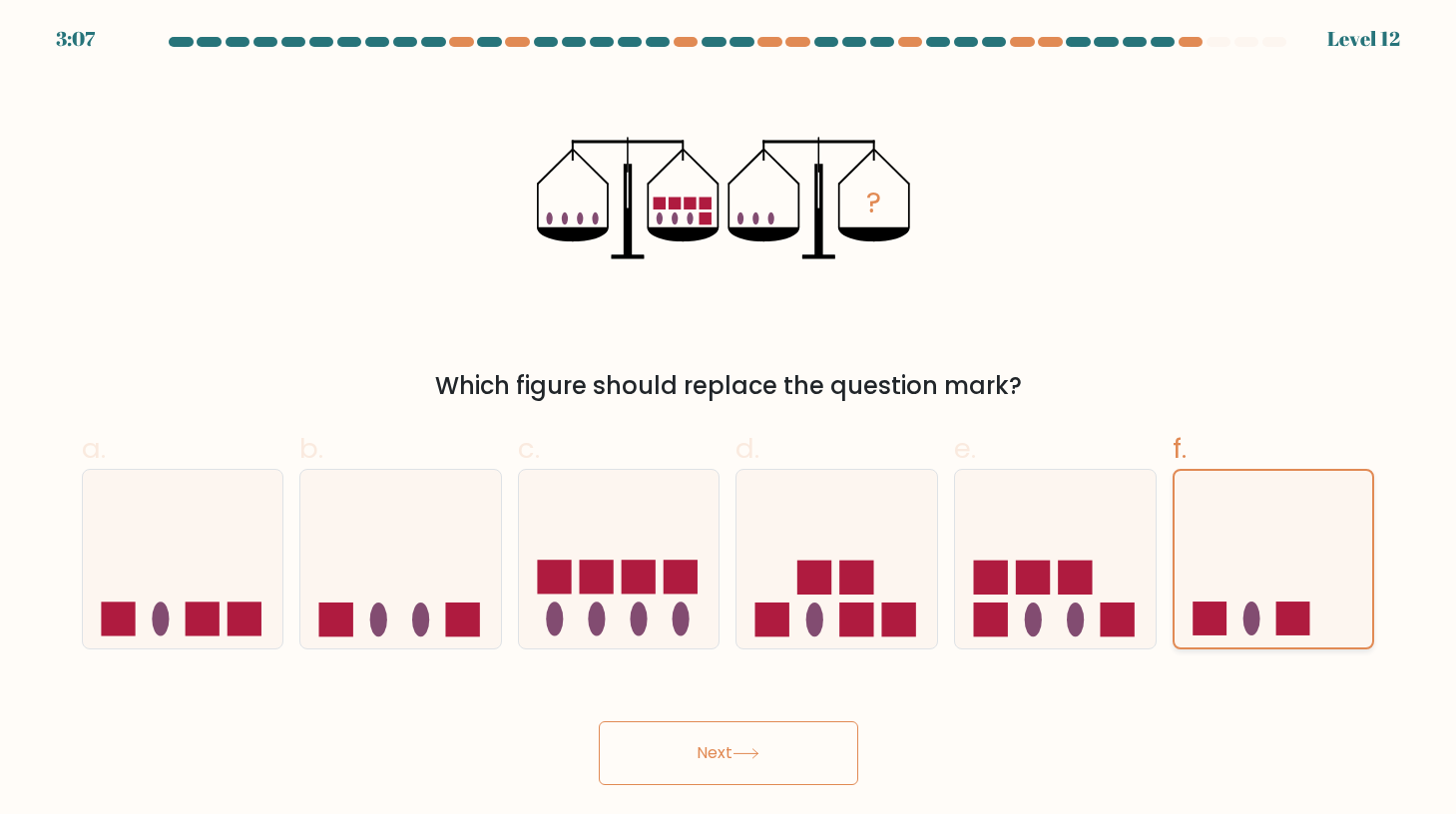 click 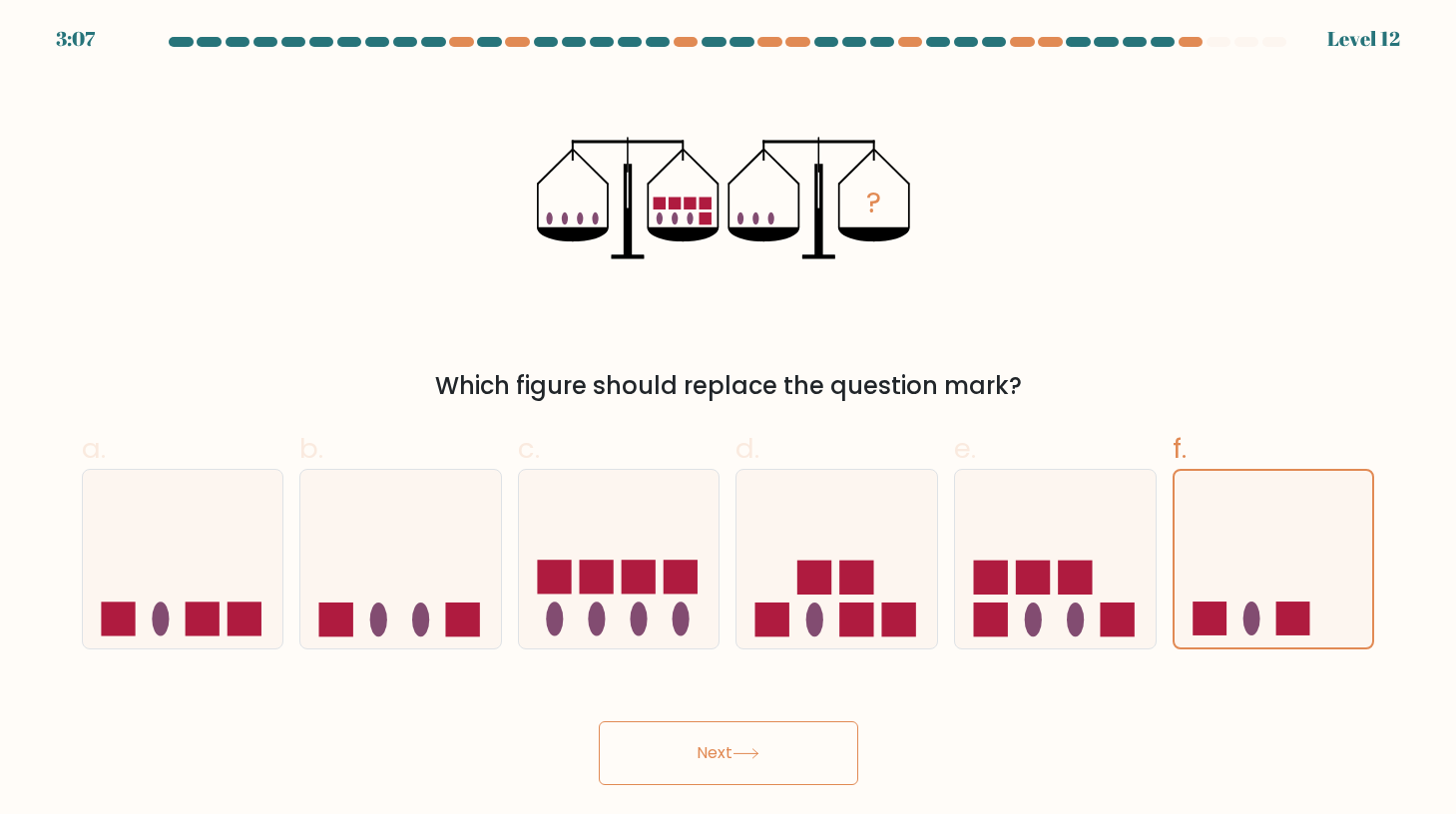 click on "Next" at bounding box center [728, 753] 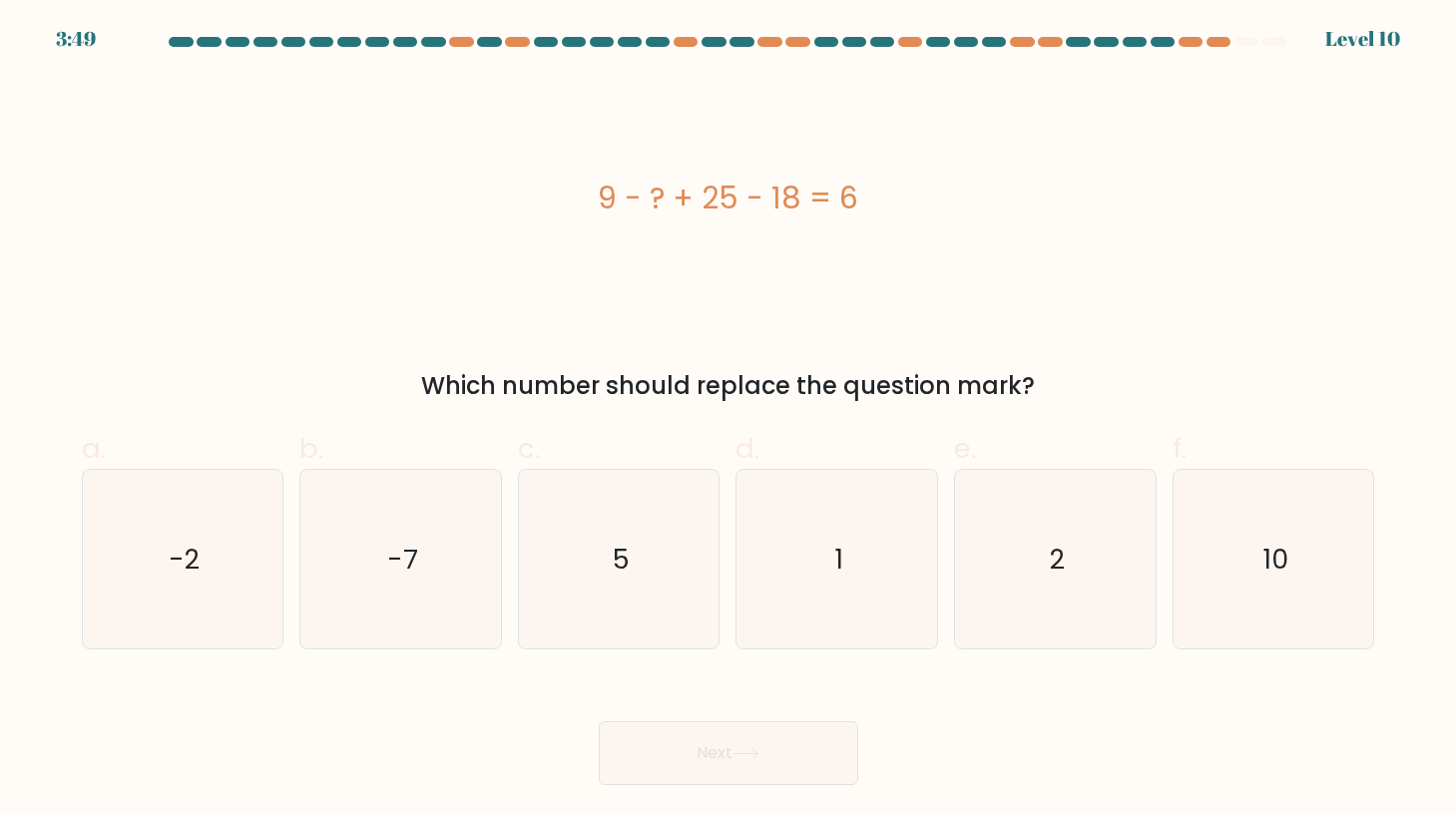 drag, startPoint x: 886, startPoint y: 194, endPoint x: 477, endPoint y: 193, distance: 409.00122 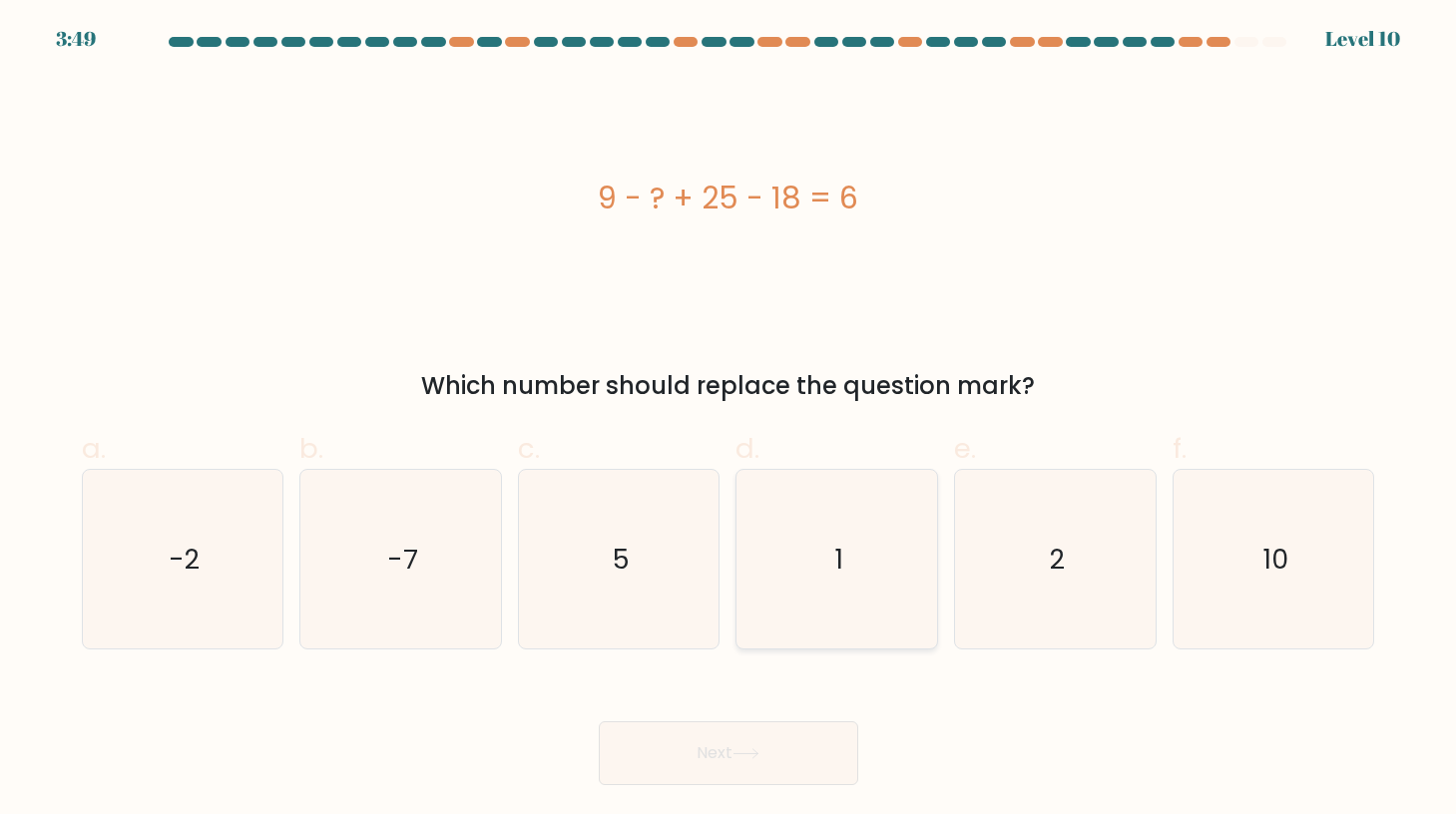copy on "9 - ? + 25 - 18 = 6" 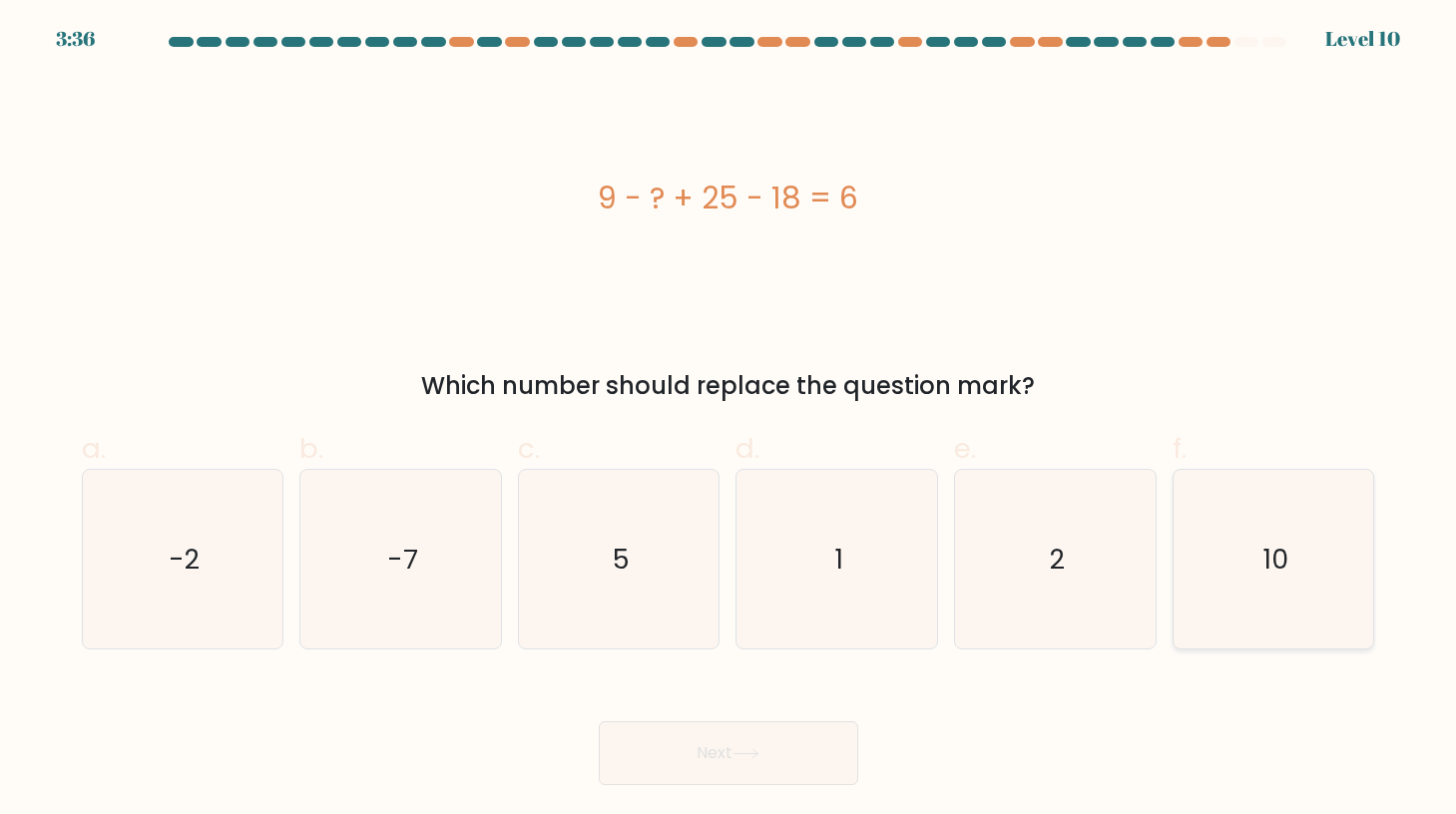 click on "10" 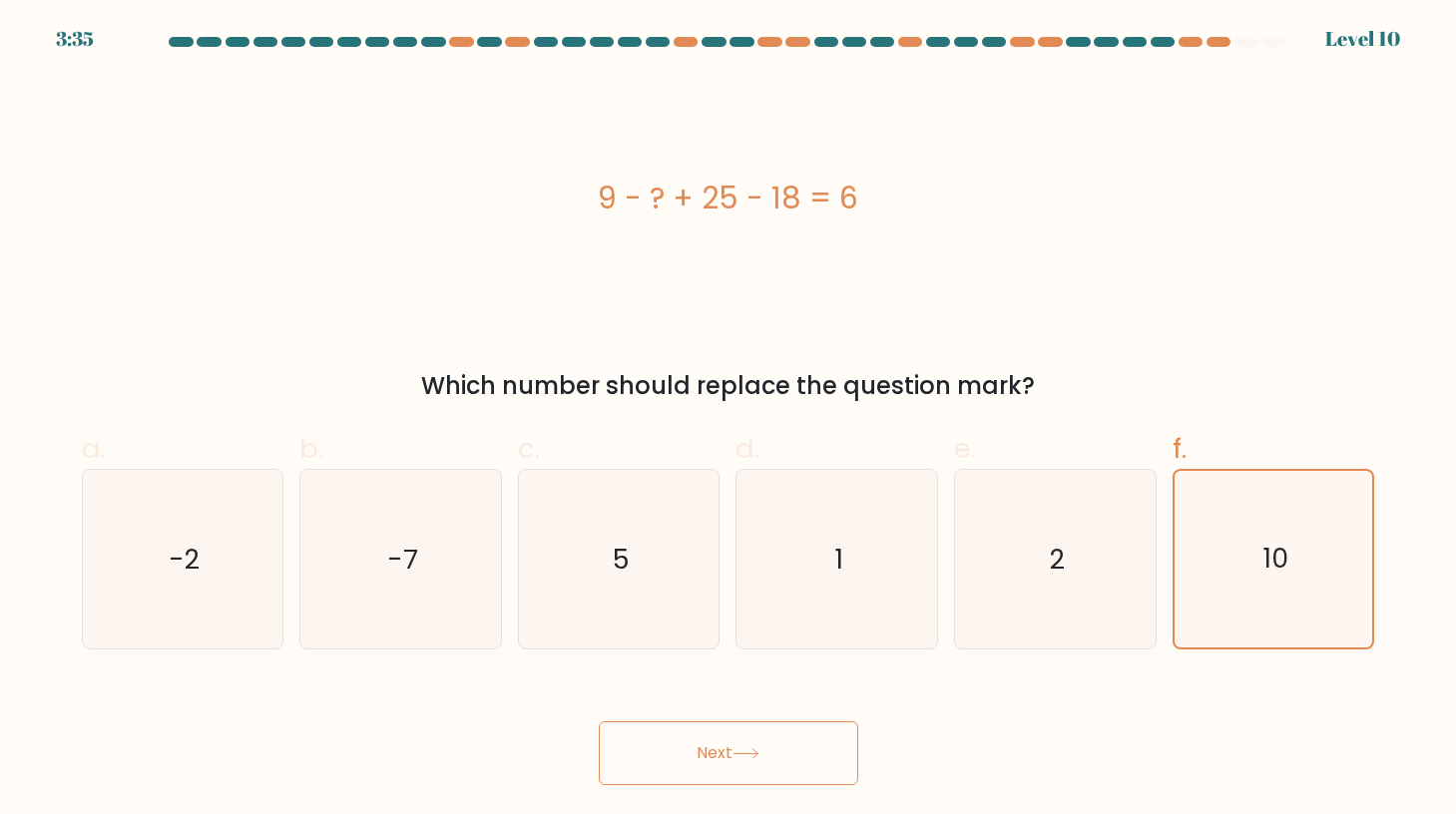 click 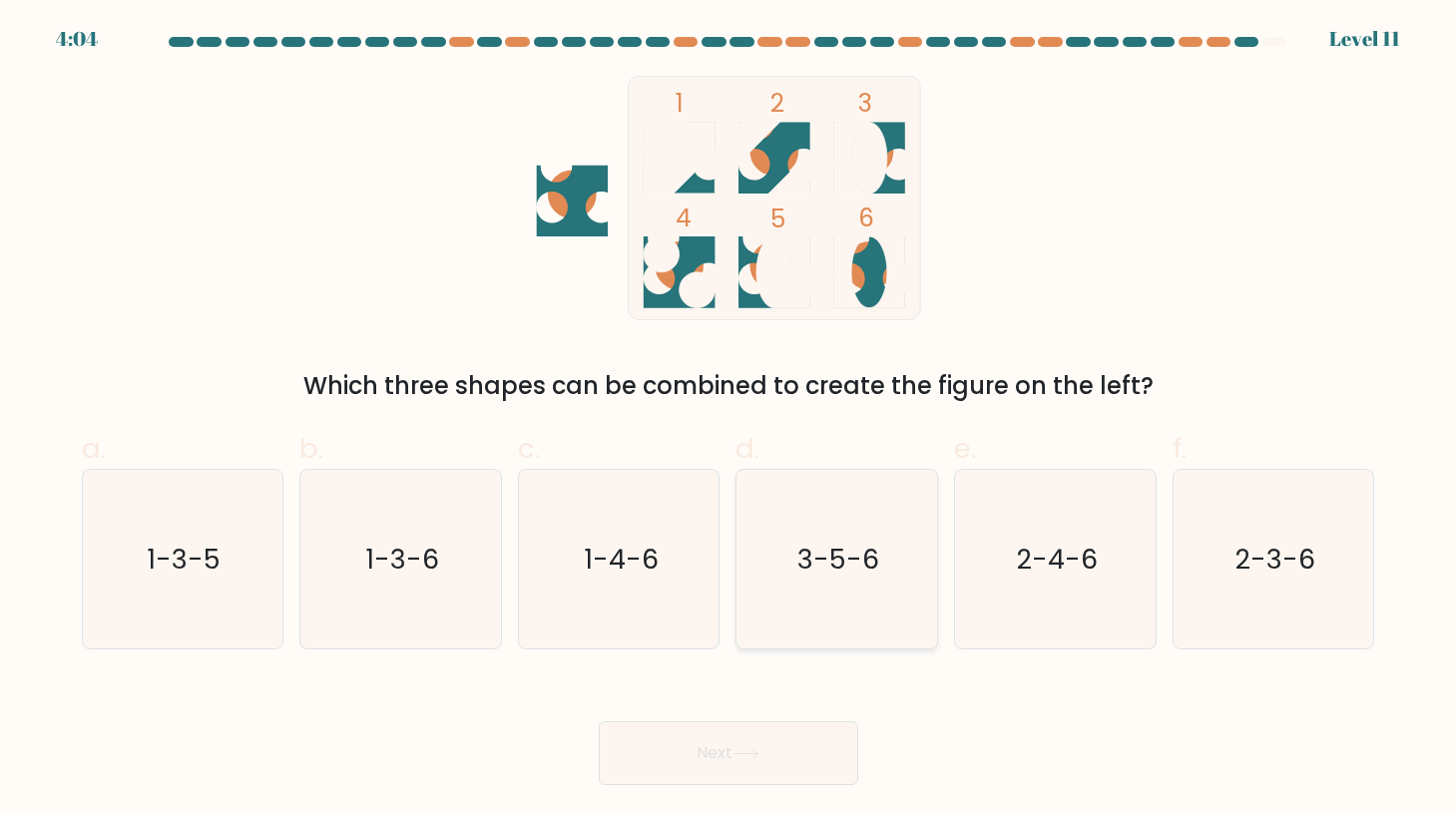 click on "3-5-6" 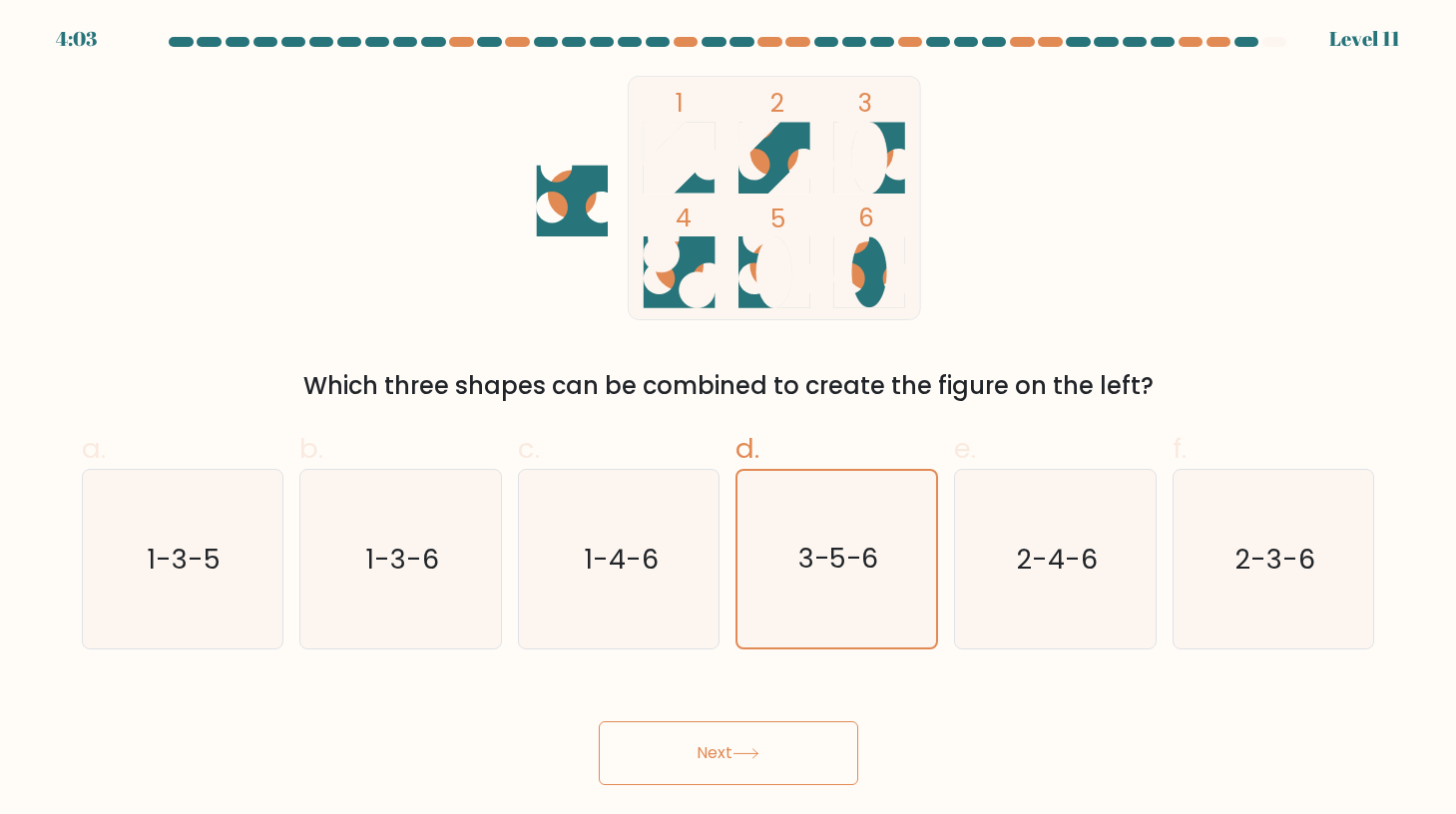 click on "Next" at bounding box center [728, 753] 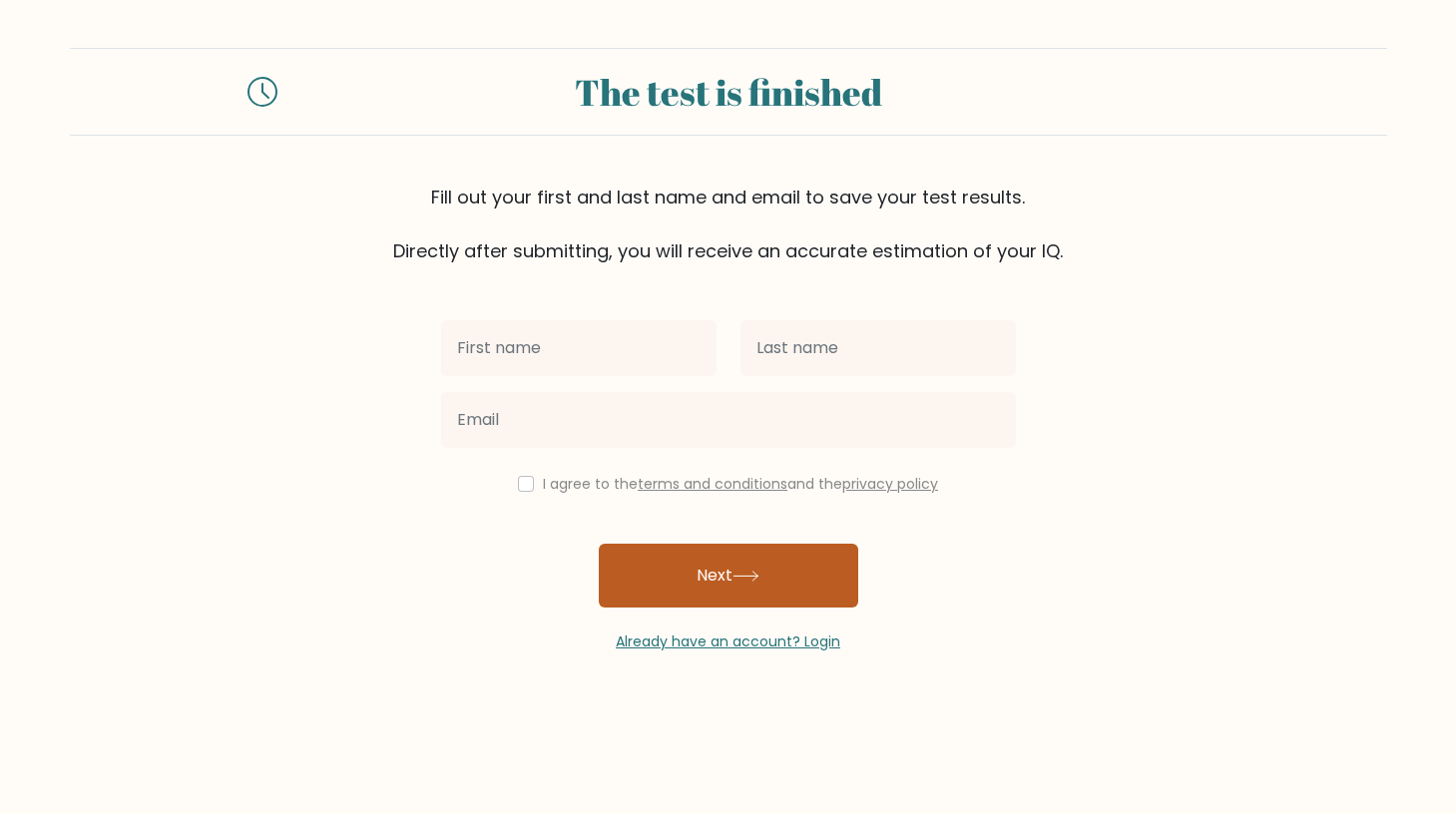 scroll, scrollTop: 0, scrollLeft: 0, axis: both 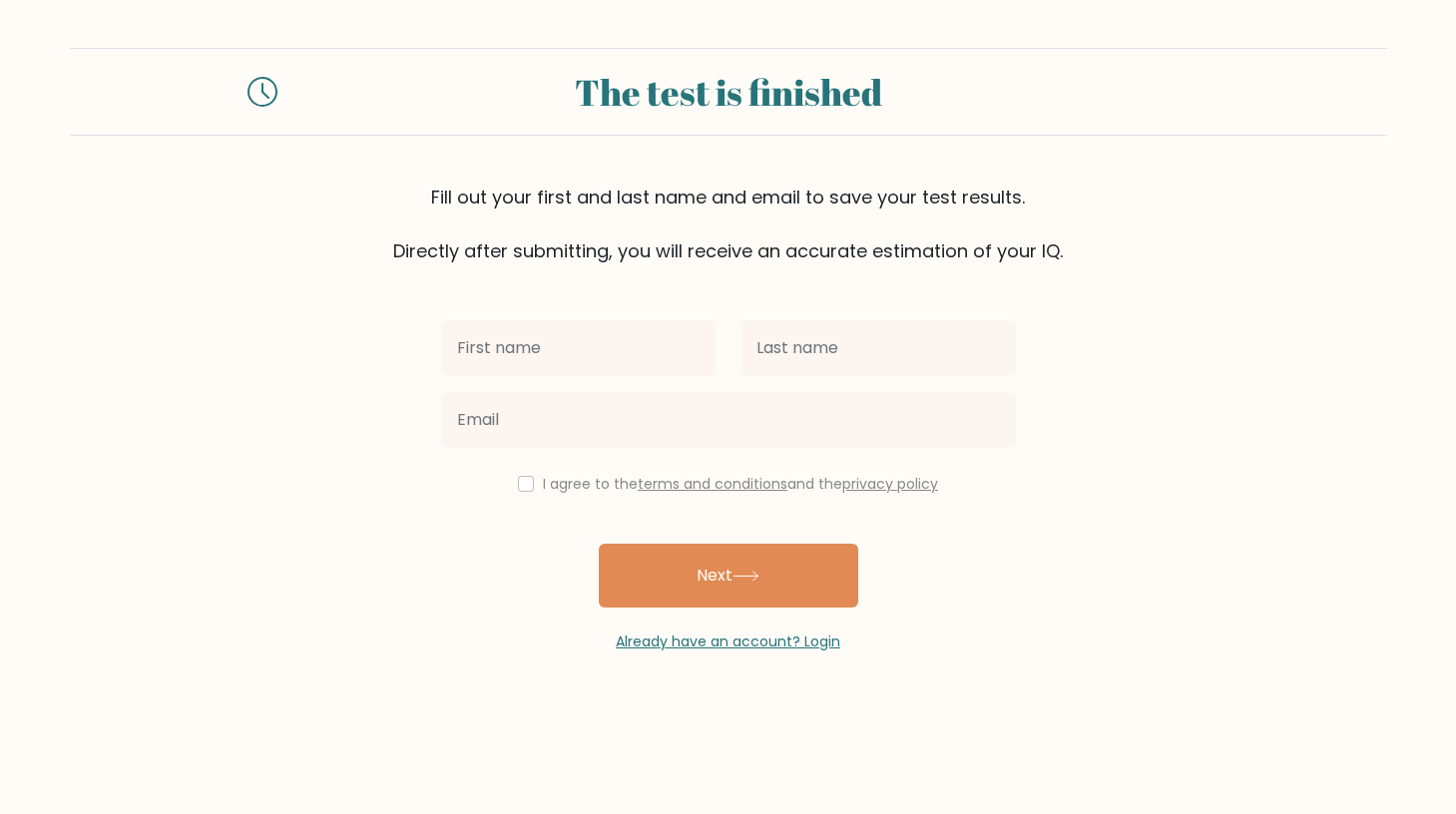 click at bounding box center [579, 348] 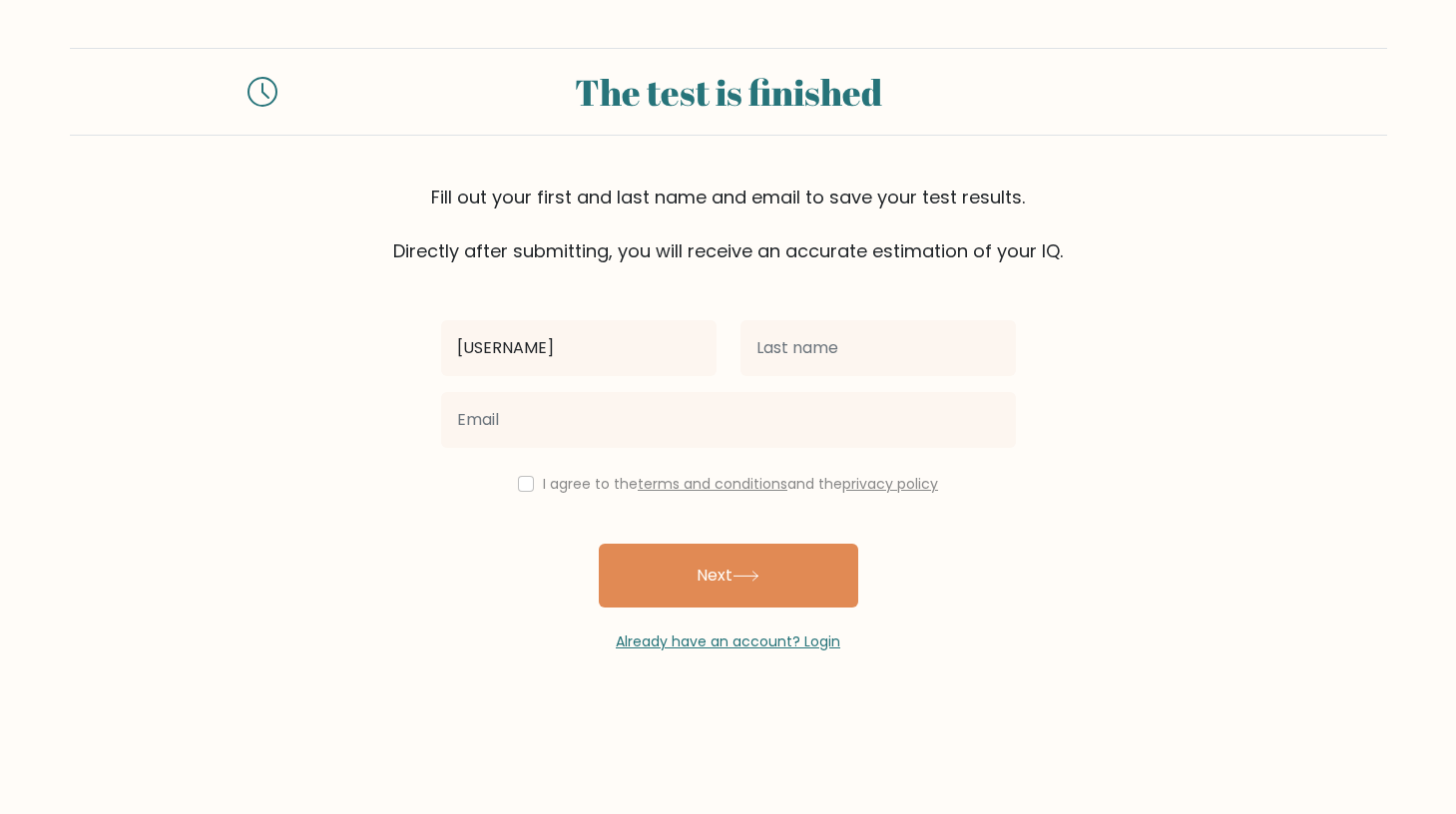 type on "[USERNAME]" 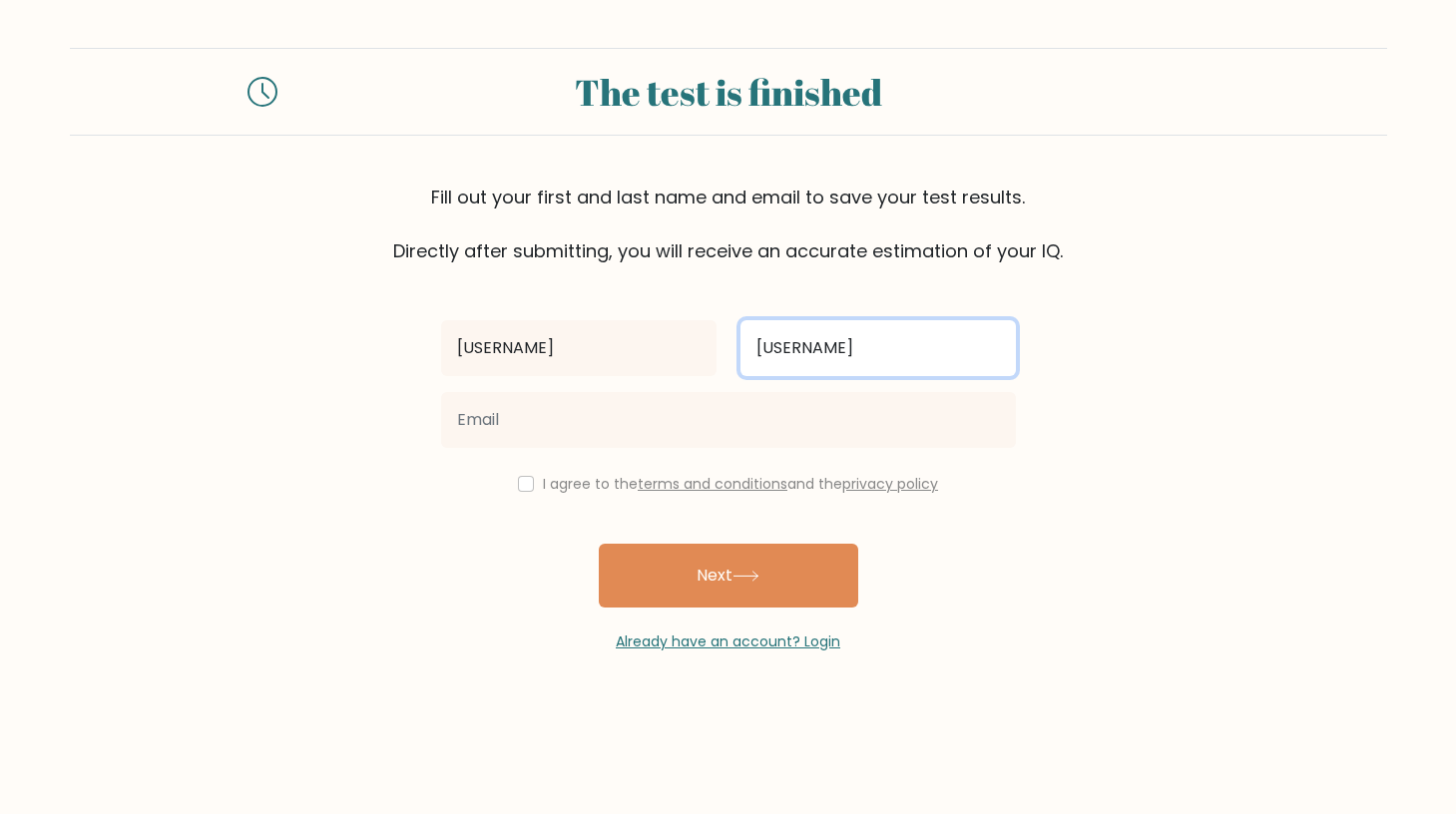 type on "[USERNAME]" 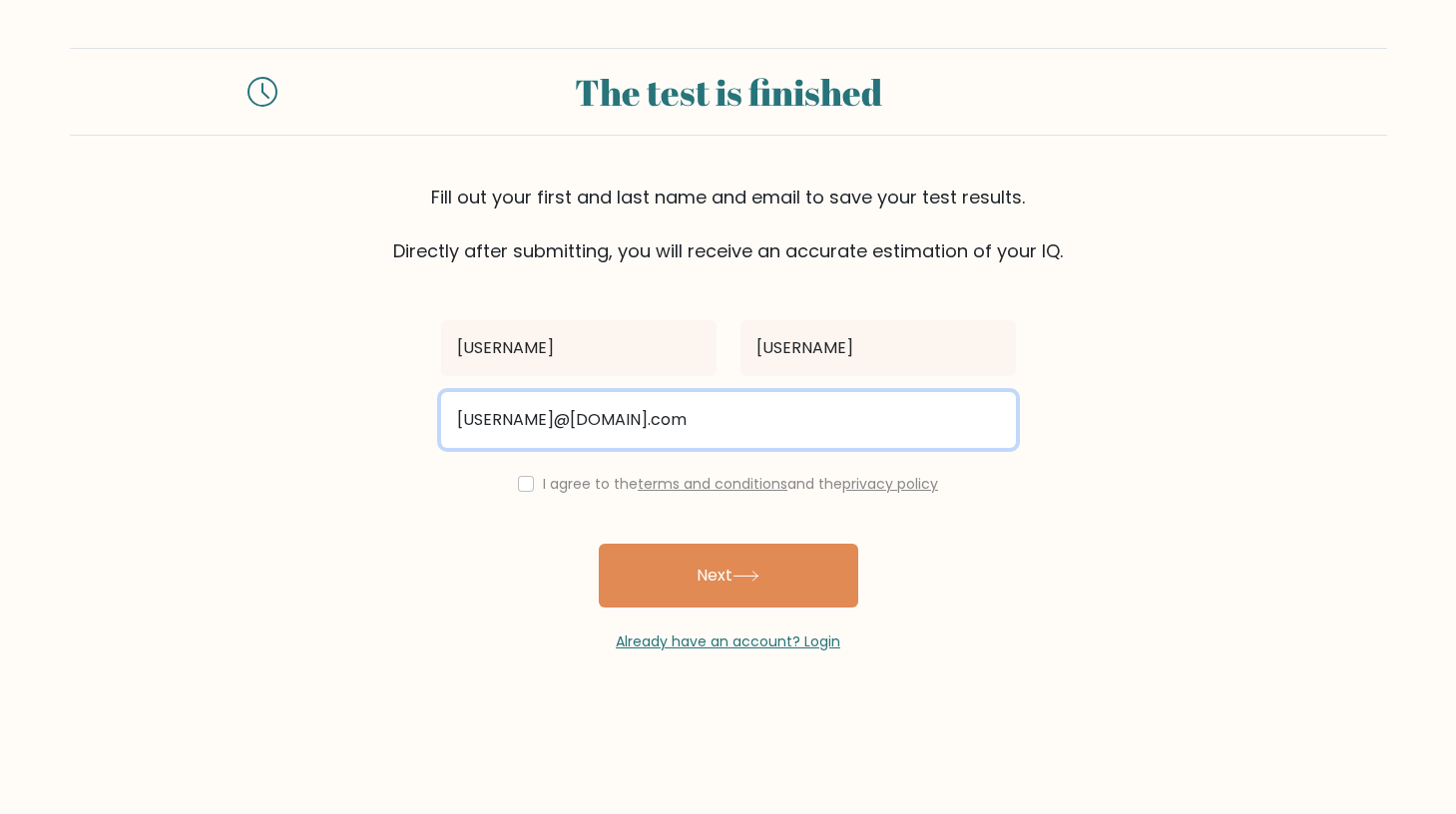 type on "[USERNAME]@[DOMAIN].com" 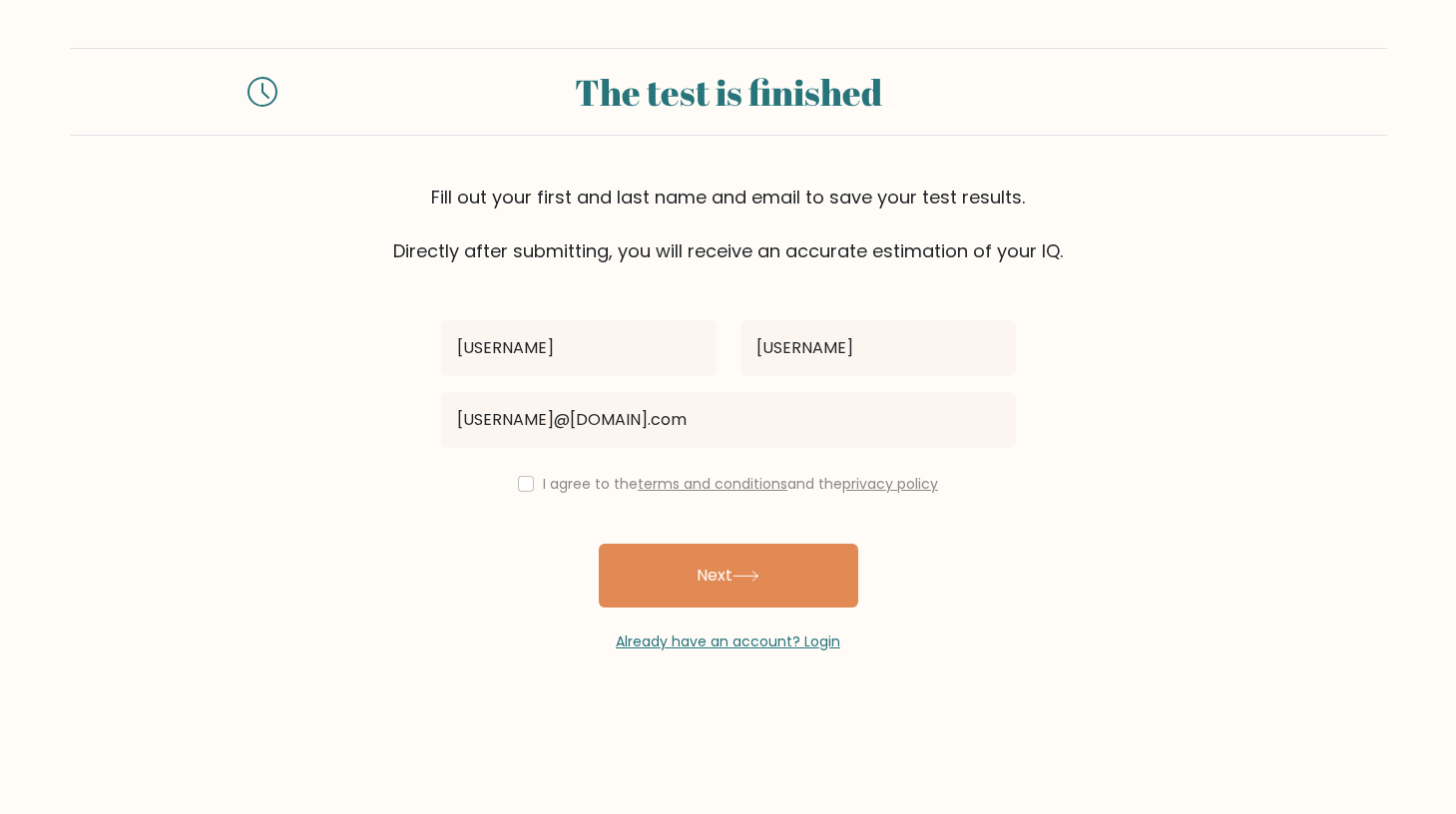 click on "I agree to the  terms and conditions  and the  privacy policy" at bounding box center (728, 484) 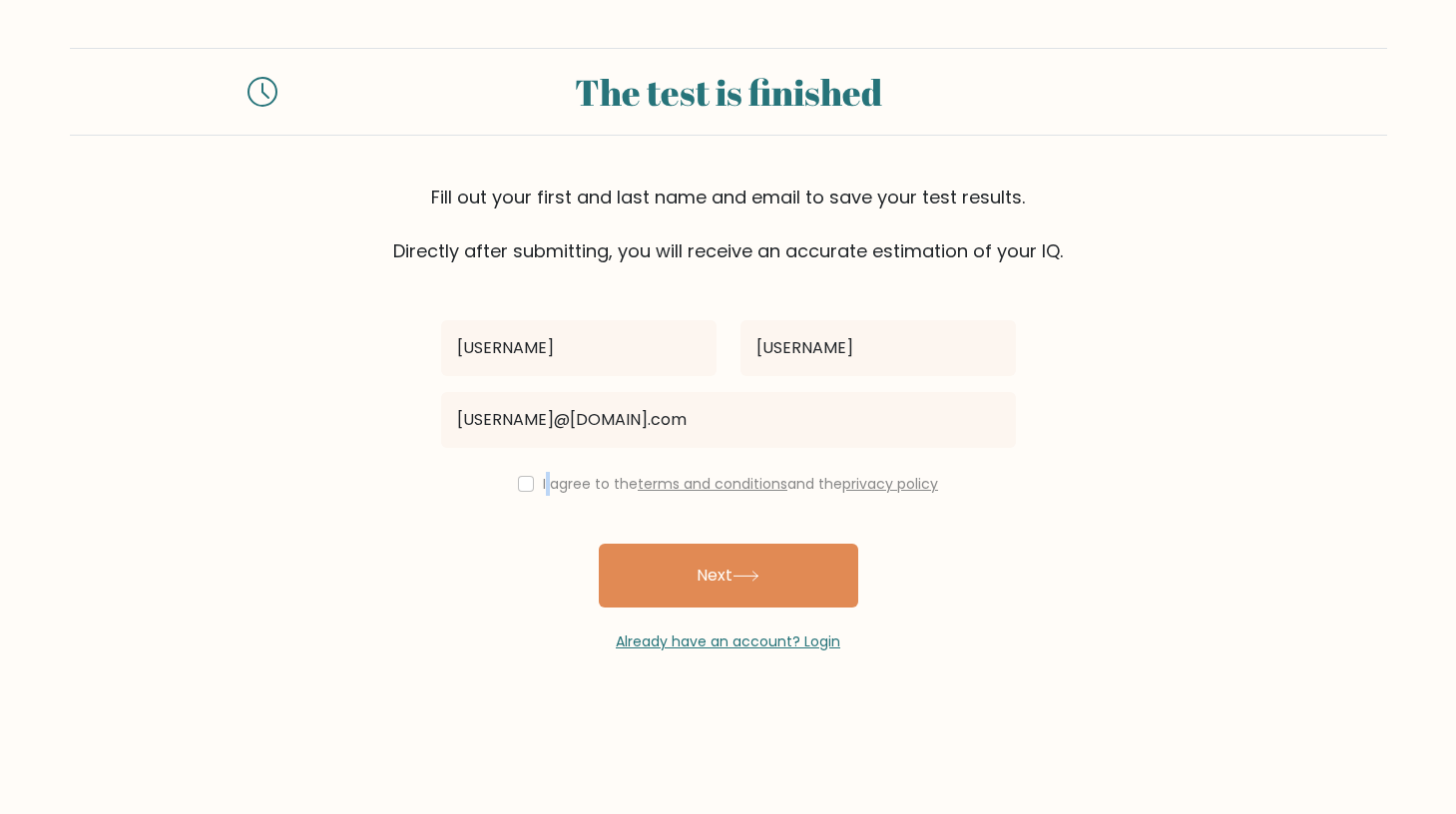 click at bounding box center (526, 484) 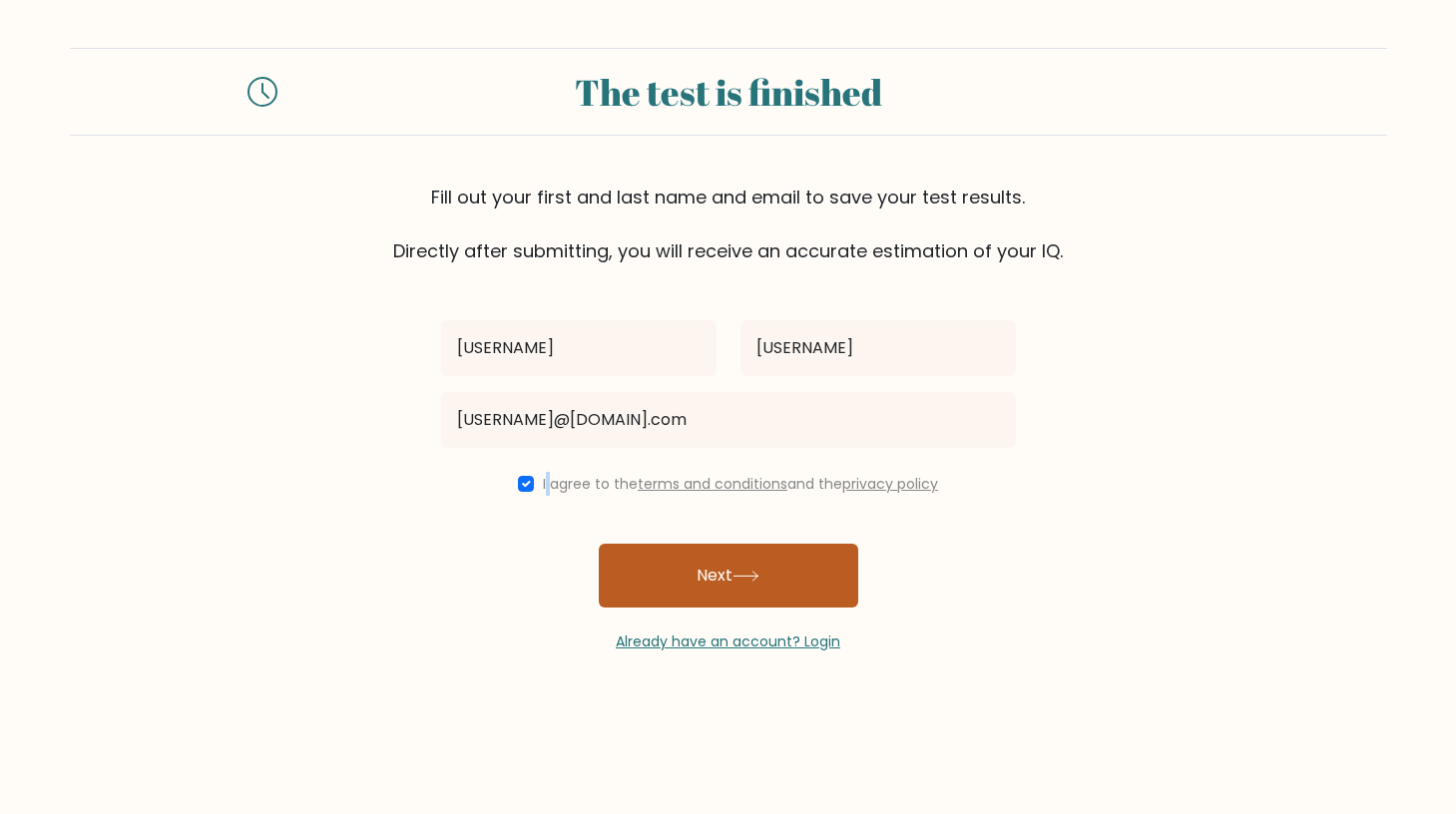 click on "Next" at bounding box center [728, 576] 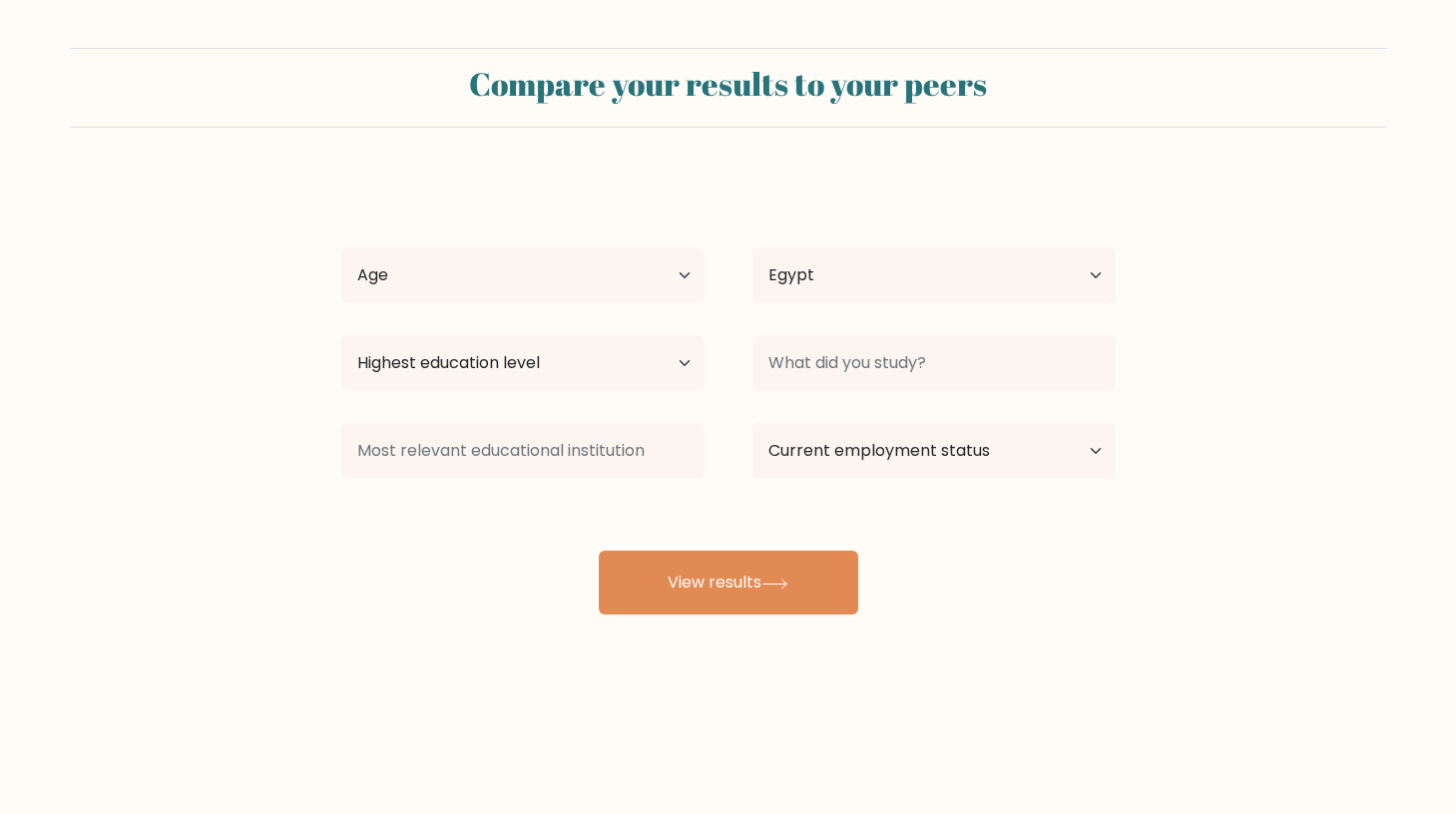 select on "EG" 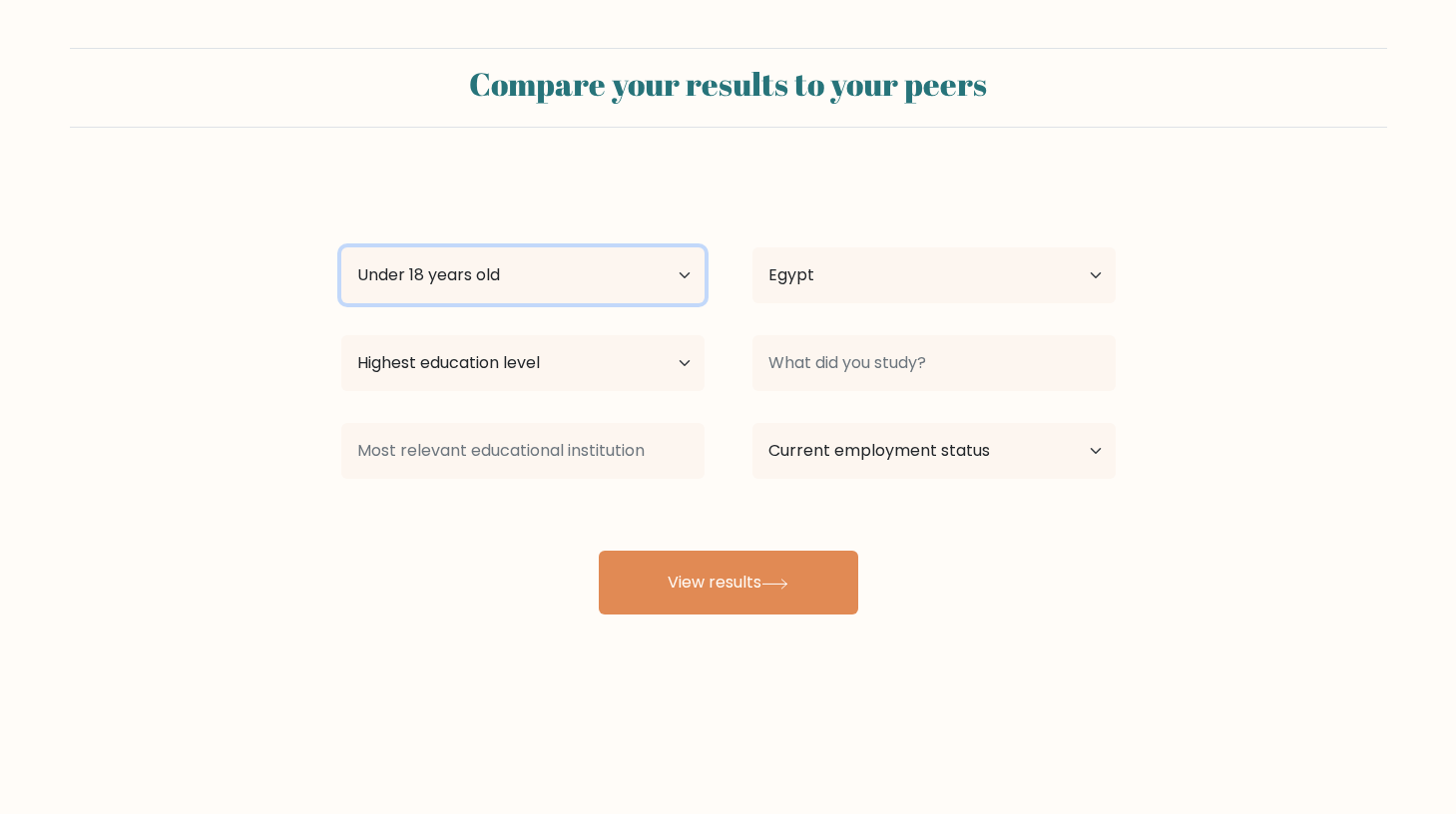 select on "18_24" 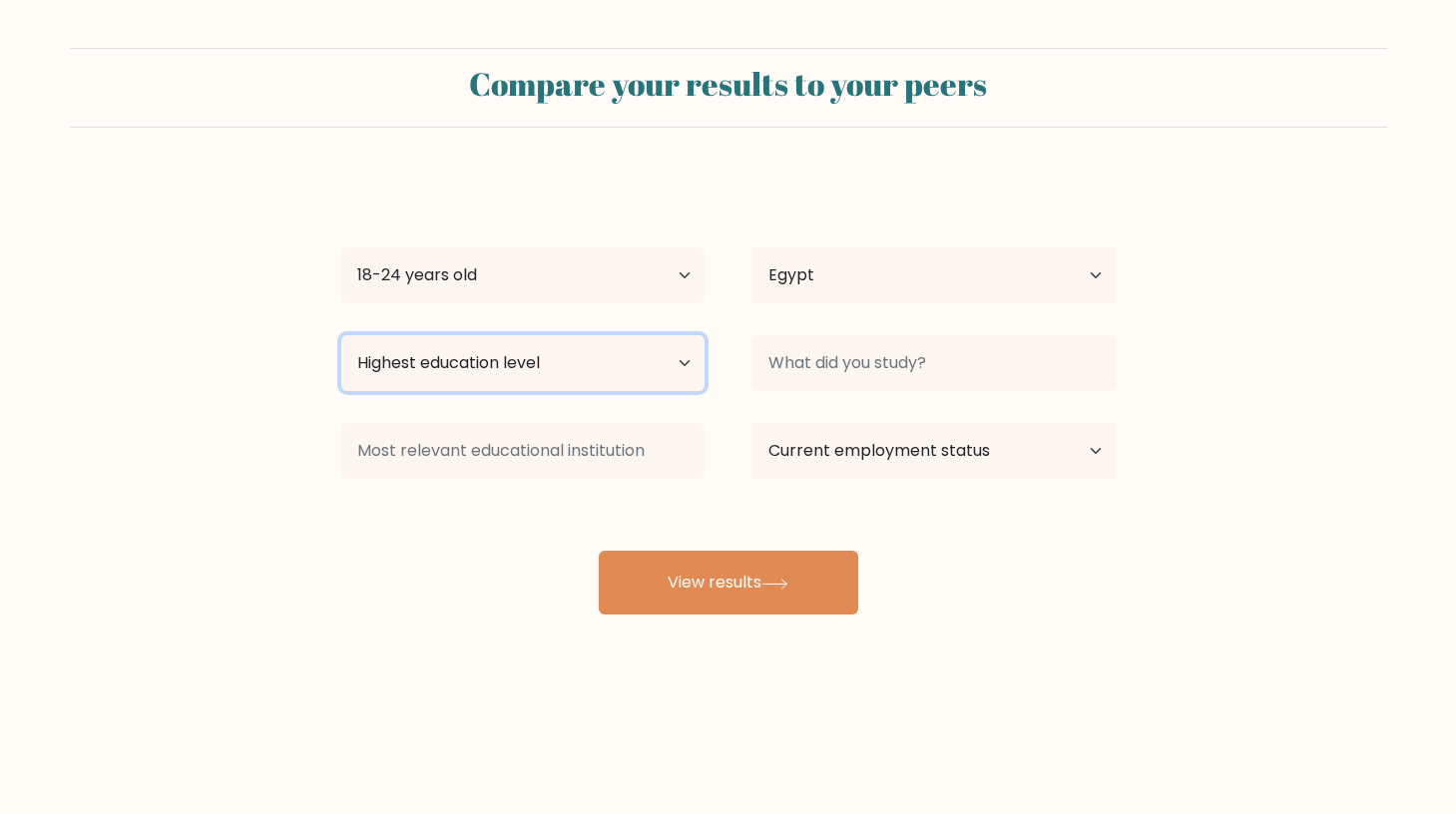 select on "upper_secondary" 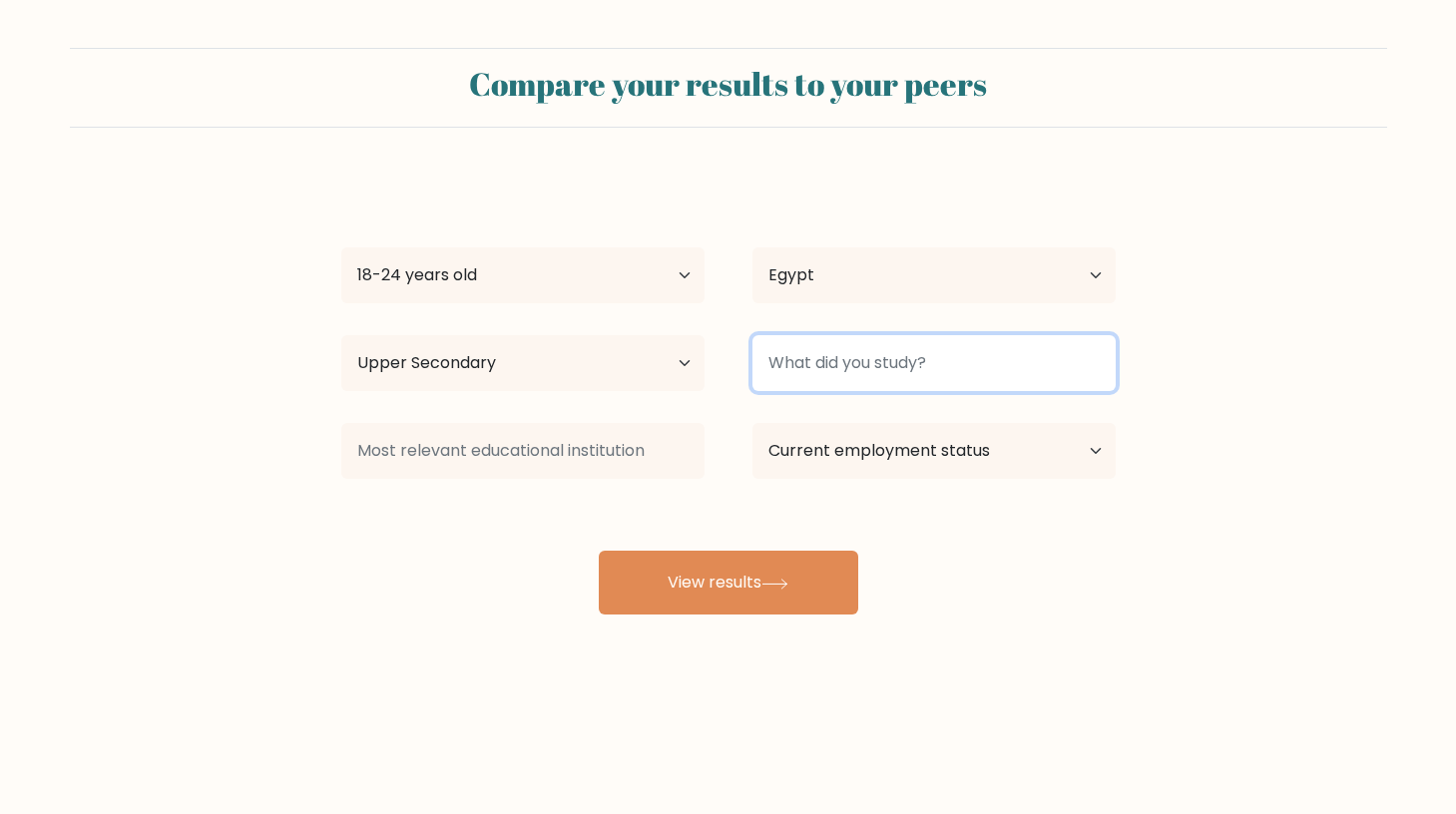 click at bounding box center [934, 363] 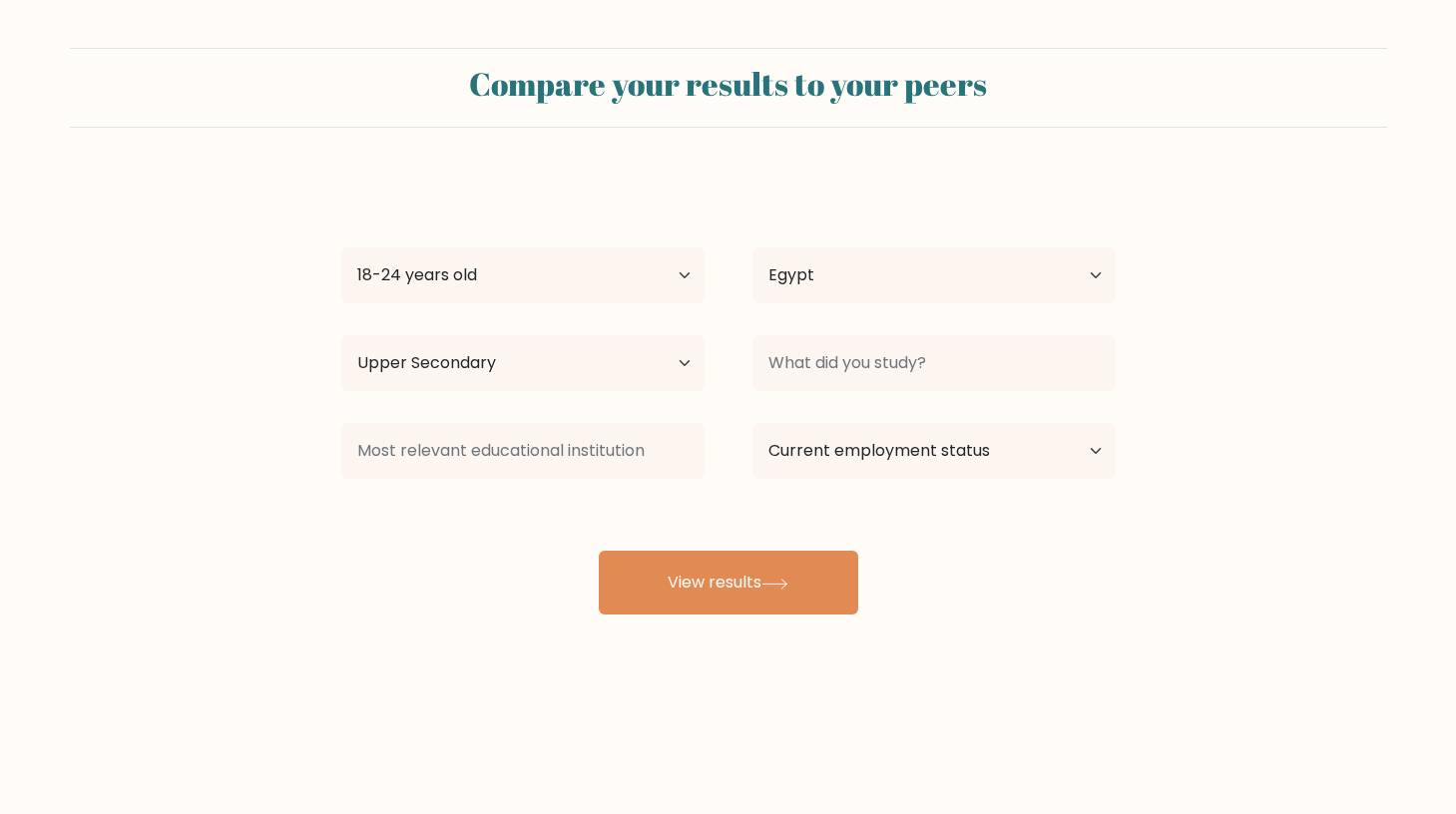 click on "adham
yasser
Age
Under 18 years old
18-24 years old
25-34 years old
35-44 years old
45-54 years old
55-64 years old
65 years old and above
Country
Afghanistan
Albania
Algeria
American Samoa
Andorra
Angola
Anguilla
Antarctica
Antigua and Barbuda
Argentina
Armenia
Aruba
Australia
Austria
Azerbaijan
Bahamas
Bahrain
Bangladesh
Barbados
Belarus
Belgium
Belize
Benin
Bermuda
Bhutan
Bolivia
Bonaire, Sint Eustatius and Saba
Bosnia and Herzegovina
Botswana
Bouvet Island
Brazil
Brunei Chad" at bounding box center (728, 395) 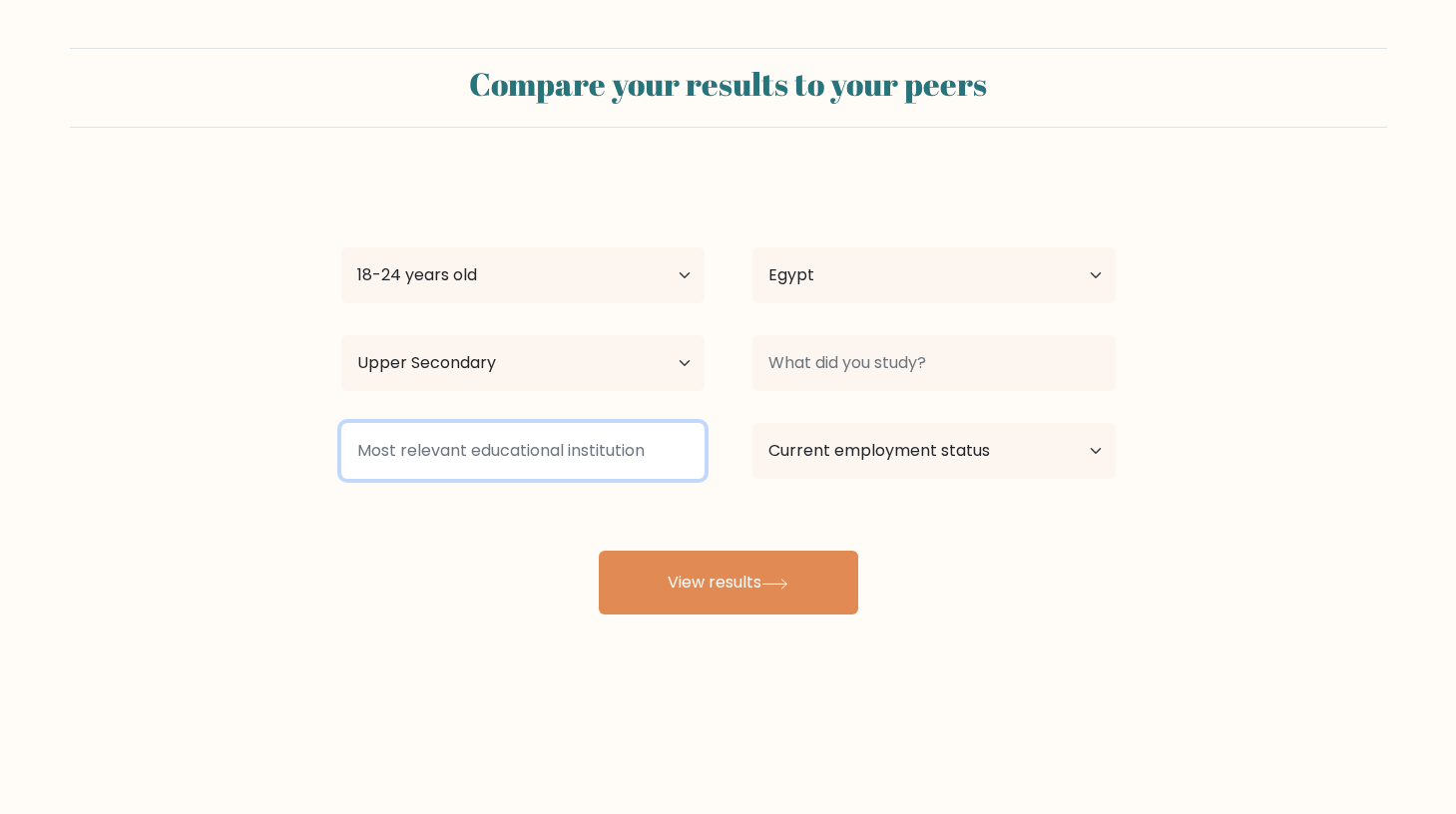 click at bounding box center (523, 451) 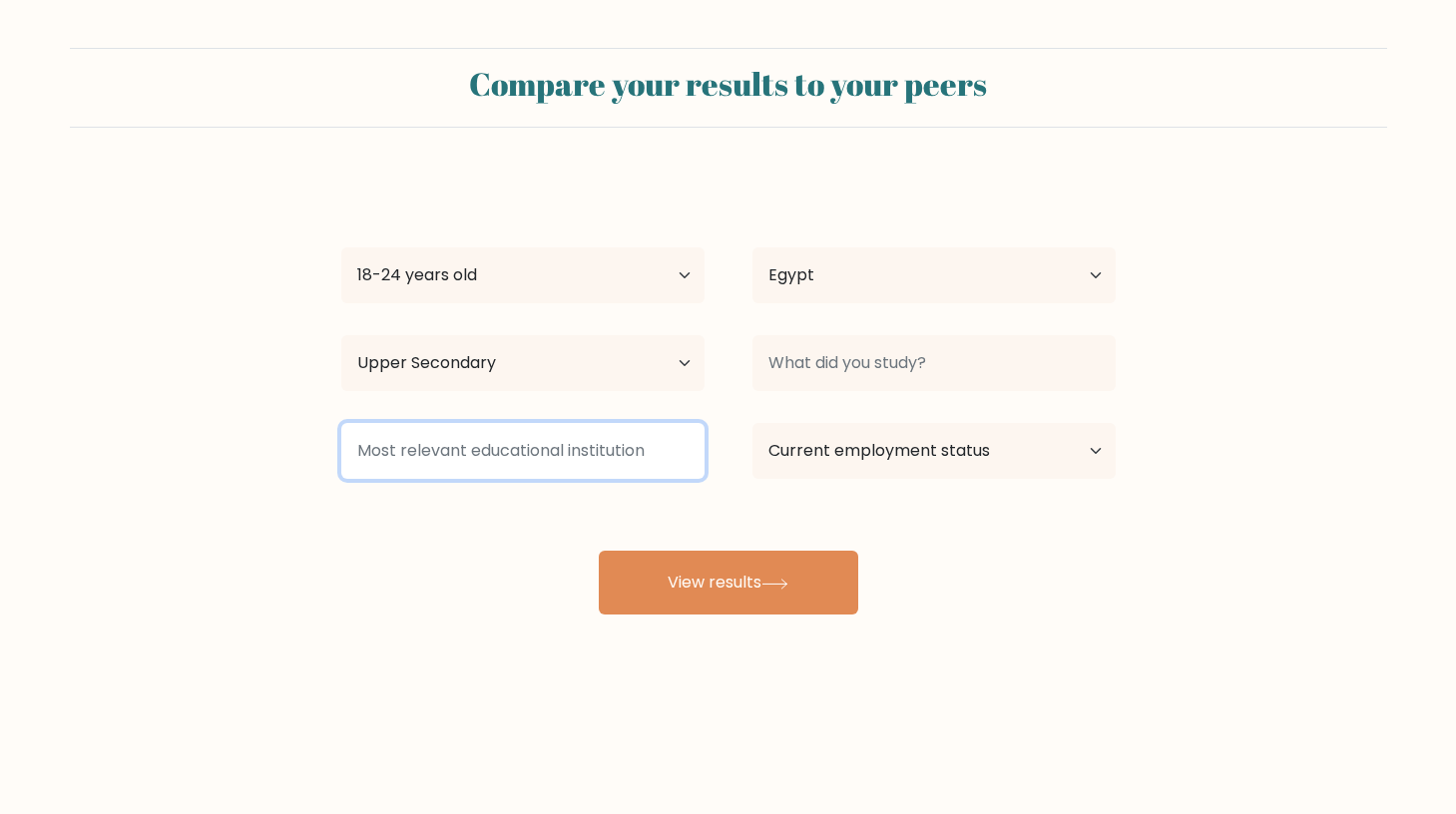 type on "d" 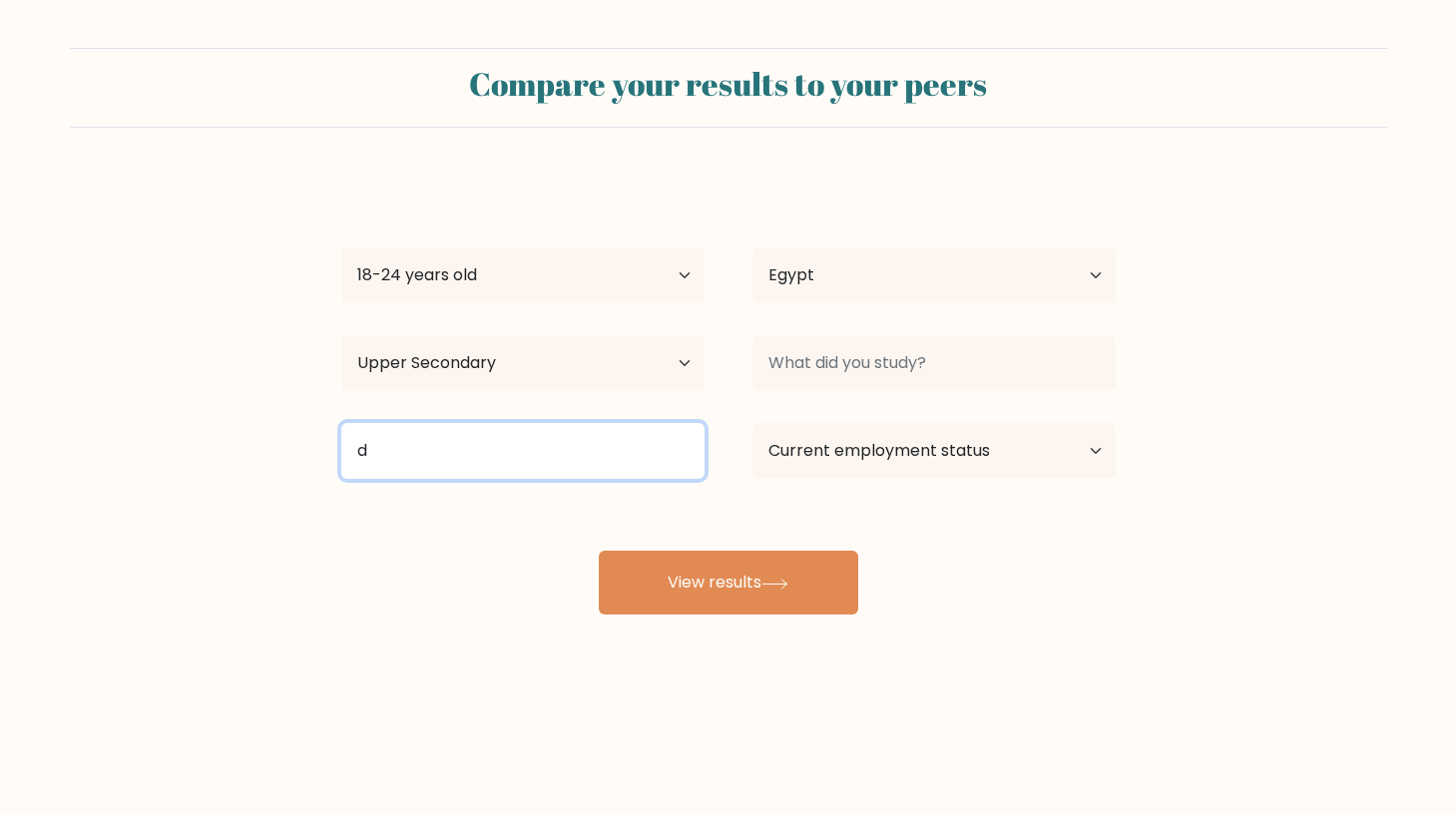 type 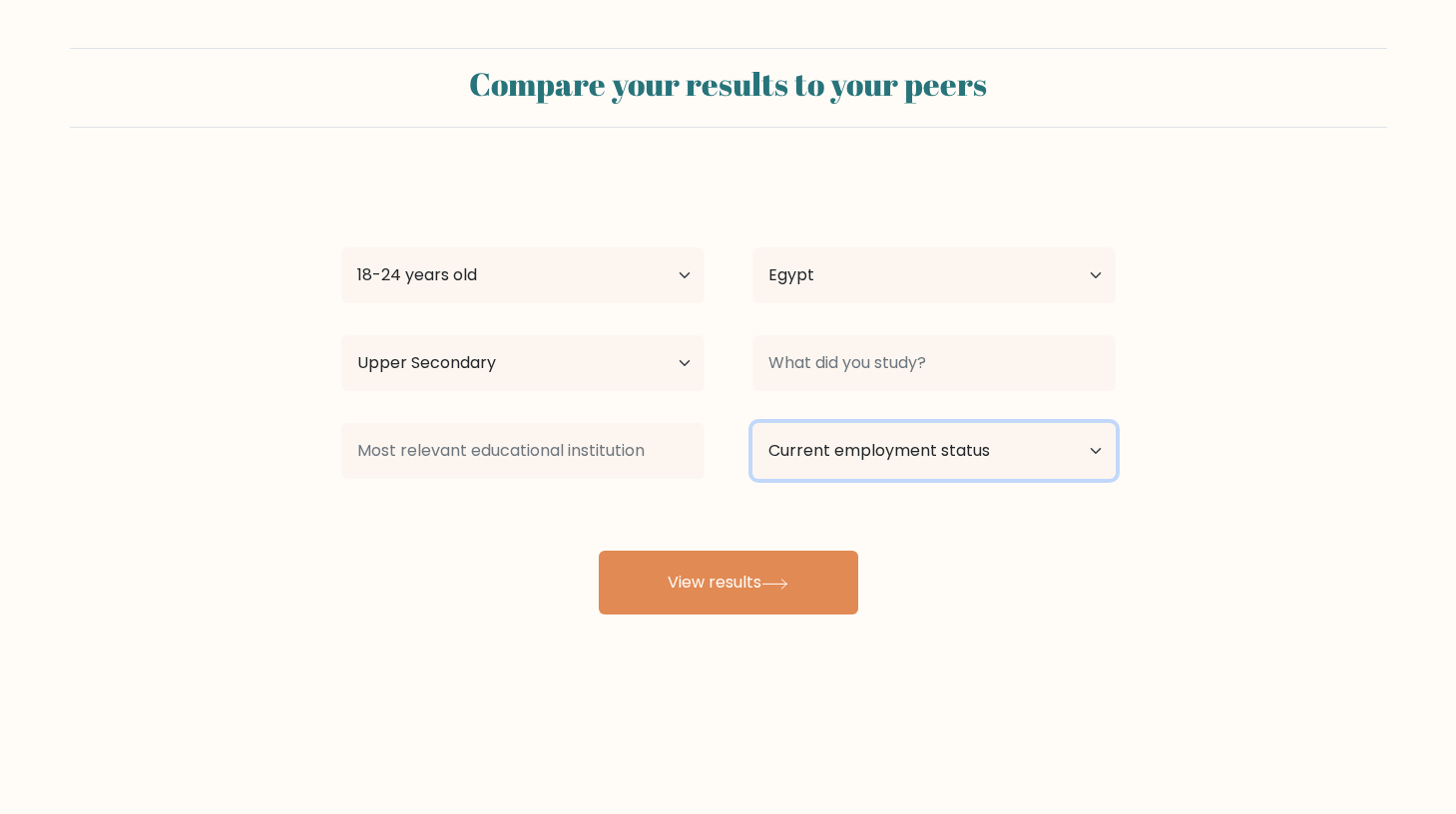 select on "student" 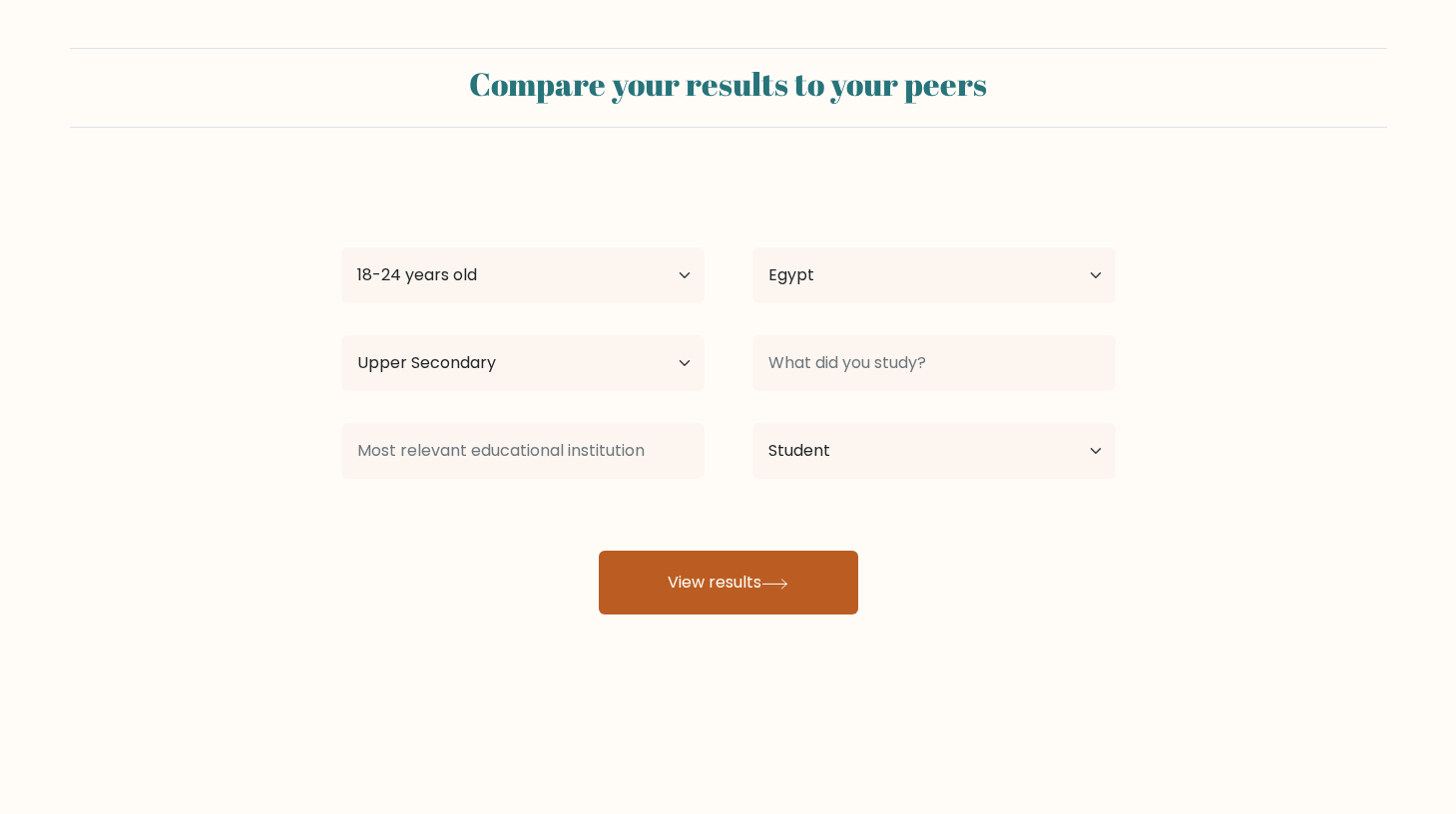 click on "View results" at bounding box center (728, 583) 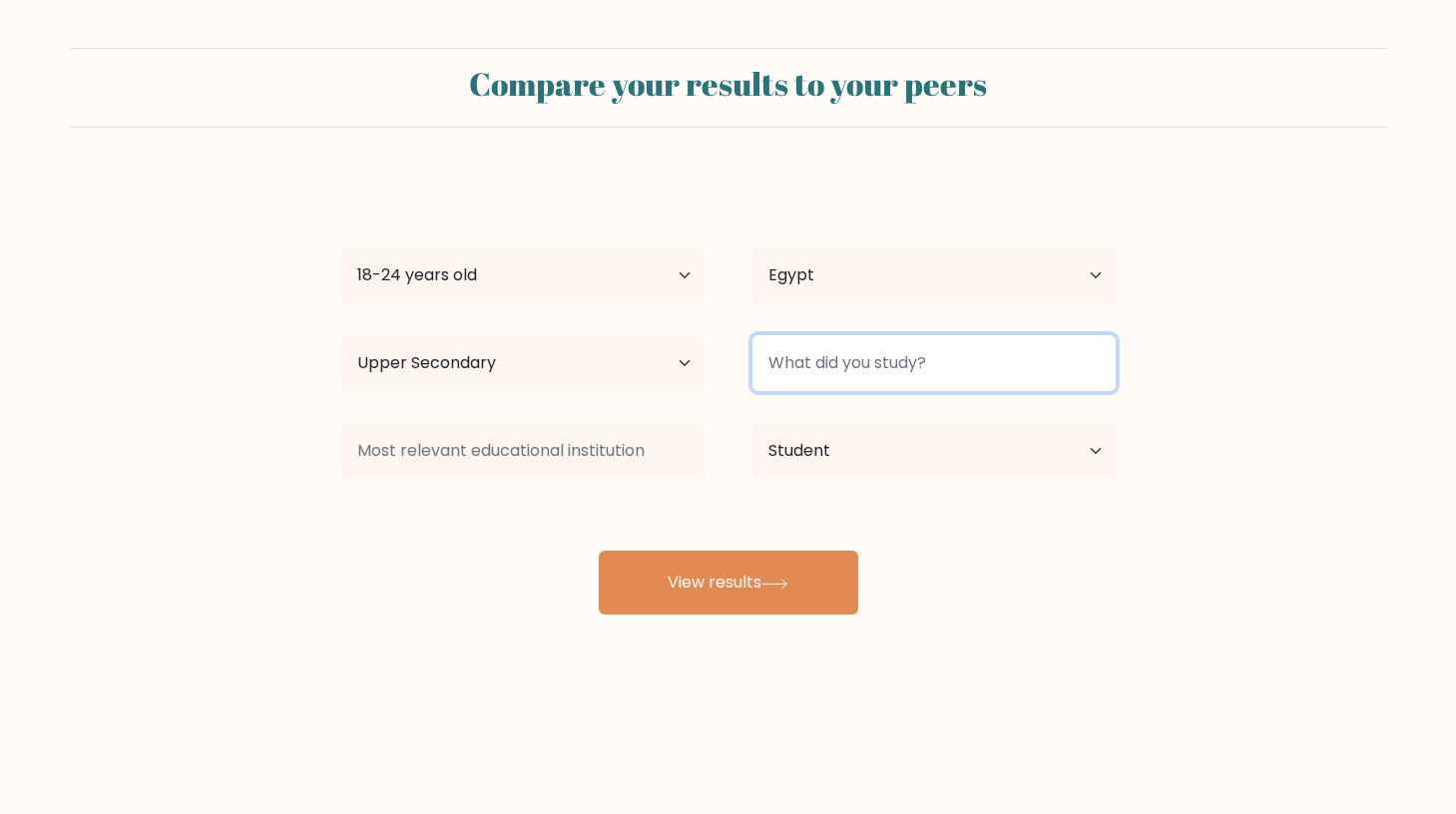 type on "M" 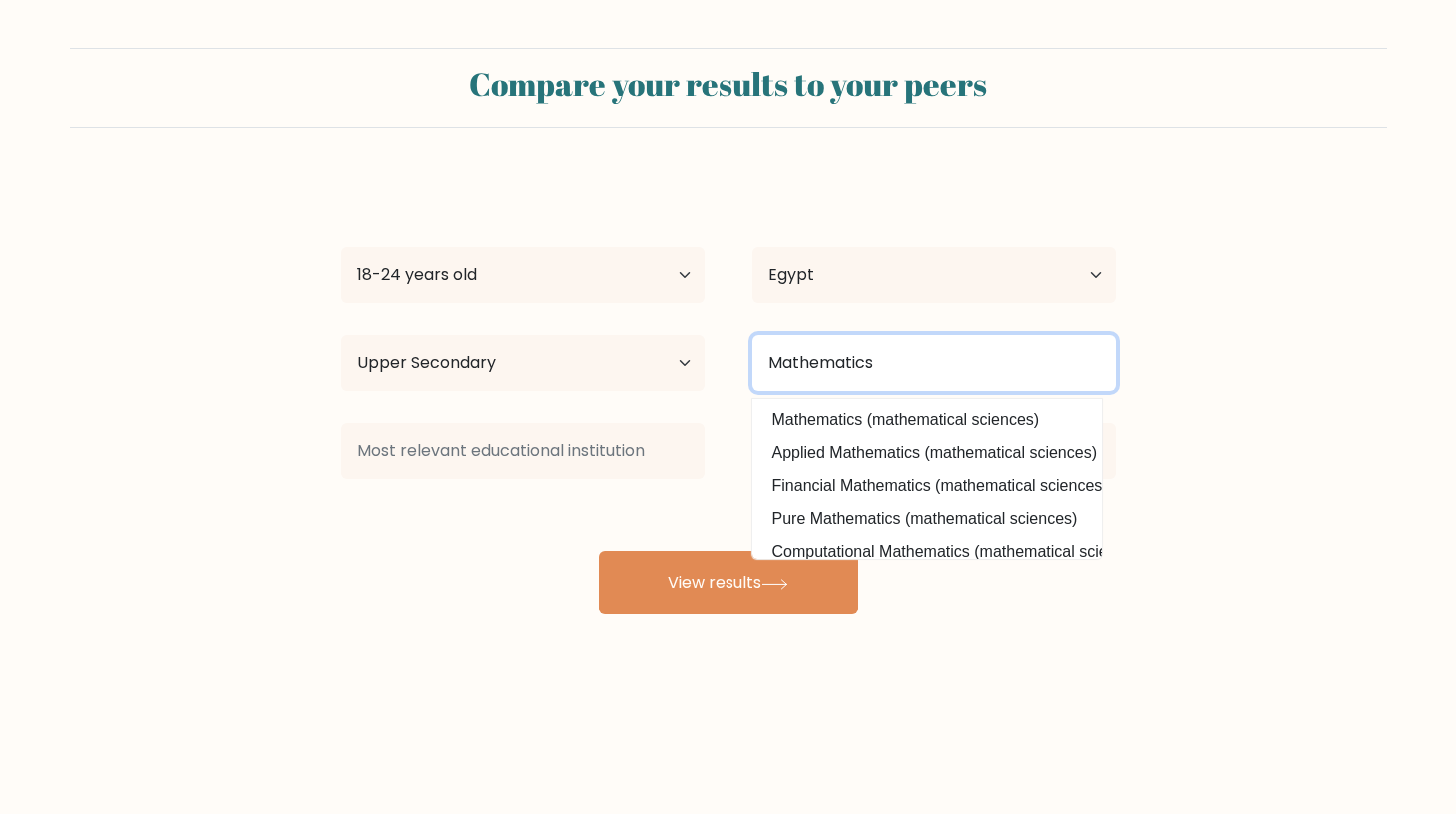 type on "Mathematics" 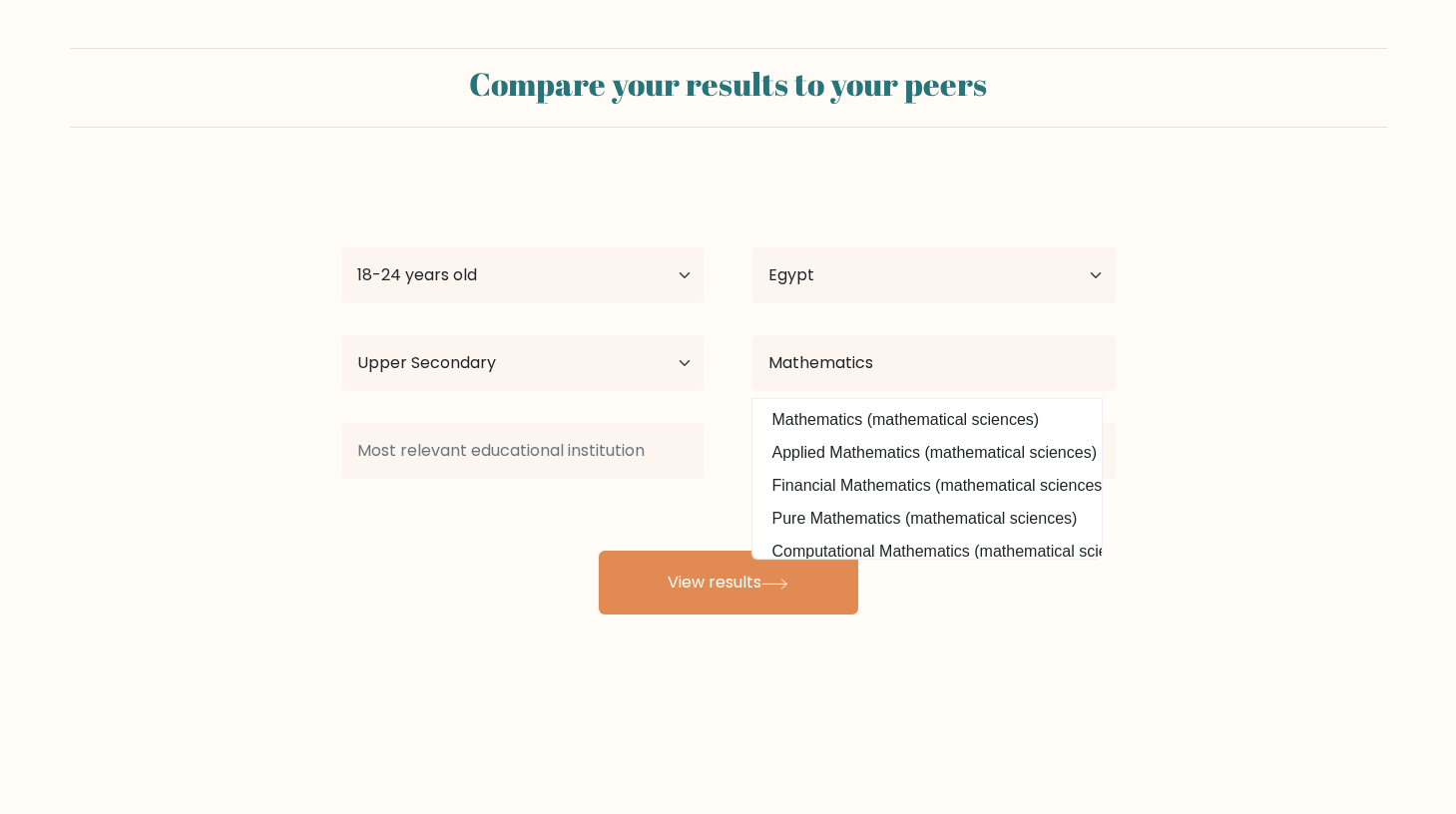 click on "Current employment status
Employed
Student
Retired
Other / prefer not to answer" at bounding box center (934, 451) 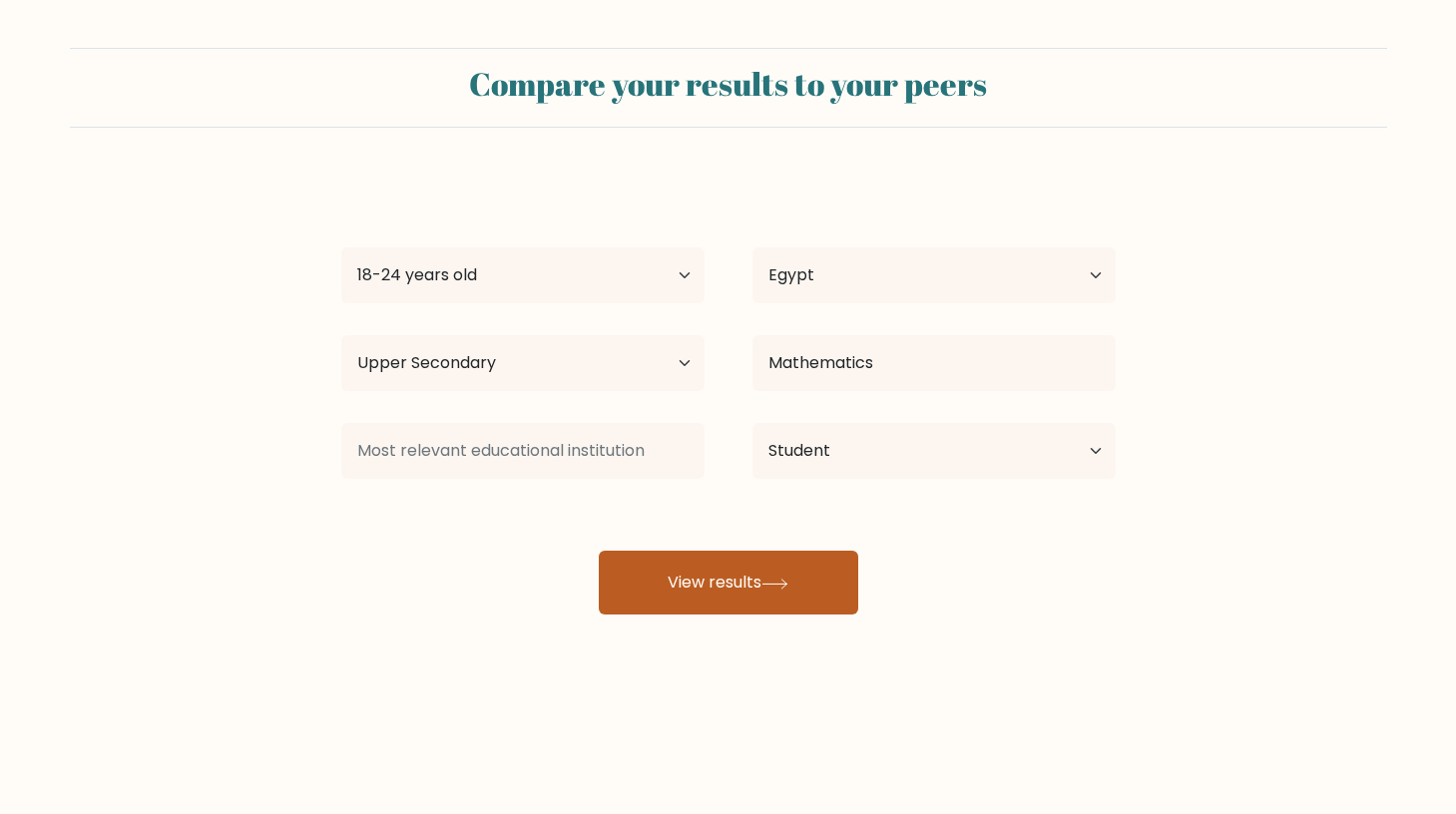 click on "View results" at bounding box center (728, 583) 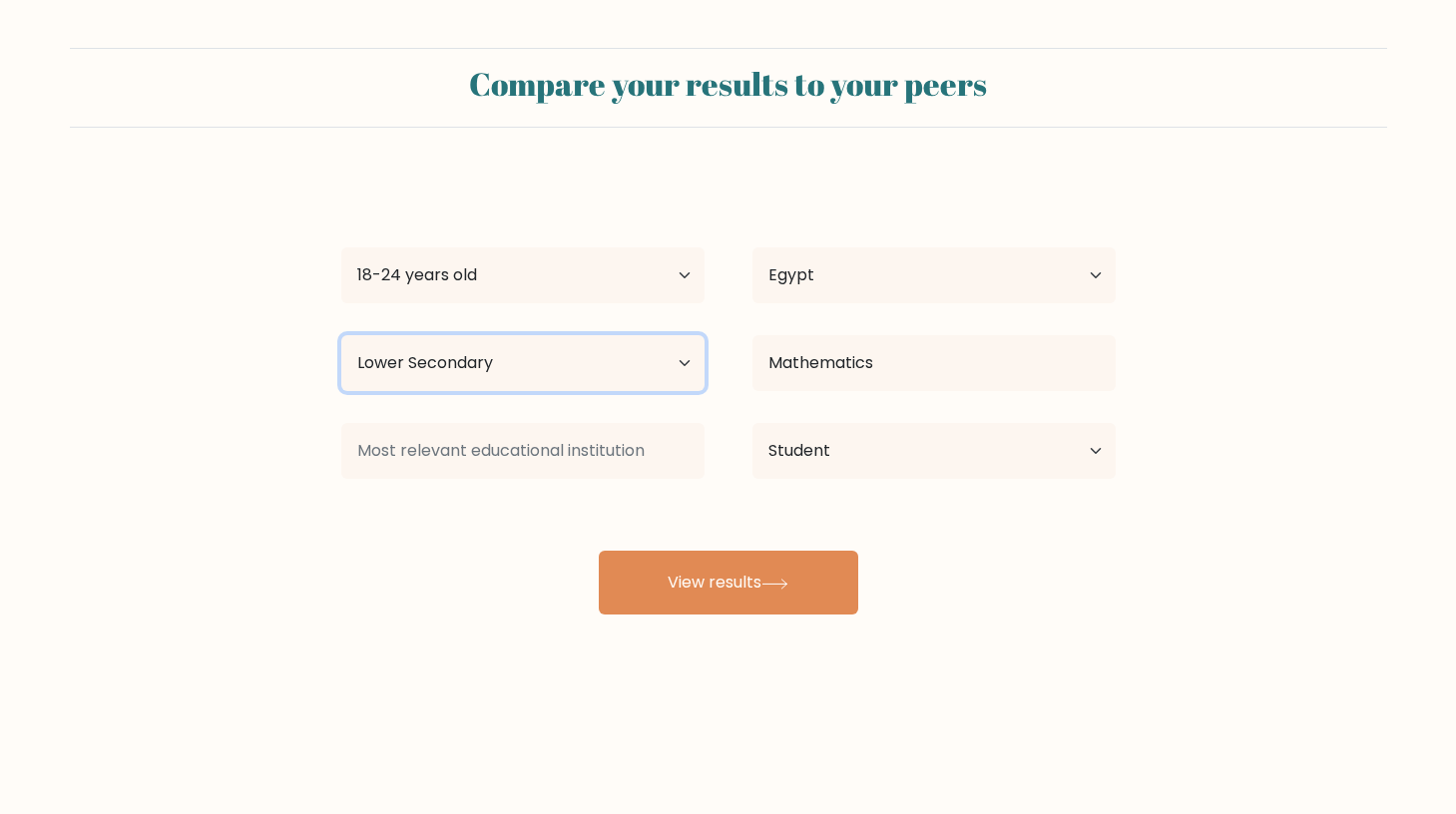 select on "upper_secondary" 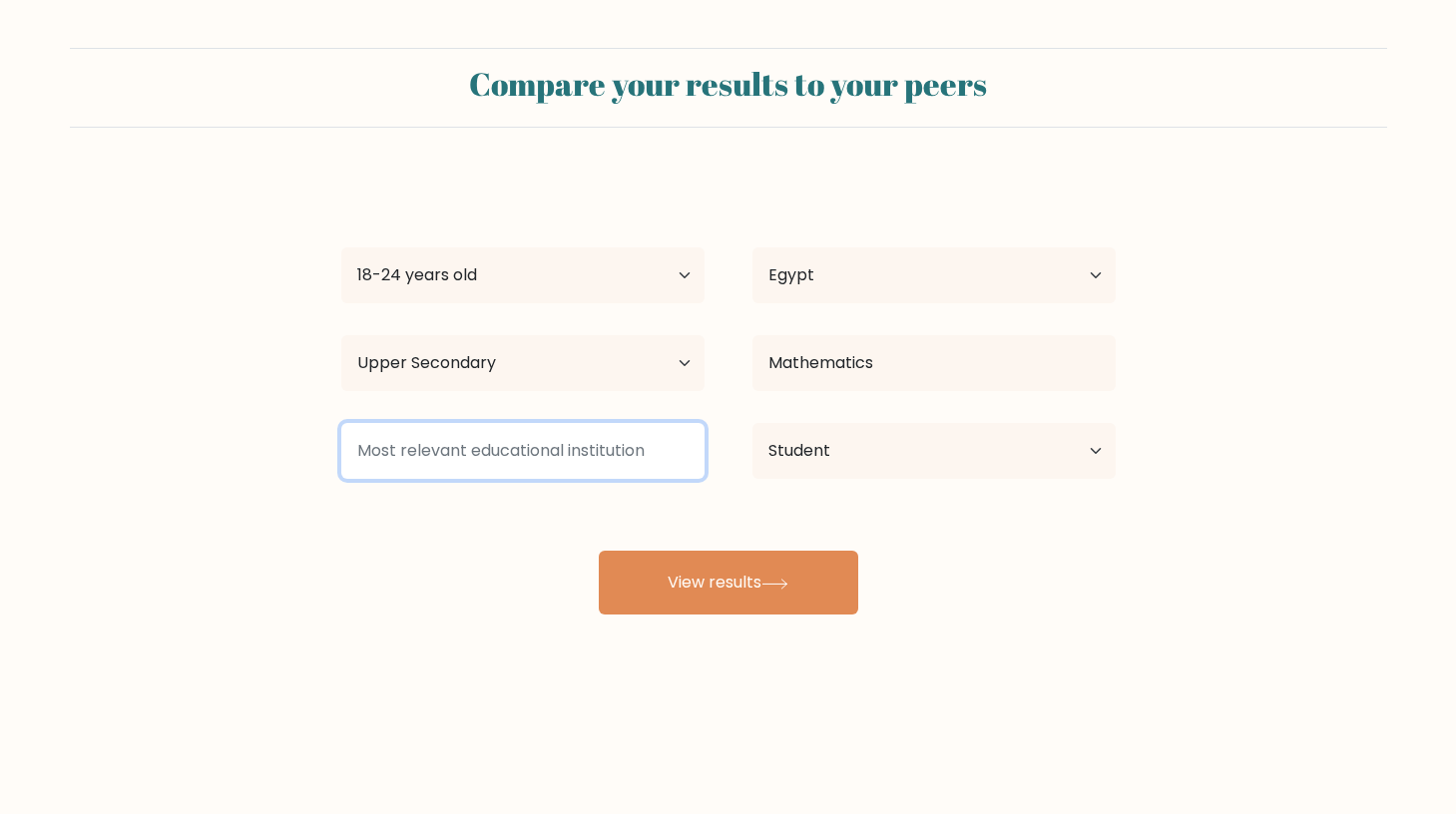 click at bounding box center (523, 451) 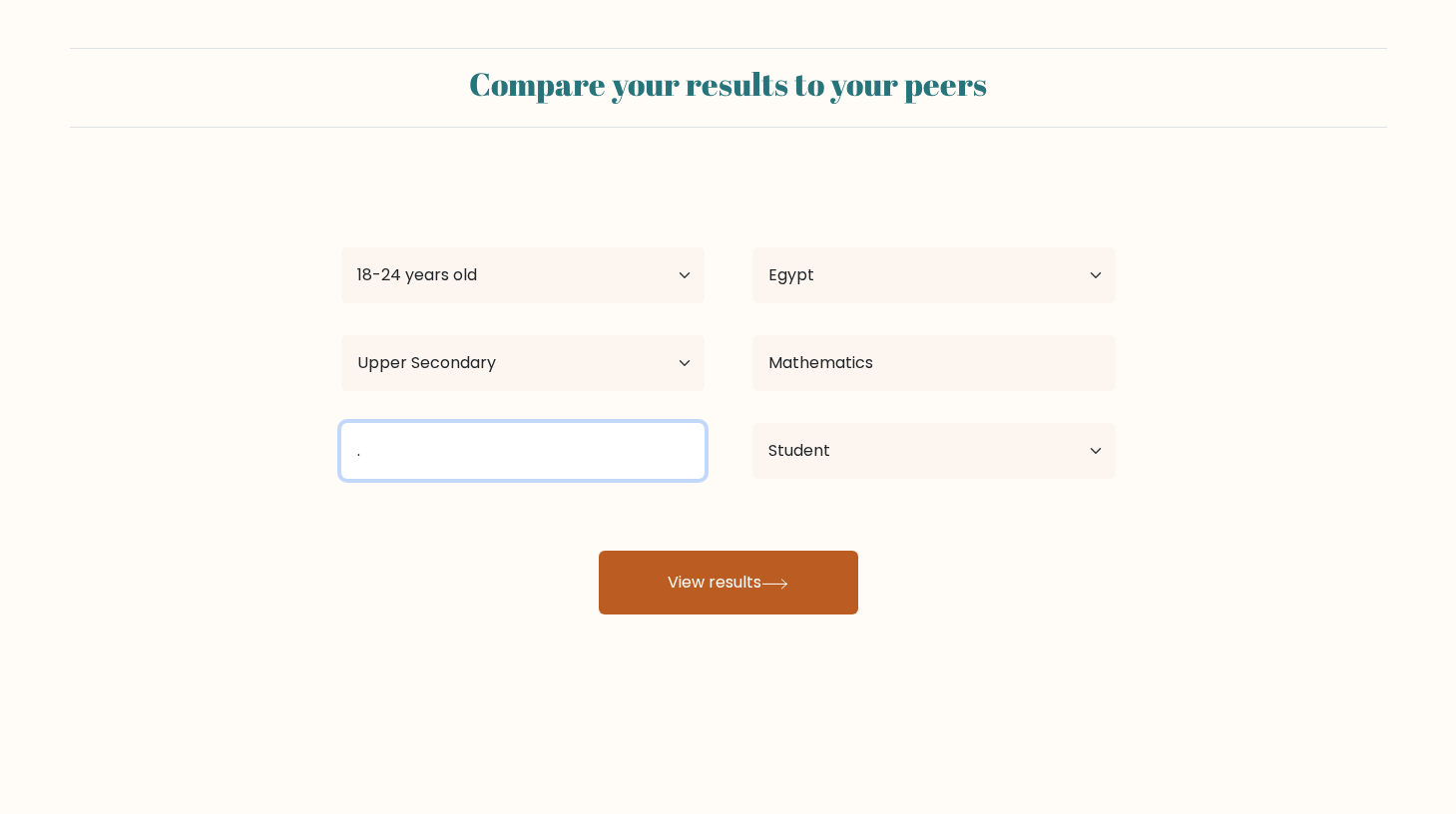 type on "." 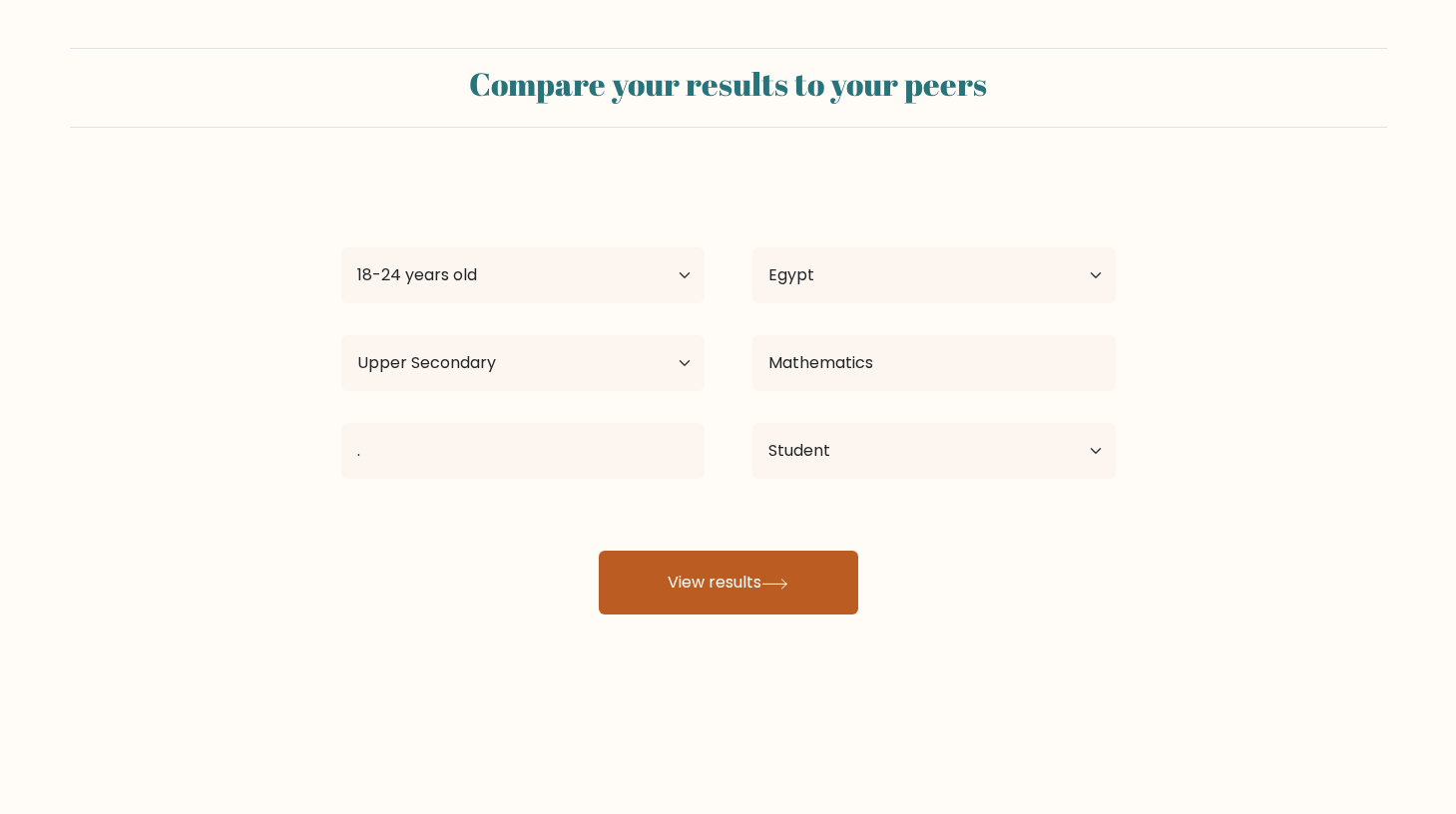 click on "adham
yasser
Age
Under 18 years old
18-24 years old
25-34 years old
35-44 years old
45-54 years old
55-64 years old
65 years old and above
Country
Afghanistan
Albania
Algeria
American Samoa
Andorra
Angola
Anguilla
Antarctica
Antigua and Barbuda
Argentina
Armenia
Aruba
Australia
Austria
Azerbaijan
Bahamas
Bahrain
Bangladesh
Barbados
Belarus
Belgium
Belize
Benin
Bermuda
Bhutan
Bolivia
Bonaire, Sint Eustatius and Saba
Bosnia and Herzegovina
Botswana
Bouvet Island
Brazil
Brunei Chad" at bounding box center (728, 395) 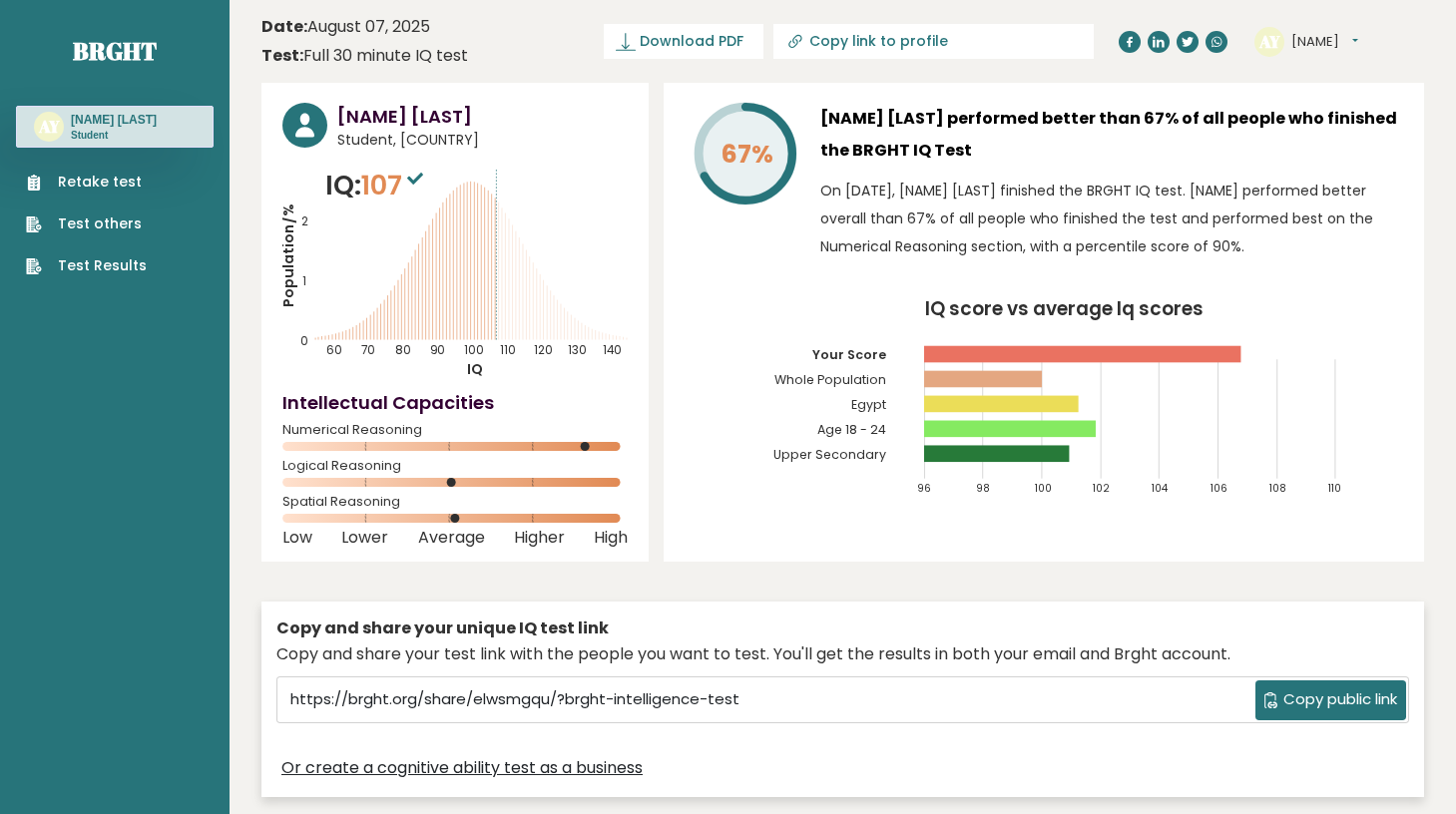 scroll, scrollTop: 0, scrollLeft: 0, axis: both 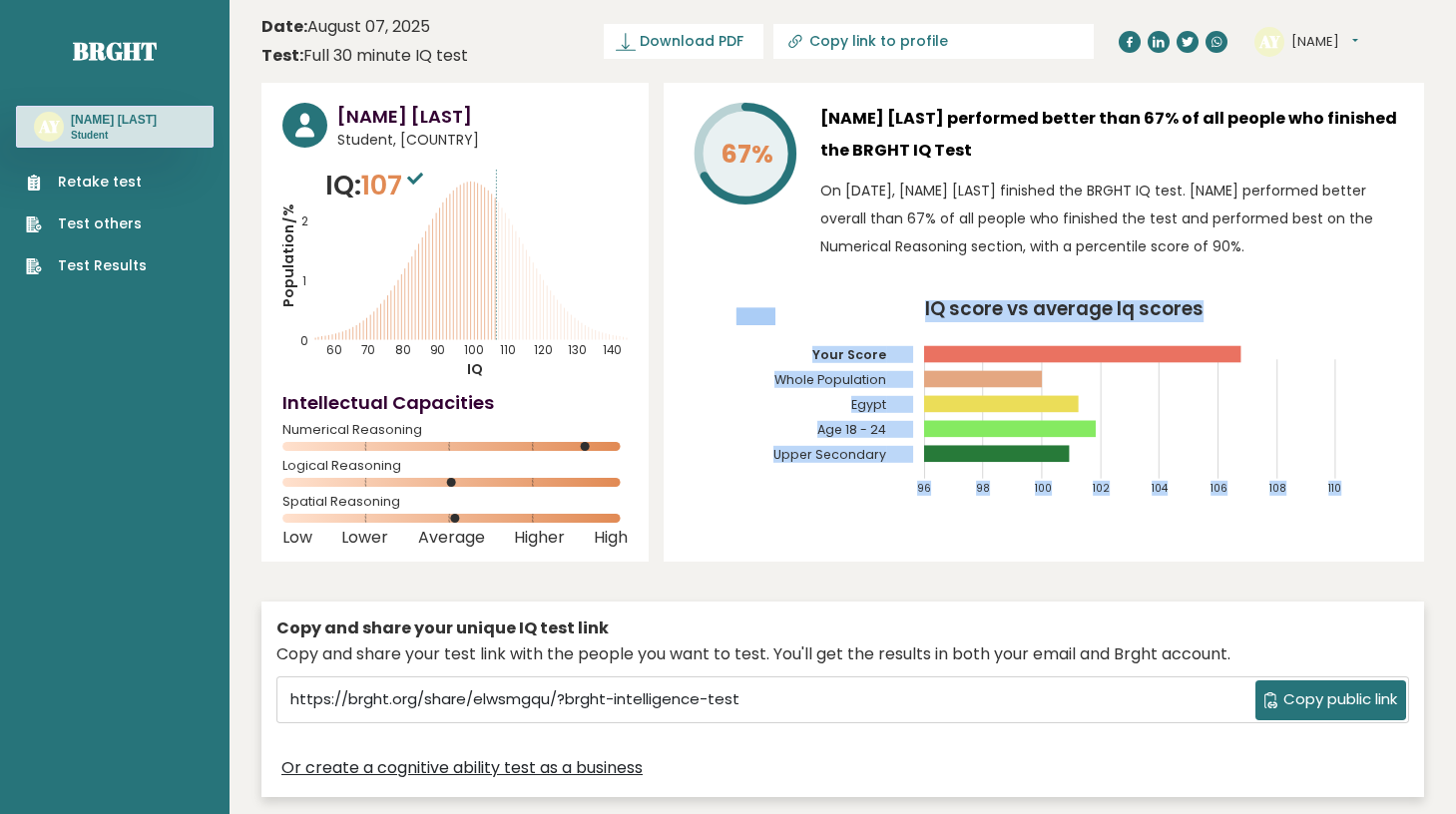 click on "67%
Adham Yasser performed better than
67% of all
people who finished the BRGHT IQ Test
On August 07, 2025, Adham
Yasser finished the BRGHT IQ test. Adham performed better overall than
67% of all people who finished the test and
performed best on the
Numerical Reasoning section, with
a percentile score of 90%.
IQ score vs average Iq scores
96
98
100
102
104
106
108
110
Your Score
Whole Population
Egypt" at bounding box center [1044, 322] 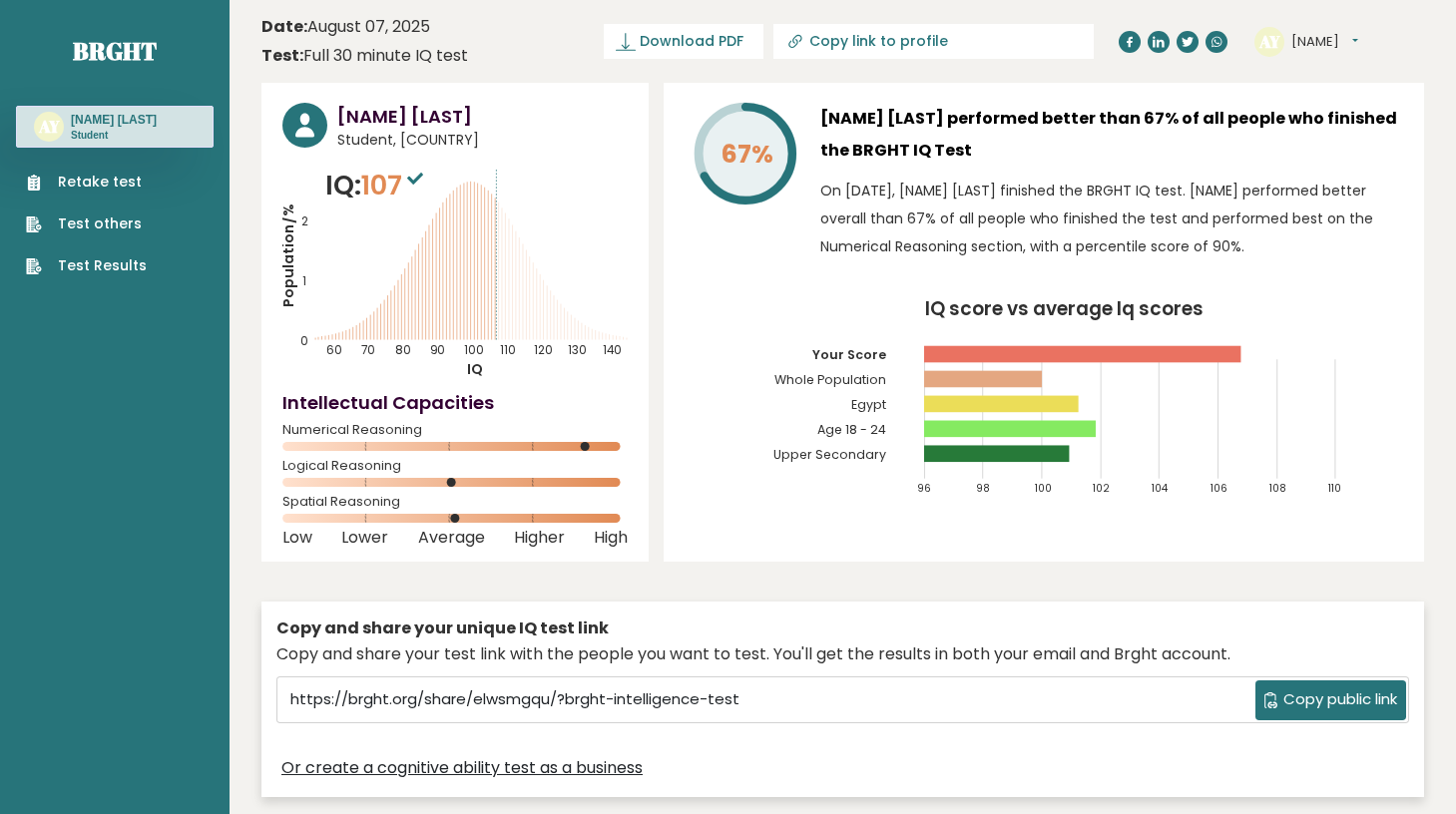 click on "140" 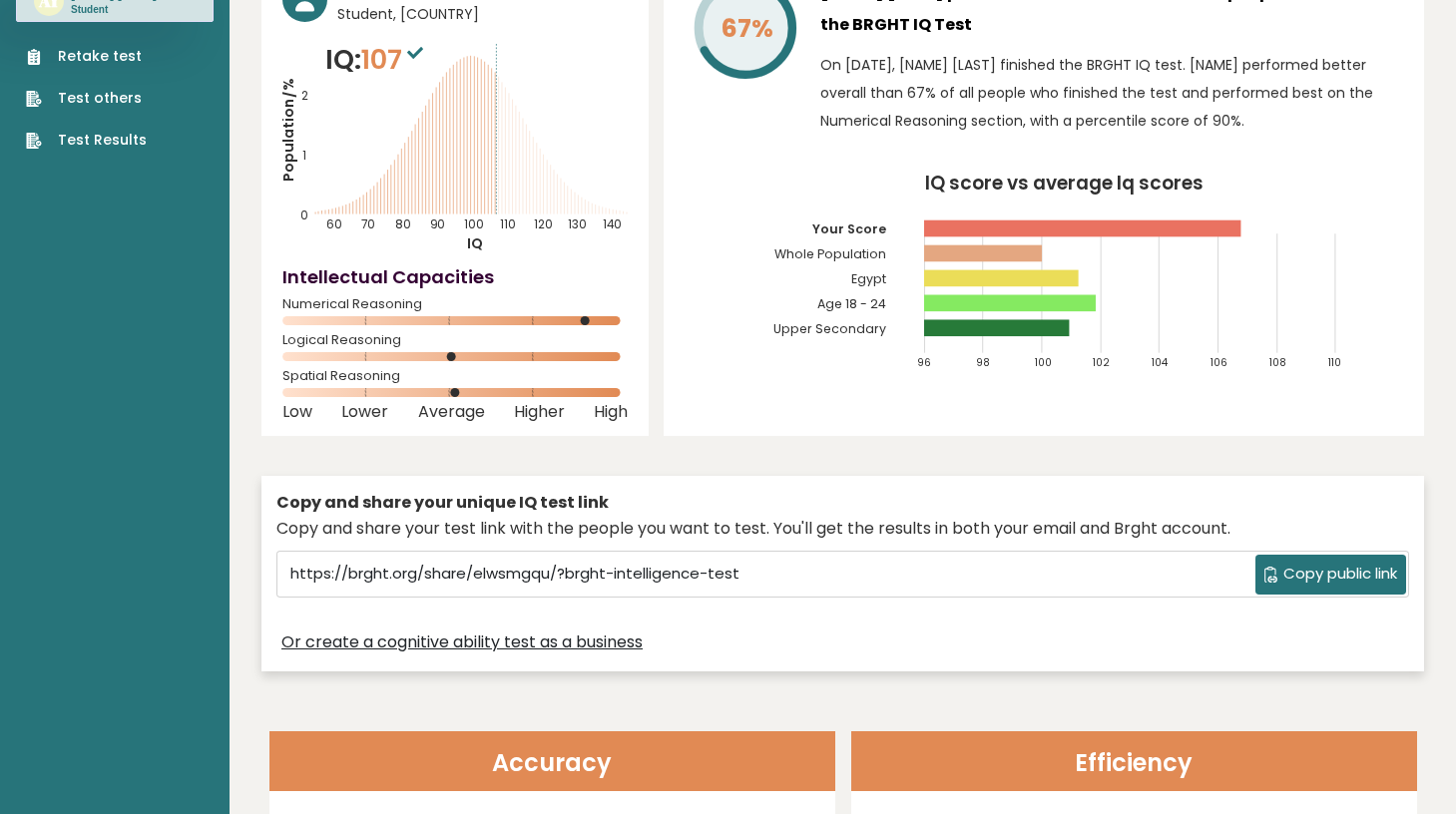 scroll, scrollTop: 0, scrollLeft: 0, axis: both 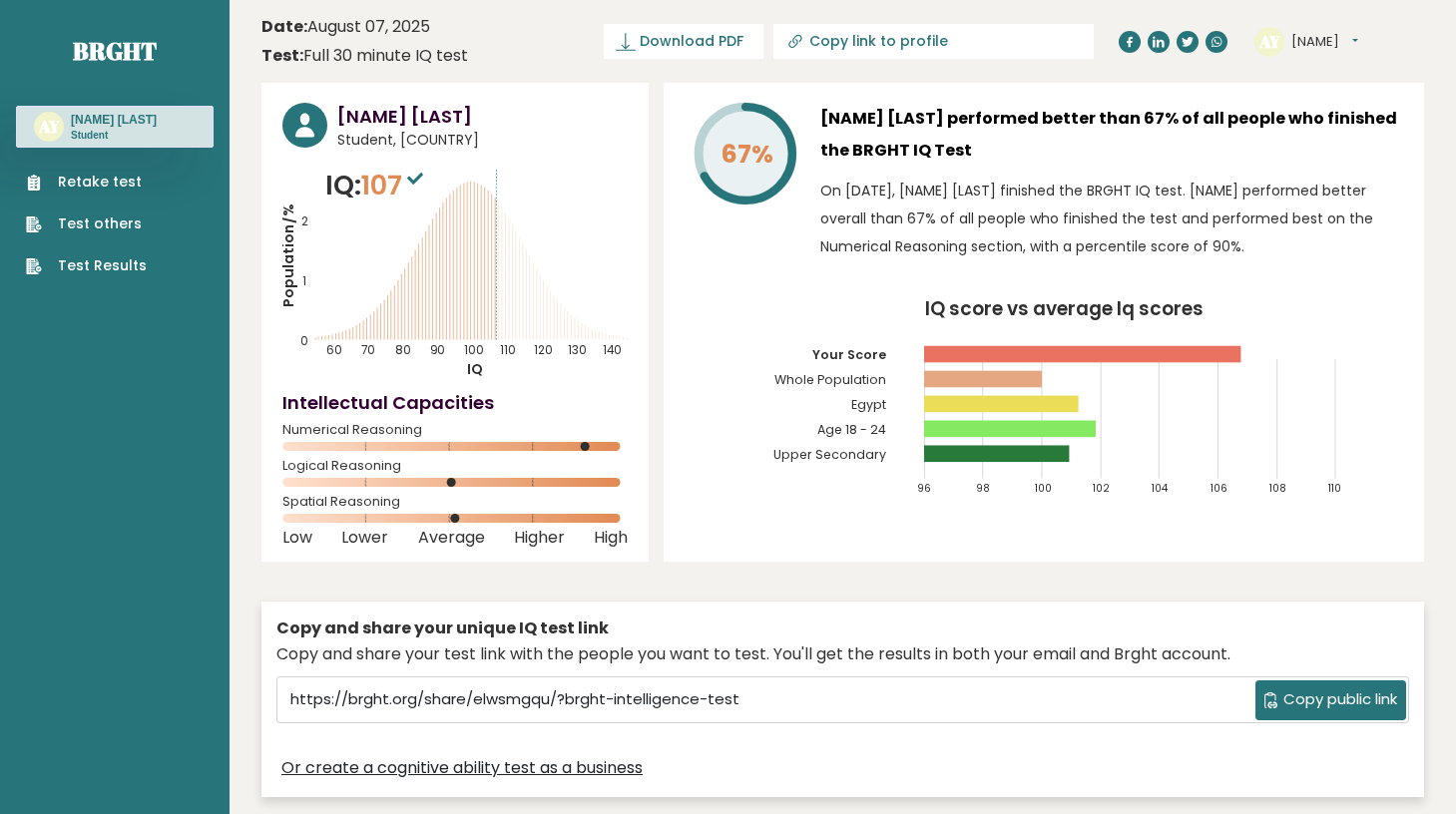 click on "Copy public link" at bounding box center [1330, 700] 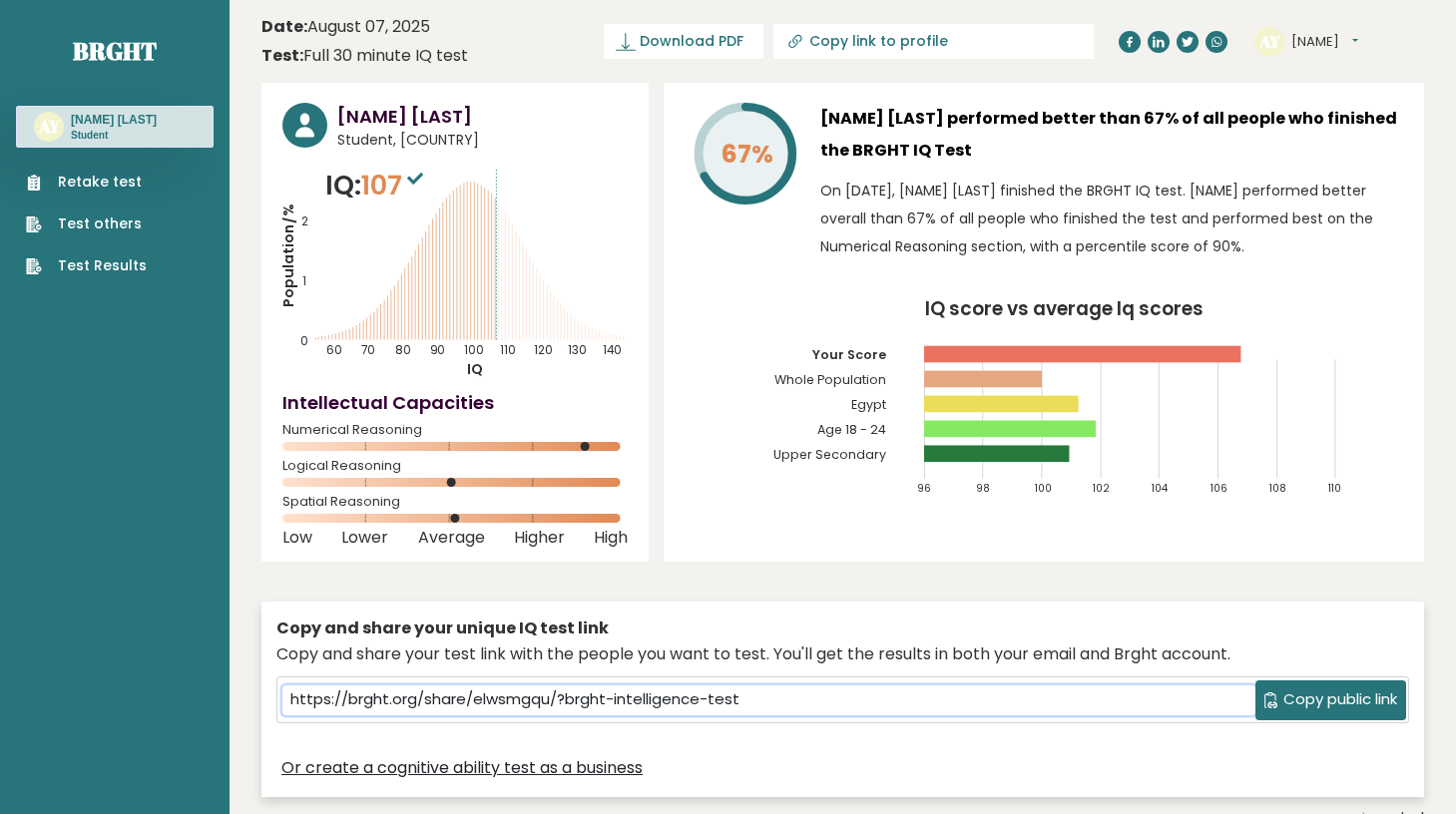 scroll, scrollTop: 0, scrollLeft: 0, axis: both 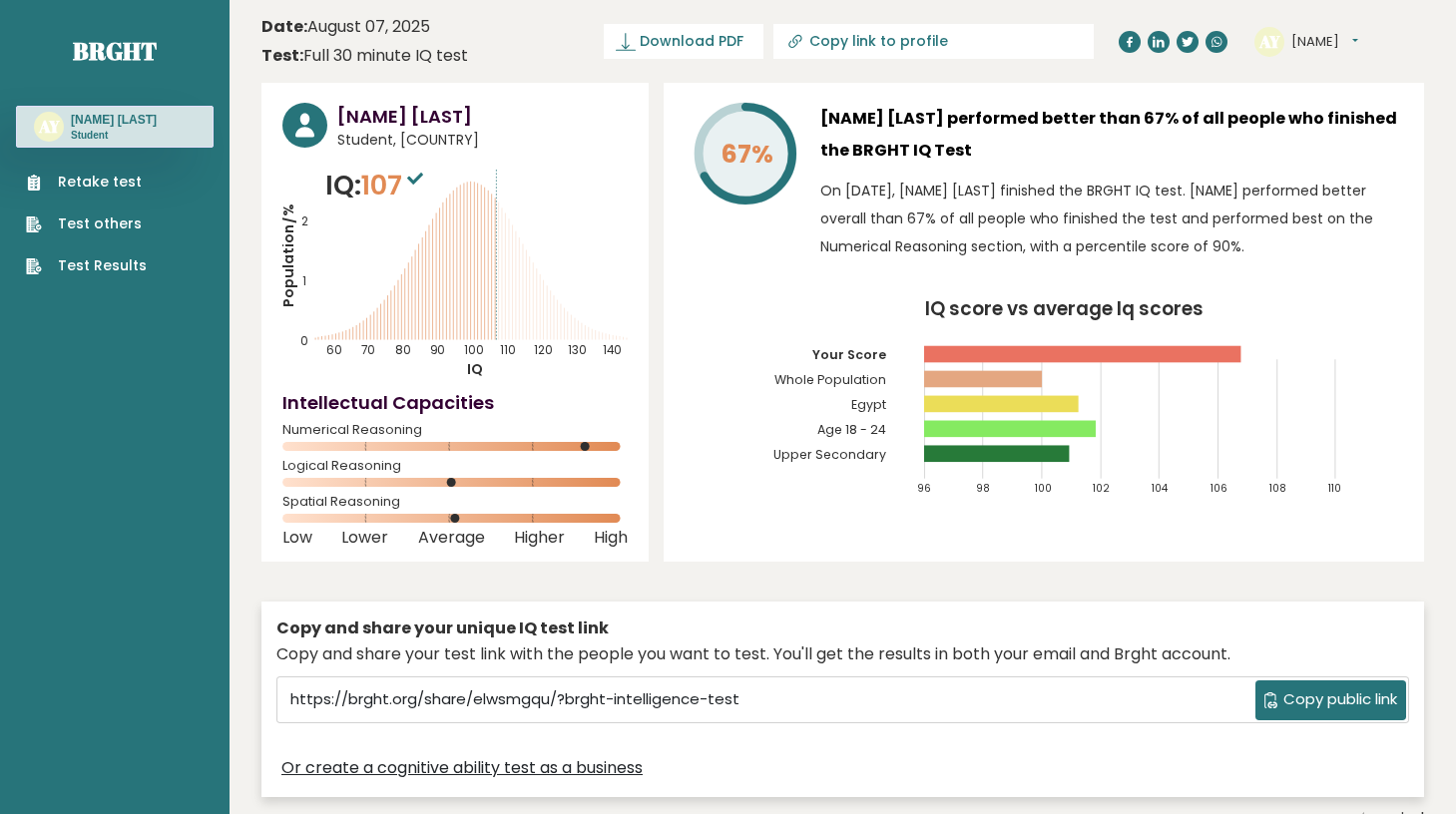 click on "Test Results" at bounding box center [86, 265] 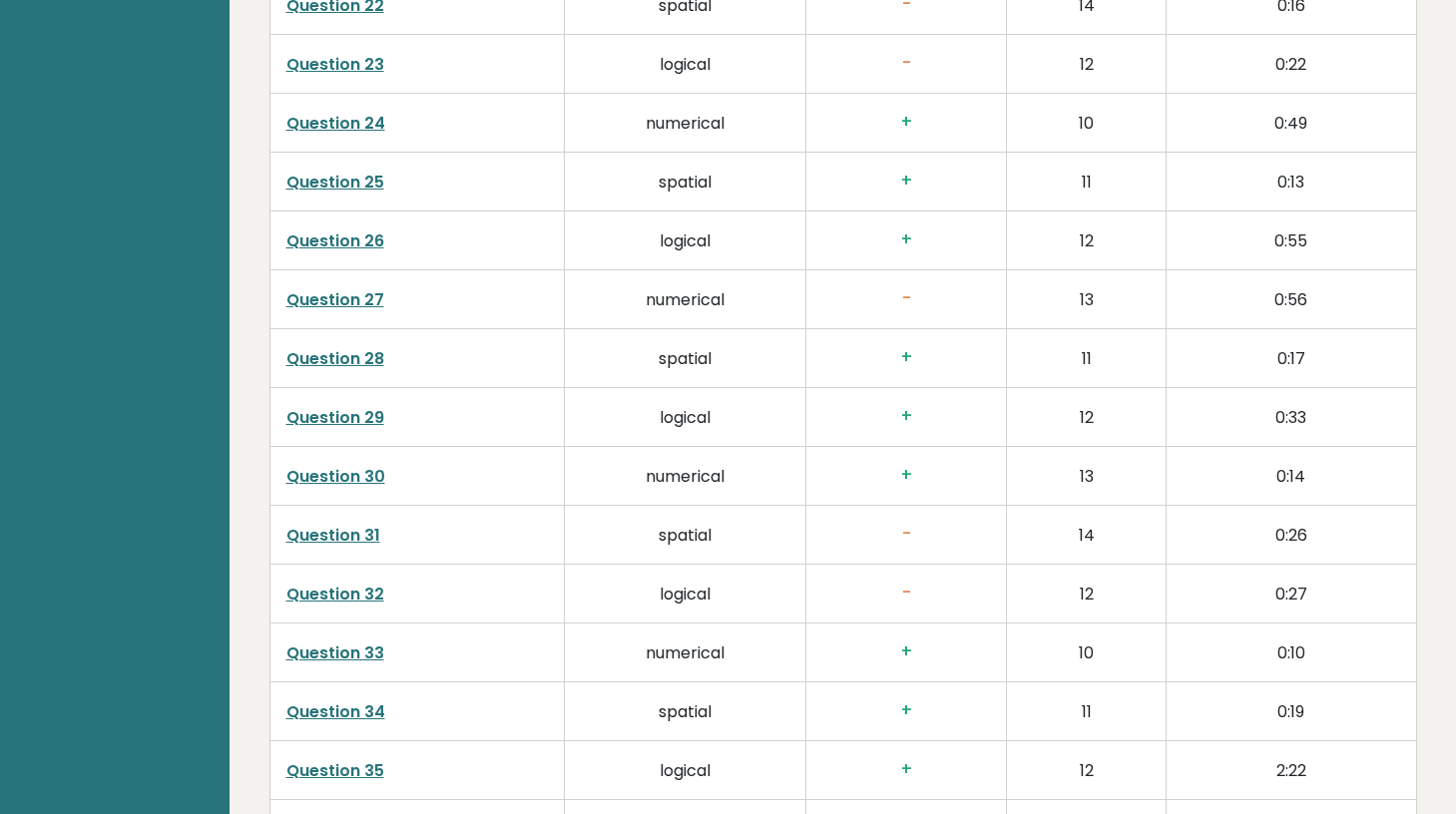 scroll, scrollTop: 4413, scrollLeft: 0, axis: vertical 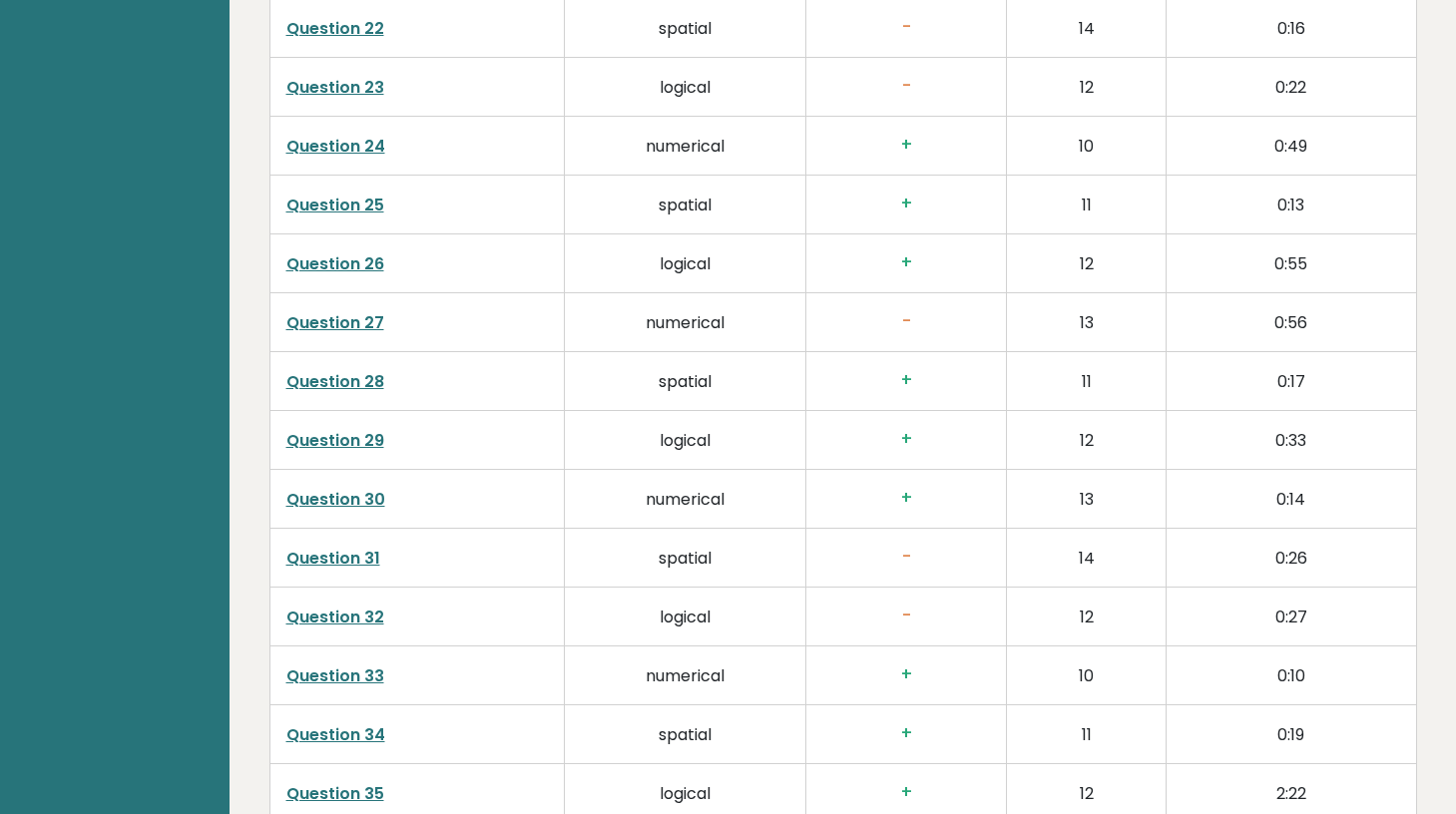 click on "Question
27" at bounding box center (335, 322) 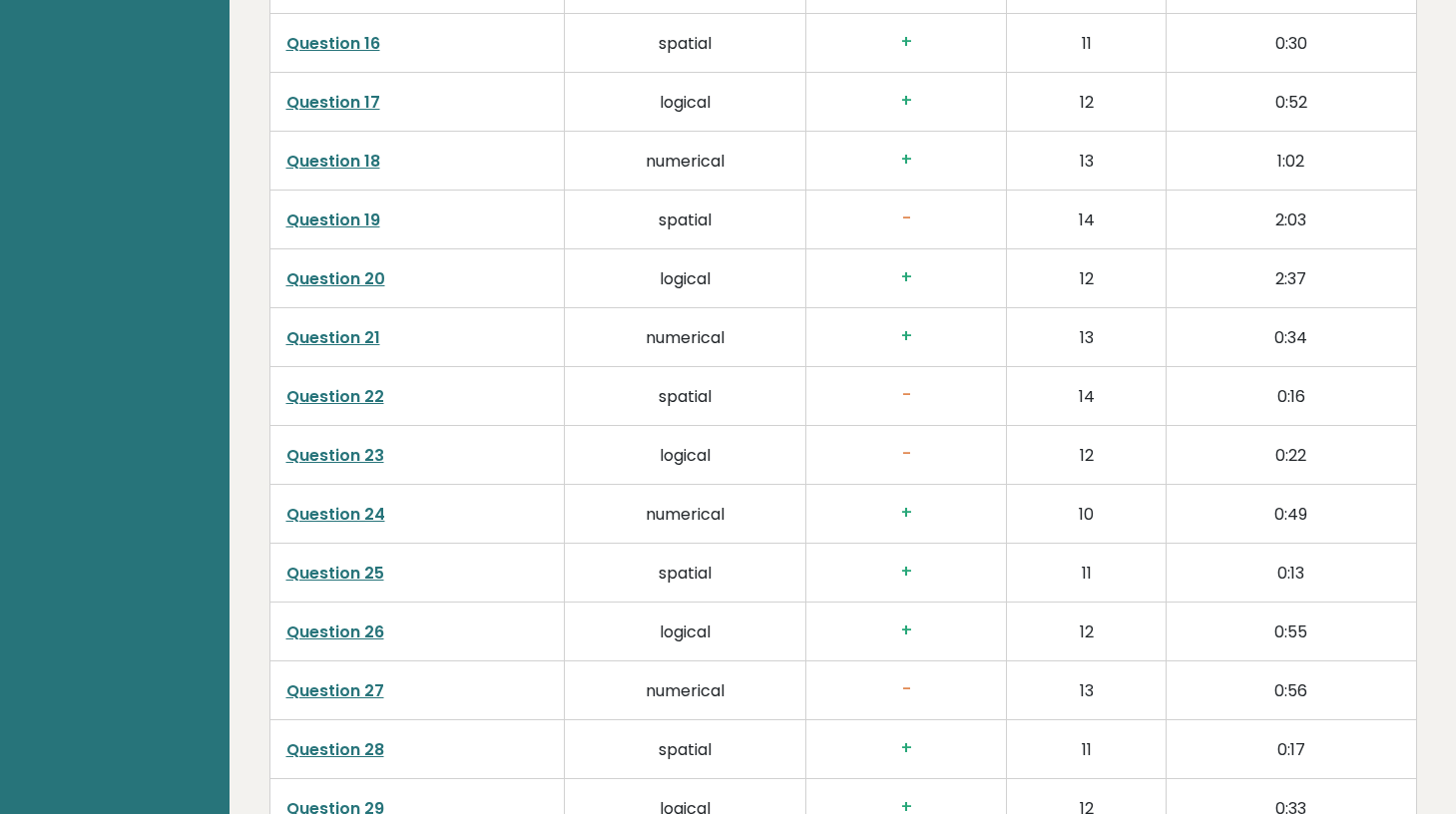 click on "Question
22" at bounding box center (335, 396) 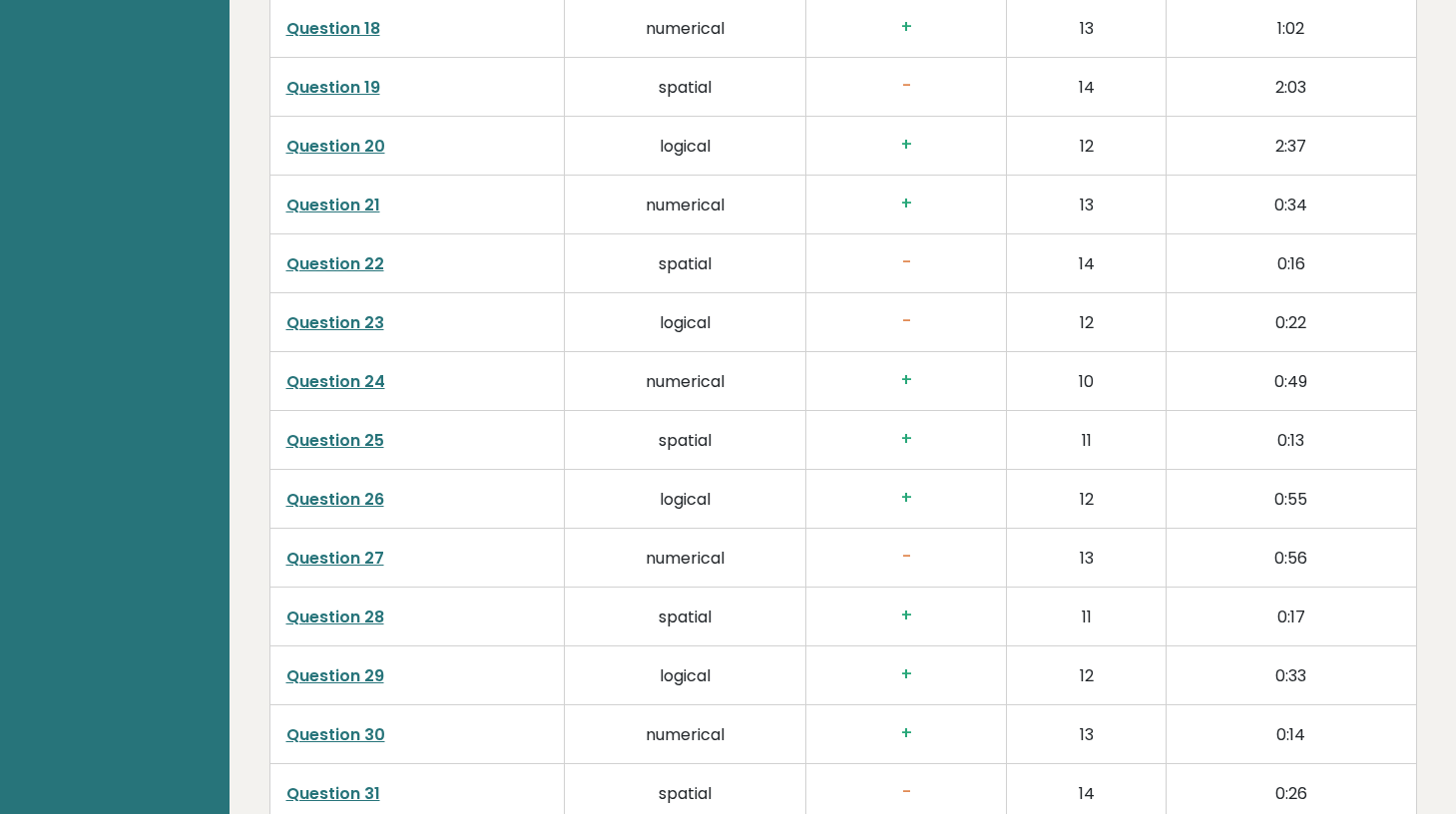 scroll, scrollTop: 4253, scrollLeft: 0, axis: vertical 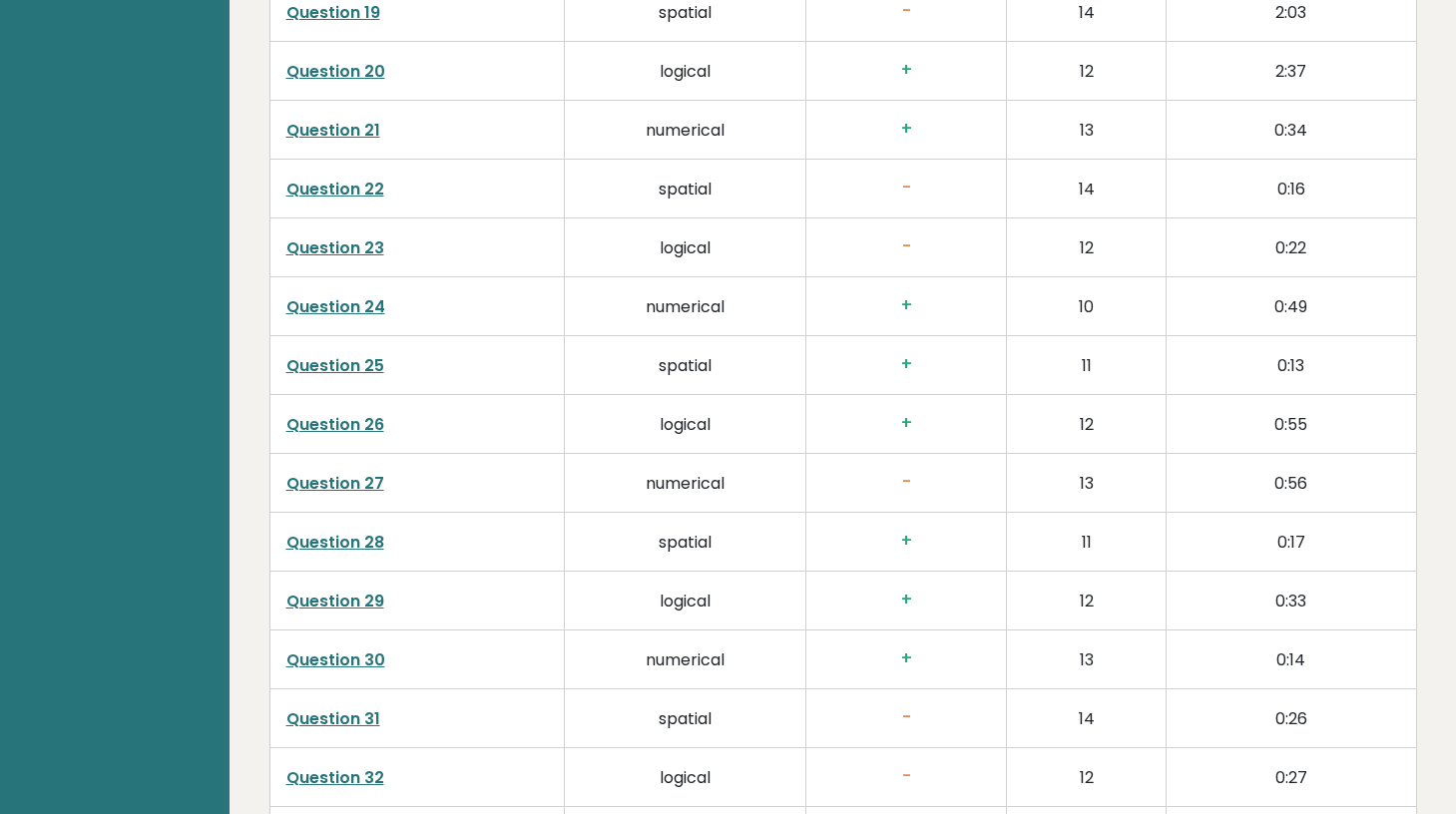 click on "Question
26" at bounding box center (335, 424) 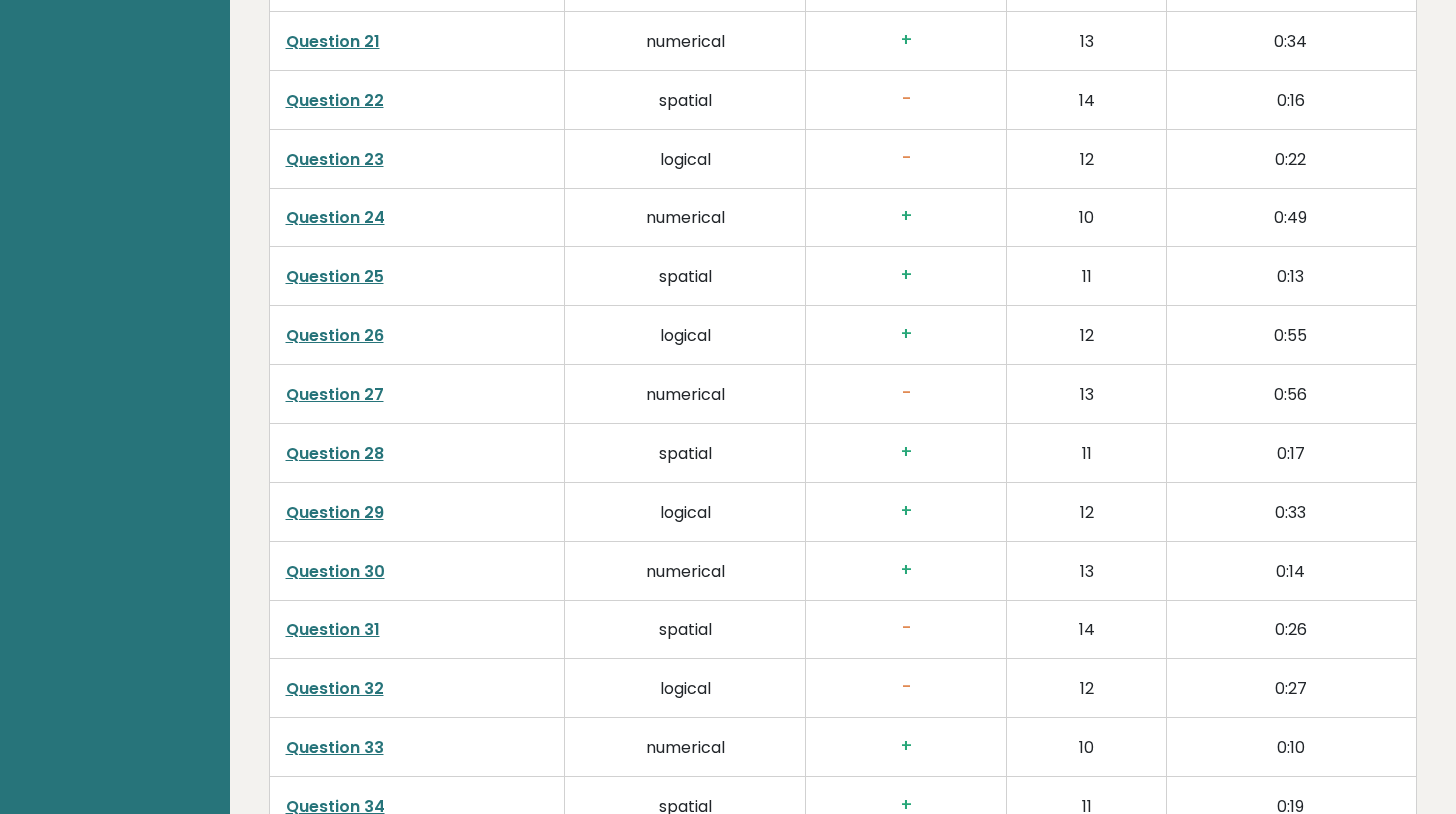 scroll, scrollTop: 4514, scrollLeft: 0, axis: vertical 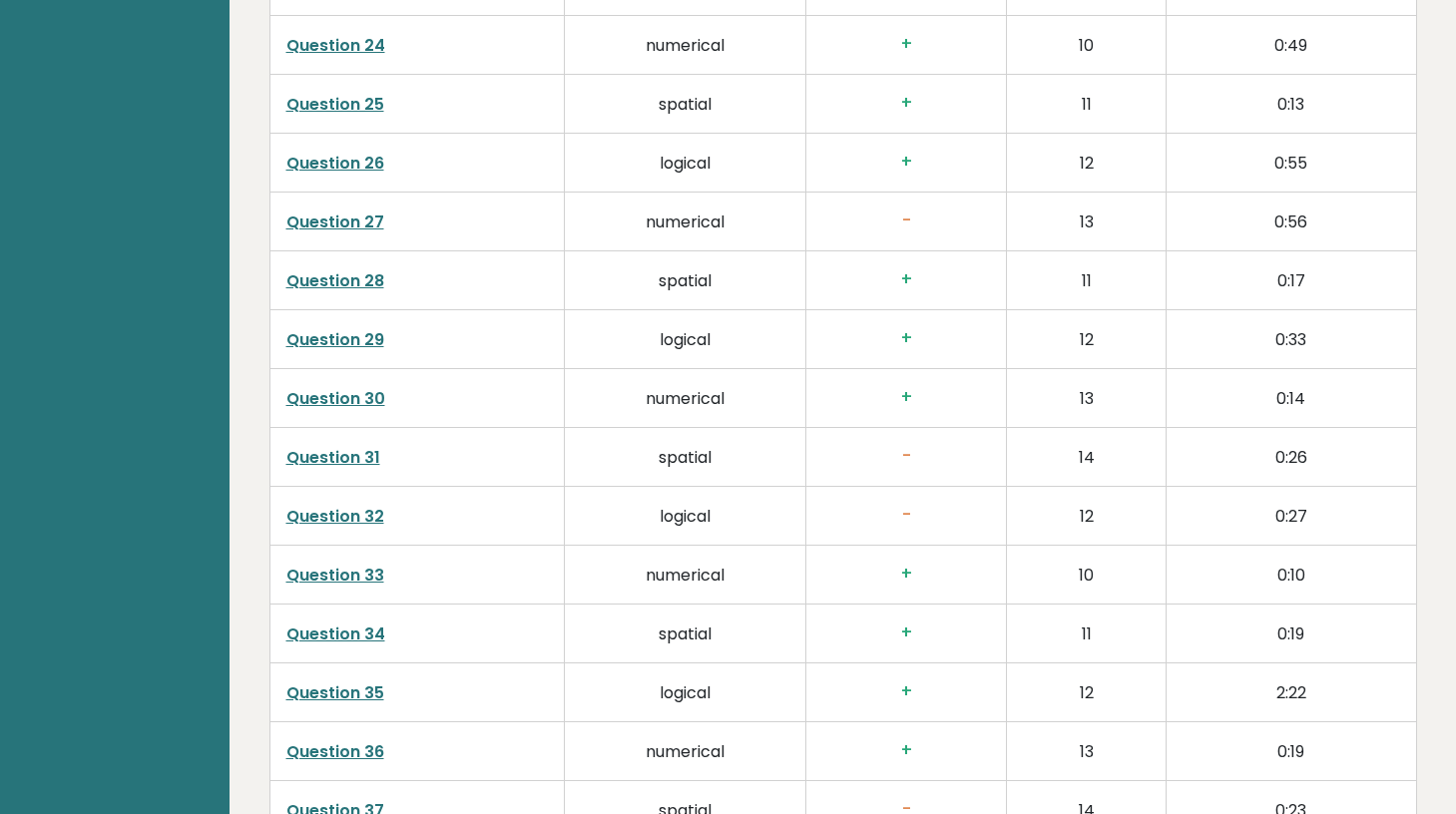 click on "Question
31" at bounding box center (333, 457) 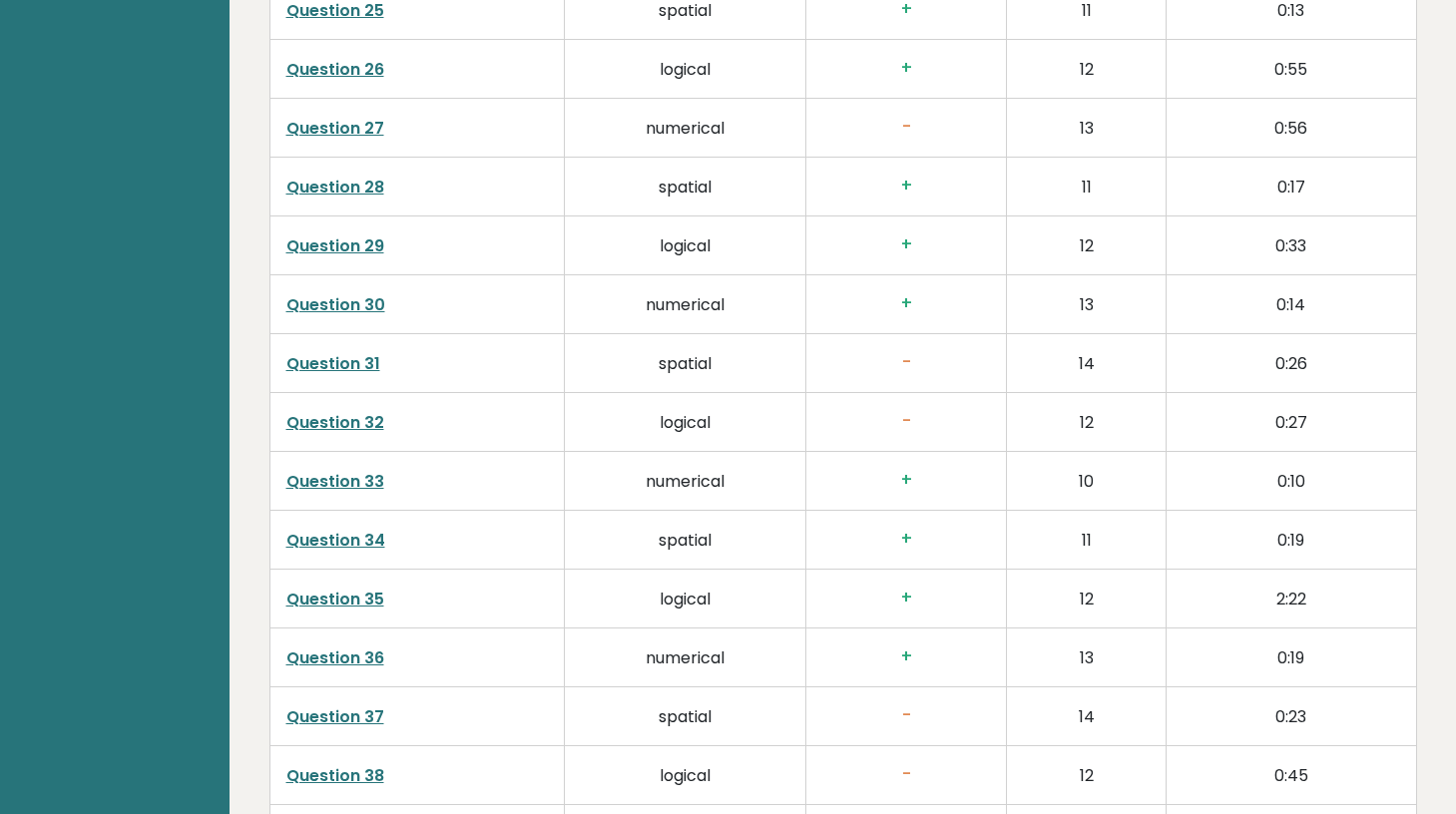 scroll, scrollTop: 4703, scrollLeft: 0, axis: vertical 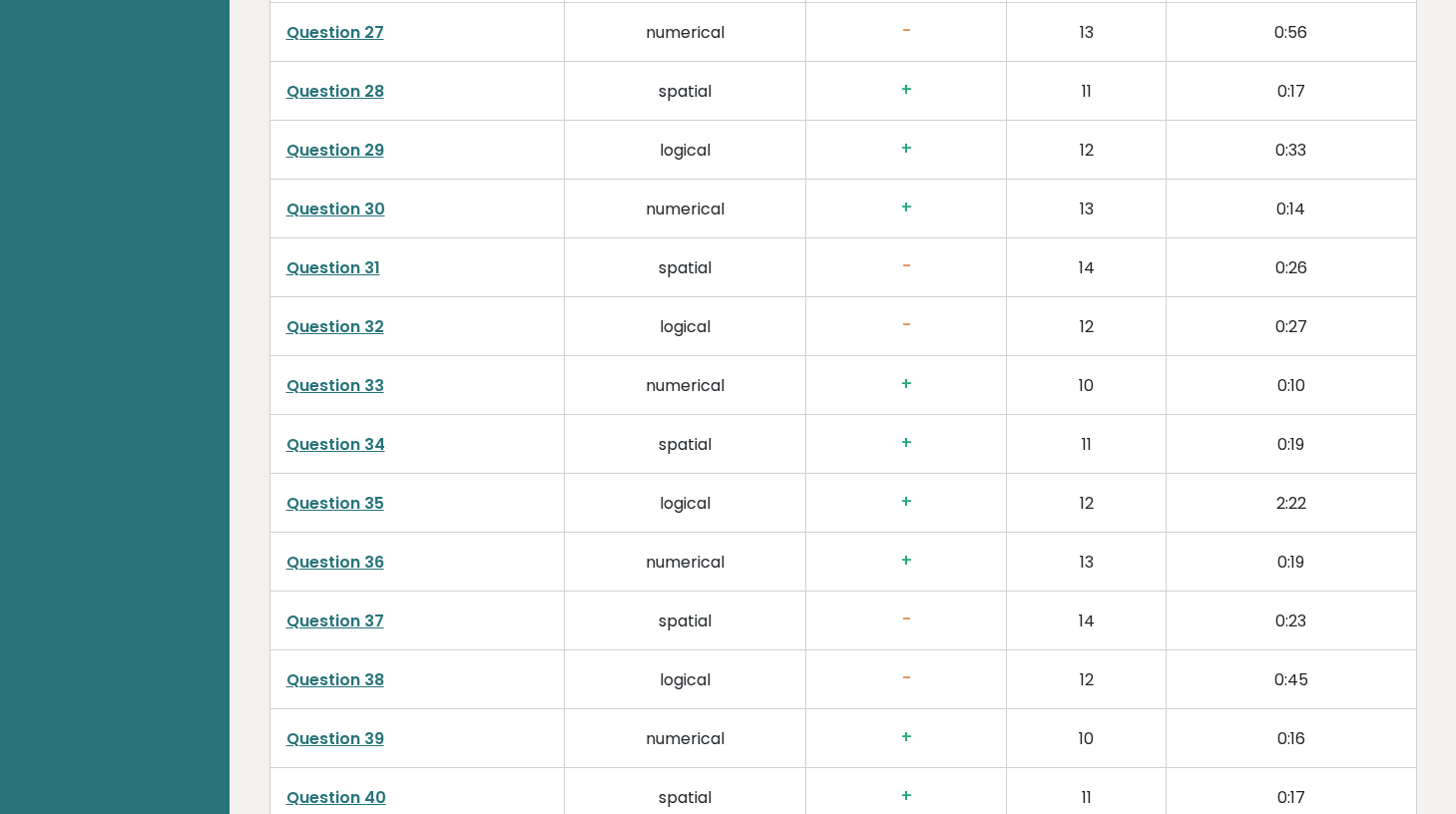 click on "Question
36" at bounding box center (335, 562) 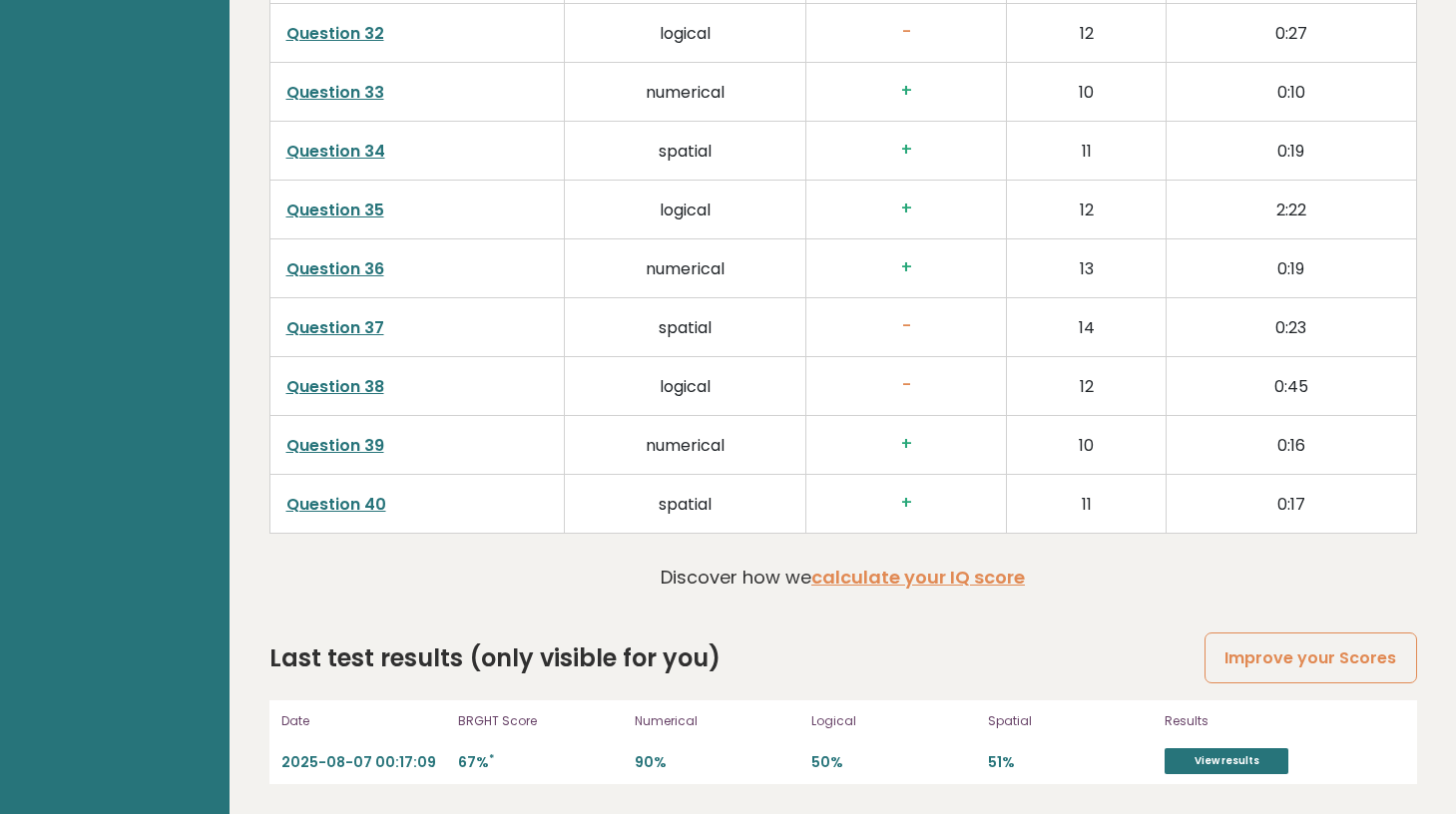 scroll, scrollTop: 4997, scrollLeft: 0, axis: vertical 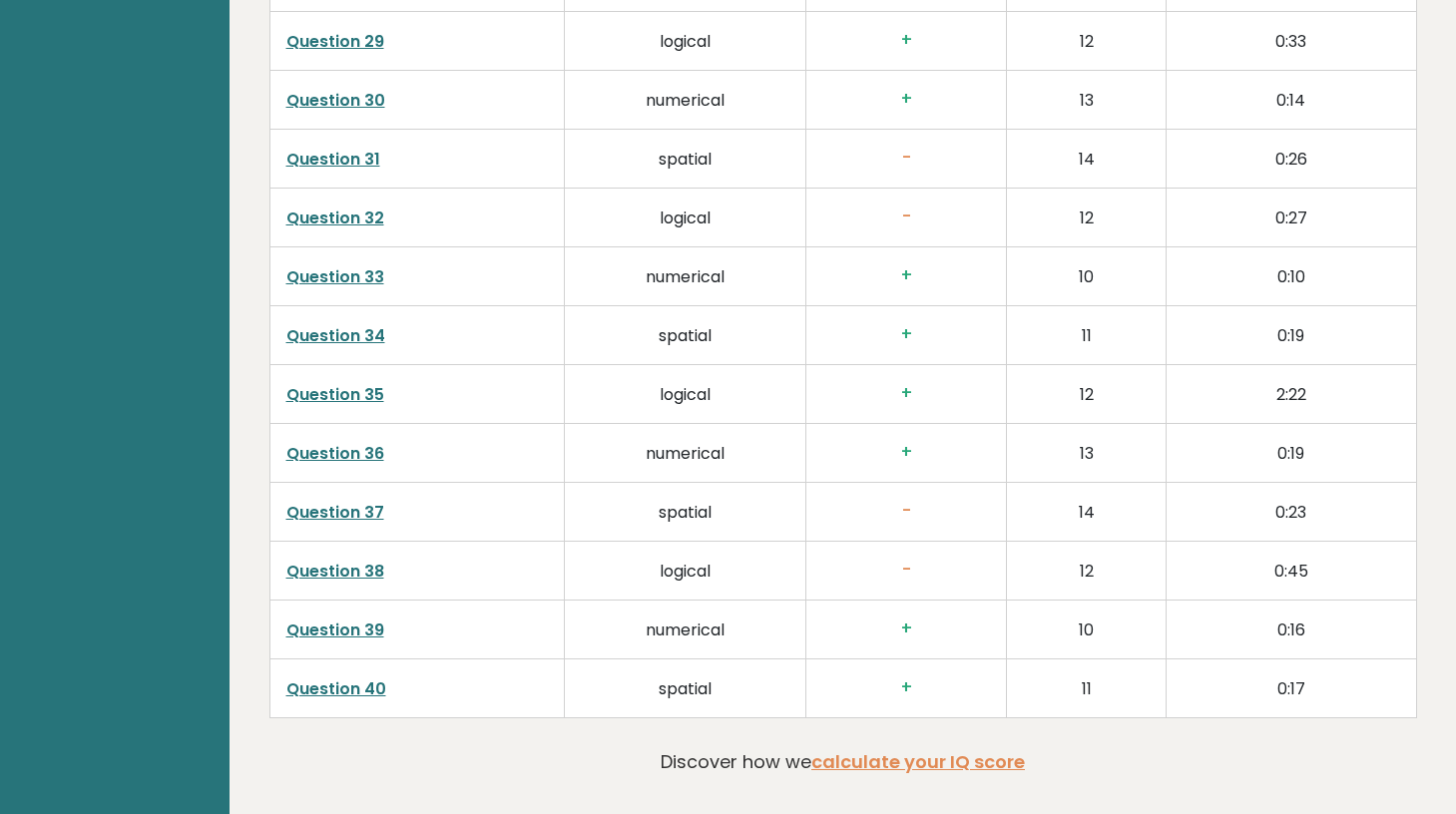 click on "Question
38" at bounding box center [335, 571] 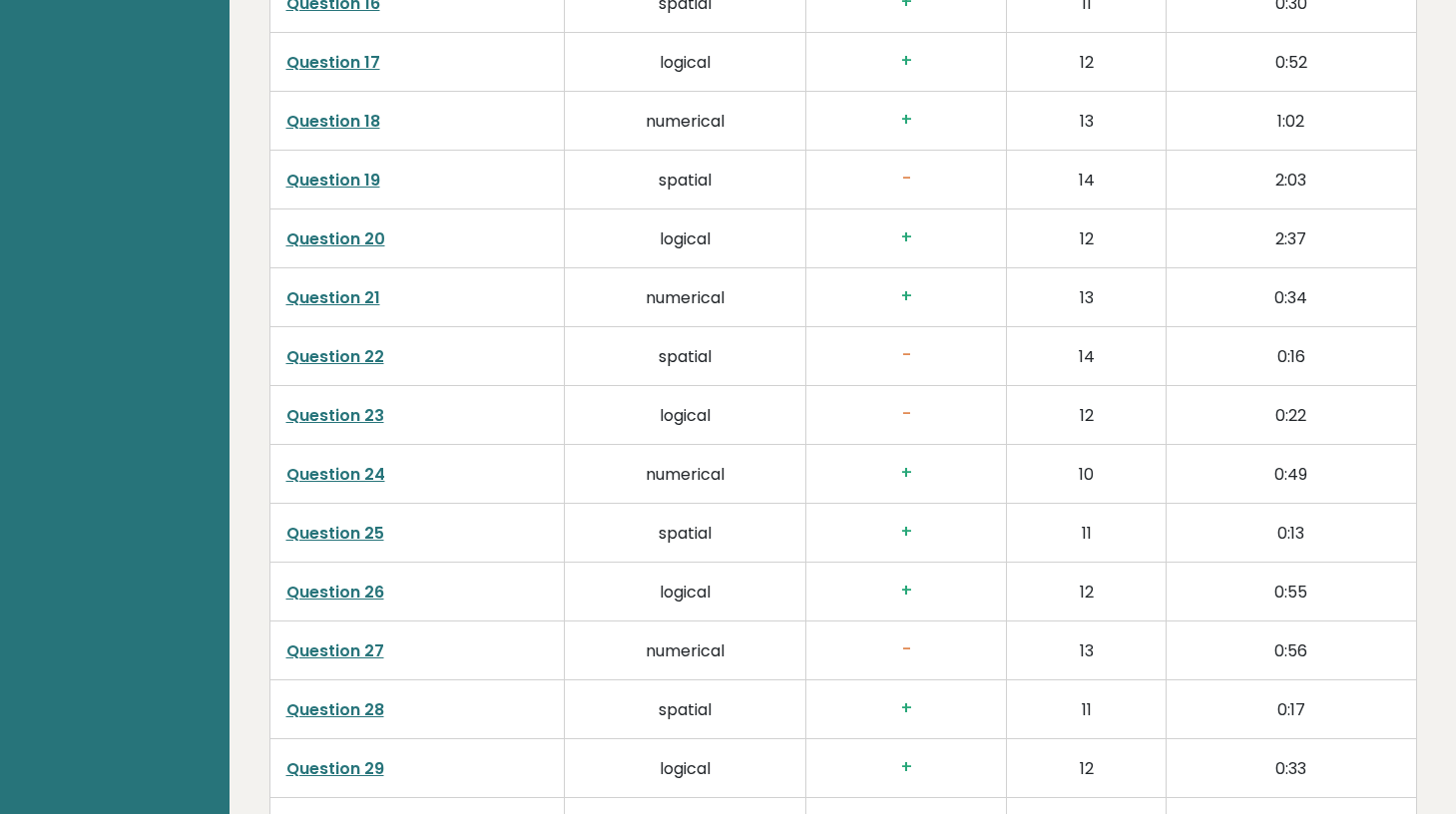 scroll, scrollTop: 3912, scrollLeft: 0, axis: vertical 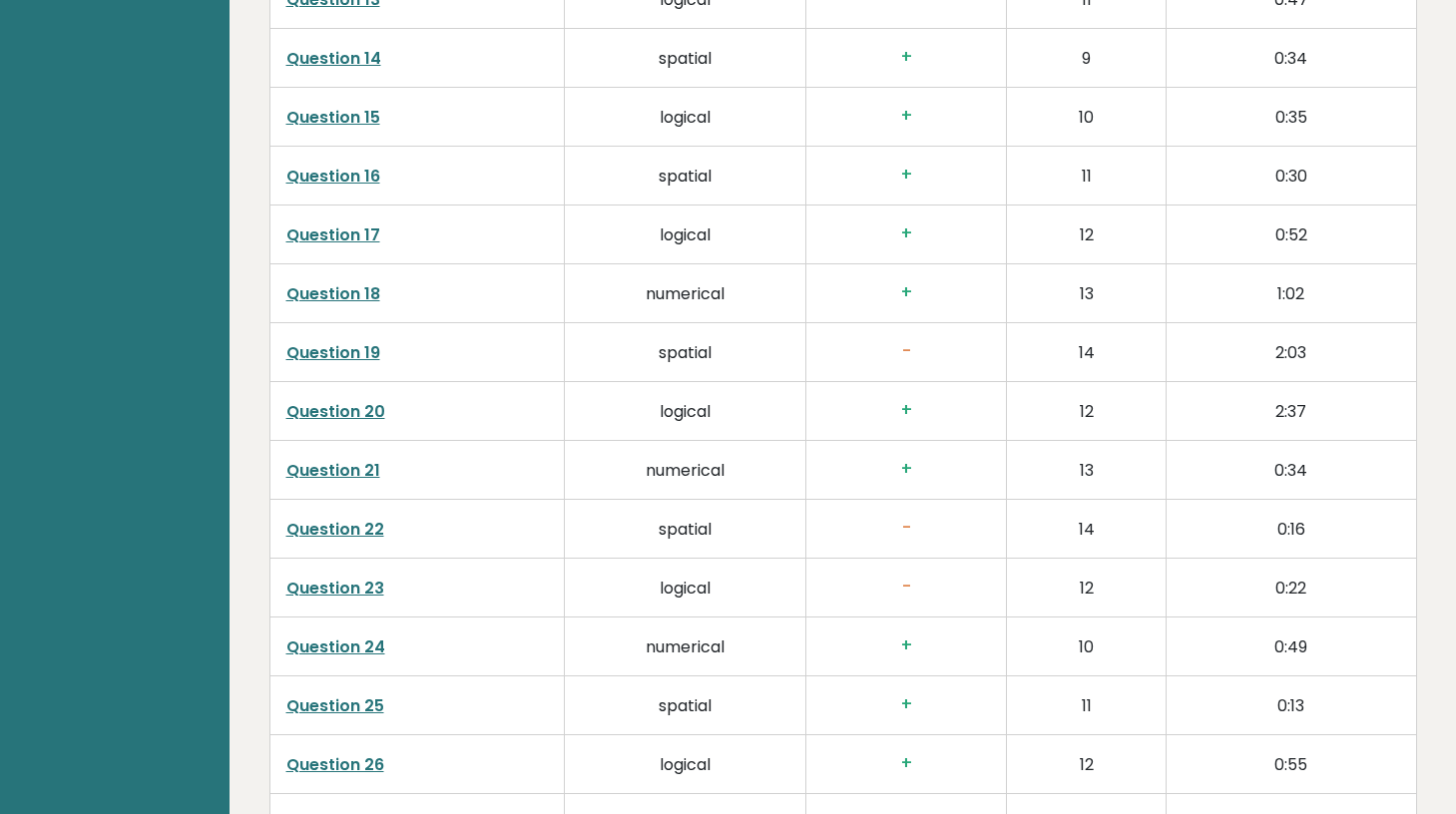 click on "Question
18" at bounding box center (333, 293) 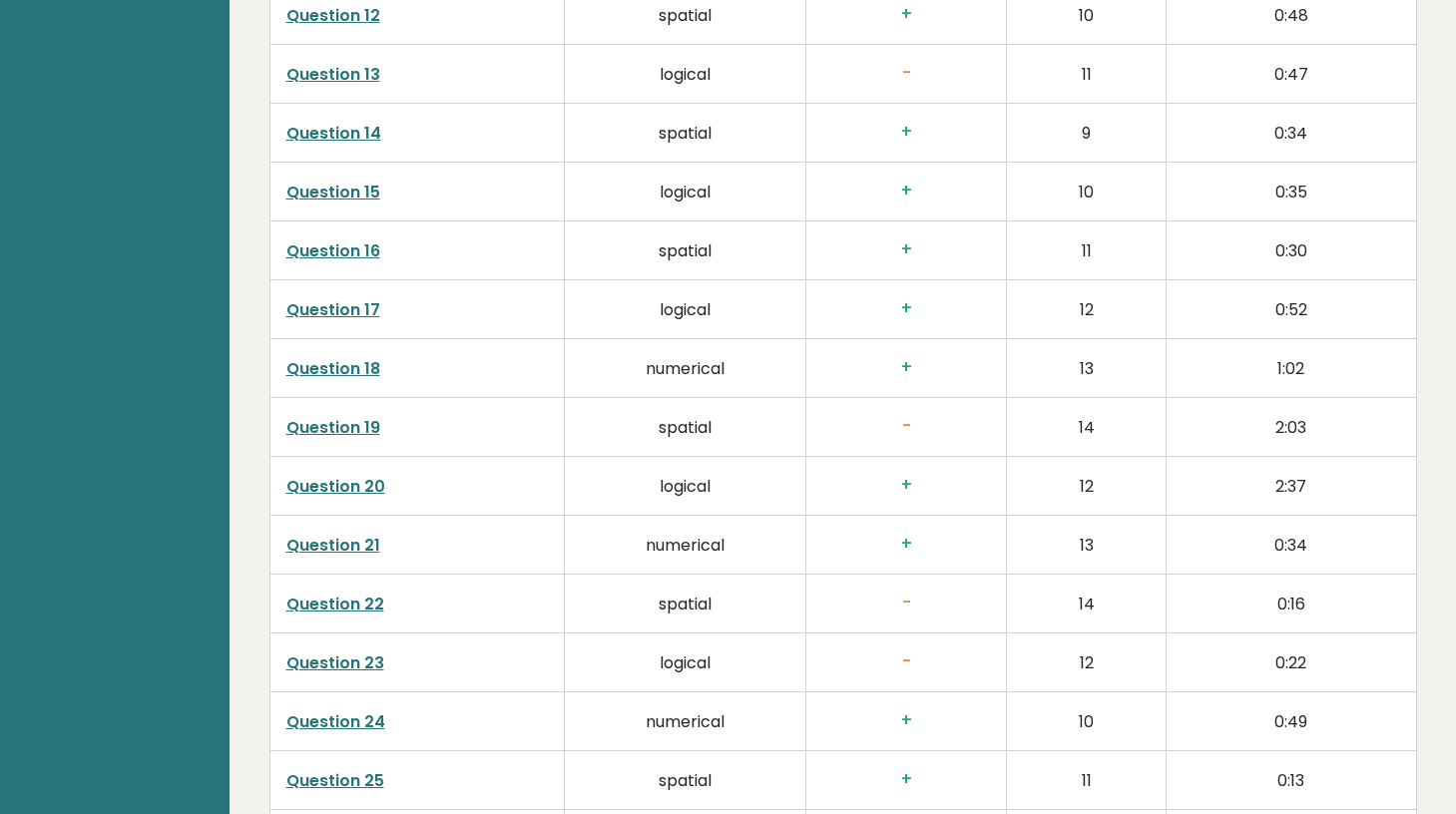 scroll, scrollTop: 3772, scrollLeft: 0, axis: vertical 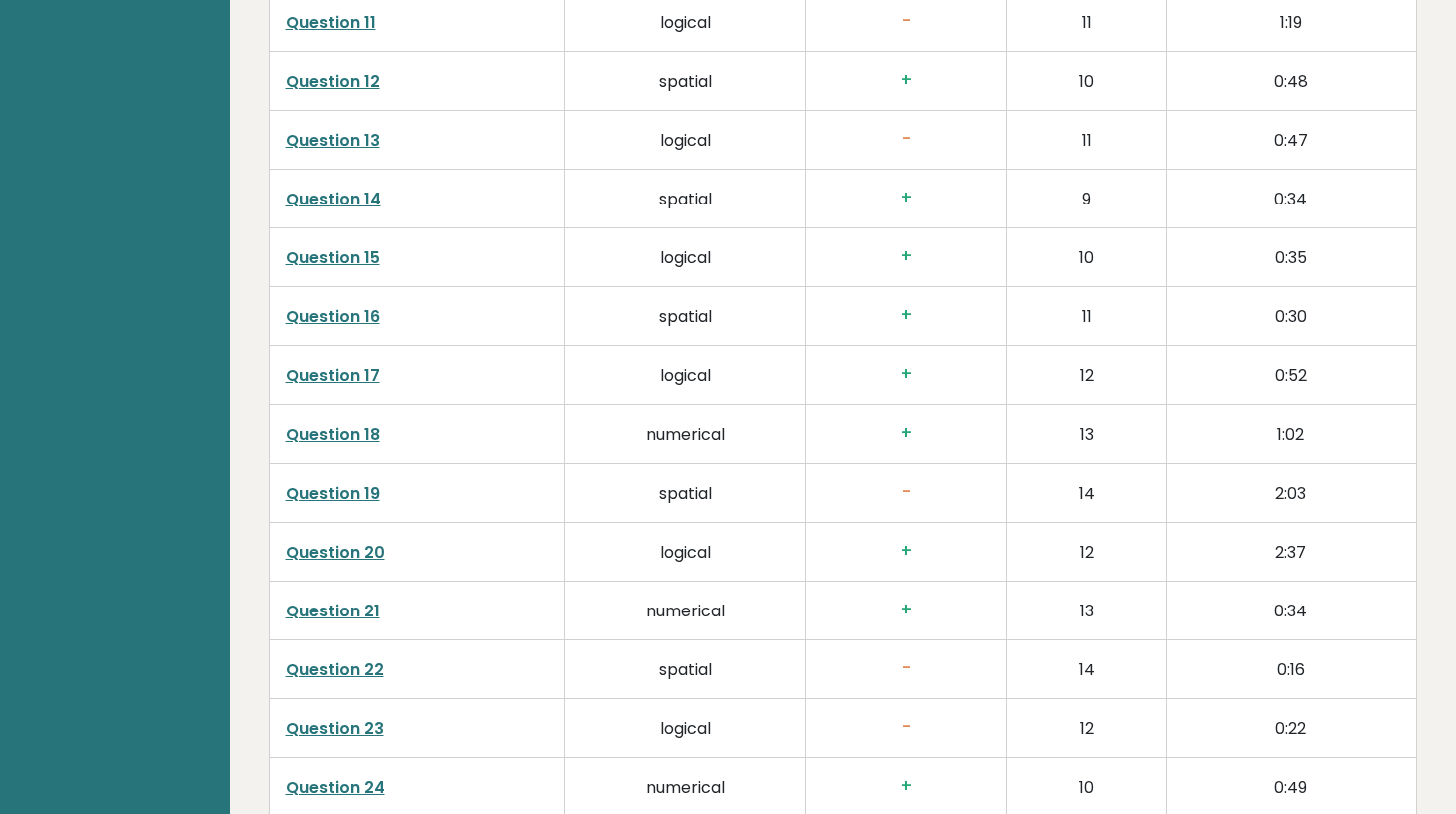 click on "Question
17" at bounding box center [333, 375] 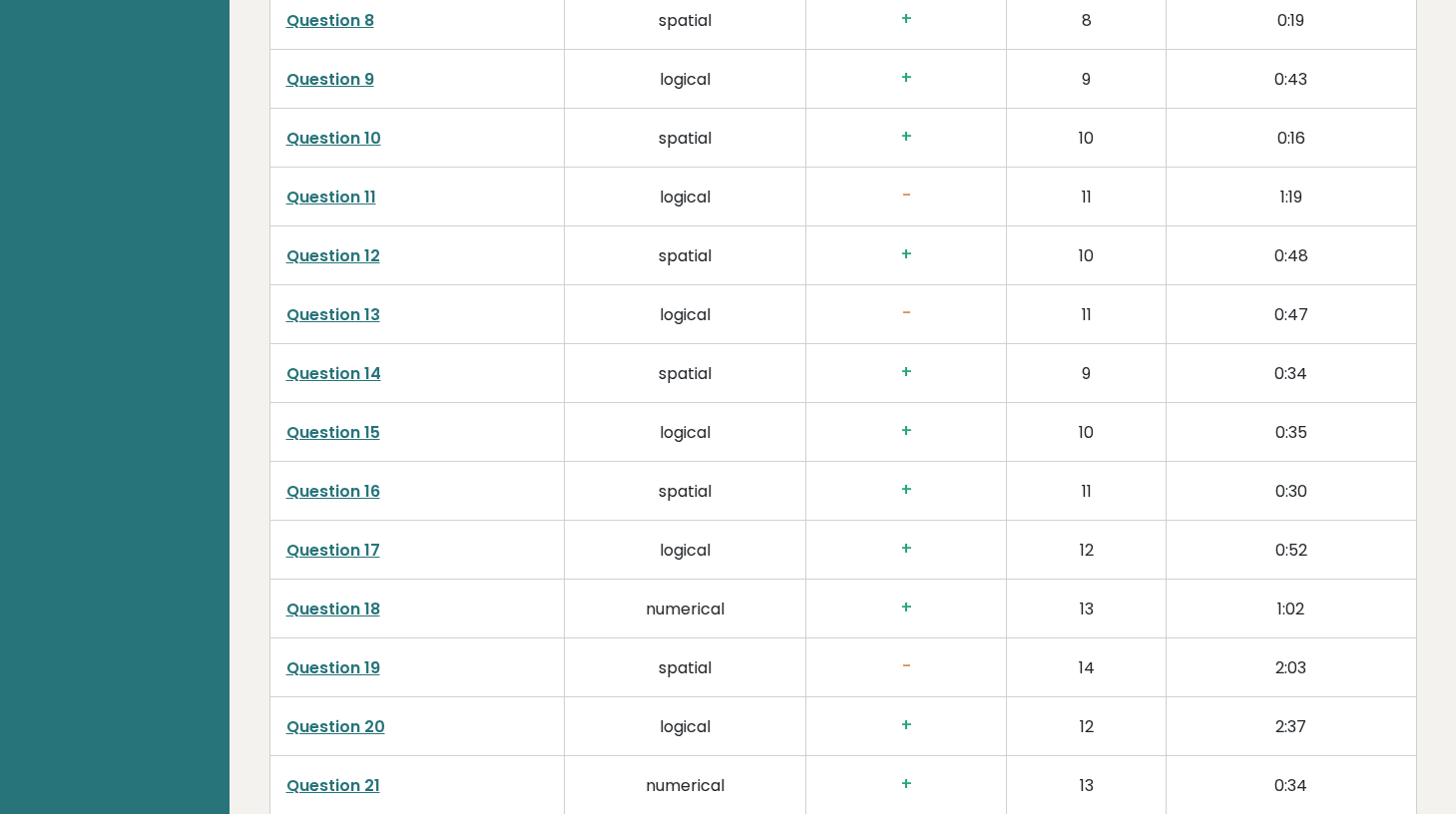scroll, scrollTop: 3558, scrollLeft: 0, axis: vertical 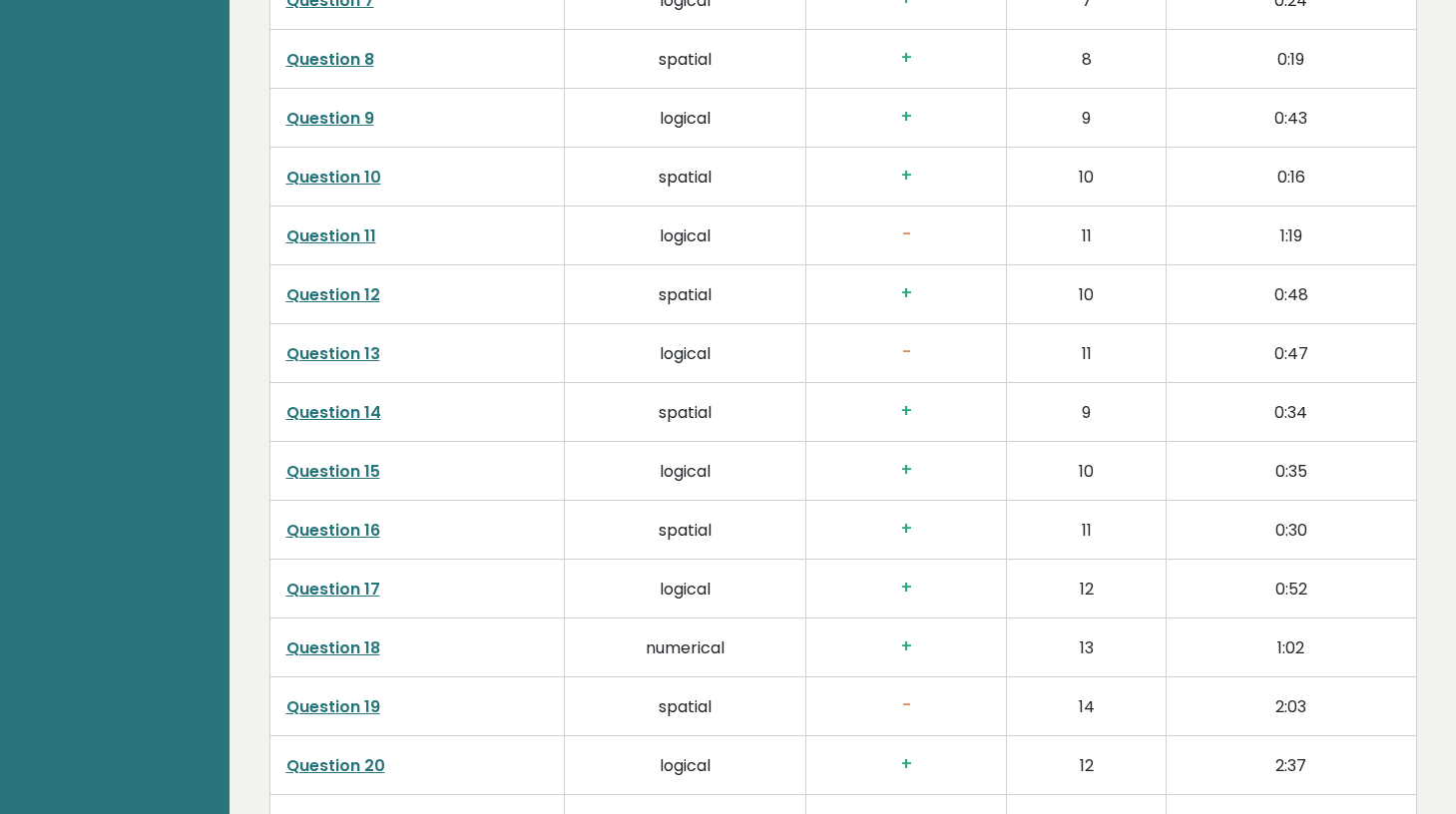 click on "Question
14" at bounding box center [333, 412] 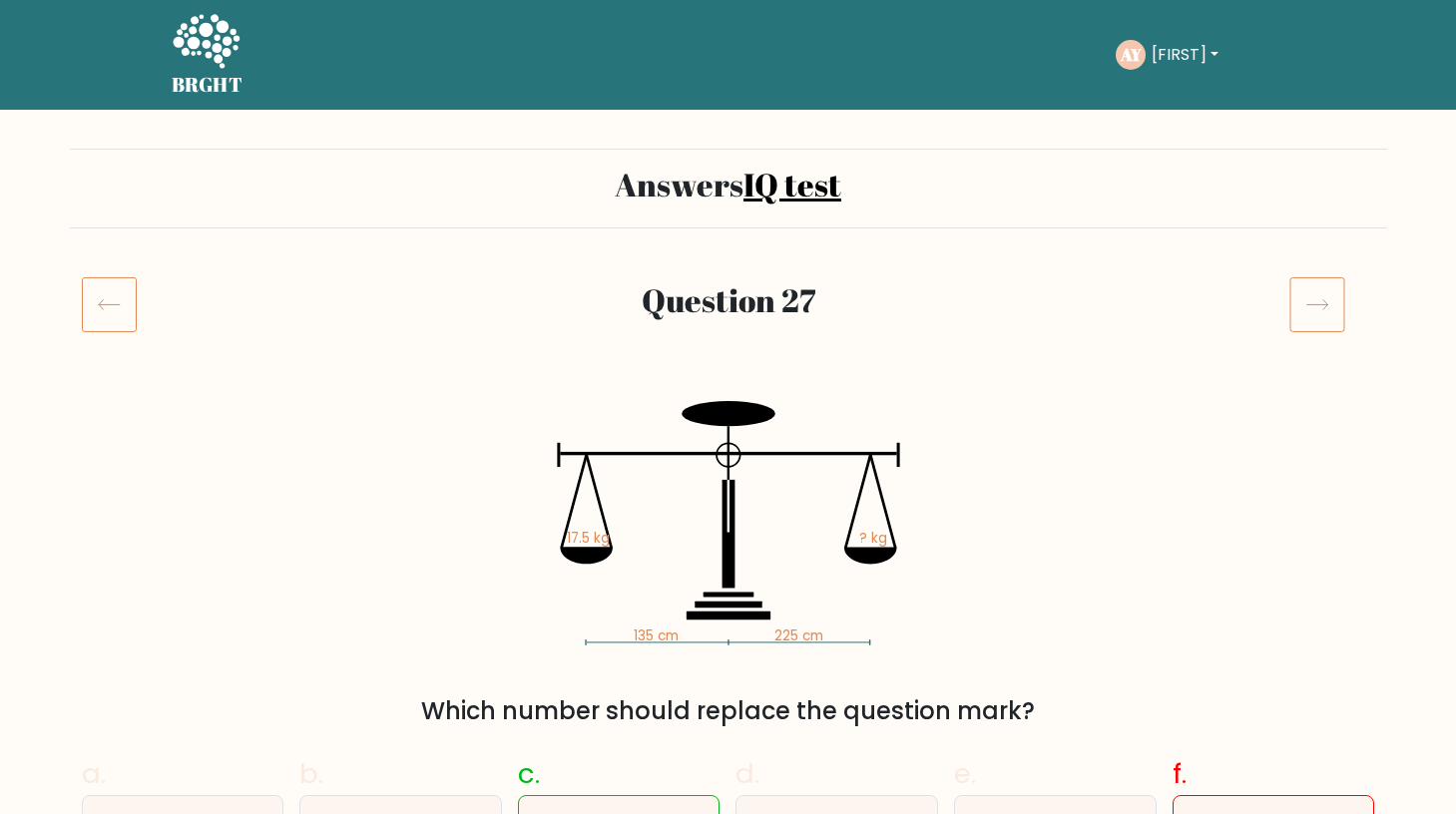 scroll, scrollTop: 466, scrollLeft: 0, axis: vertical 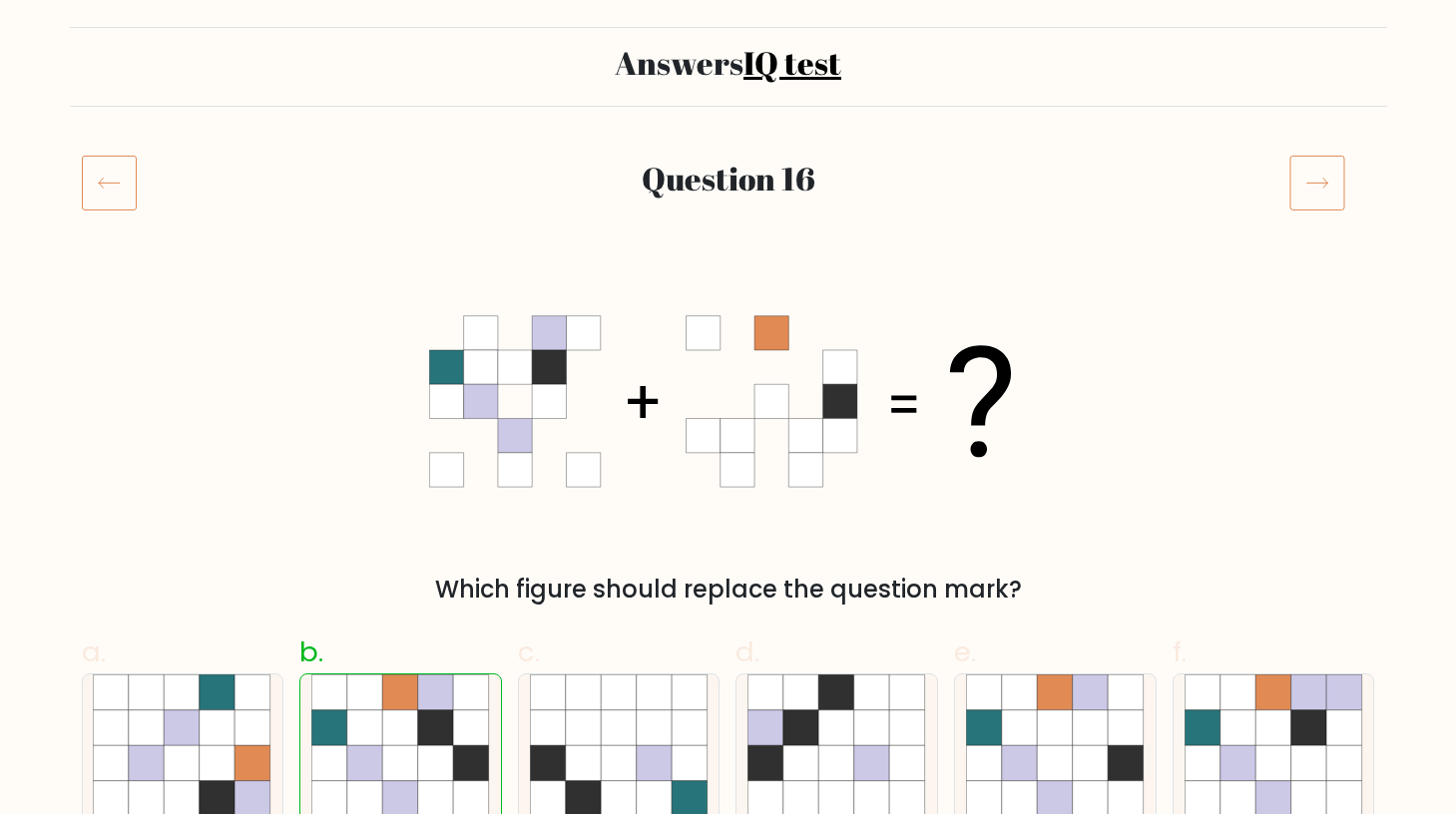 click 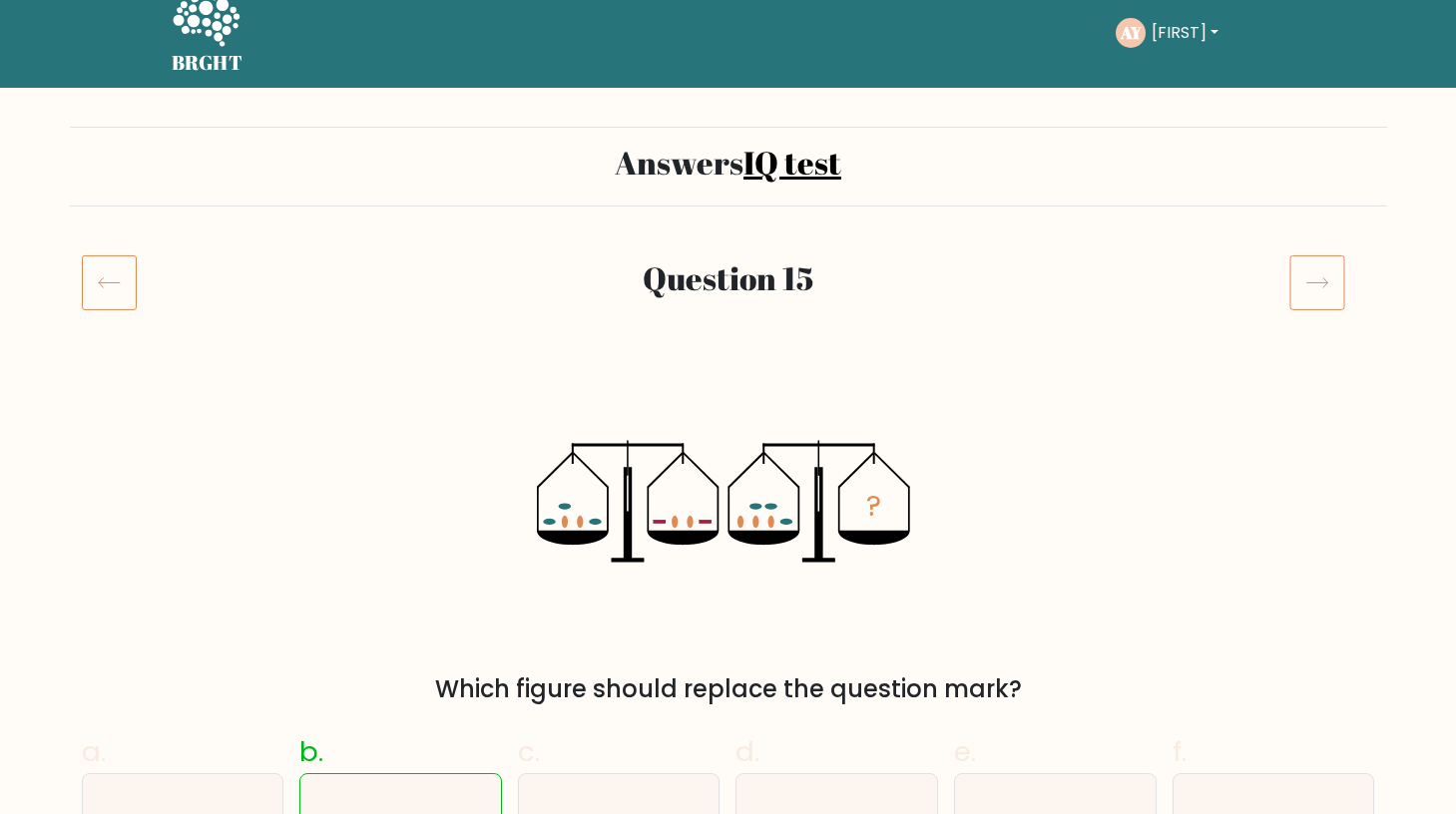 scroll, scrollTop: 366, scrollLeft: 0, axis: vertical 